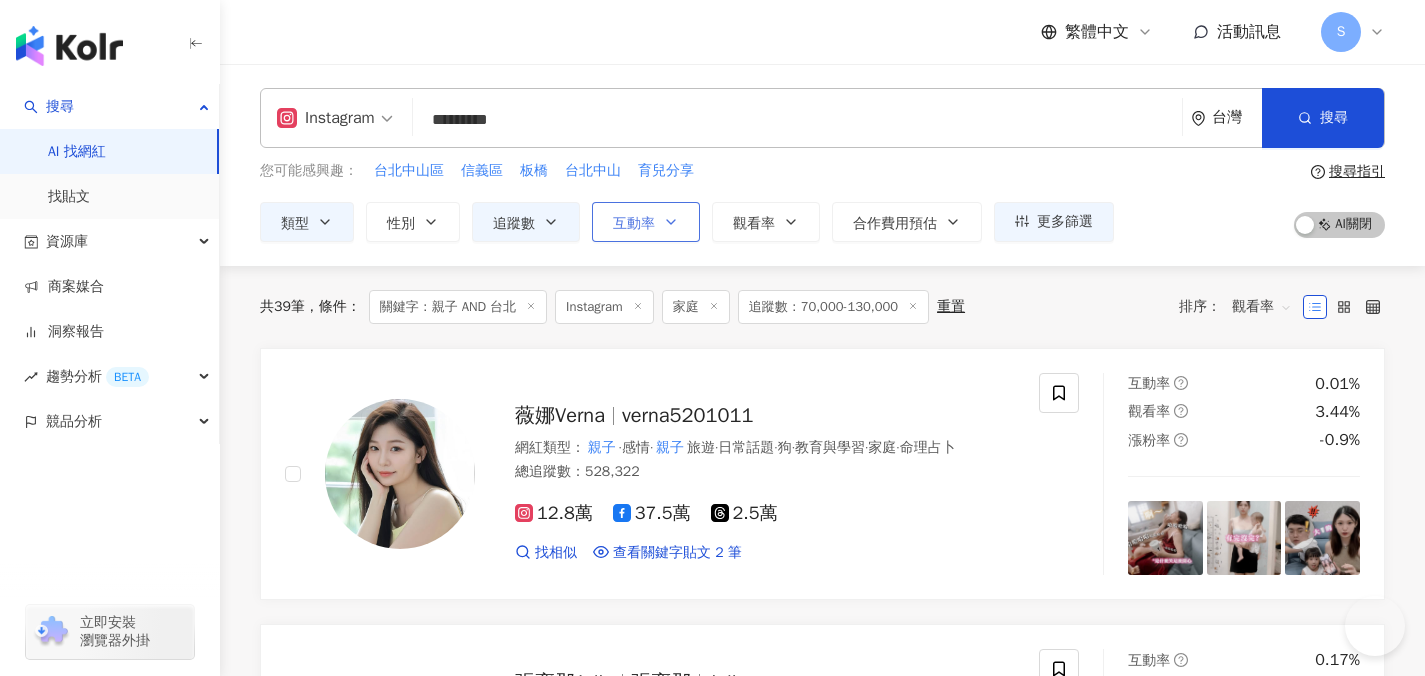 scroll, scrollTop: 0, scrollLeft: 0, axis: both 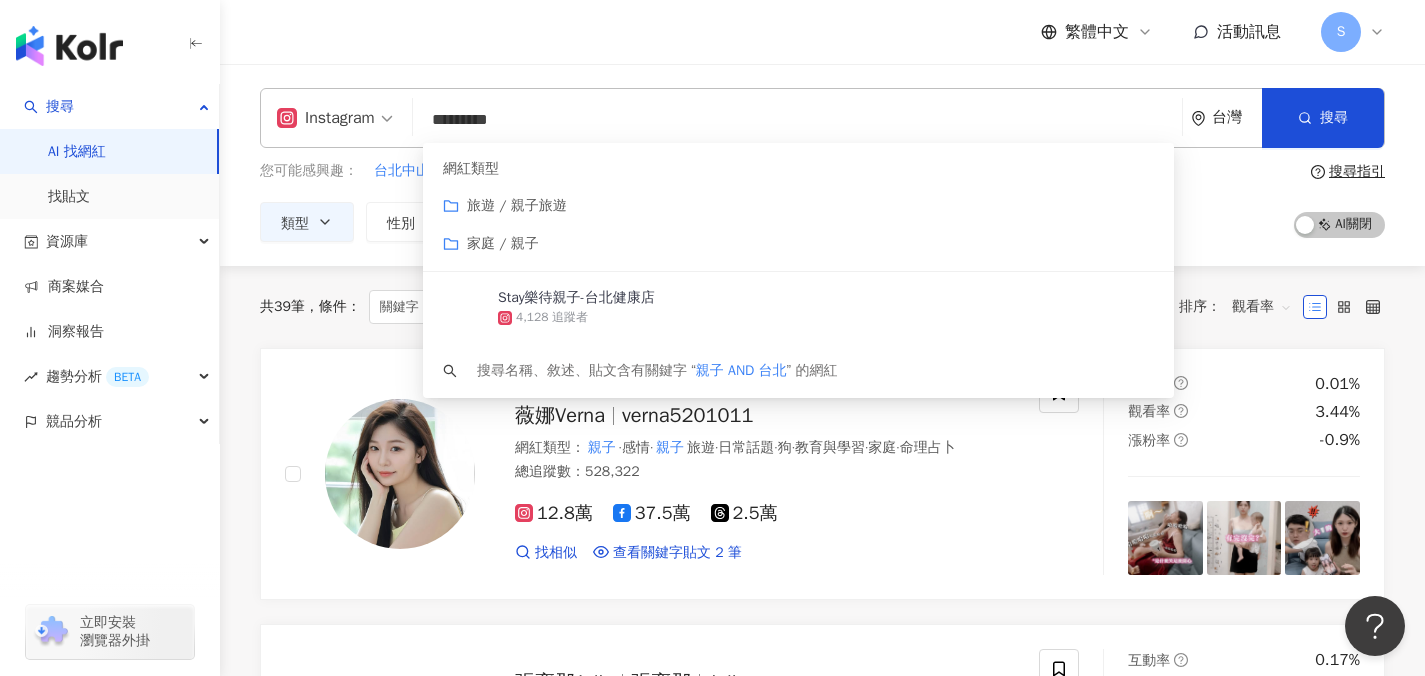 drag, startPoint x: 563, startPoint y: 132, endPoint x: 431, endPoint y: 124, distance: 132.2422 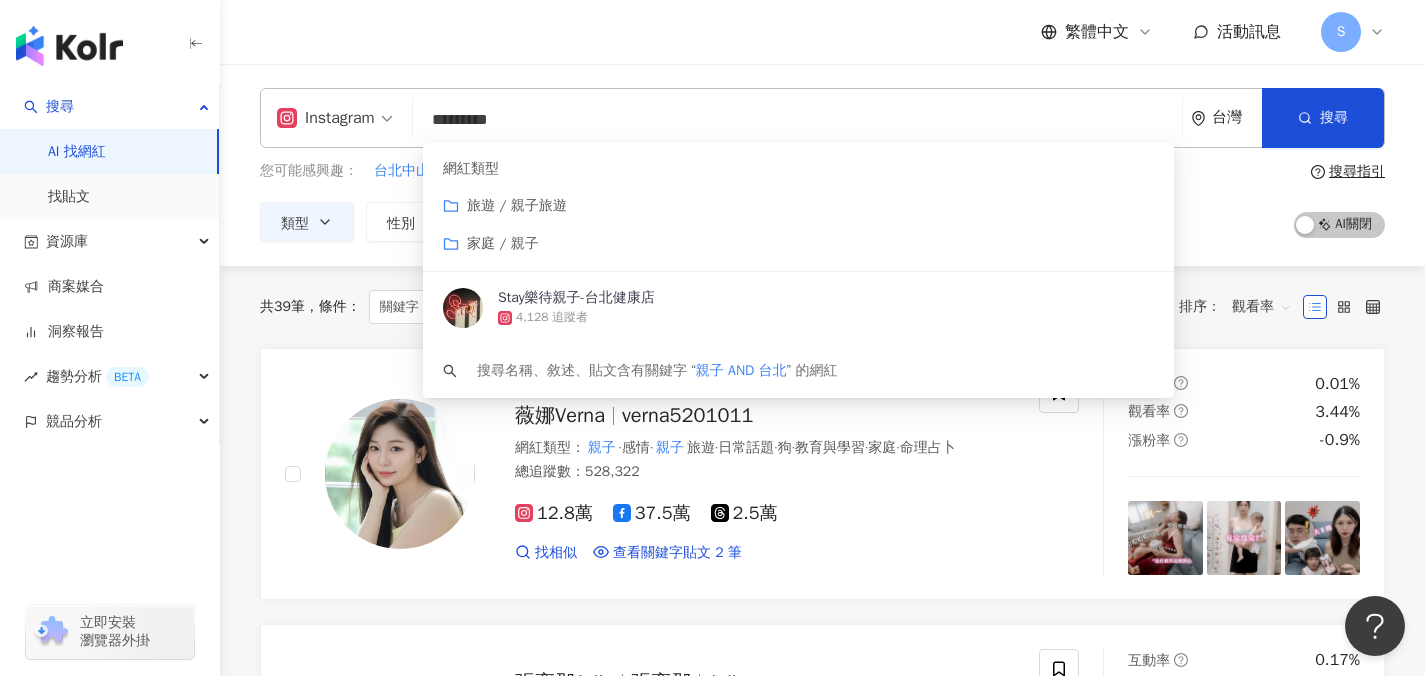 click on "*********" at bounding box center (797, 120) 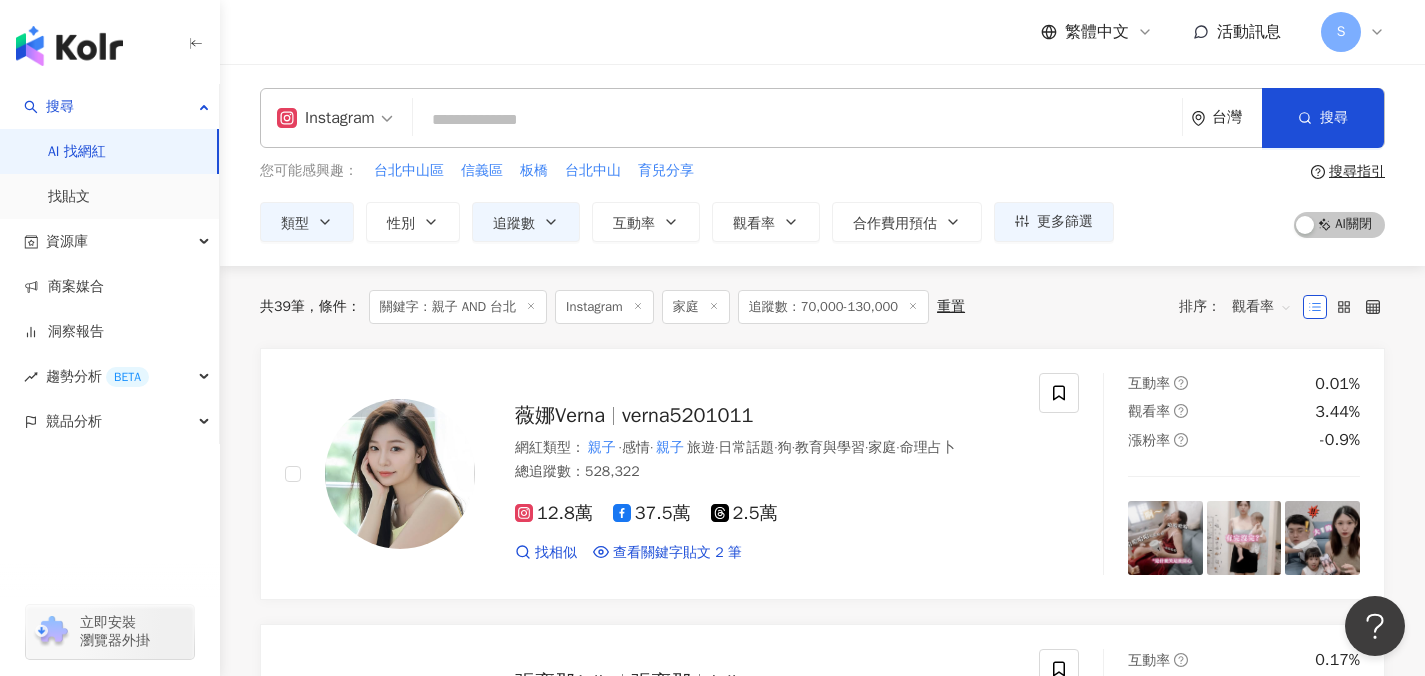 type 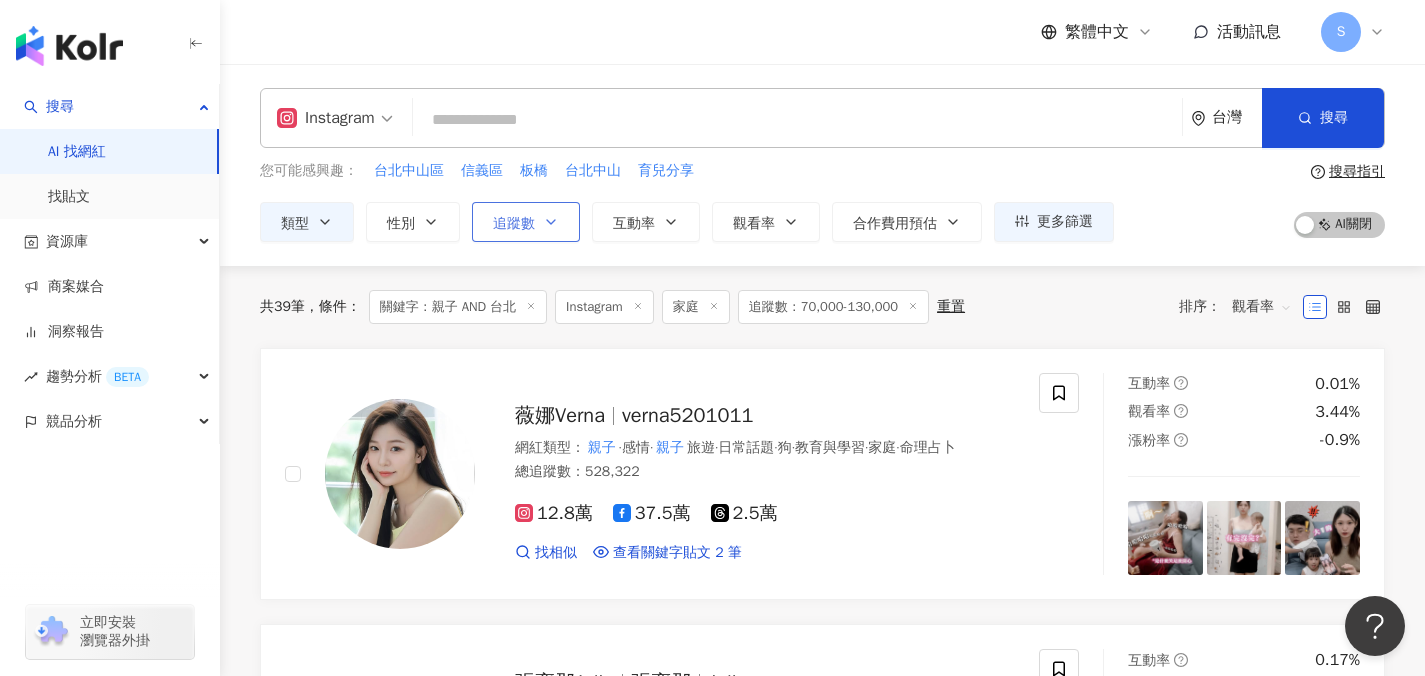 click on "追蹤數" at bounding box center (514, 224) 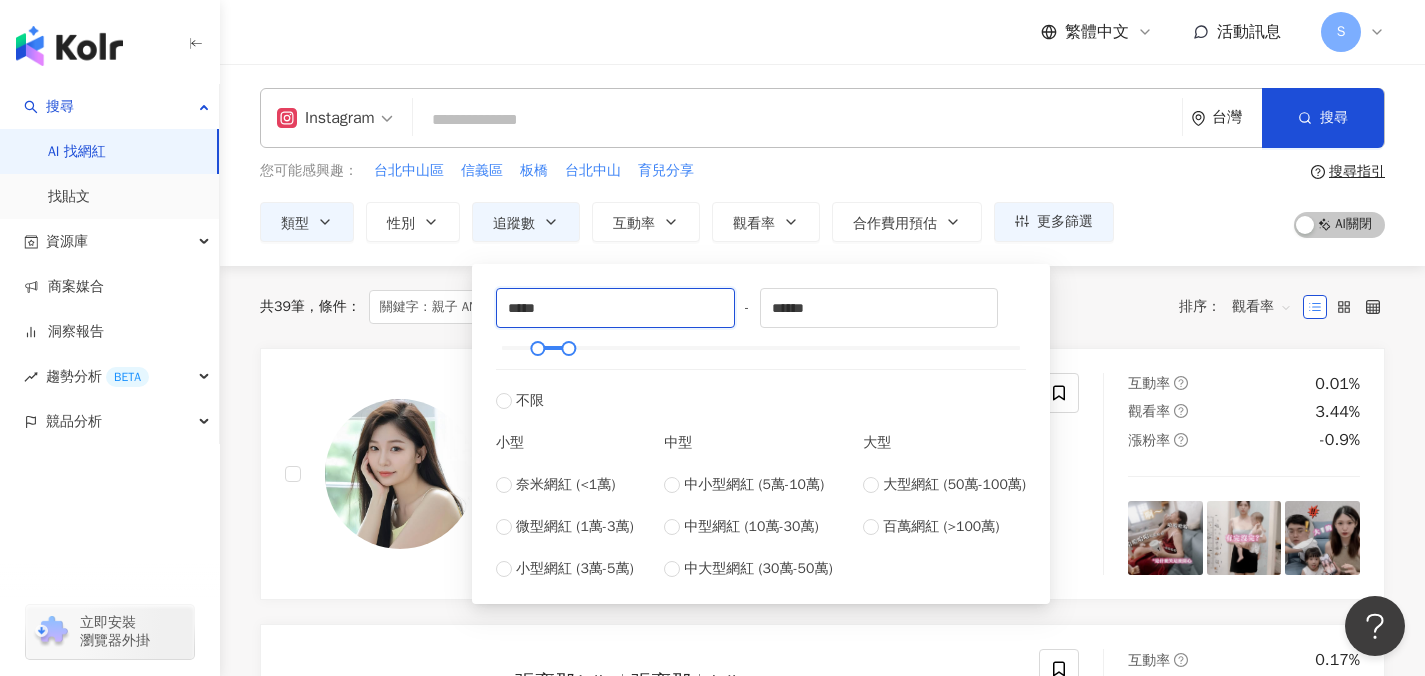 drag, startPoint x: 633, startPoint y: 309, endPoint x: 366, endPoint y: 297, distance: 267.26953 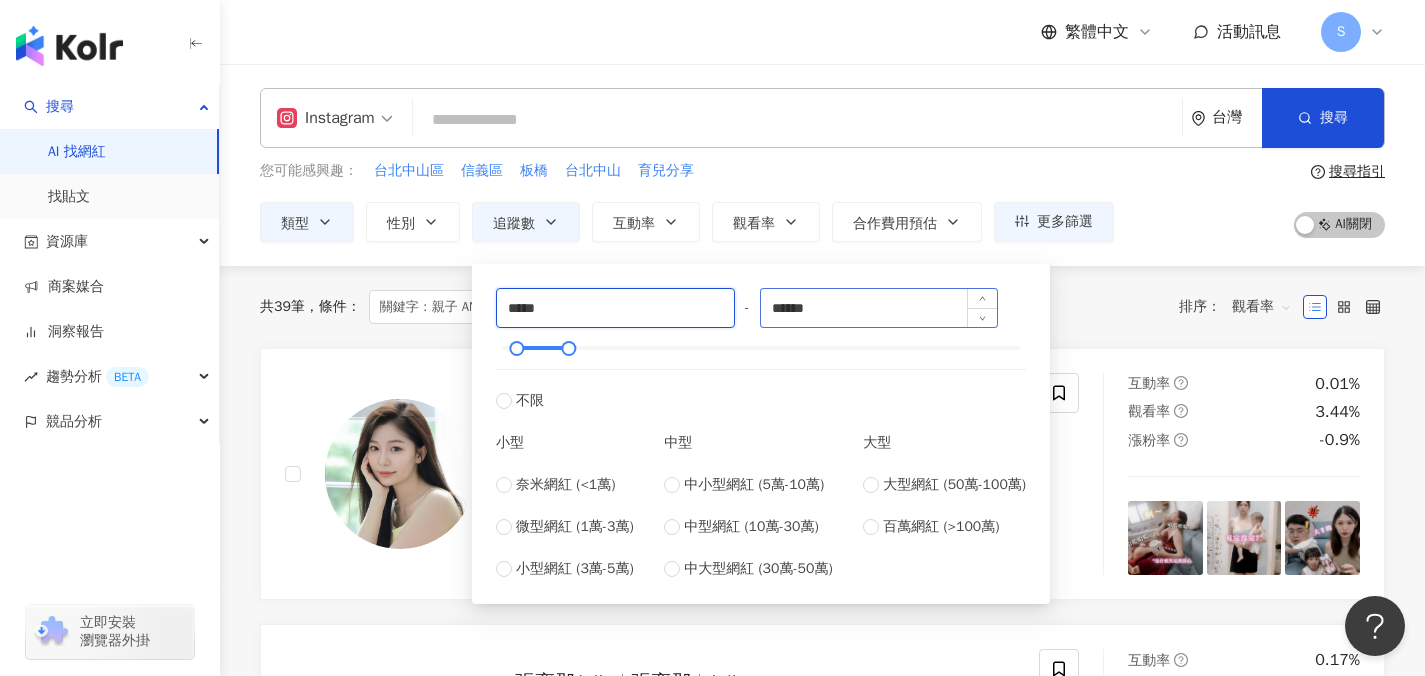 type on "*****" 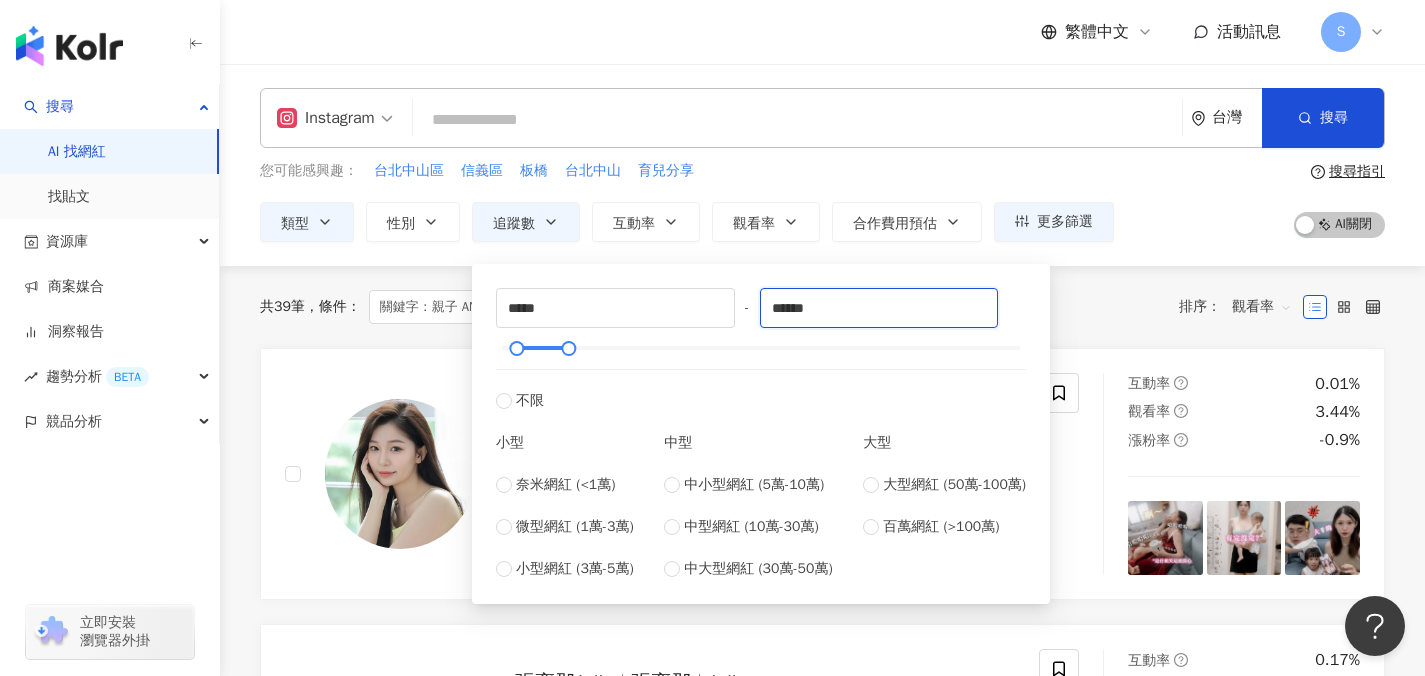 drag, startPoint x: 875, startPoint y: 310, endPoint x: 735, endPoint y: 307, distance: 140.03214 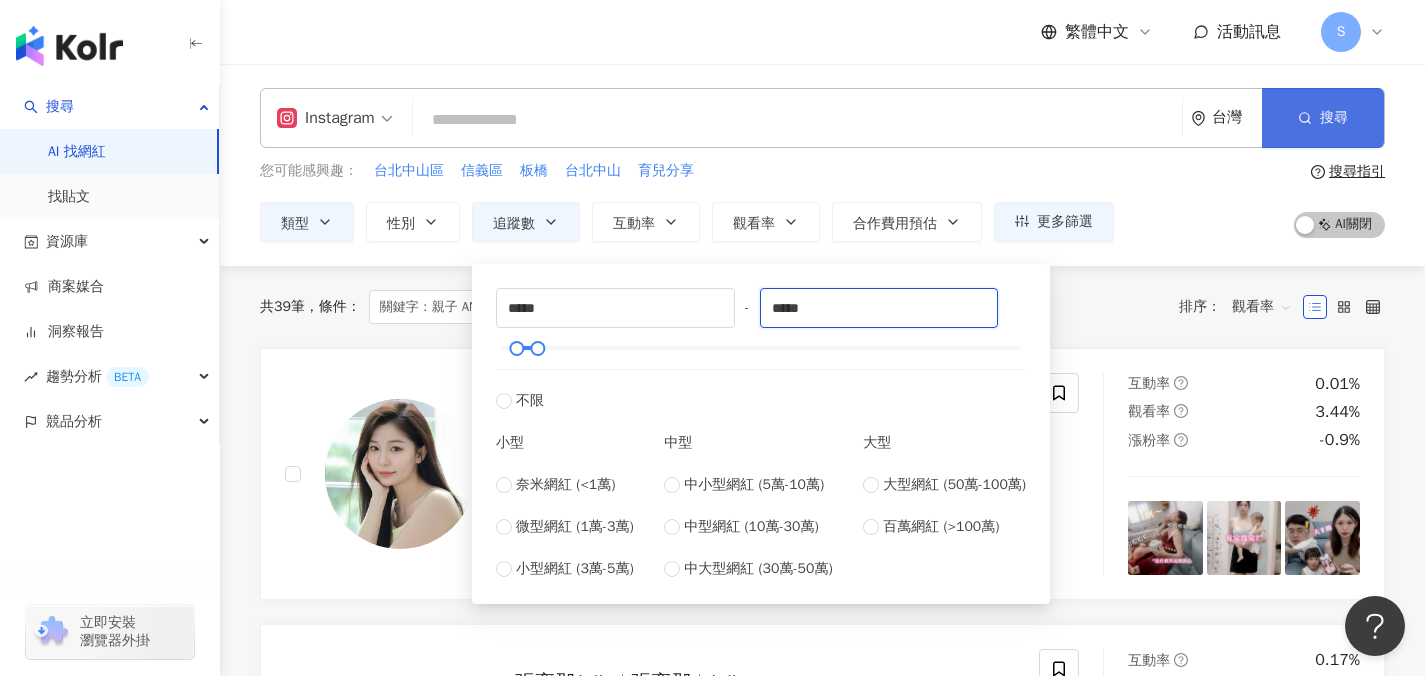 type on "*****" 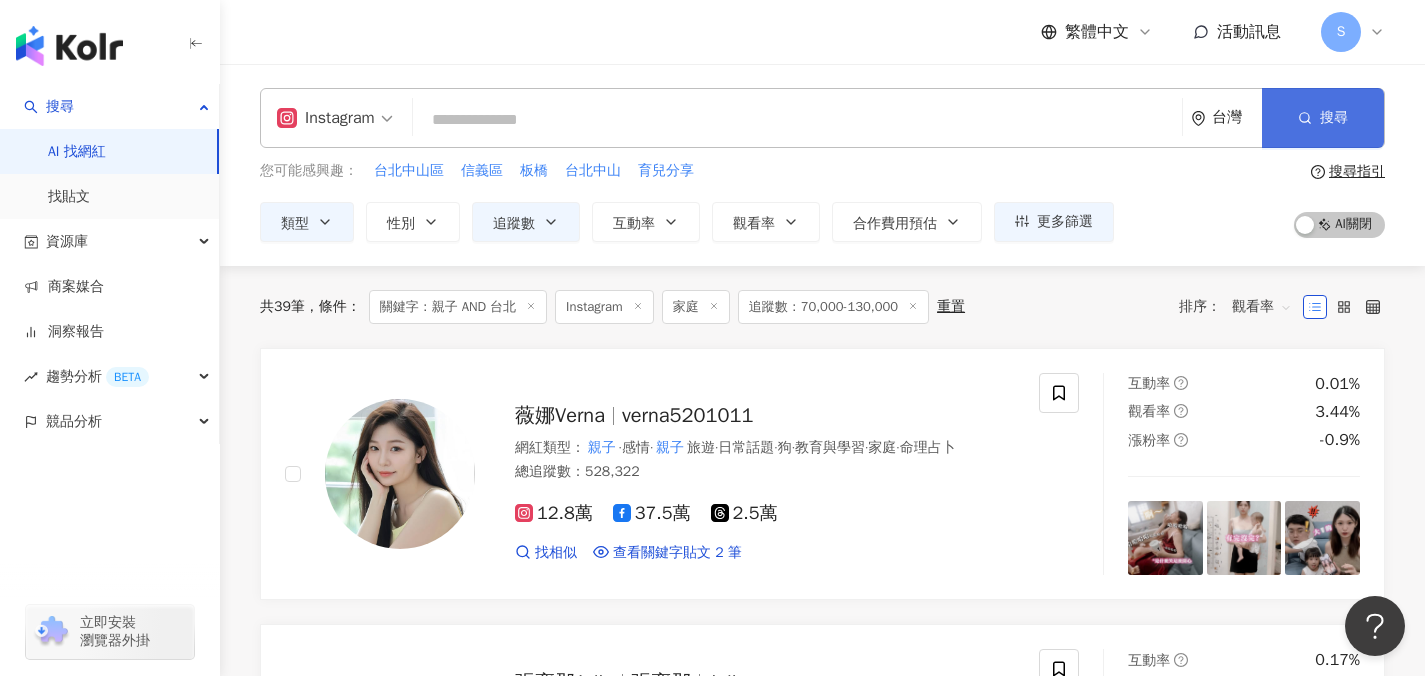 click on "搜尋" at bounding box center (1334, 118) 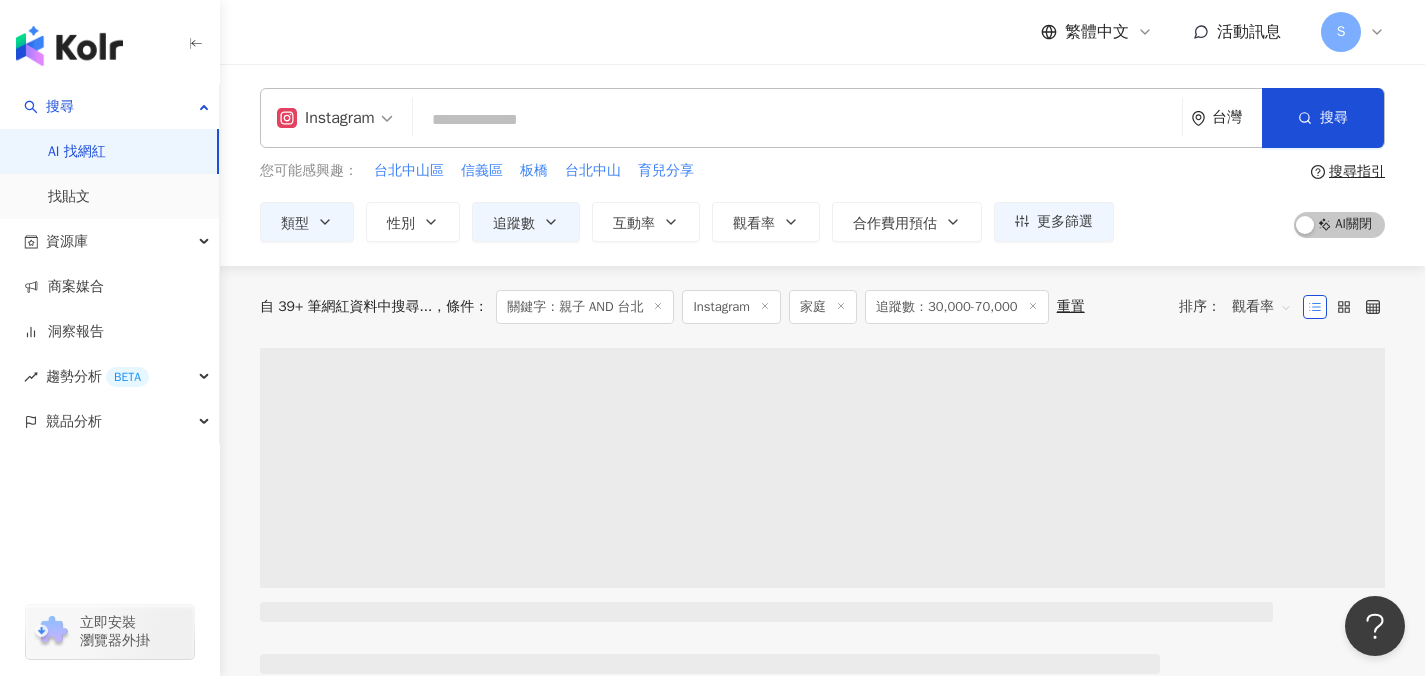 click on "Instagram" at bounding box center (731, 307) 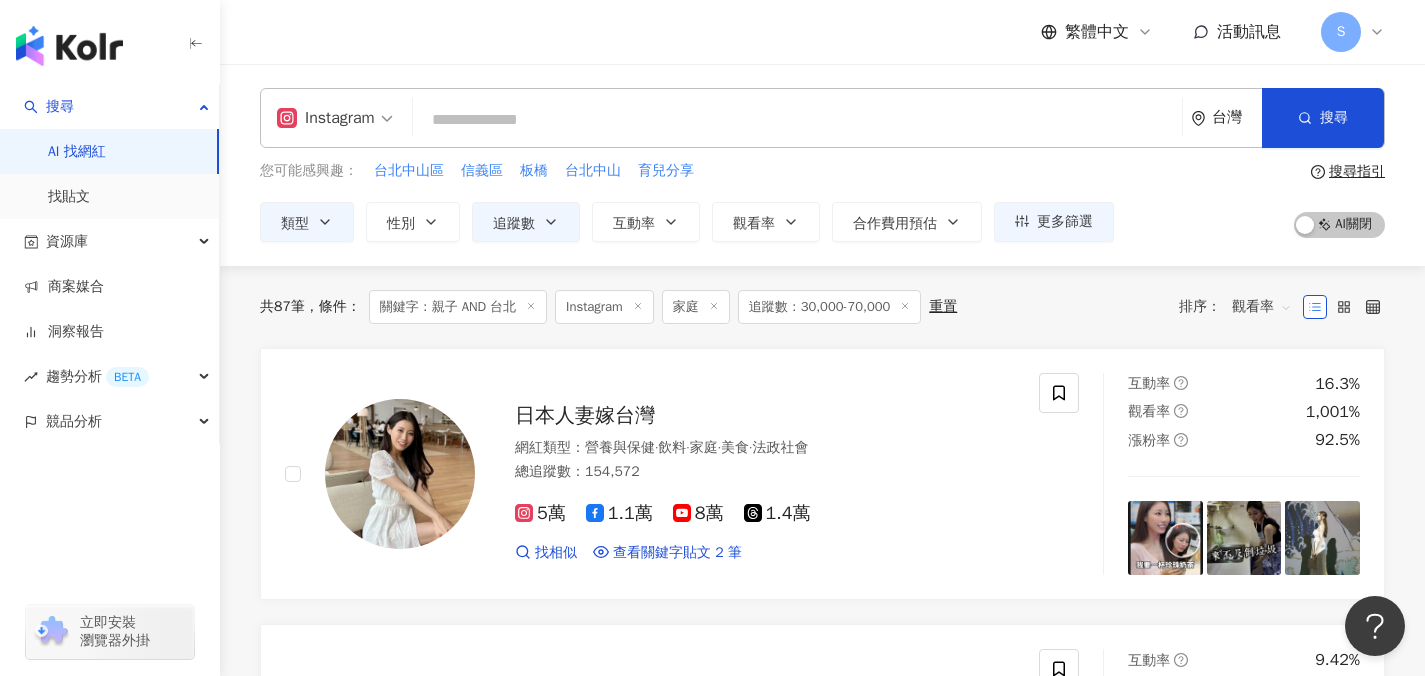 click 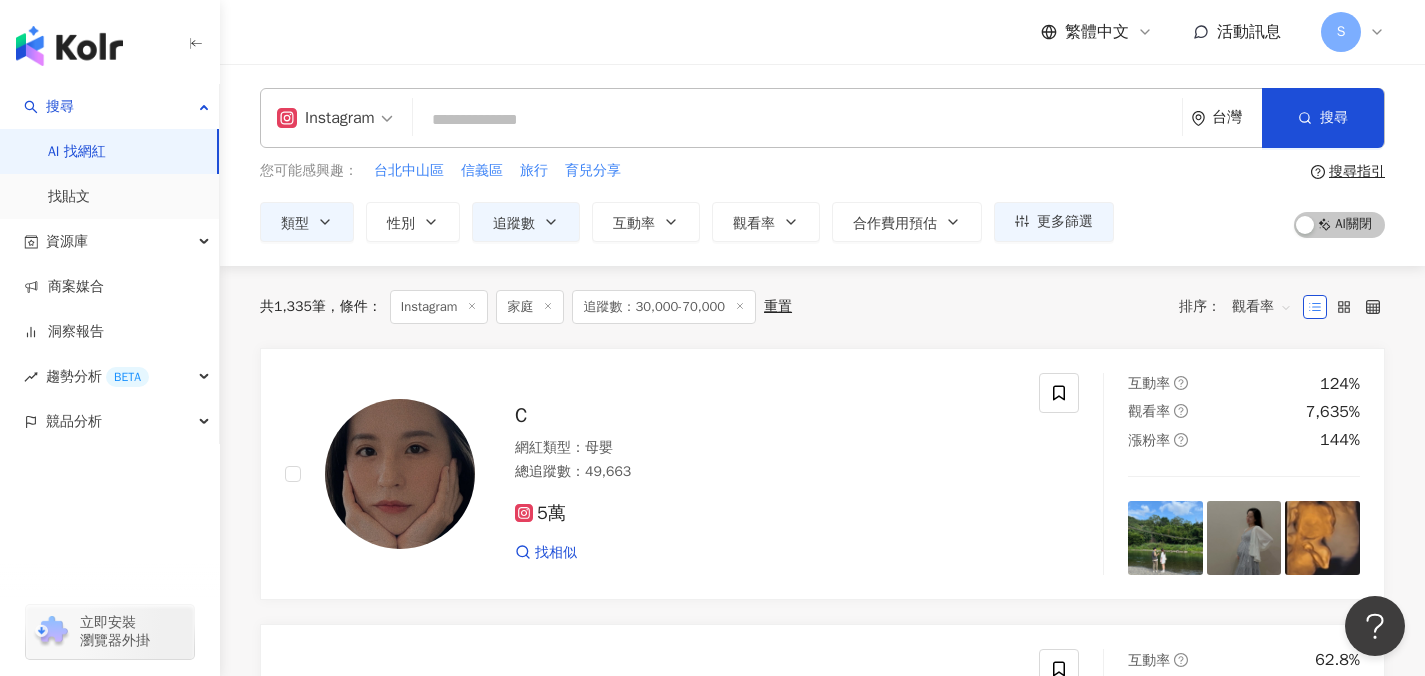 click at bounding box center [797, 120] 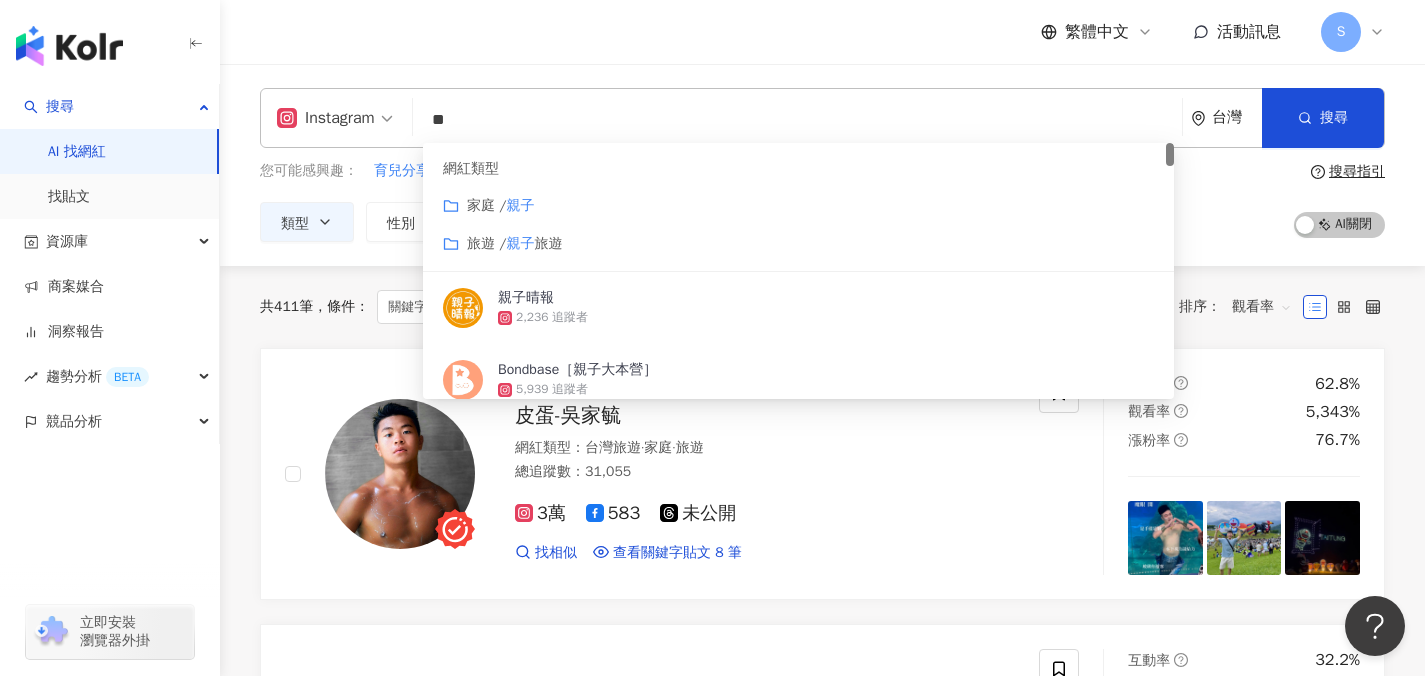 click on "共  411  筆 條件 ： 關鍵字：親子 Instagram 家庭 追蹤數：30,000-70,000 重置 排序： 觀看率 皮蛋-吳家毓 網紅類型 ： 台灣旅遊  ·  家庭  ·  旅遊 總追蹤數 ： 31,055 3萬 583 未公開 找相似 查看關鍵字貼文 8 筆 互動率 62.8% 觀看率 5,343% 漲粉率 76.7% Hiram Koffee hikoffee 網紅類型 ： 台灣旅遊  ·  母嬰  ·  親子 旅遊  ·  日常話題  ·  教育與學習  ·  遊戲 總追蹤數 ： 85,000 5.6萬 2.9萬 找相似 查看關鍵字貼文 5 筆 互動率 32.2% 觀看率 1,294% 漲粉率 11.1% 日本人妻嫁台灣 網紅類型 ： 營養與保健  ·  飲料  ·  家庭  ·  美食  ·  法政社會 總追蹤數 ： 154,572 5萬 1.1萬 8萬 1.4萬 找相似 查看關鍵字貼文 3 筆 互動率 16.3% 觀看率 1,001% 漲粉率 92.5% sylvia_cho1111 網紅類型 ： 家庭  ·  美食  ·  旅遊 總追蹤數 ： 38,229 3.1萬 7,328 找相似 查看關鍵字貼文 13 筆 互動率 9.42% 觀看率 885% 漲粉率 19.7% 詹欣嬡CIRA ：" at bounding box center (822, 2315) 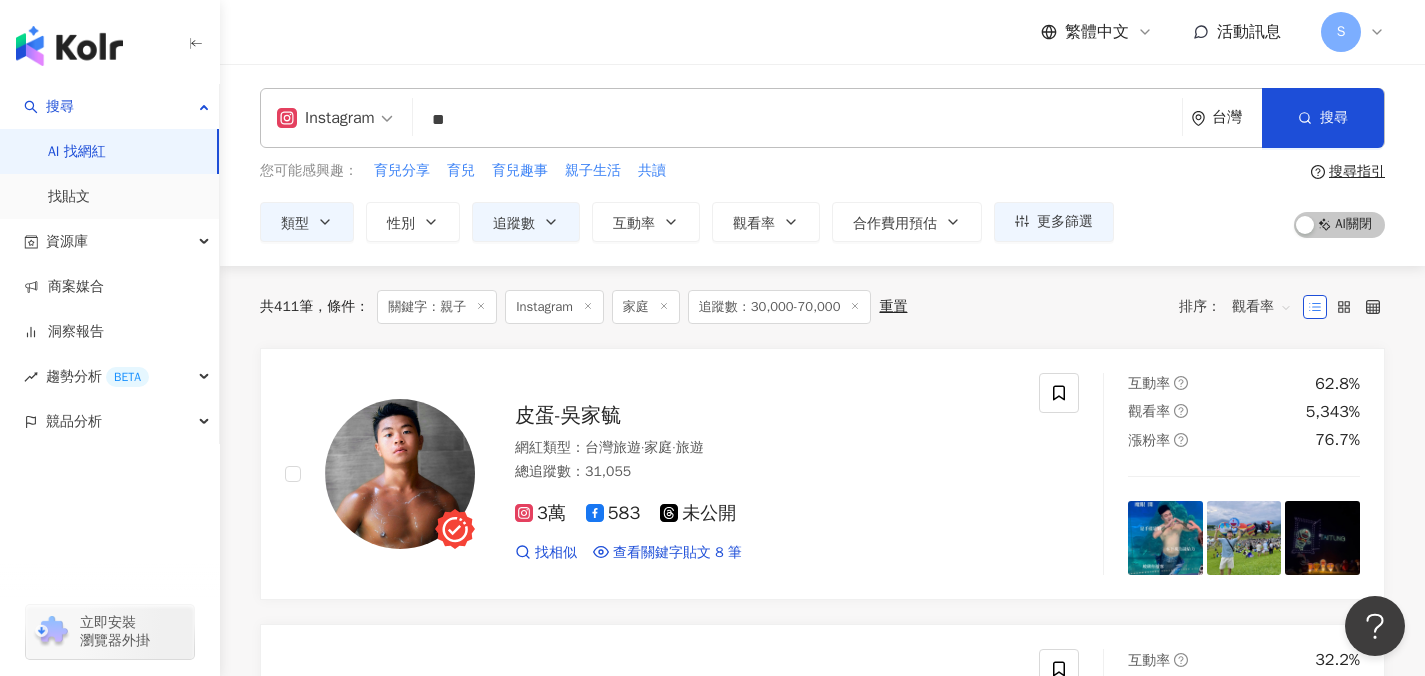 click on "**" at bounding box center (797, 120) 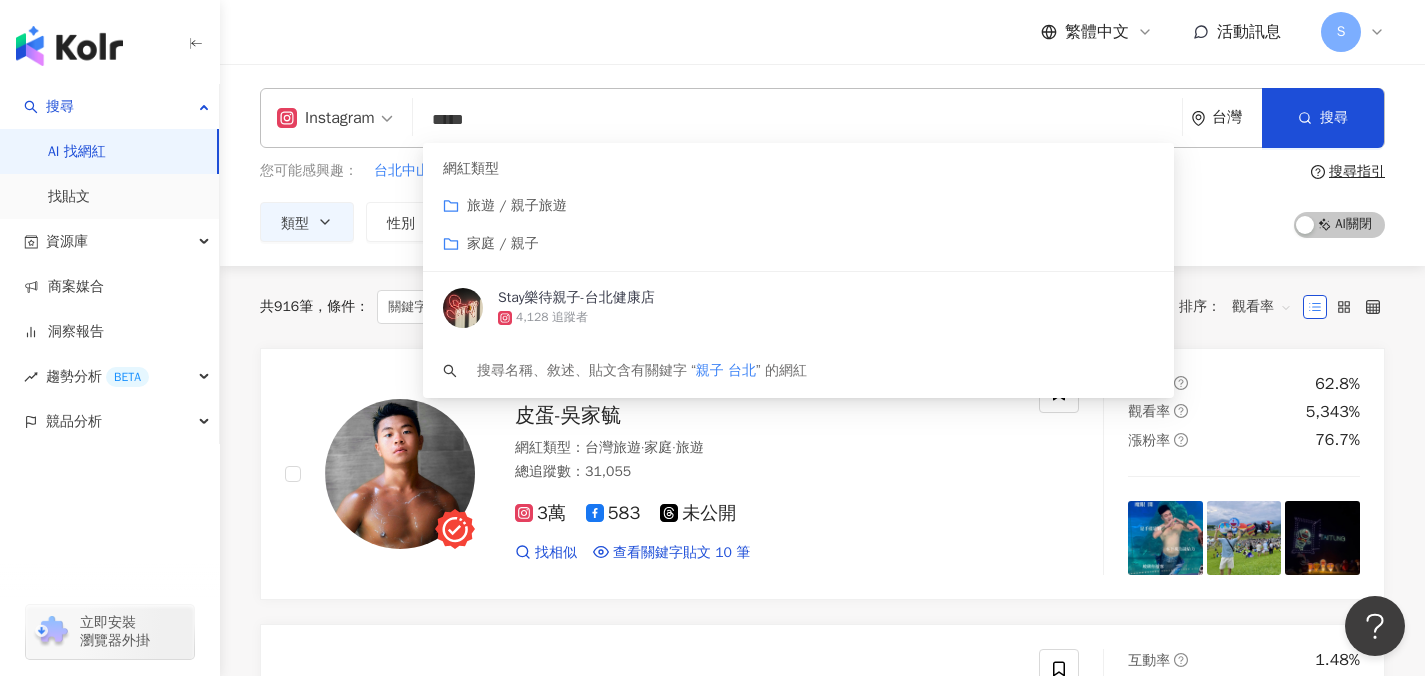 click on "共  916  筆 條件 ： 關鍵字：親子 台北 Instagram 家庭 追蹤數：30,000-70,000 重置 排序： 觀看率 皮蛋-吳家毓 網紅類型 ： 台灣旅遊  ·  家庭  ·  旅遊 總追蹤數 ： 31,055 3萬 583 未公開 找相似 查看關鍵字貼文 10 筆 互動率 62.8% 觀看率 5,343% 漲粉率 76.7% 溫昇豪 溫昇豪 James Wen 網紅類型 ： 日常話題  ·  教育與學習  ·  家庭  ·  醫療與健康 總追蹤數 ： 270,690 5.7萬 21.4萬 未公開 找相似 查看關鍵字貼文 3 筆 互動率 1.48% 觀看率 3,957% 漲粉率 1.29% cosir20192019 叩舍COSIR 網紅類型 ： 促購導購  ·  藝術與娛樂  ·  日常話題  ·  教育與學習  ·  家庭  ·  音樂  ·  旅遊 總追蹤數 ： 343,219 3.5萬 2.3萬 28.6萬 找相似 查看關鍵字貼文 28 筆 互動率 66.3% 觀看率 2,187% 漲粉率 32.7% FUFU forluck18 網紅類型 ： 電影  ·  保養  ·  美妝時尚  ·  家庭  ·  美食  ·  音樂  ·  運動  ·  旅遊 總追蹤數 ： 79,450 5.8萬 ：" at bounding box center [822, 2193] 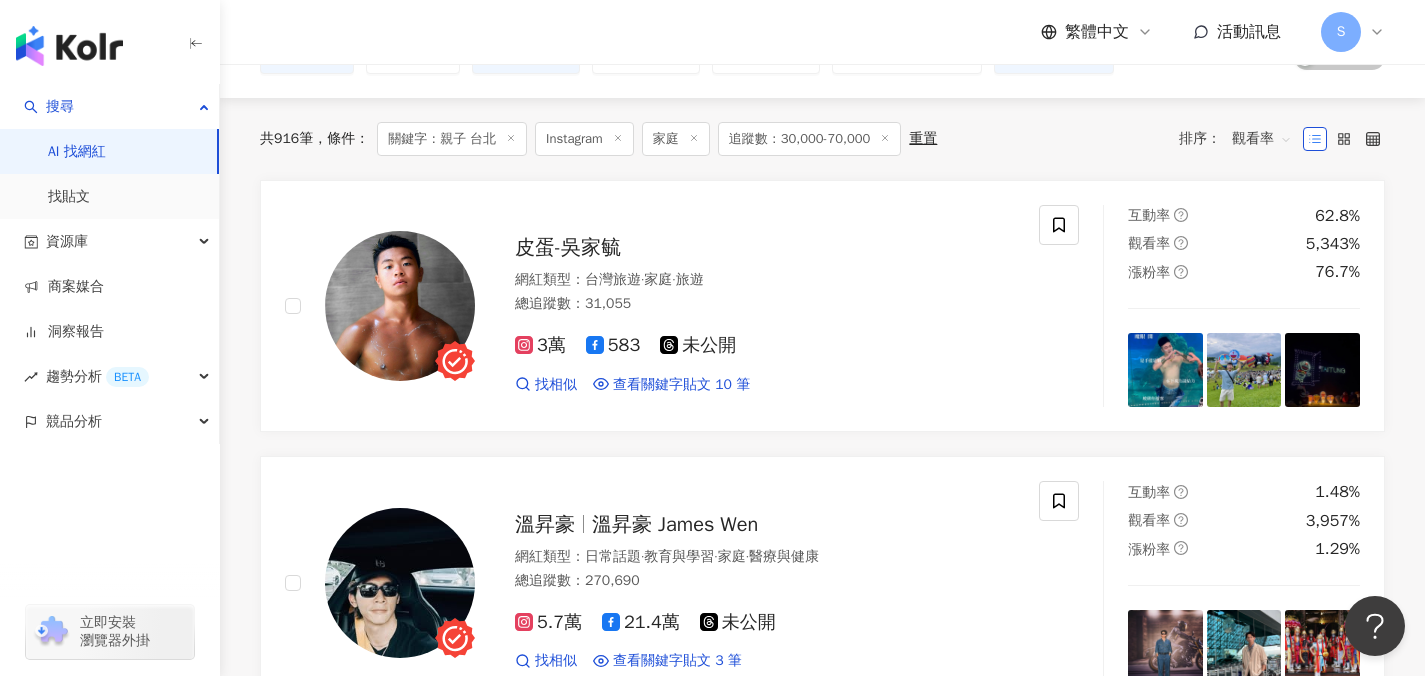scroll, scrollTop: 0, scrollLeft: 0, axis: both 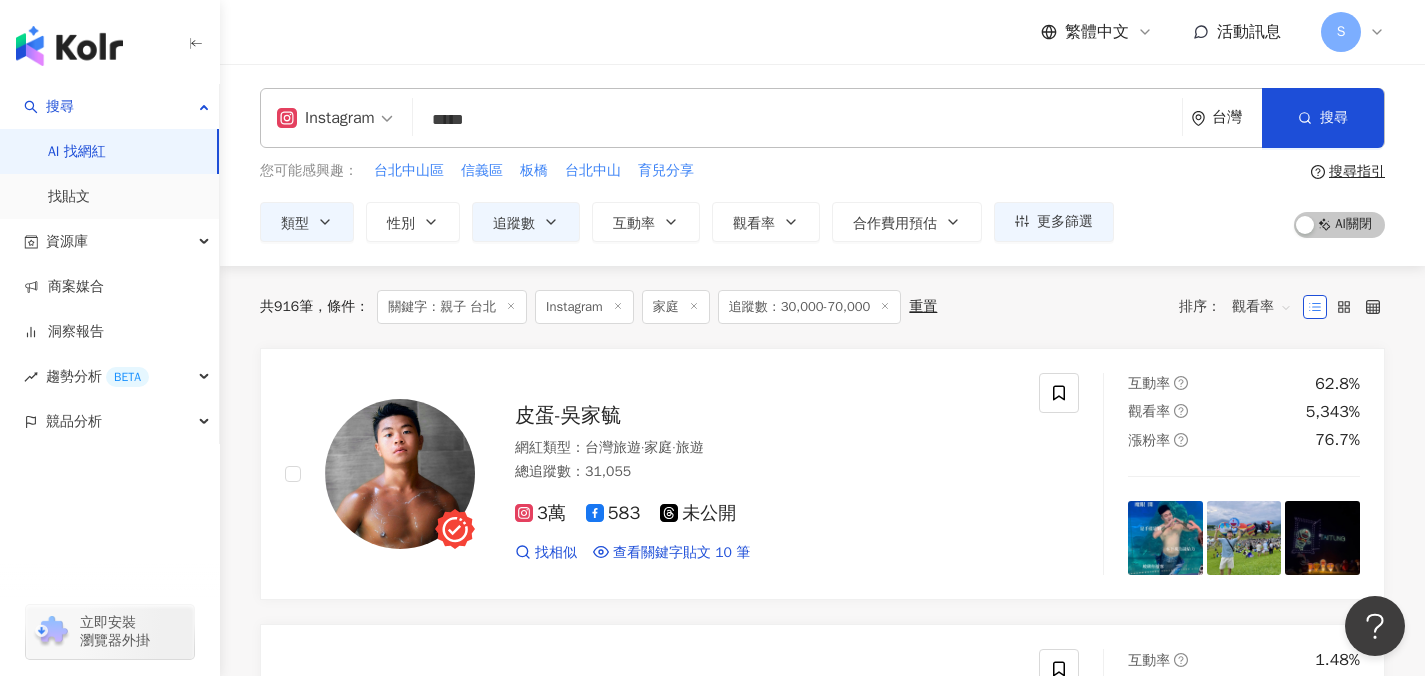 click on "*****" at bounding box center [797, 120] 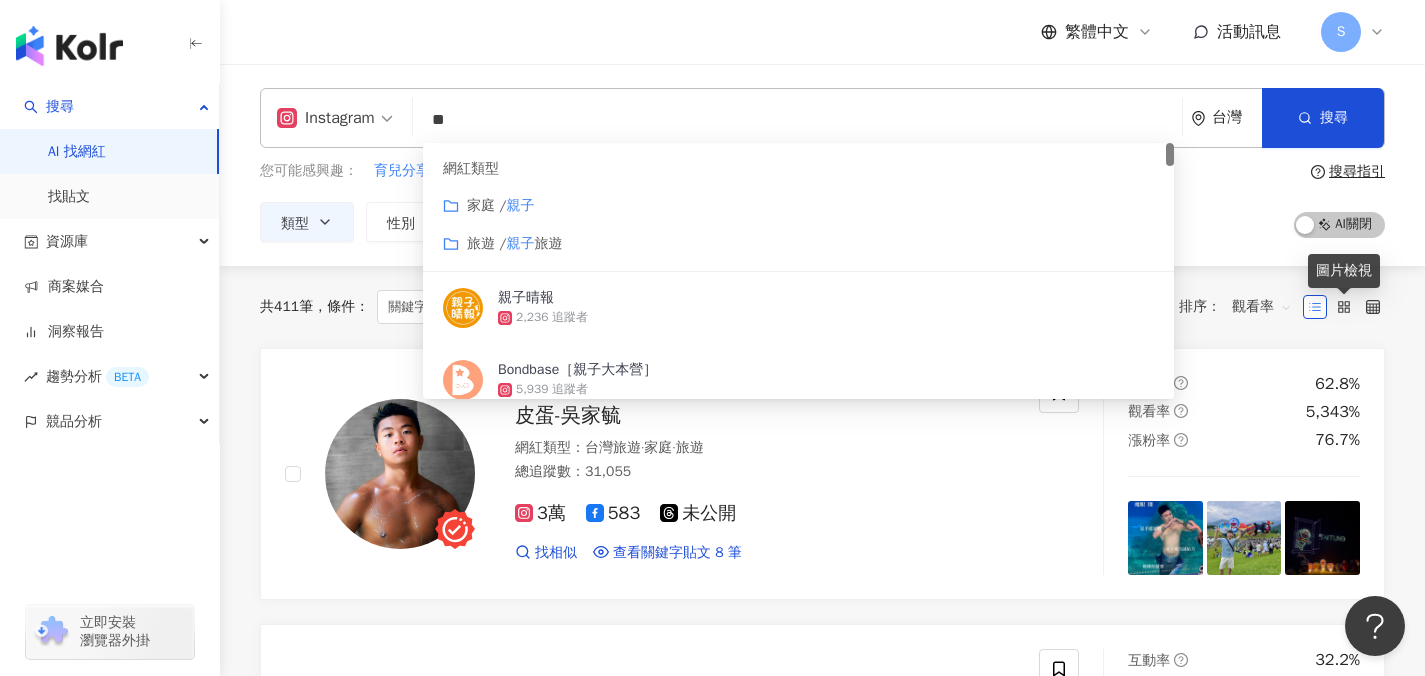 type on "**" 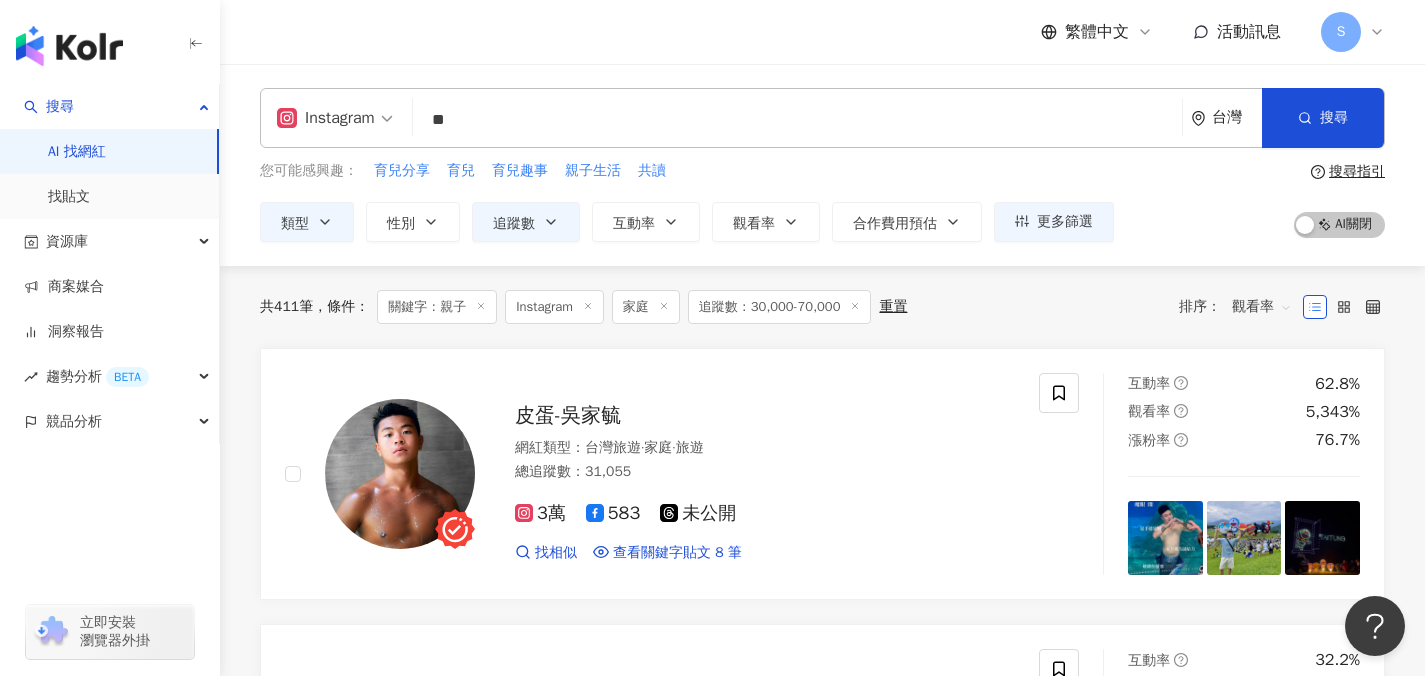 click on "共  411  筆 條件 ： 關鍵字：親子 Instagram 家庭 追蹤數：30,000-70,000 重置 排序： 觀看率 皮蛋-吳家毓 網紅類型 ： 台灣旅遊  ·  家庭  ·  旅遊 總追蹤數 ： 31,055 3萬 583 未公開 找相似 查看關鍵字貼文 8 筆 2025/1/3
#花蓮 #花蓮景點 #遠雄海洋公園 # 親子 景點 #美人魚 #男人魚 #人魚先生 2024/12/16
#花蓮 #花蓮景點 #遠雄海洋公園 # 親子 景點 #美人魚 #男人魚 #人魚先生 2024/12/6
#花蓮 #花蓮景點 #遠雄海洋公園 # 親子 景點 #美人魚 #男人魚 #人魚先生  看更多 互動率 62.8% 觀看率 5,343% 漲粉率 76.7% Hiram Koffee hikoffee 網紅類型 ： 台灣旅遊  ·  母嬰  ·  親子 旅遊  ·  日常話題  ·  教育與學習  ·  遊戲 總追蹤數 ： 85,000 5.6萬 2.9萬 找相似 查看關鍵字貼文 5 筆 互動率 32.2% 觀看率 1,294% 漲粉率 11.1% 日本人妻嫁台灣 網紅類型 ： 營養與保健  ·  飲料  ·  家庭  ·  美食  ·  法政社會 總追蹤數" at bounding box center (822, 2315) 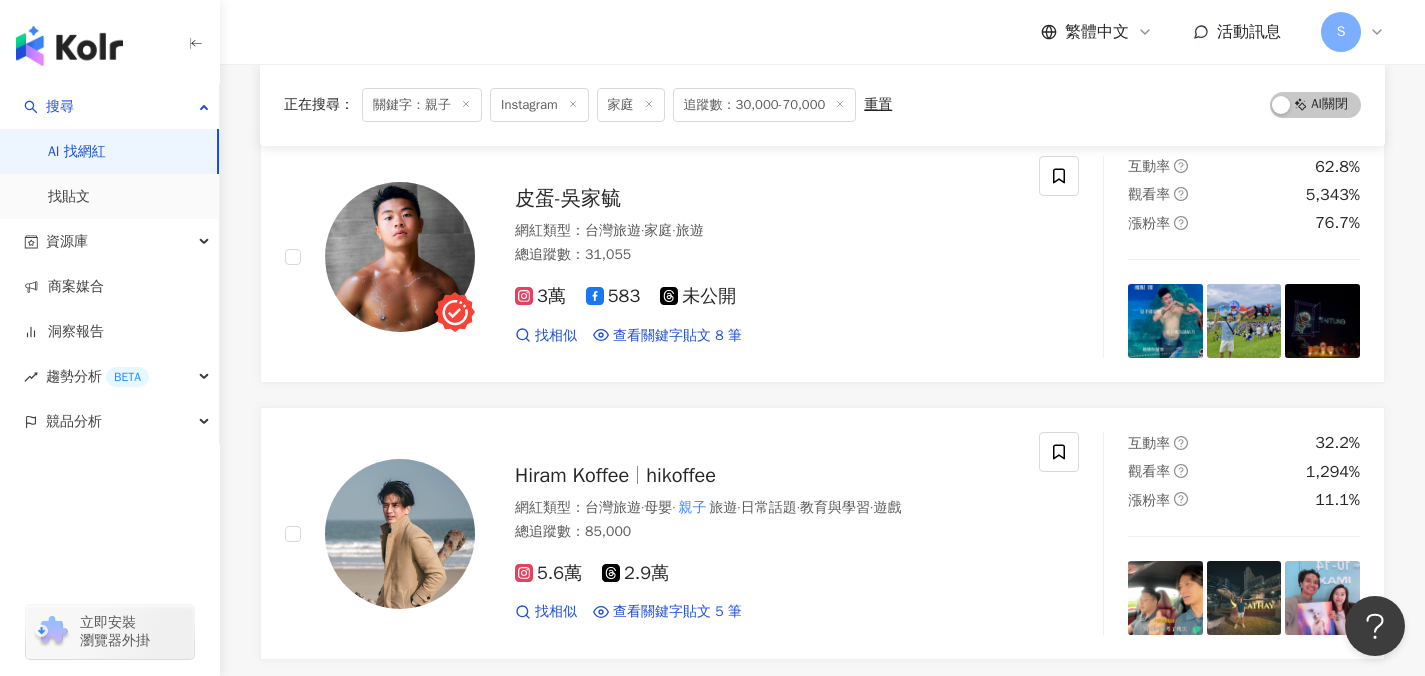 scroll, scrollTop: 0, scrollLeft: 0, axis: both 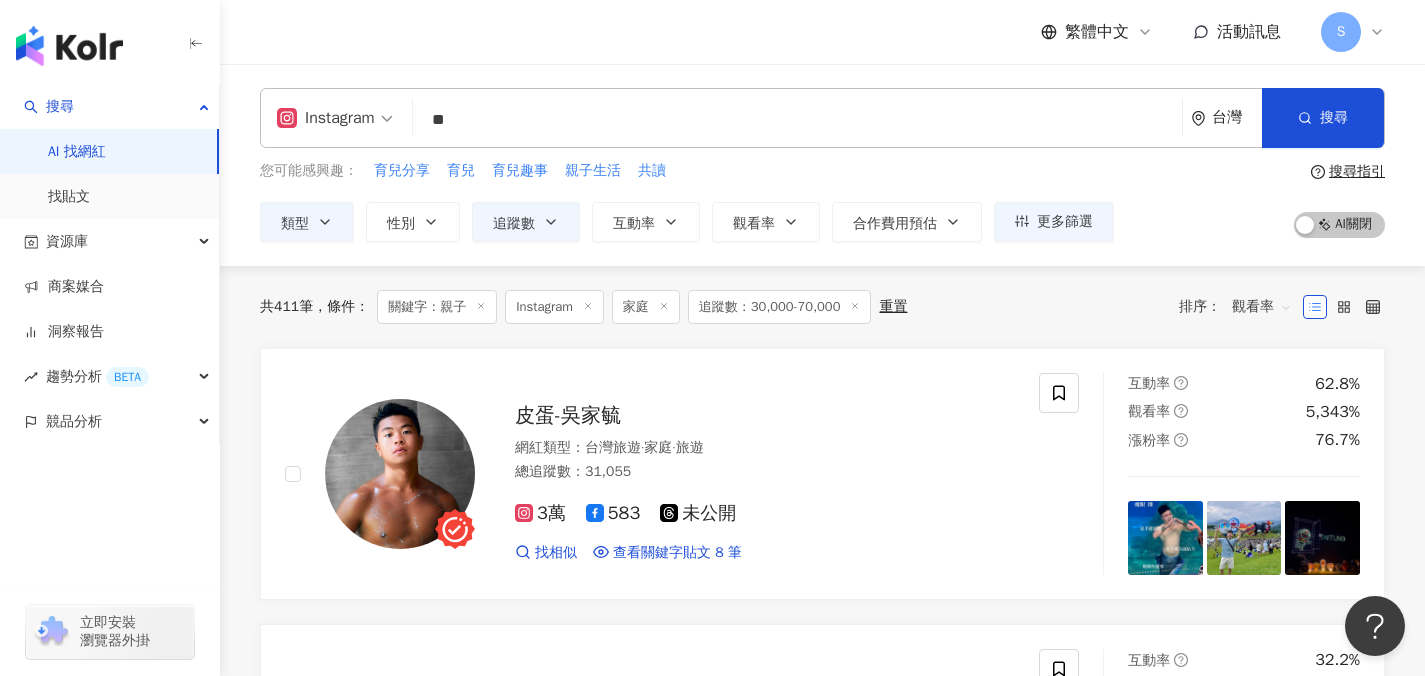 click on "觀看率" at bounding box center (1262, 307) 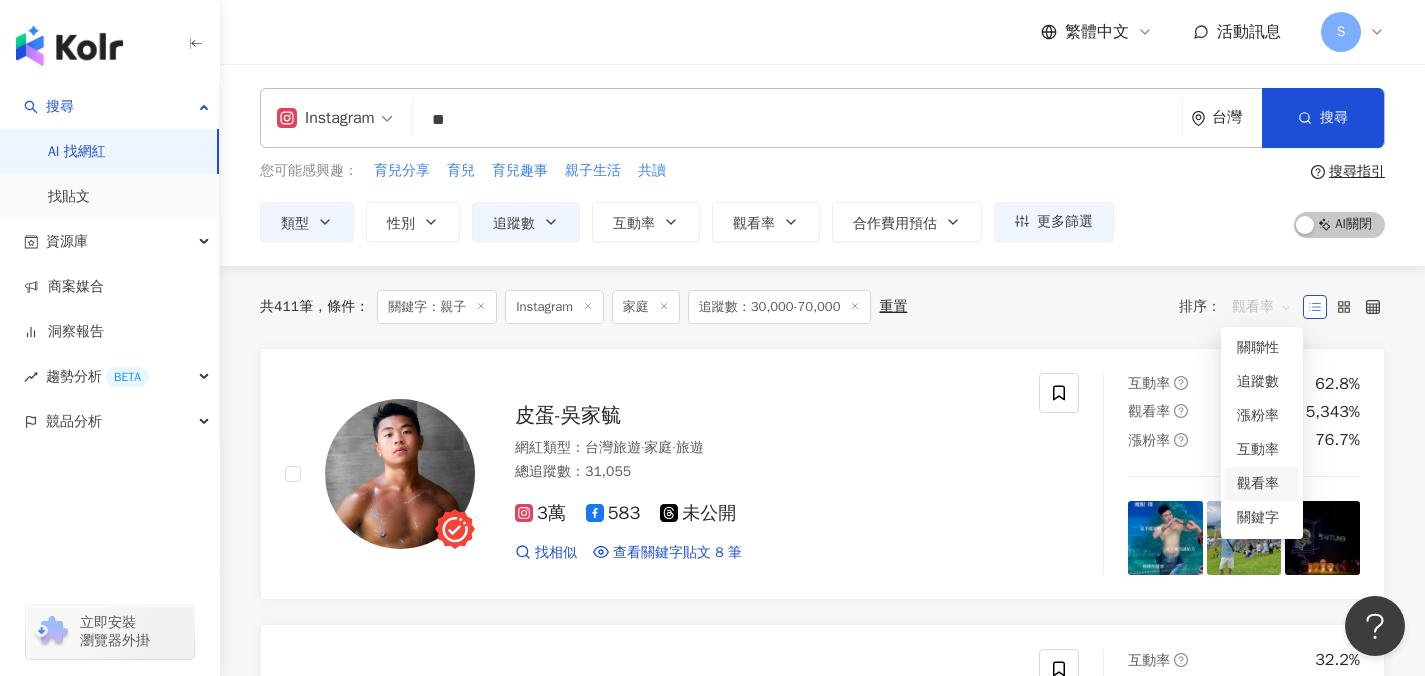 click on "觀看率" at bounding box center (1262, 484) 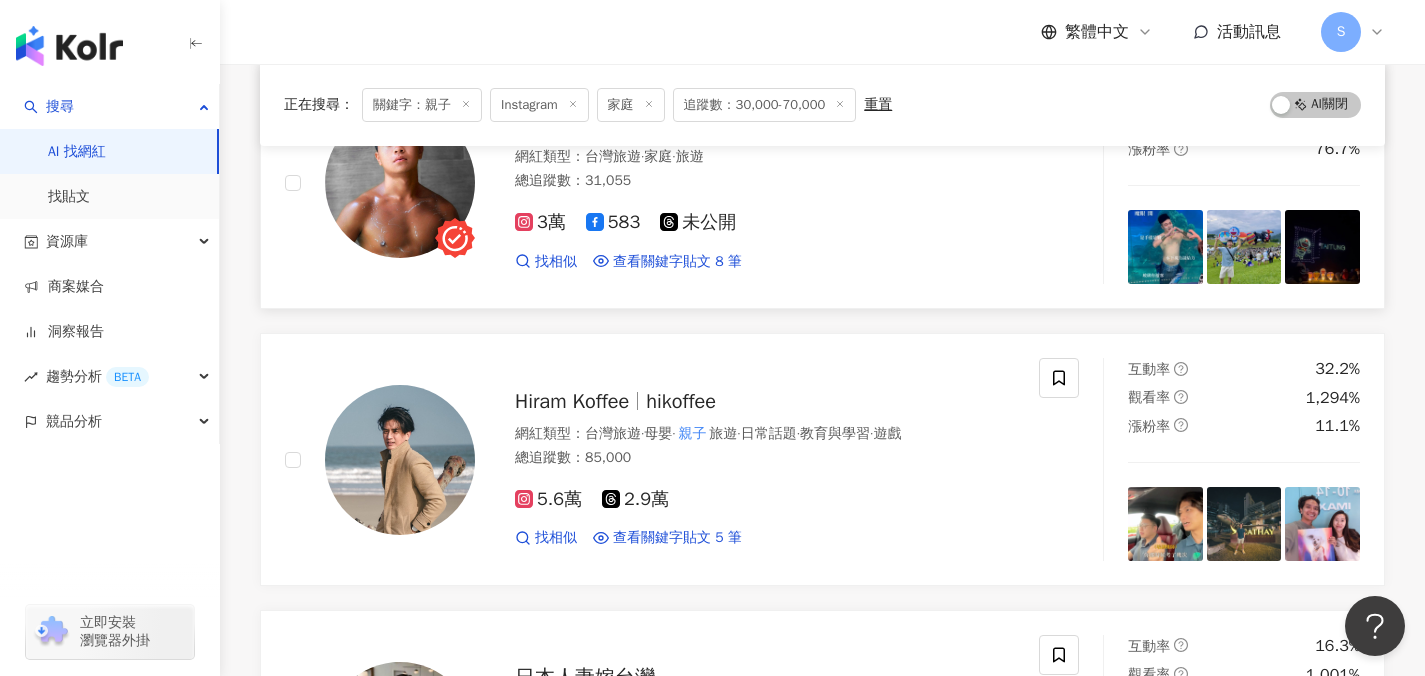 scroll, scrollTop: 304, scrollLeft: 0, axis: vertical 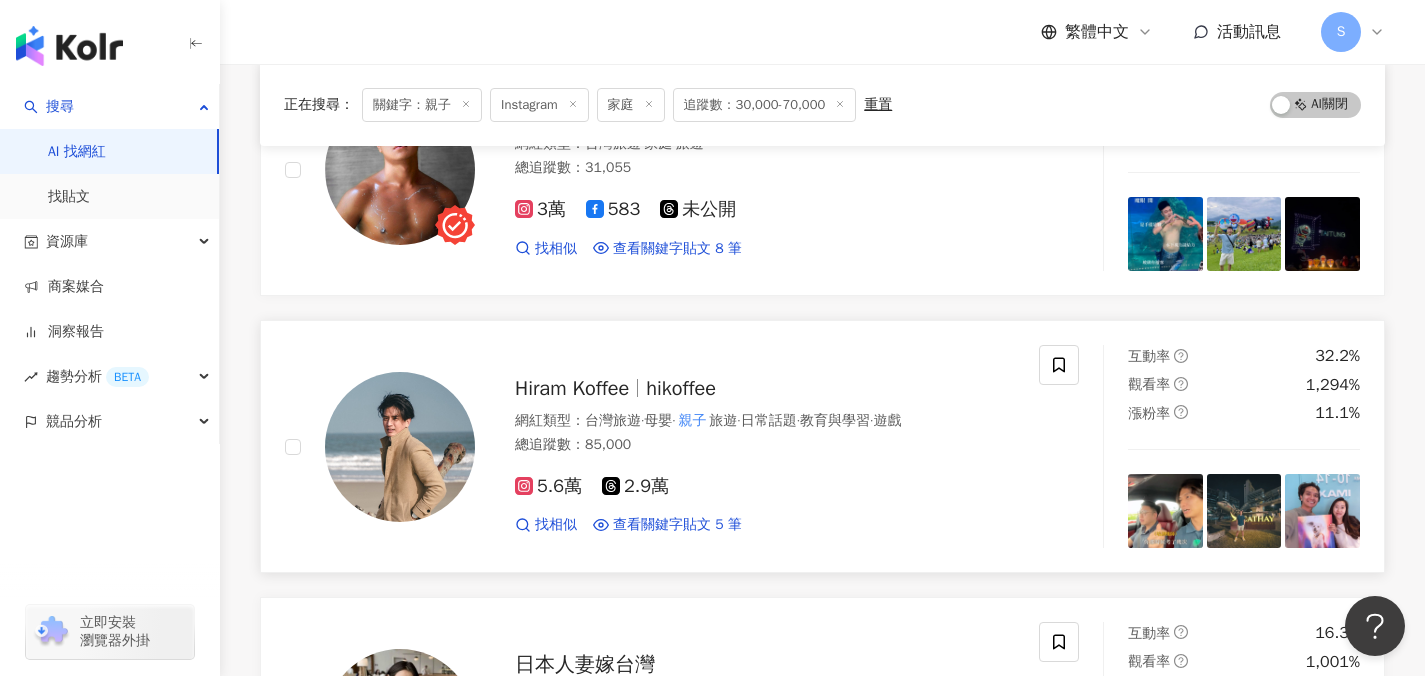 click on "5.6萬 2.9萬 找相似 查看關鍵字貼文 5 筆 2025/7/9
#人生清單 #熱氣球 #台東旅行 # 親子 旅遊 #一打二 2025/5/8 勝地
消費不高，自駕方便
小孩來玩有一堆 親子 友善行程
成人來玩也有文青購物市集（ 2025/1/22 接下來會開啟新的影片企劃
不再只是適合闔家觀賞的 親子 開車路線
大家可以期待一下，影片應該2月可以上線
@step30ministries  看更多" at bounding box center (765, 497) 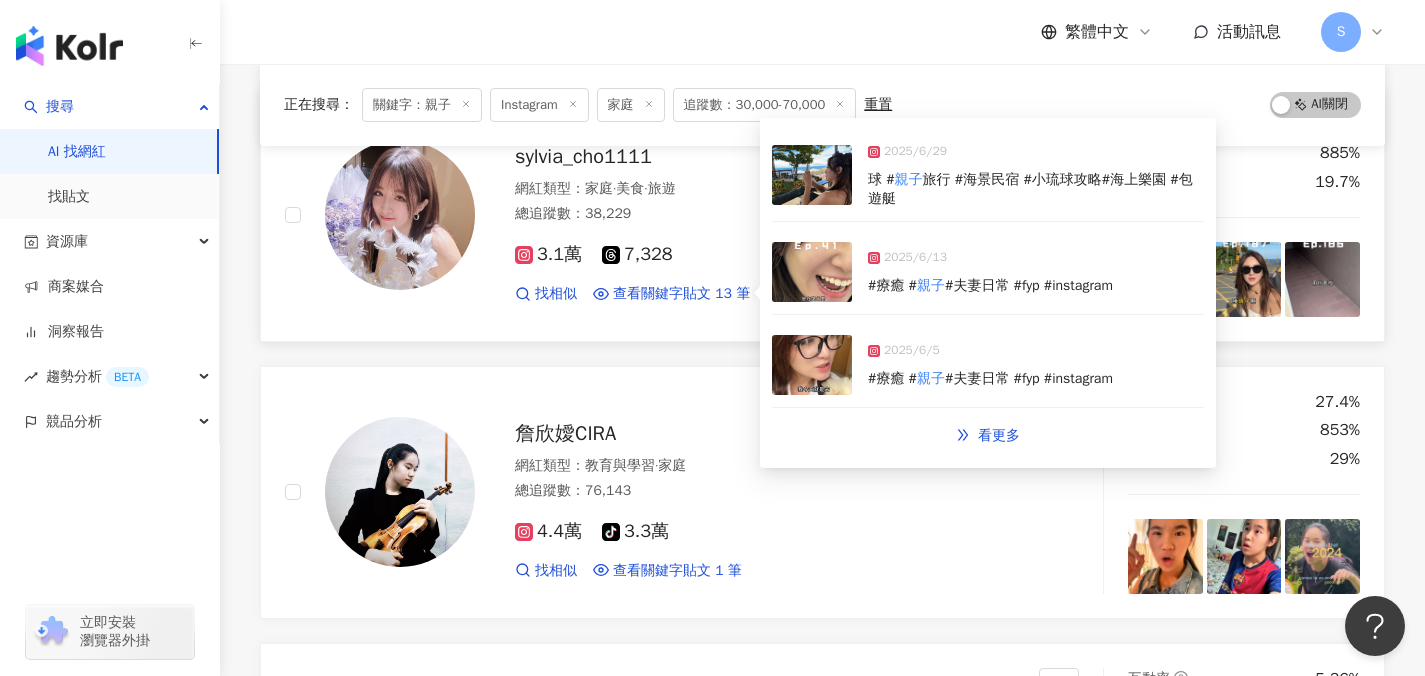 scroll, scrollTop: 975, scrollLeft: 0, axis: vertical 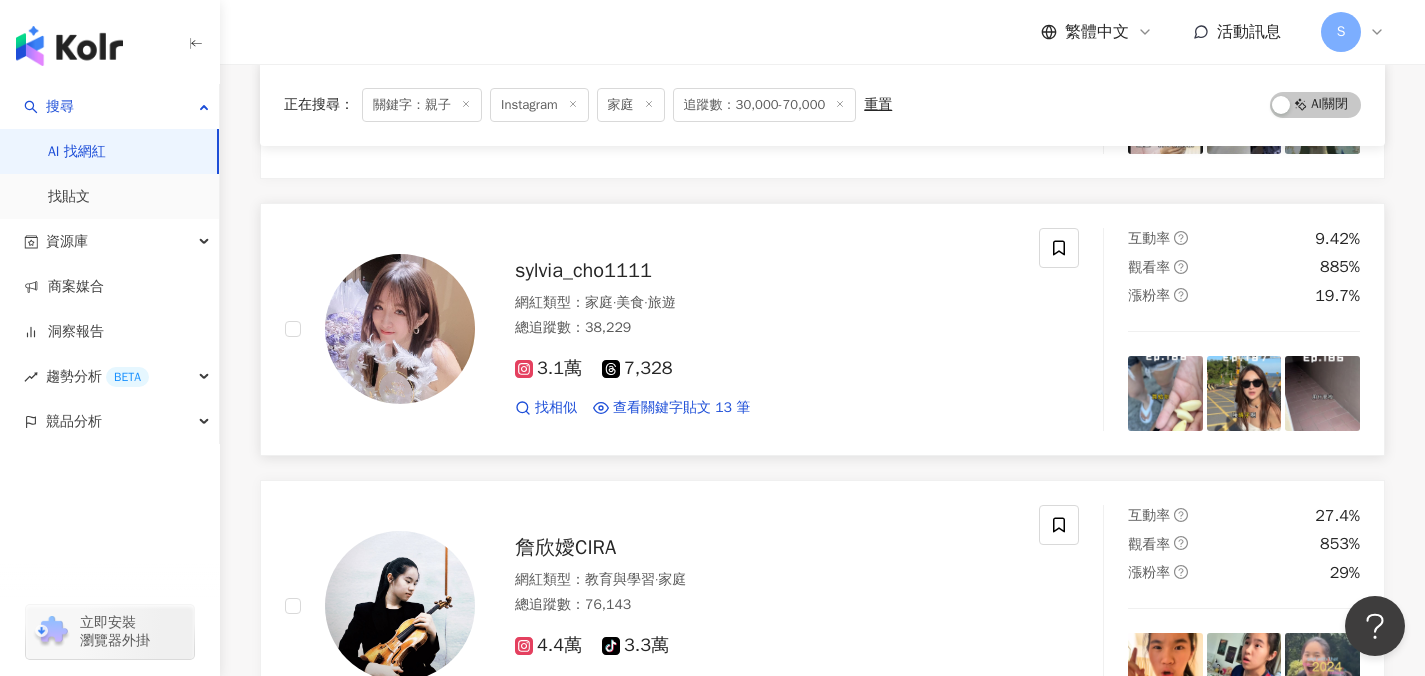 click on "sylvia_cho1111 網紅類型 ： 家庭  ·  美食  ·  旅遊 總追蹤數 ： 38,229 3.1萬 7,328 找相似 查看關鍵字貼文 13 筆 2025/6/29 球 # 親子 旅行 #海景民宿 #小琉球攻略#海上樂園 #包遊艇 2025/6/13 #療癒 # 親子
#夫妻日常 #fyp #instagram 2025/6/5 #療癒 # 親子
#夫妻日常 #fyp #instagram  看更多" at bounding box center (745, 329) 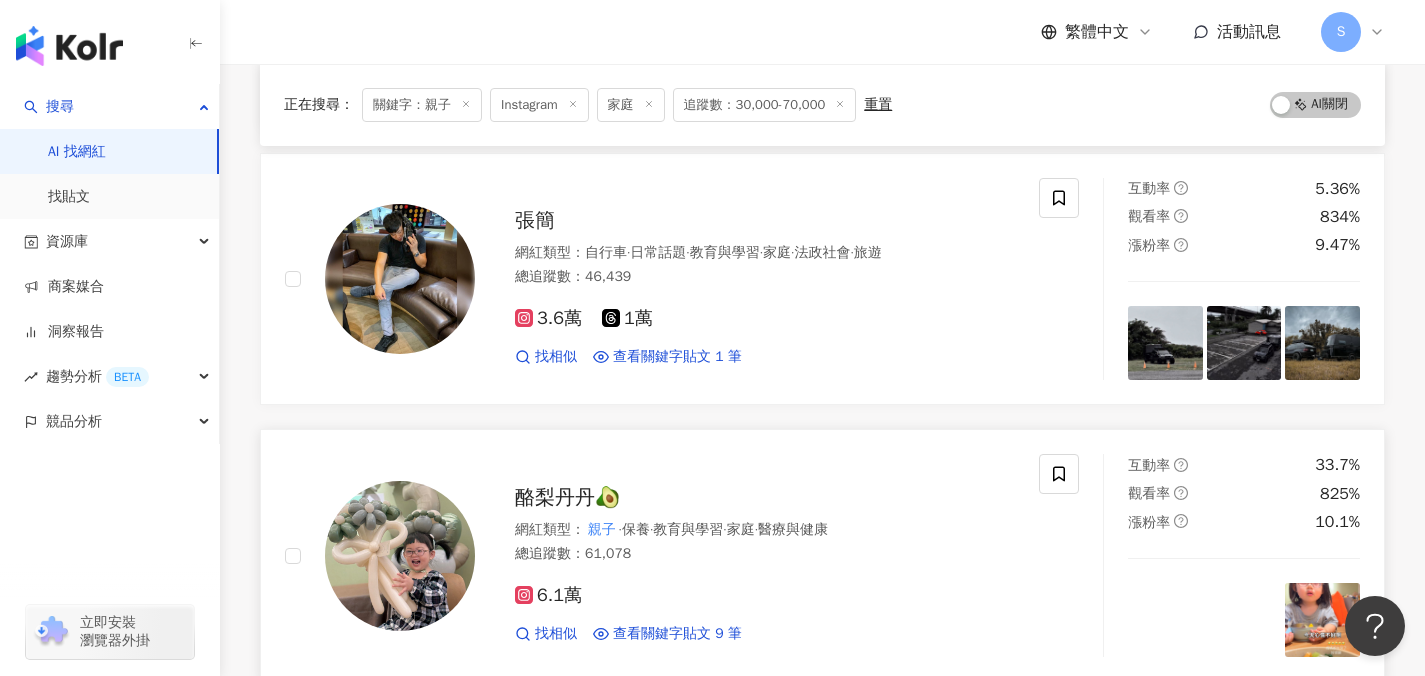 scroll, scrollTop: 1695, scrollLeft: 0, axis: vertical 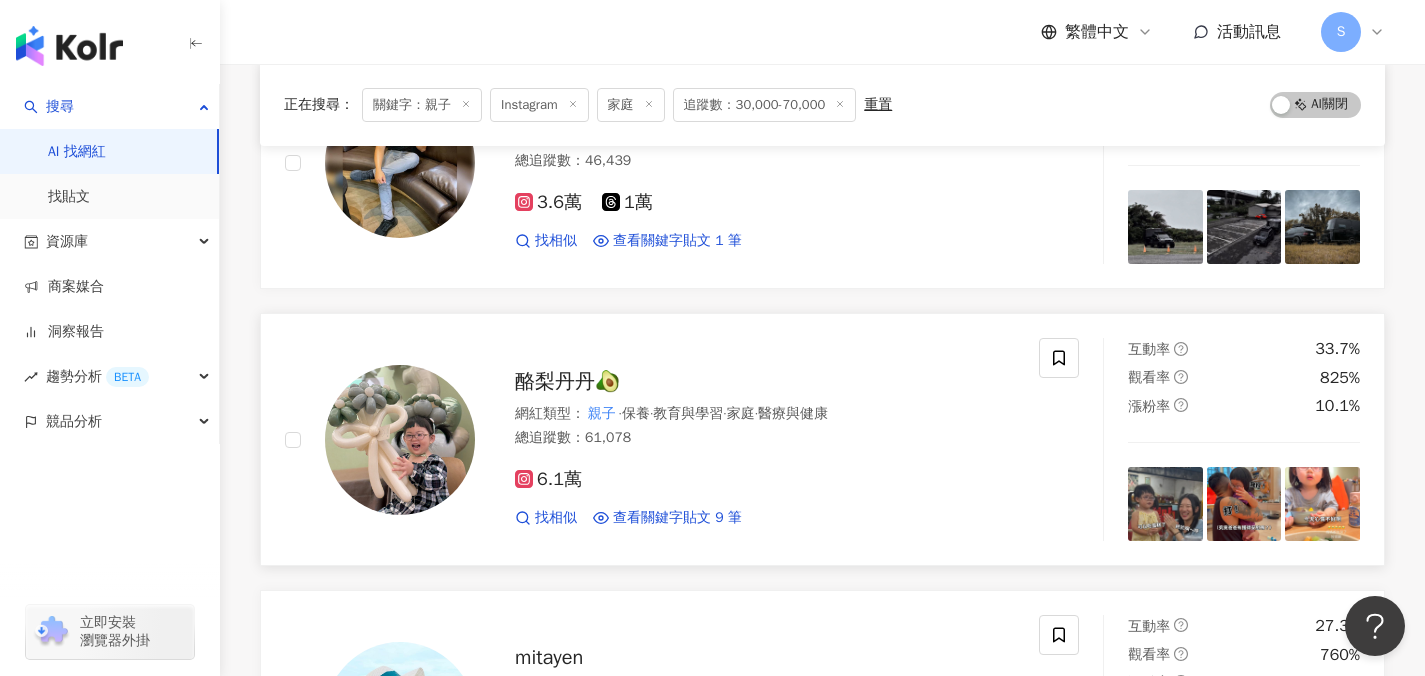 click on "6.1萬" at bounding box center [765, 480] 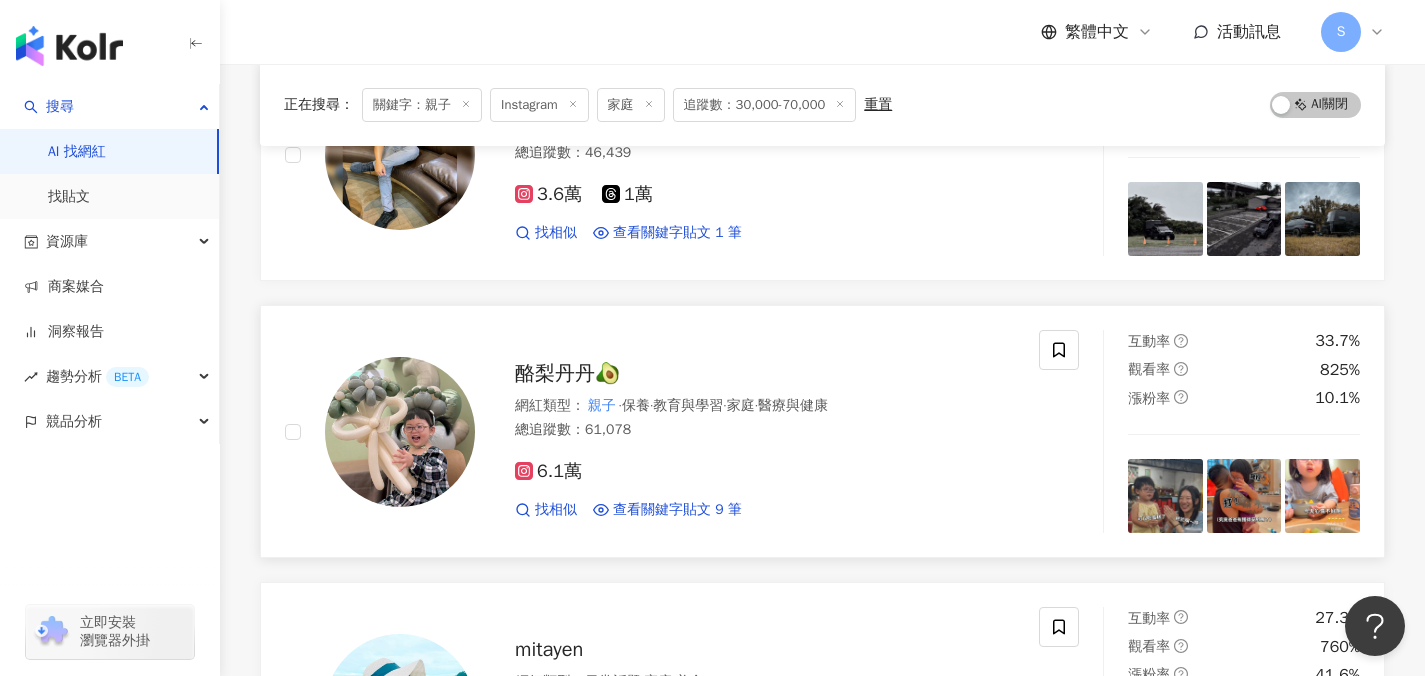 scroll, scrollTop: 1703, scrollLeft: 0, axis: vertical 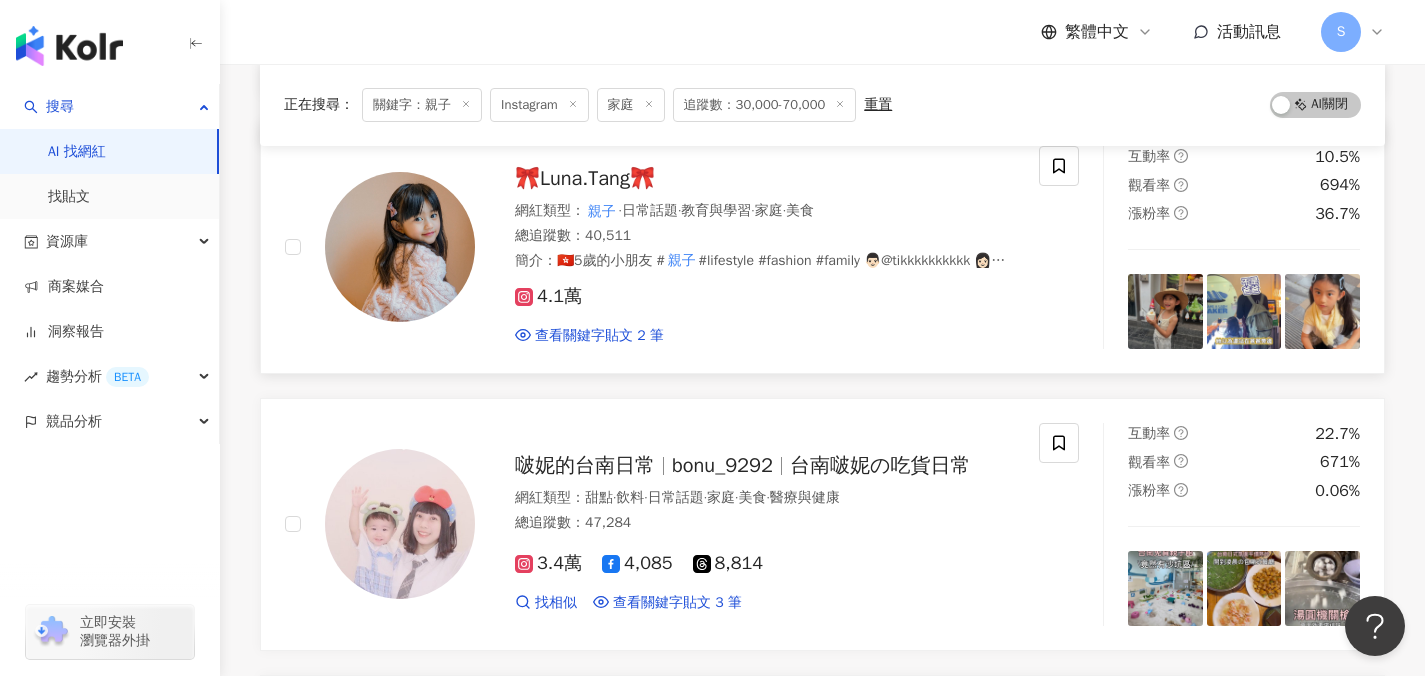 click on "4.1萬" at bounding box center [765, 297] 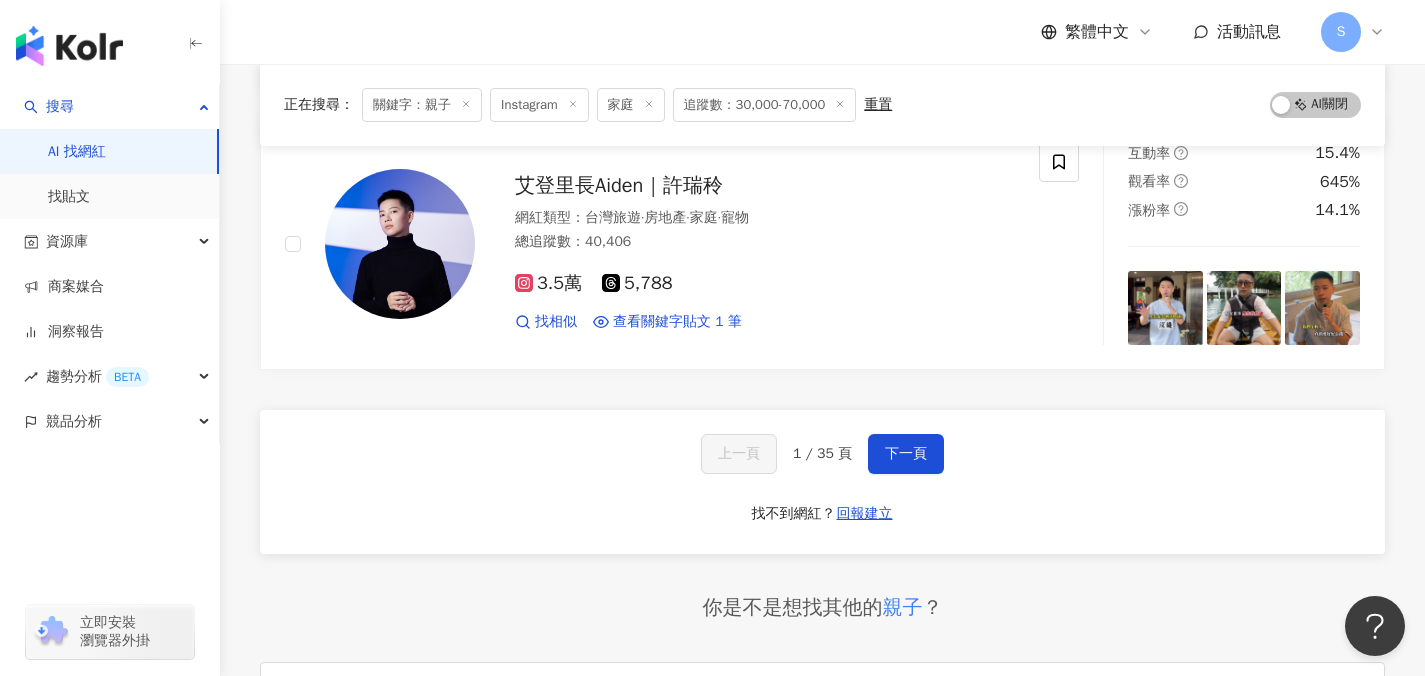 scroll, scrollTop: 3385, scrollLeft: 0, axis: vertical 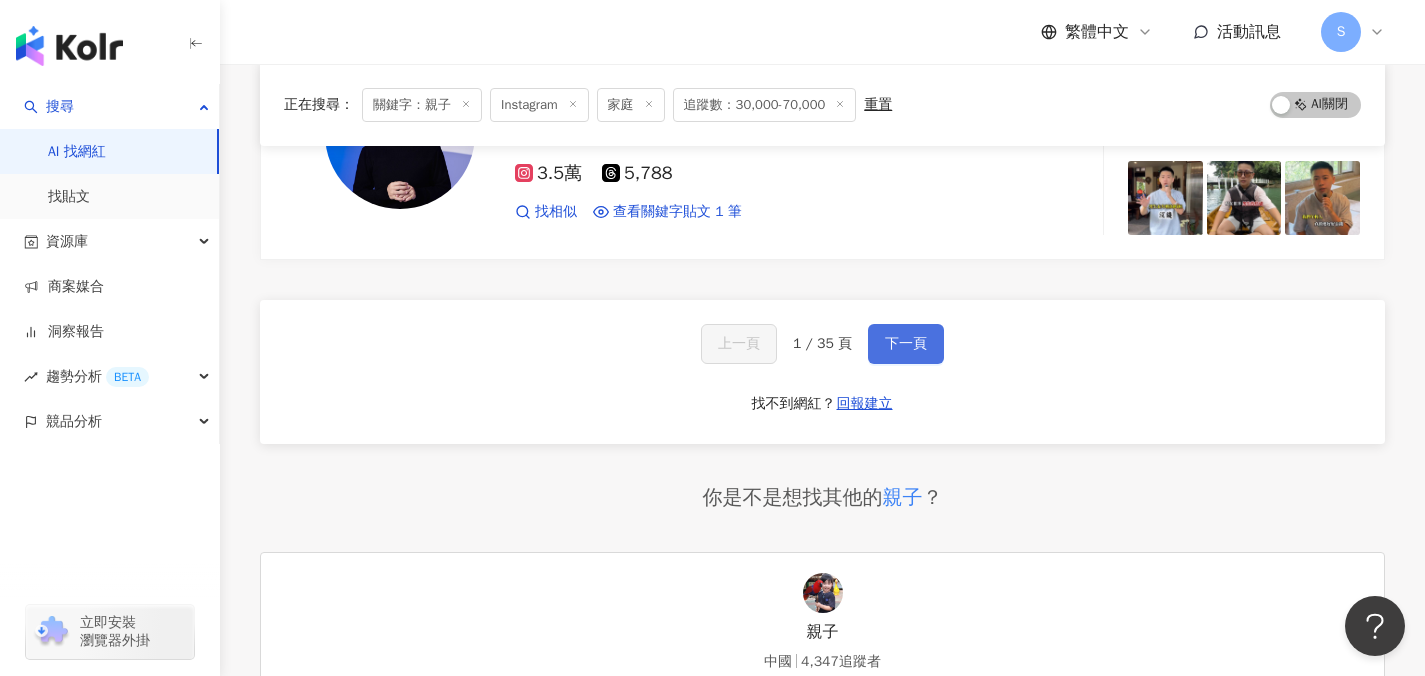 click on "下一頁" at bounding box center [906, 344] 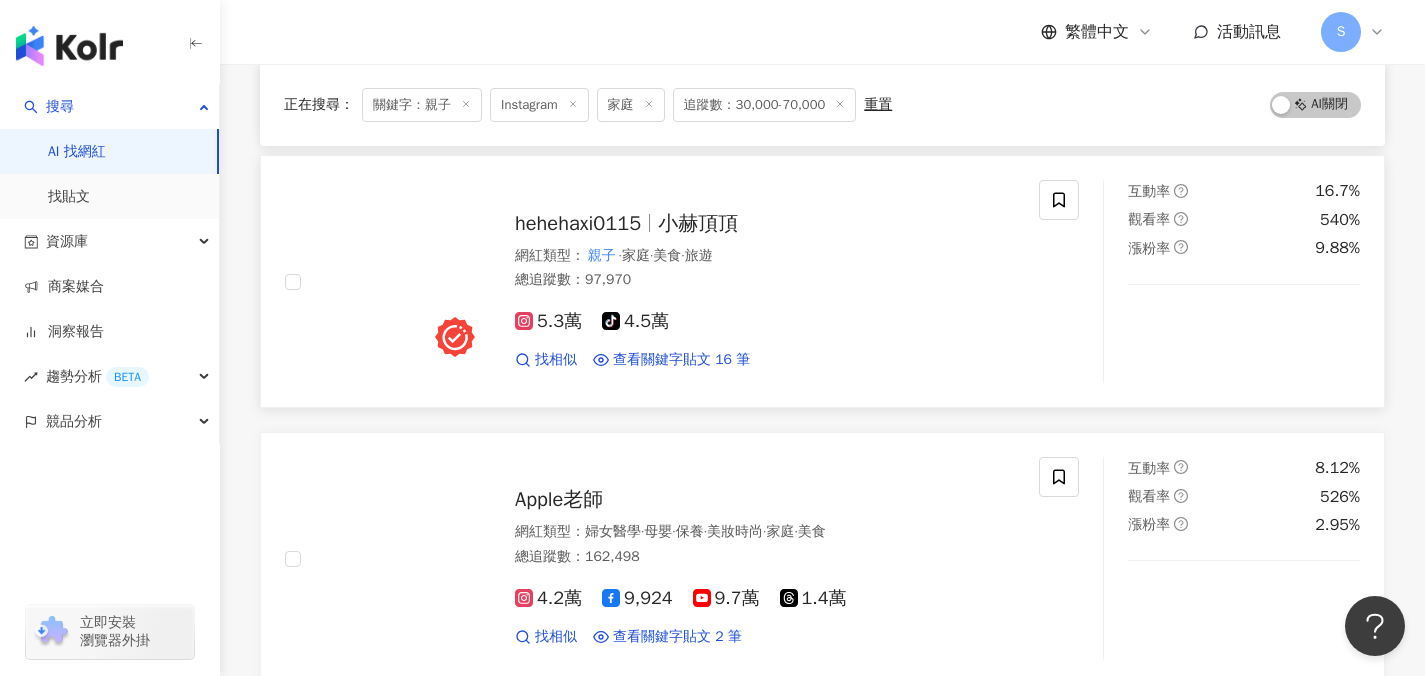 scroll, scrollTop: 494, scrollLeft: 0, axis: vertical 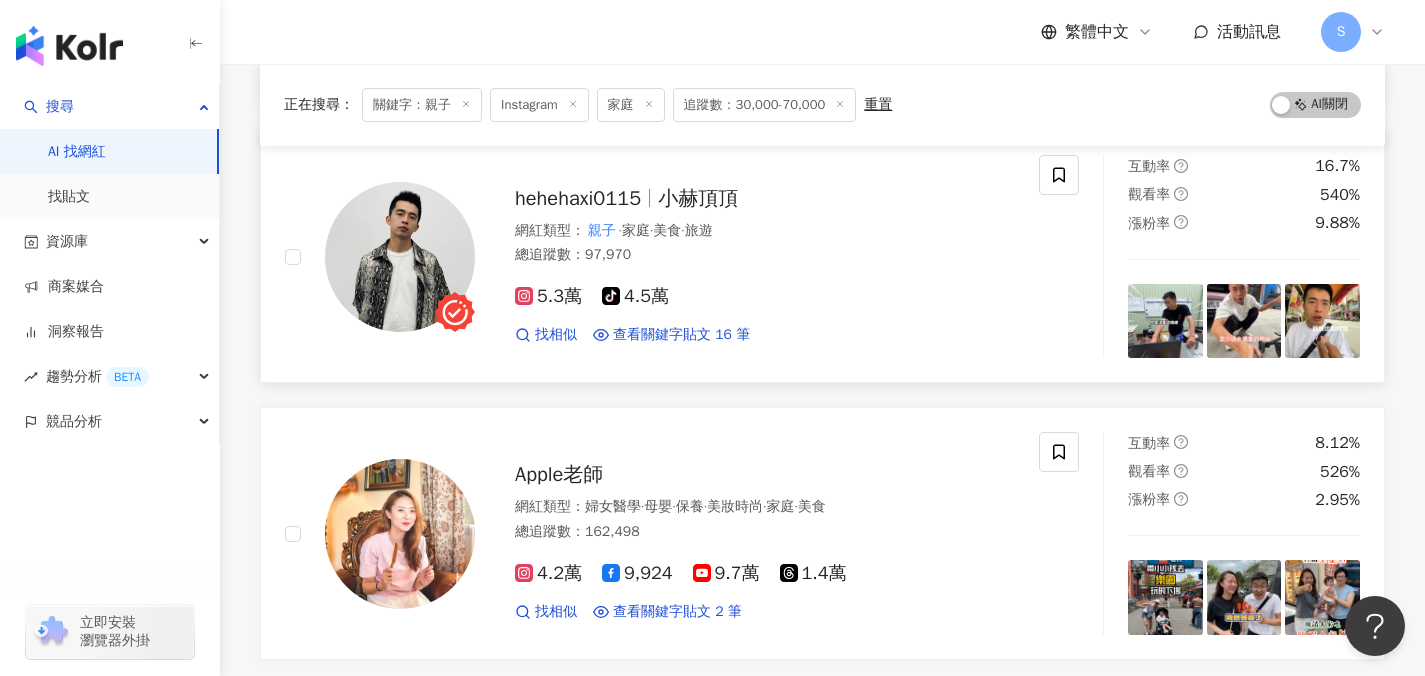 click on "5.3萬 tiktok-icon 4.5萬 找相似 查看關鍵字貼文 16 筆 2025/5/30 動教會他們什麼是真正的價值。#公益  # 親子 日常 #家庭生活紀錄 # 親子 共學 # 2025/5/1 當老二的你，也曾覺得不被看見嗎？#家庭 #教育 # 親子  #育兒 #小赫頂頂 2025/4/25 卡通一樣會在海面上跳舞👍#花蓮 # 親子  #海豚 #小赫頂頂  看更多" at bounding box center (765, 307) 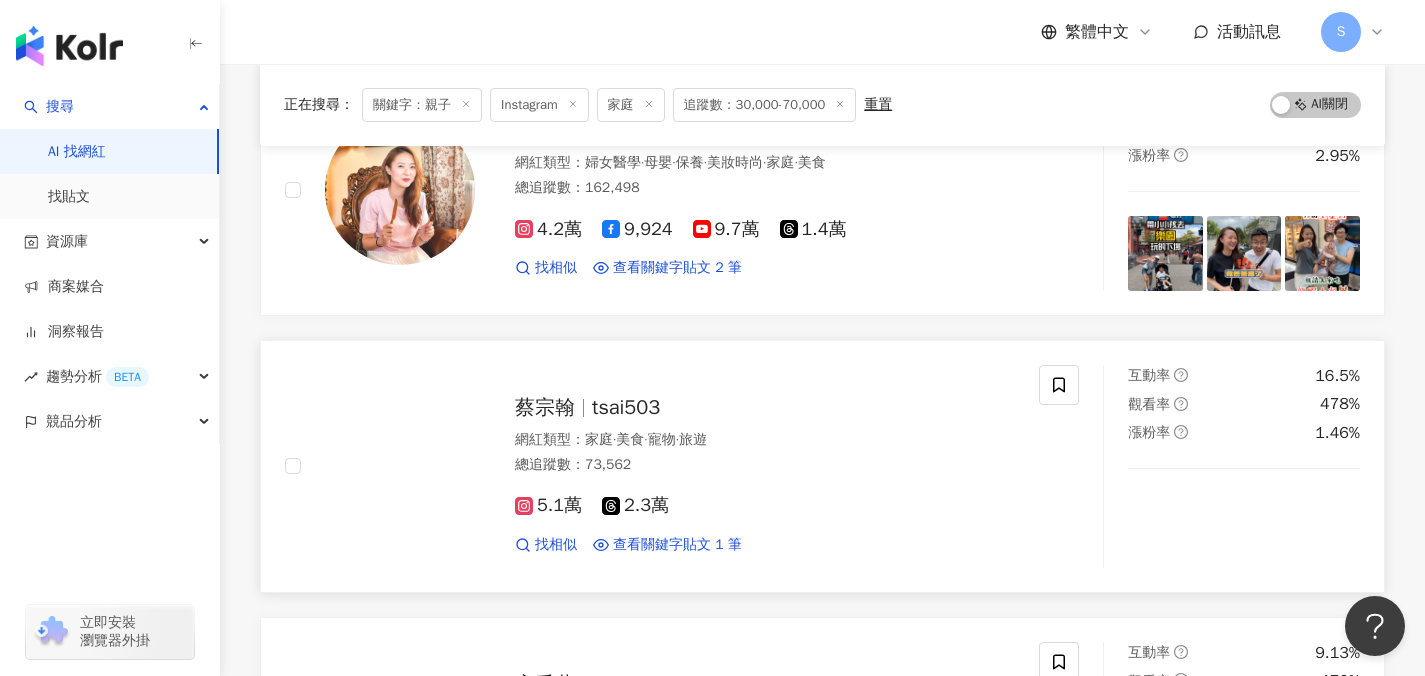 scroll, scrollTop: 926, scrollLeft: 0, axis: vertical 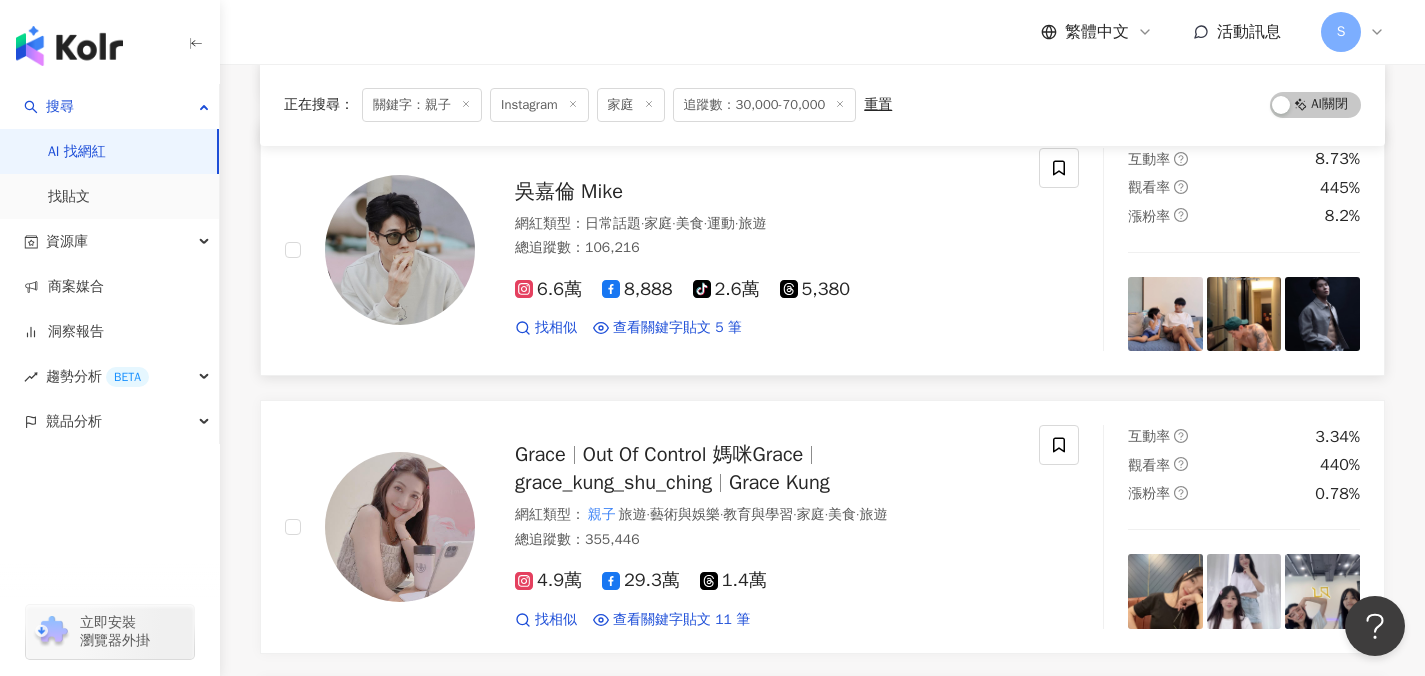 click on "吳嘉倫 Mike 網紅類型 ： 日常話題  ·  家庭  ·  美食  ·  運動  ·  旅遊 總追蹤數 ： 106,216 6.6萬 8,888 tiktok-icon 2.6萬 5,380 找相似 查看關鍵字貼文 5 筆 2025/7/10 惠時間喔～
branshes讓每一次的 親子 時光，都成為值得珍藏的回憶 ❤️
2025/7/4 小小手也能抓得住的蘋果
親子 親子 必備小點心 #一口就愛上 #迷你蘋果 #大大樂趣 #便當好朋友 #野餐好選擇 2025/4/28 力，還能減少了對螢幕的依賴，同時也能增進 親子 互動。
@kokozi_taiwan  看更多" at bounding box center [662, 249] 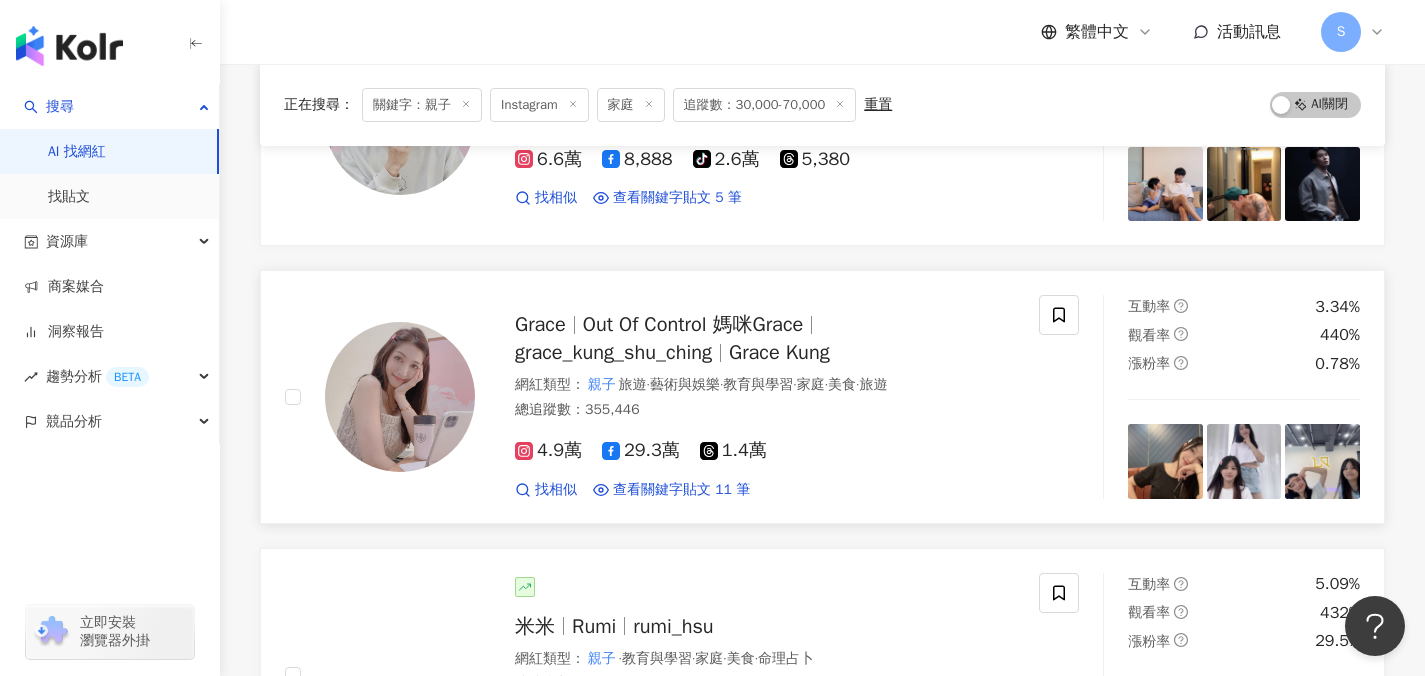 scroll, scrollTop: 2020, scrollLeft: 0, axis: vertical 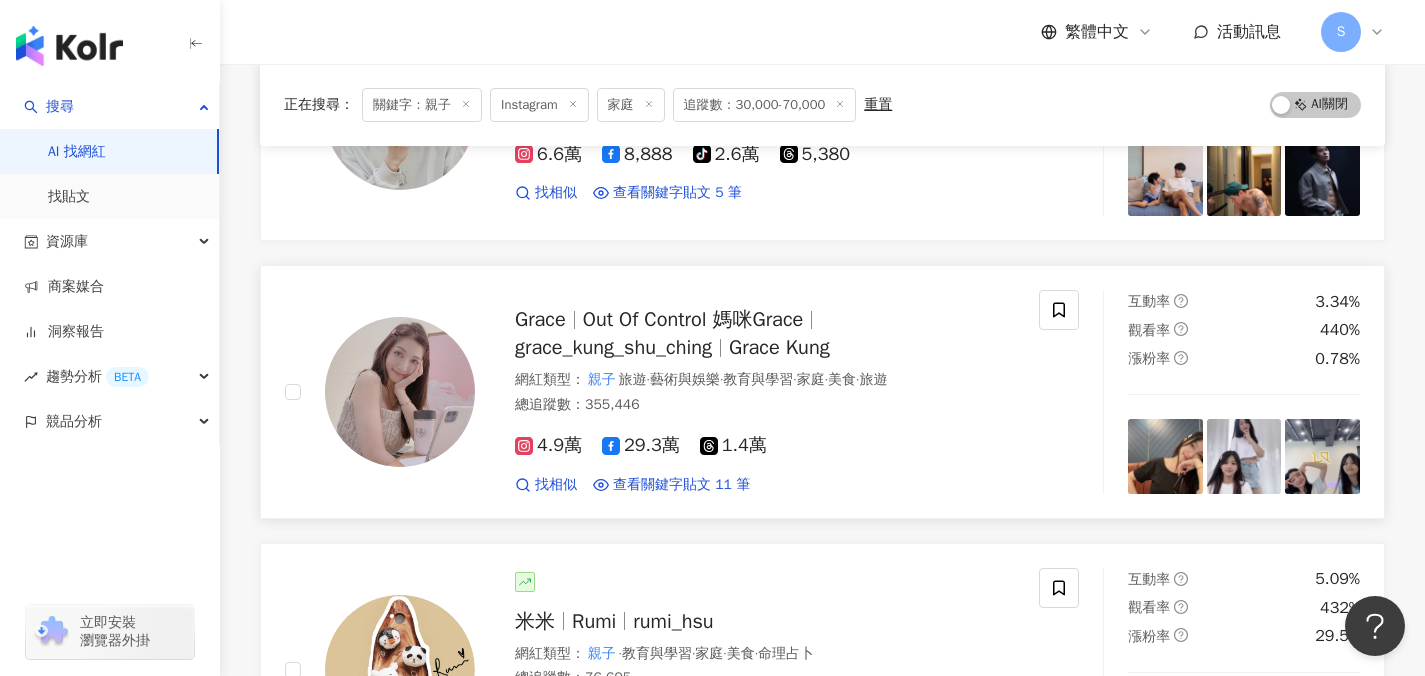 click on "Grace Out Of Control 媽咪Grace grace_kung_shu_ching Grace Kung 網紅類型 ： 親子 旅遊  ·  藝術與娛樂  ·  教育與學習  ·  家庭  ·  美食  ·  旅遊 總追蹤數 ： 355,446 4.9萬 29.3萬 1.4萬 找相似 查看關鍵字貼文 11 筆 2025/6/14 s #diary # 親子  #唱歌 #范曉萱
#我要我們在一起 2025/6/4 #愛自己 #真實就是最好的樣子 #kids #布舒芙 # 親子 2025/6/3 #ootd #kids #diary # 親子  #life #family  #台  看更多 互動率 3.34% 觀看率 440% 漲粉率 0.78%" at bounding box center (822, 392) 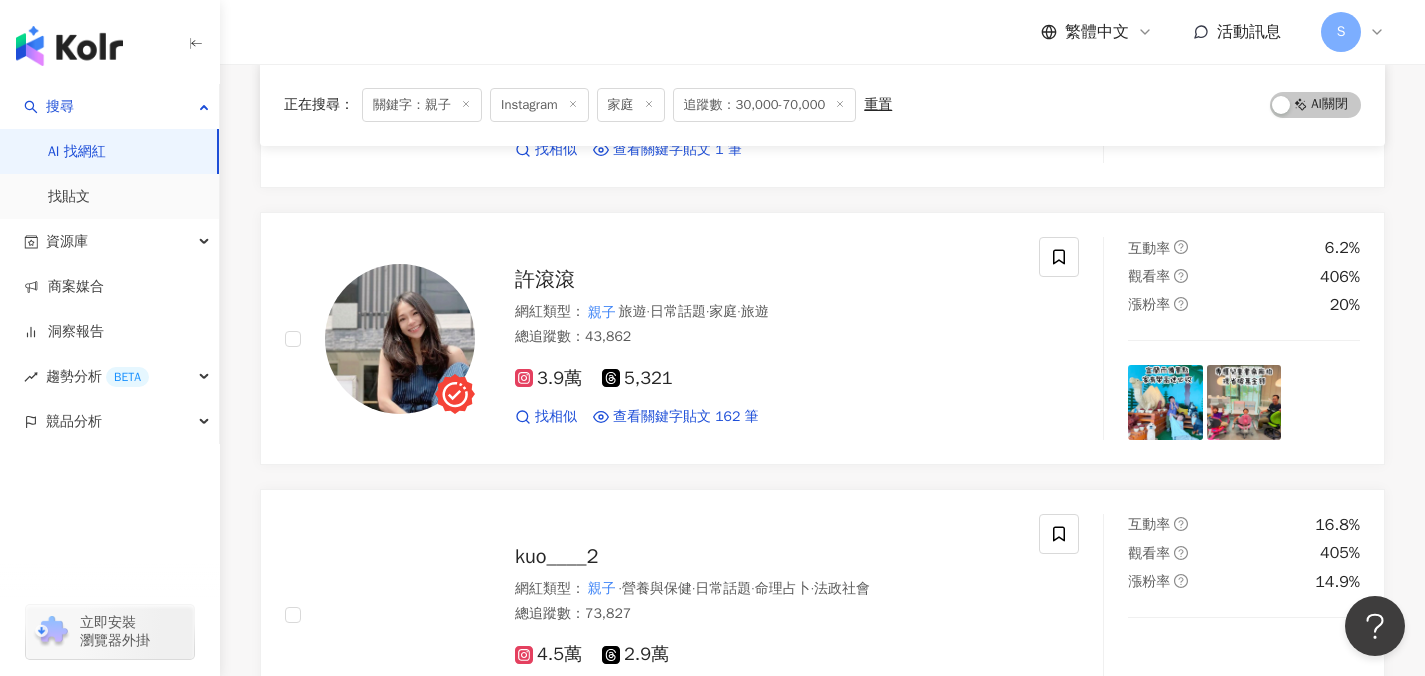 scroll, scrollTop: 2739, scrollLeft: 0, axis: vertical 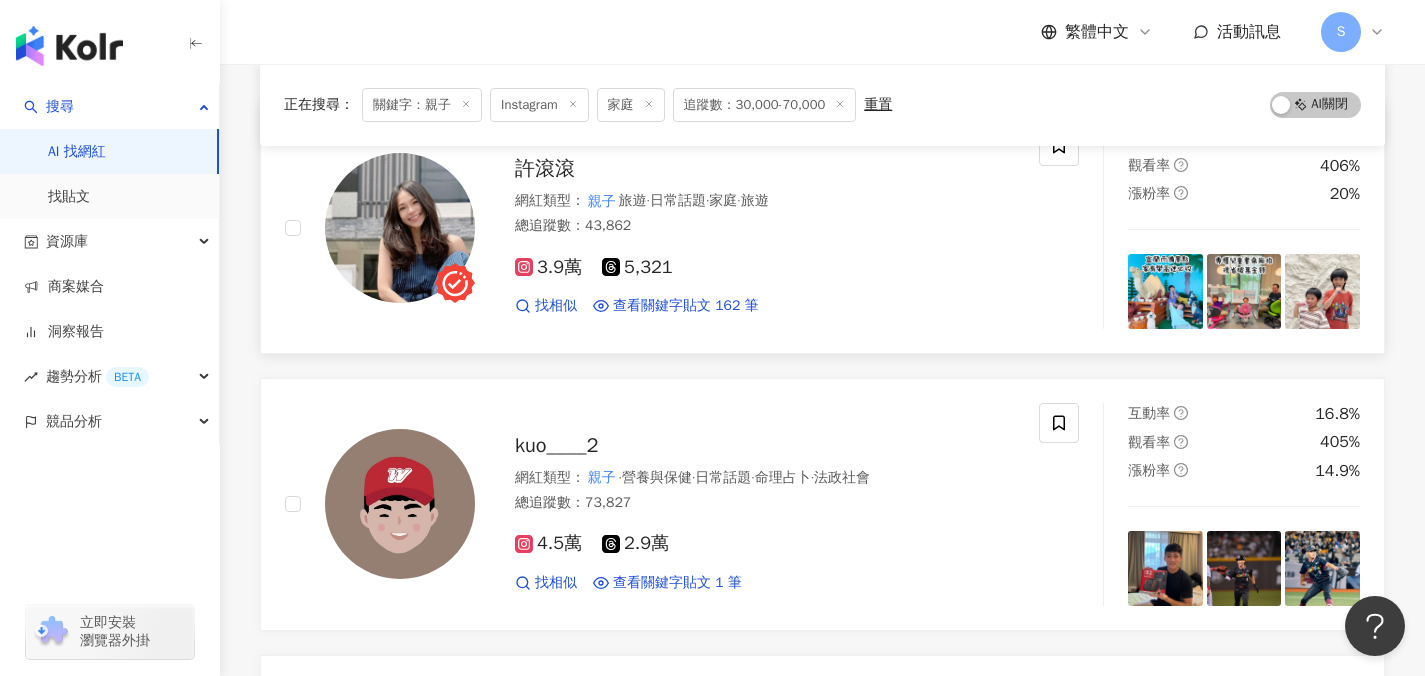 click on "3.9萬 5,321" at bounding box center [765, 268] 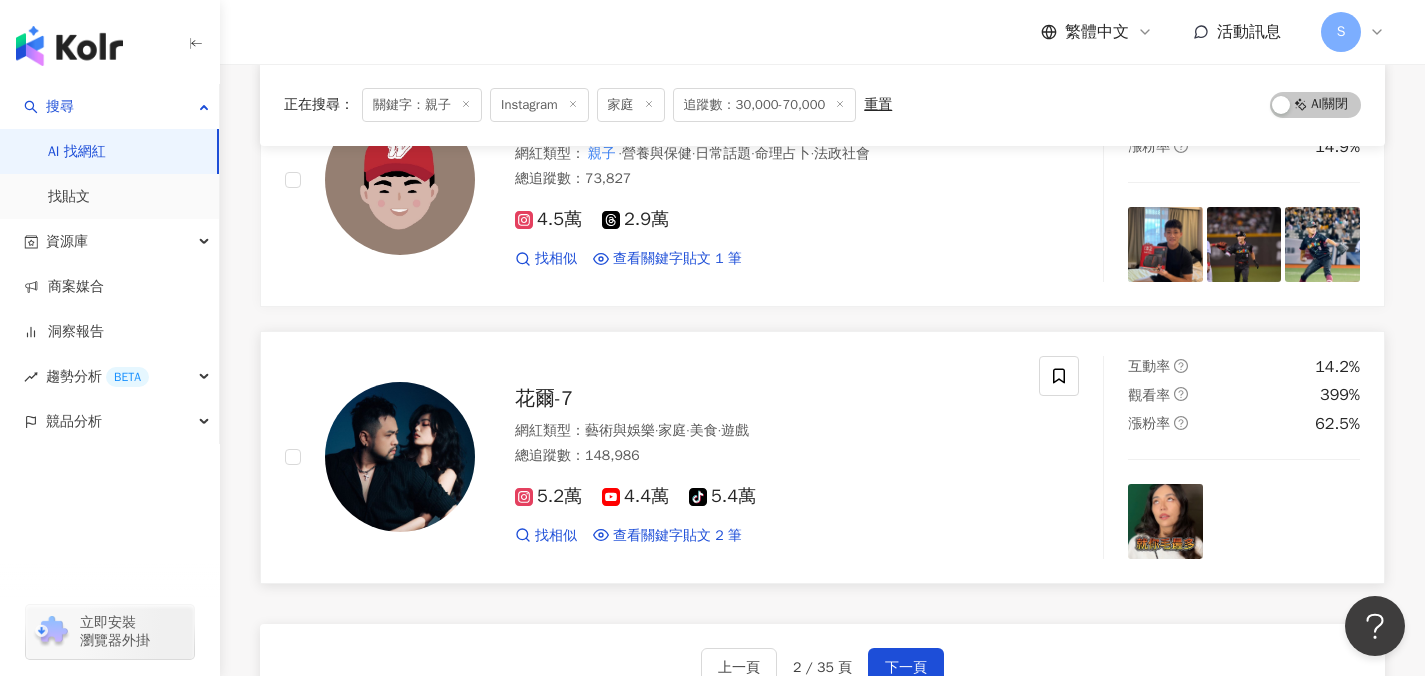 scroll, scrollTop: 3095, scrollLeft: 0, axis: vertical 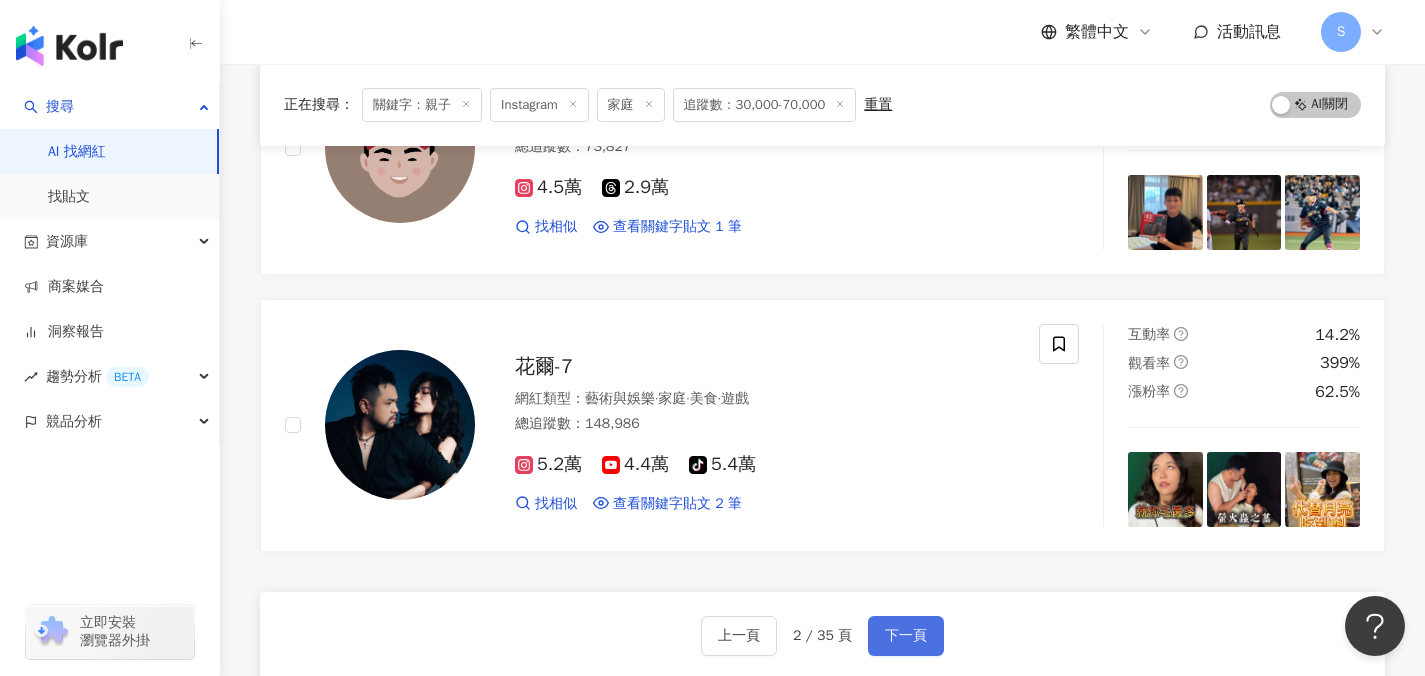 click on "下一頁" at bounding box center [906, 636] 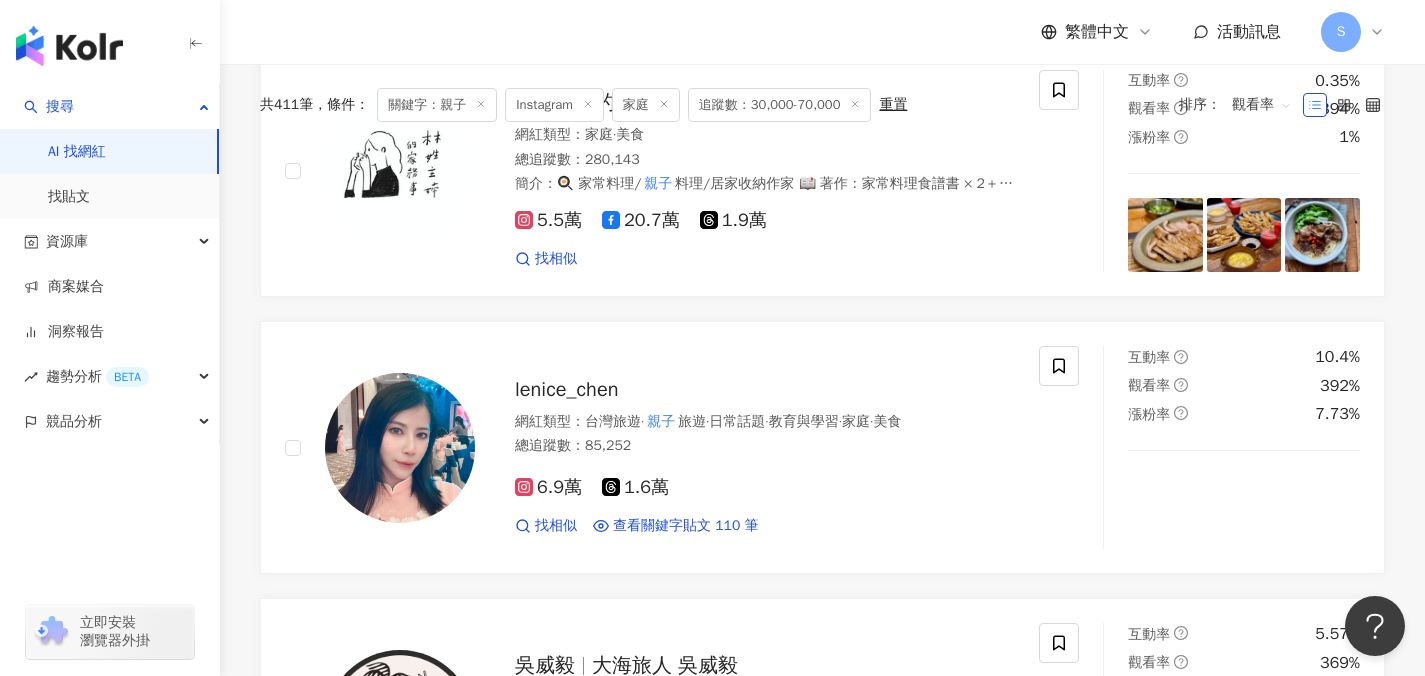 scroll, scrollTop: 198, scrollLeft: 0, axis: vertical 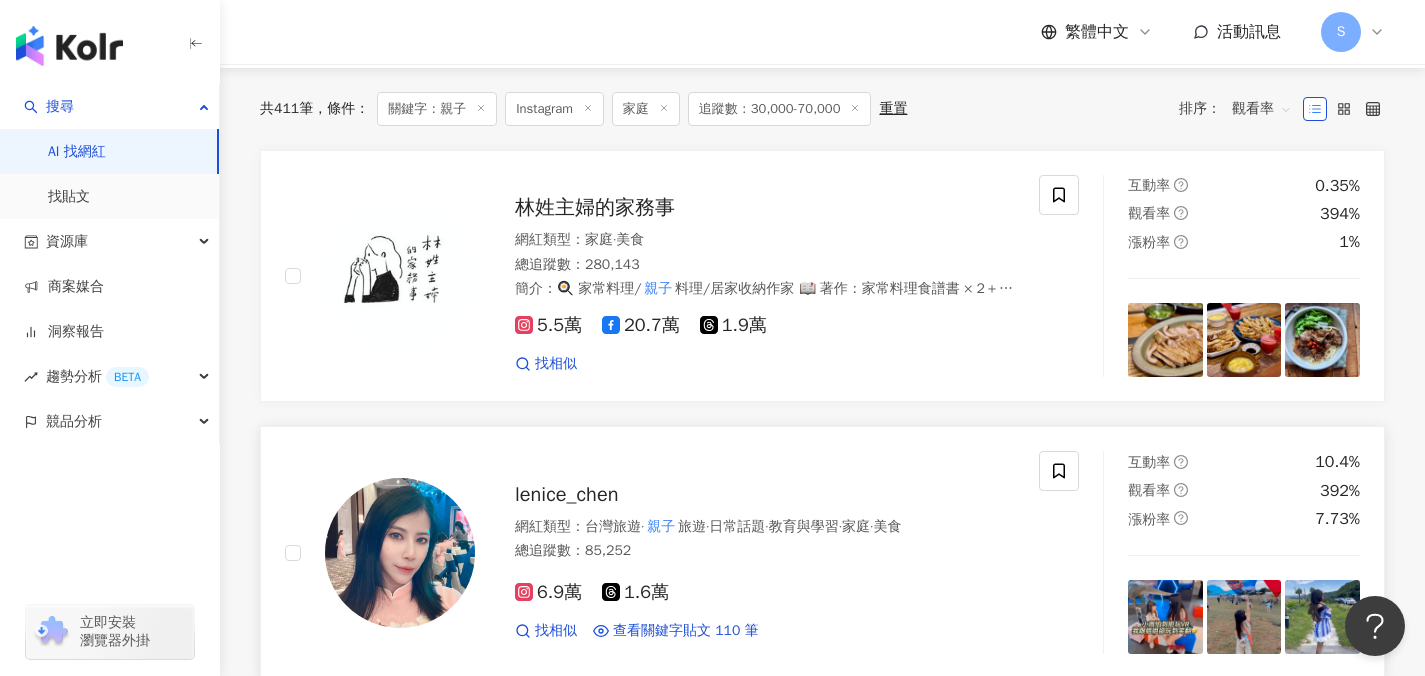 click on "lenice_chen" at bounding box center (765, 495) 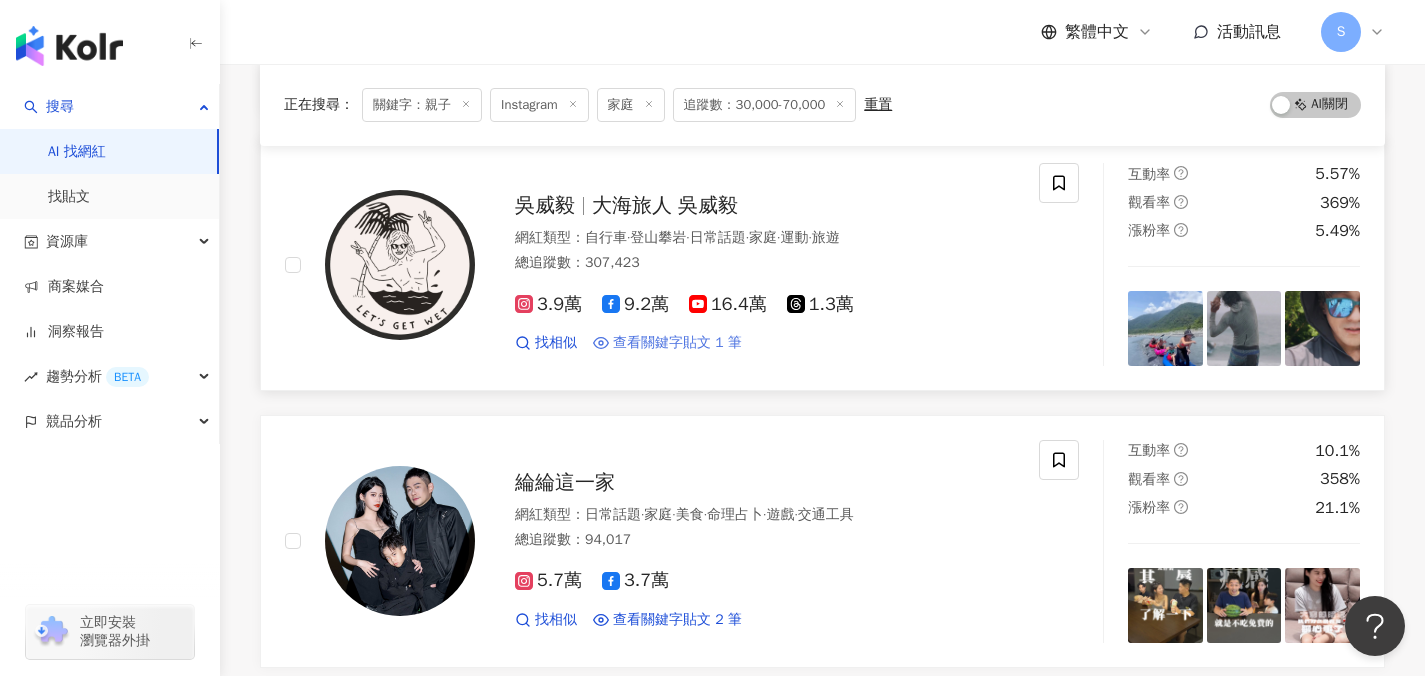 scroll, scrollTop: 951, scrollLeft: 0, axis: vertical 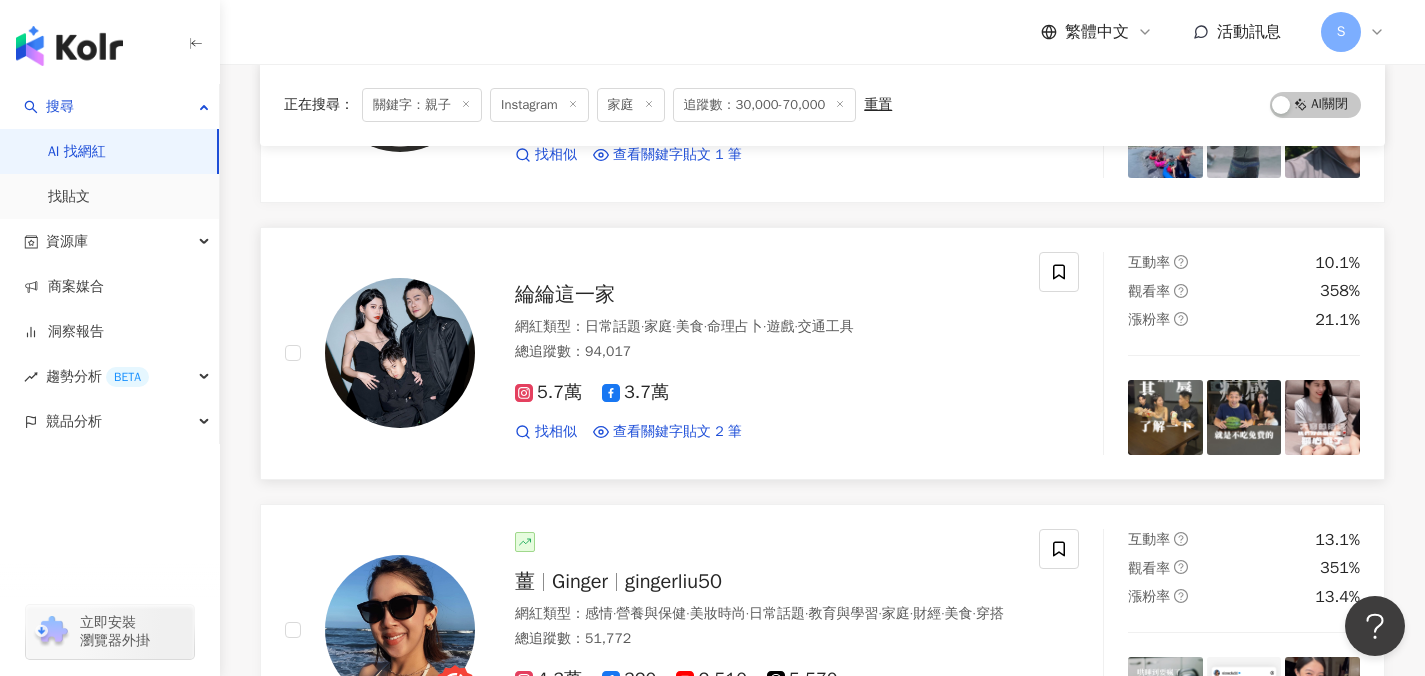 click on "5.7萬 3.7萬 找相似 查看關鍵字貼文 2 筆 2025/3/24  #內容過於真實 #真實還原 #家庭 # 親子  #綸綸 #夫妻 2025/3/17 什麼樣的媽媽就有什麼樣的兒子
#搞笑 #日常 # 親子  #育兒  看更多" at bounding box center (765, 403) 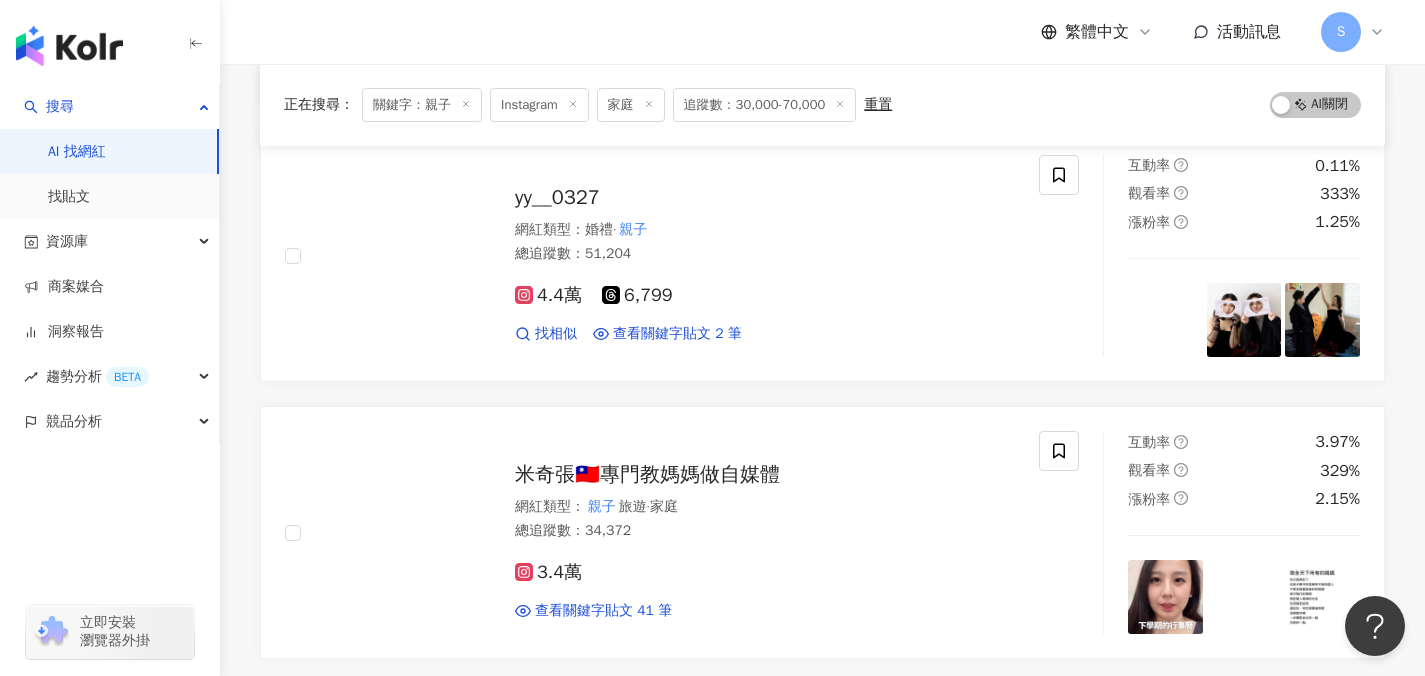 scroll, scrollTop: 2654, scrollLeft: 0, axis: vertical 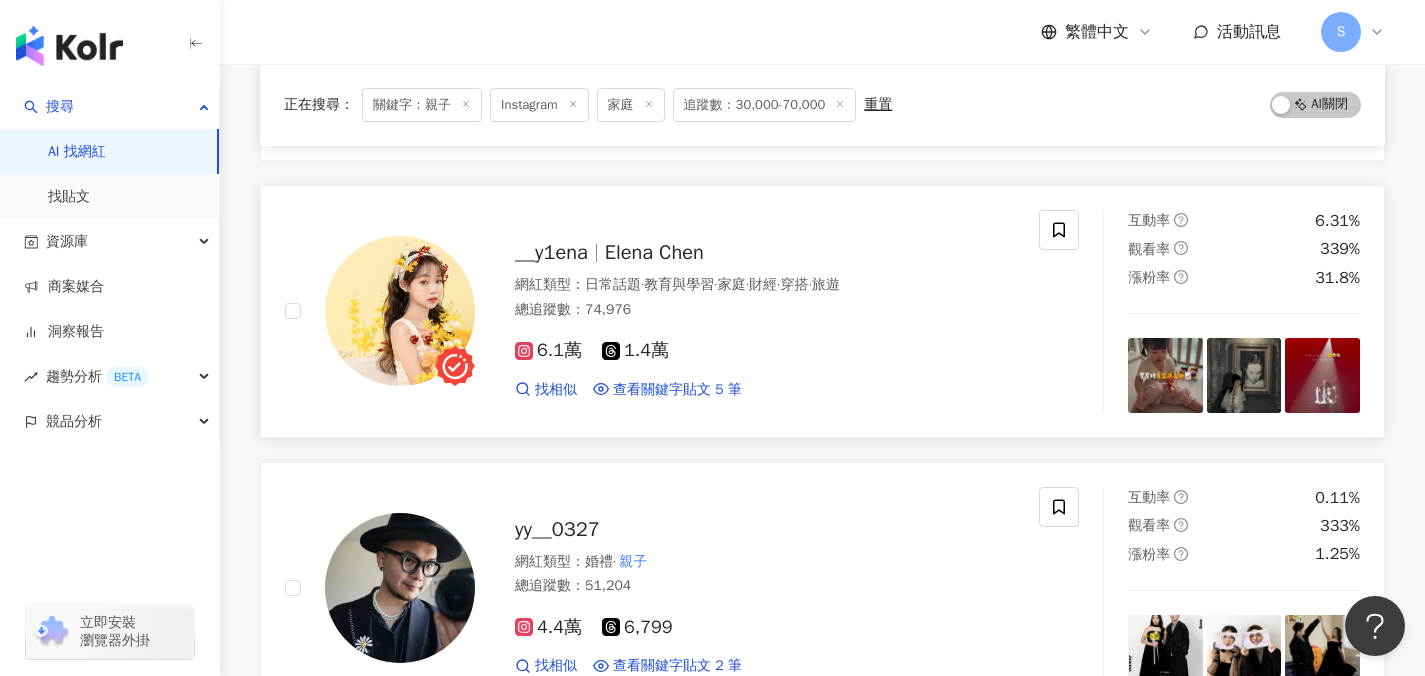 click on "6.1萬 1.4萬 找相似 查看關鍵字貼文 5 筆 2025/4/28 小蚊清 #防蚊液推薦 #媽媽安心選擇 #露營必備 # 親子 旅遊 2024/12/23 這餐廳給過嗎
#林口美食 #林口燒肉# 親子 友善 #只穿這樣
#只翔泡在一起   2024/11/5 e16pro 可以買！
#圖14 非常 親子 友善！租借都是免費的，跟櫃檯說就可以  看更多" at bounding box center [765, 361] 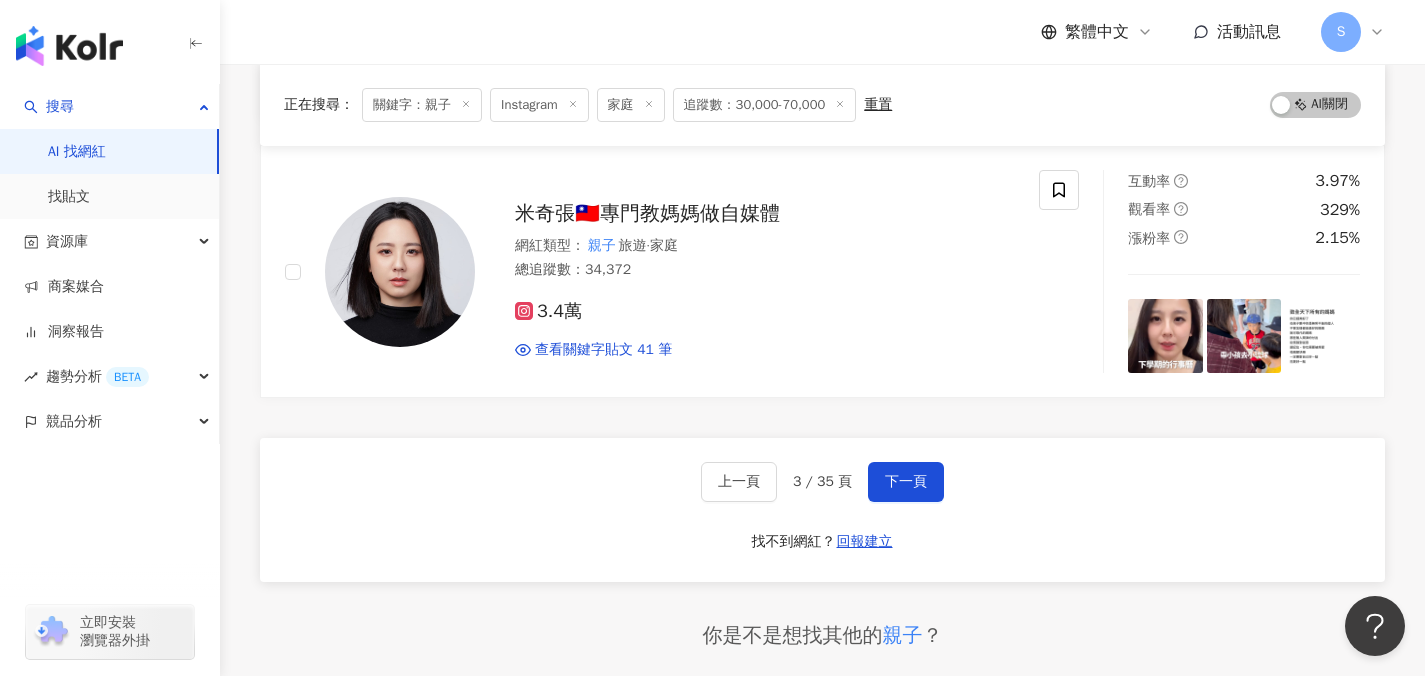 scroll, scrollTop: 3243, scrollLeft: 0, axis: vertical 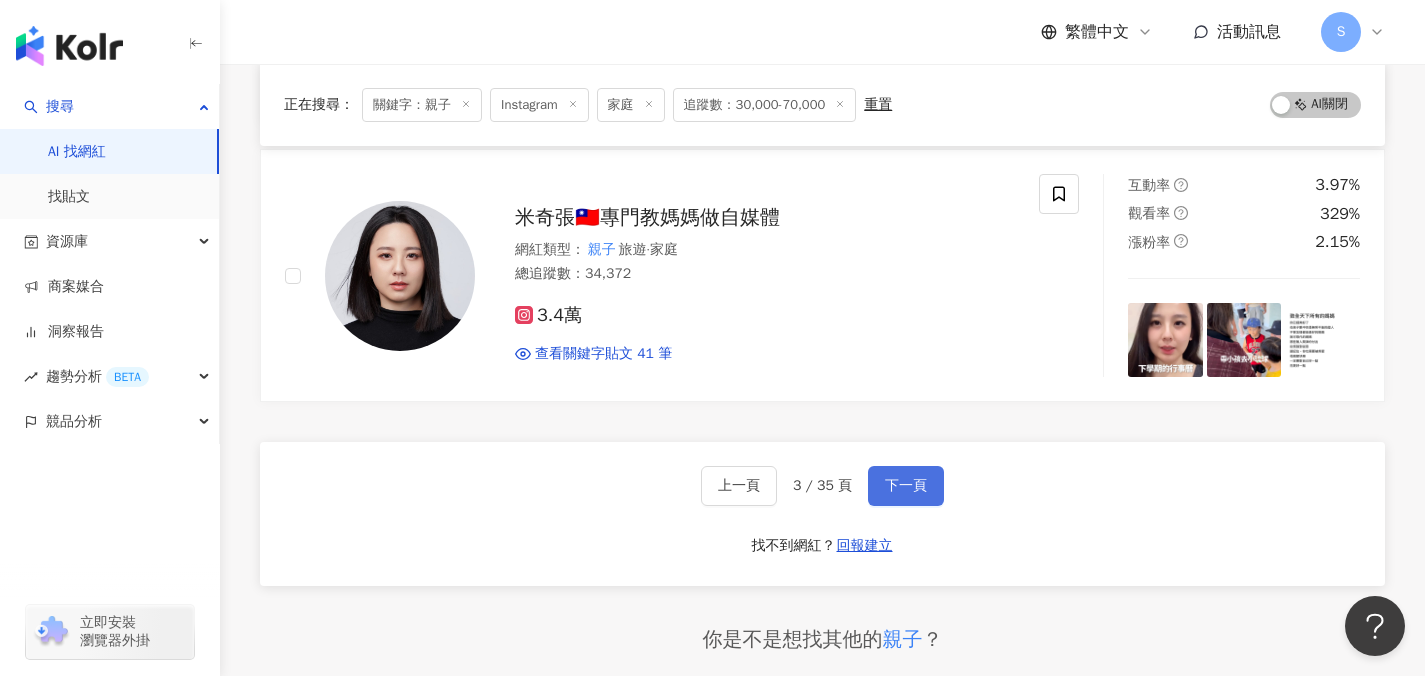 click on "下一頁" at bounding box center (906, 486) 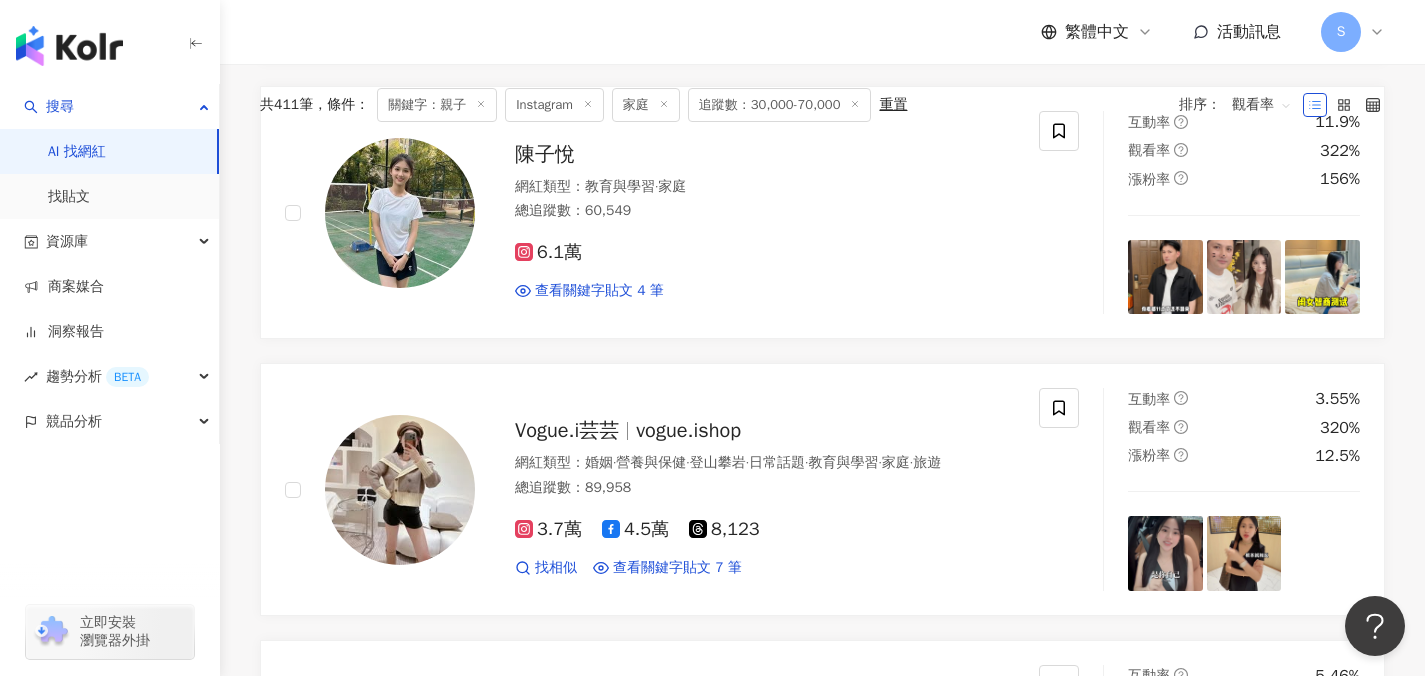 scroll, scrollTop: 0, scrollLeft: 0, axis: both 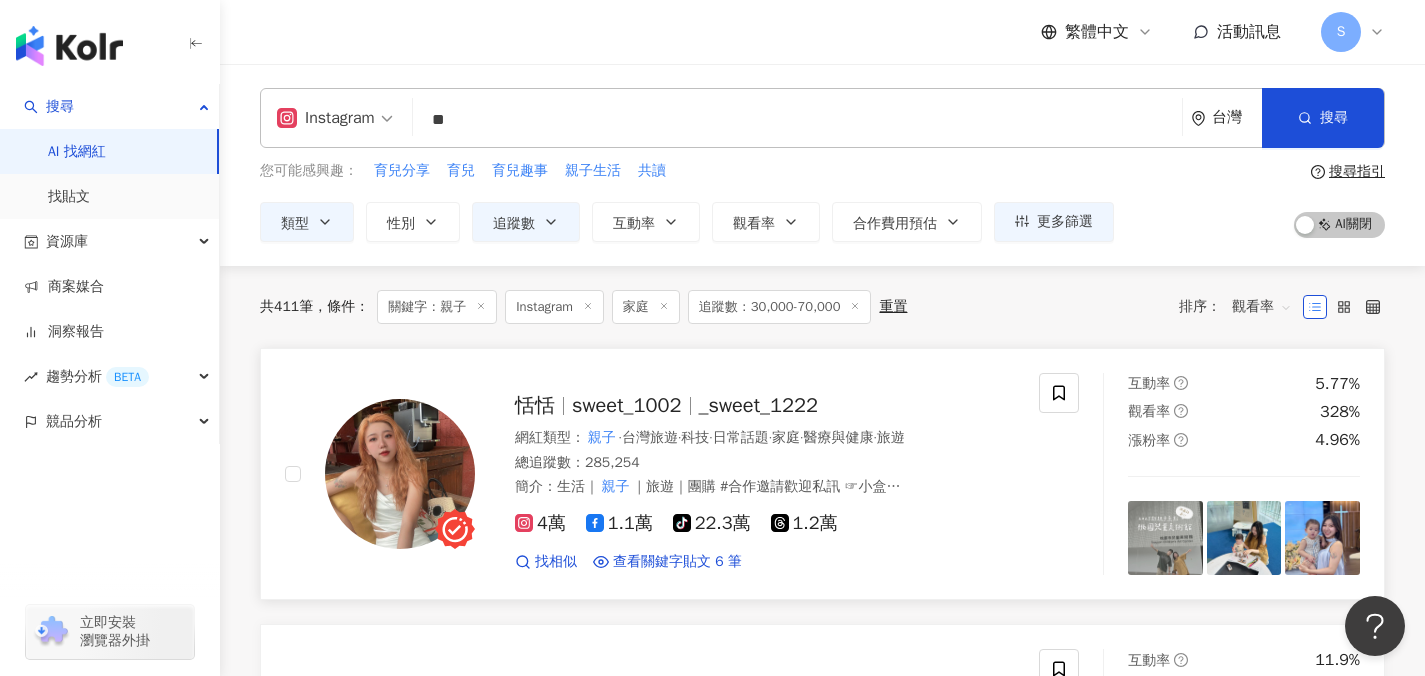 click on "恬恬 sweet_1002 _sweet_1222 網紅類型 ： 親子  ·  台灣旅遊  ·  科技  ·  日常話題  ·  家庭  ·  醫療與健康  ·  旅遊 總追蹤數 ： 285,254 簡介 ： 生活｜ 親子 ｜旅遊｜團購 #合作邀請歡迎私訊  ☞小盒子/sweet151231@gmail.com 龘龘👶🏻 @tata.1130218  🐶： @ga.chaaaa 4萬 1.1萬 tiktok-icon 22.3萬 1.2萬 找相似 查看關鍵字貼文 6 筆 2025/7/26 ｛2025桃園新 親子 景點｝
桃園市兒童美術館🎨
什麼～居然可以玩水玩沙
畫畫蓋印章
聽聽故事
探索不同的生態
舒適寬敞的 親子 空間
超多款兒童繪本的閱讀室
山丘造型建築超適合拍美照
一起用五官 感受藝術、自然與童年的美好吧🎨🌱
#桃園景點 #桃園 親子 景點 # 親子 景點 #兒童美術館 #桃園兒童美術館 2025/7/20 週末 親子 親子 景點 #桃園 親子 景點 2025/5/5 房
應有盡有
不論是情侶約會
閨蜜旅行
親子 度假
都超級適合
今年夏天趕快來安排  看更多 5.77%" at bounding box center [822, 474] 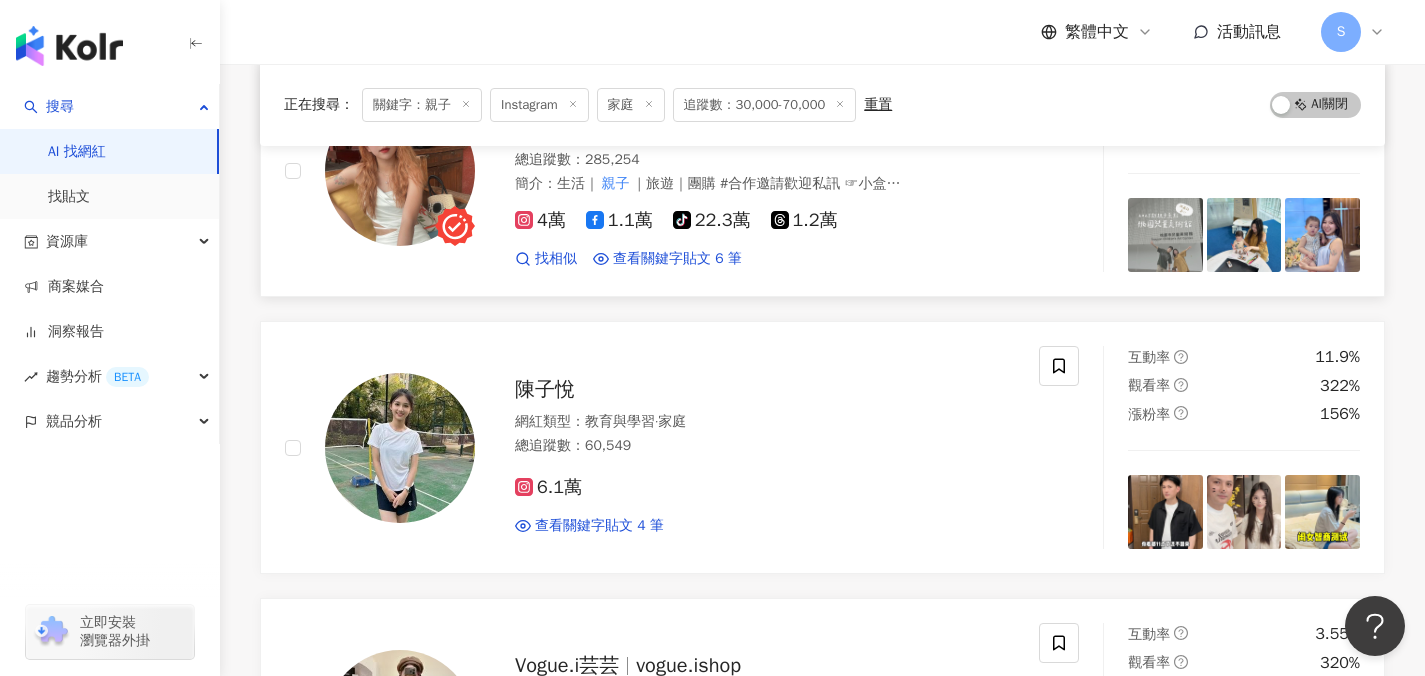 scroll, scrollTop: 370, scrollLeft: 0, axis: vertical 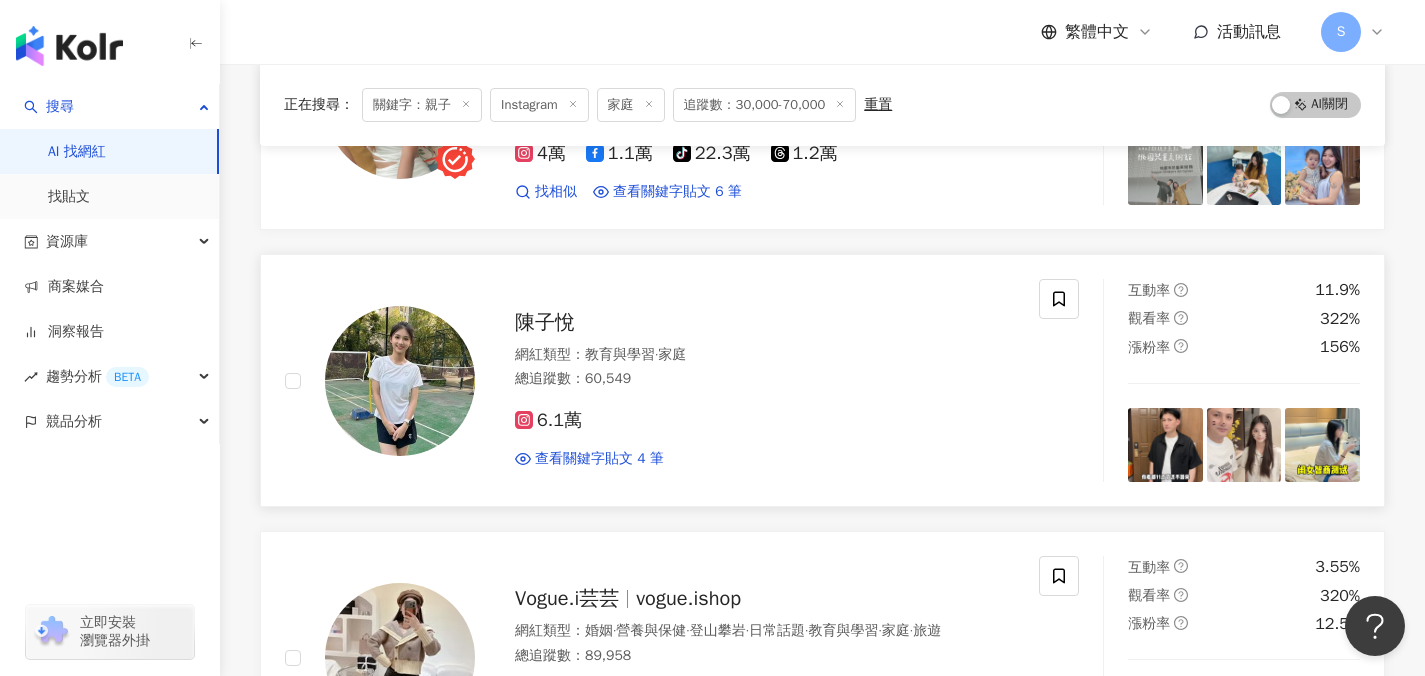 click on "6.1萬" at bounding box center [765, 421] 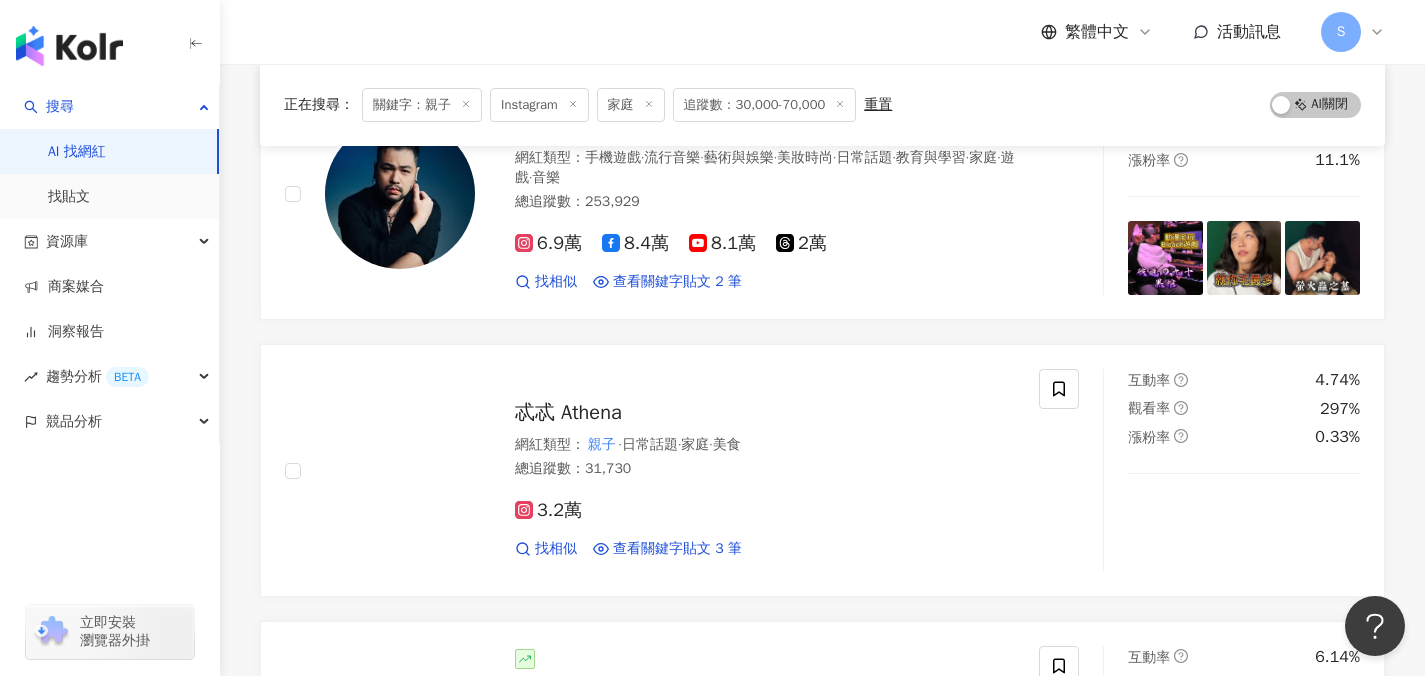 scroll, scrollTop: 1685, scrollLeft: 0, axis: vertical 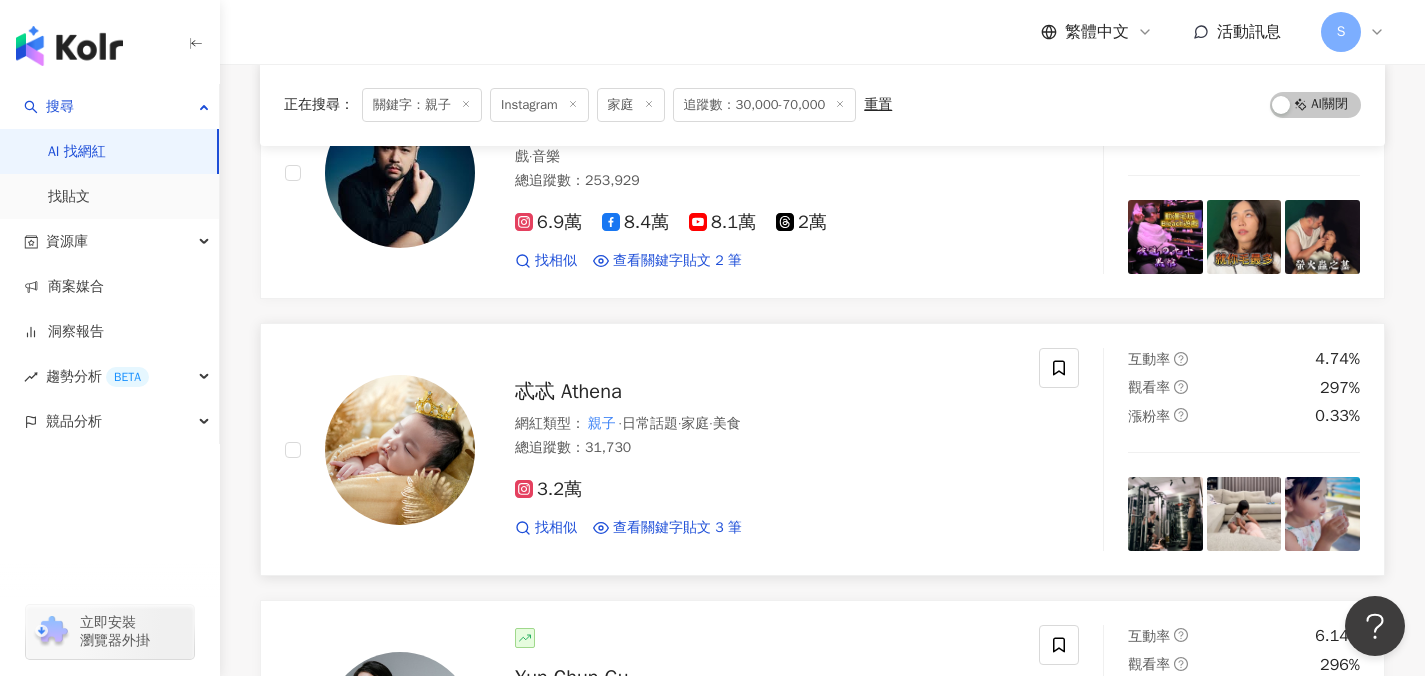click on "3.2萬" at bounding box center (765, 490) 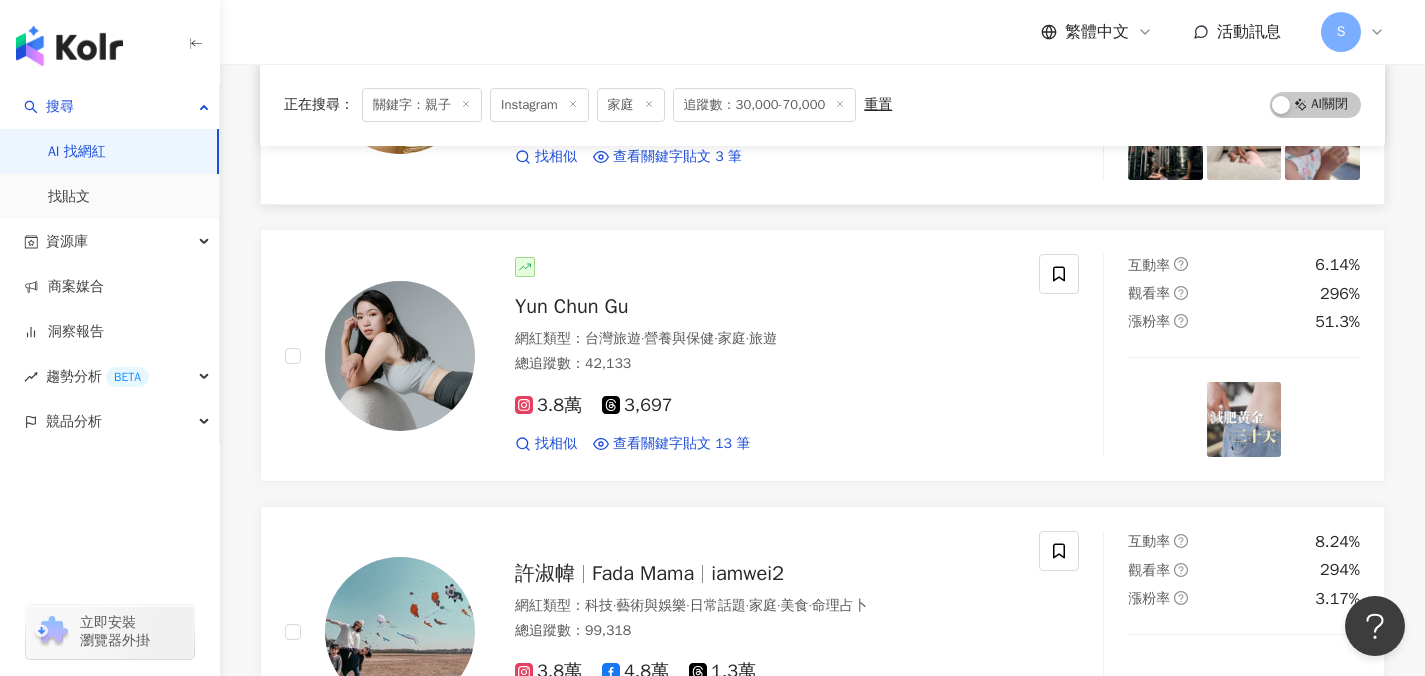 scroll, scrollTop: 2122, scrollLeft: 0, axis: vertical 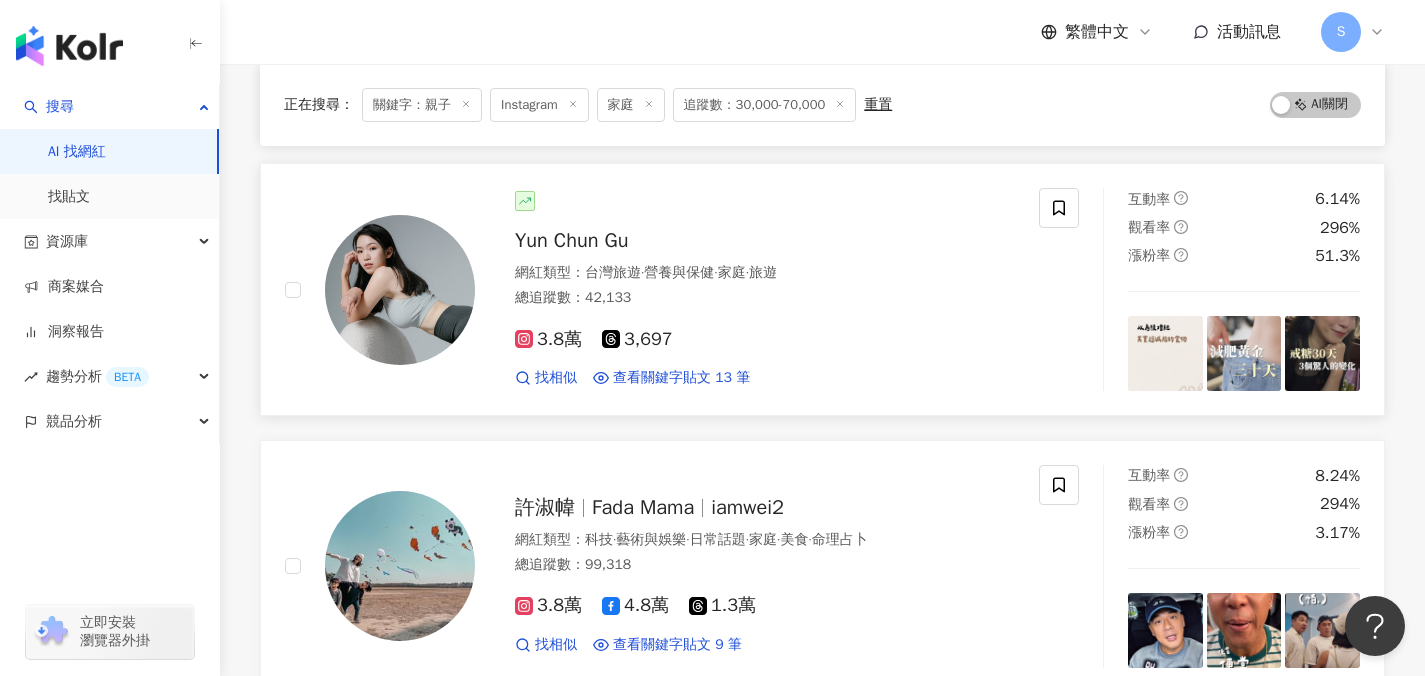 click on "3.8萬 3,697 找相似 查看關鍵字貼文 13 筆 2025/6/4 不刺激
✔ 台灣製造，防護力高又透氣
親子 款超搭超好看！素色很時尚！
花色是最 2025/5/23 身邊真好😚😚
#墾丁 #南灣 #白砂灣 # 親子  #屏東 2025/4/15 NaSaDen行李箱 #前開式行李箱 # 親子 旅行 #育兒神隊友 #行李箱推薦 #  看更多" at bounding box center [765, 350] 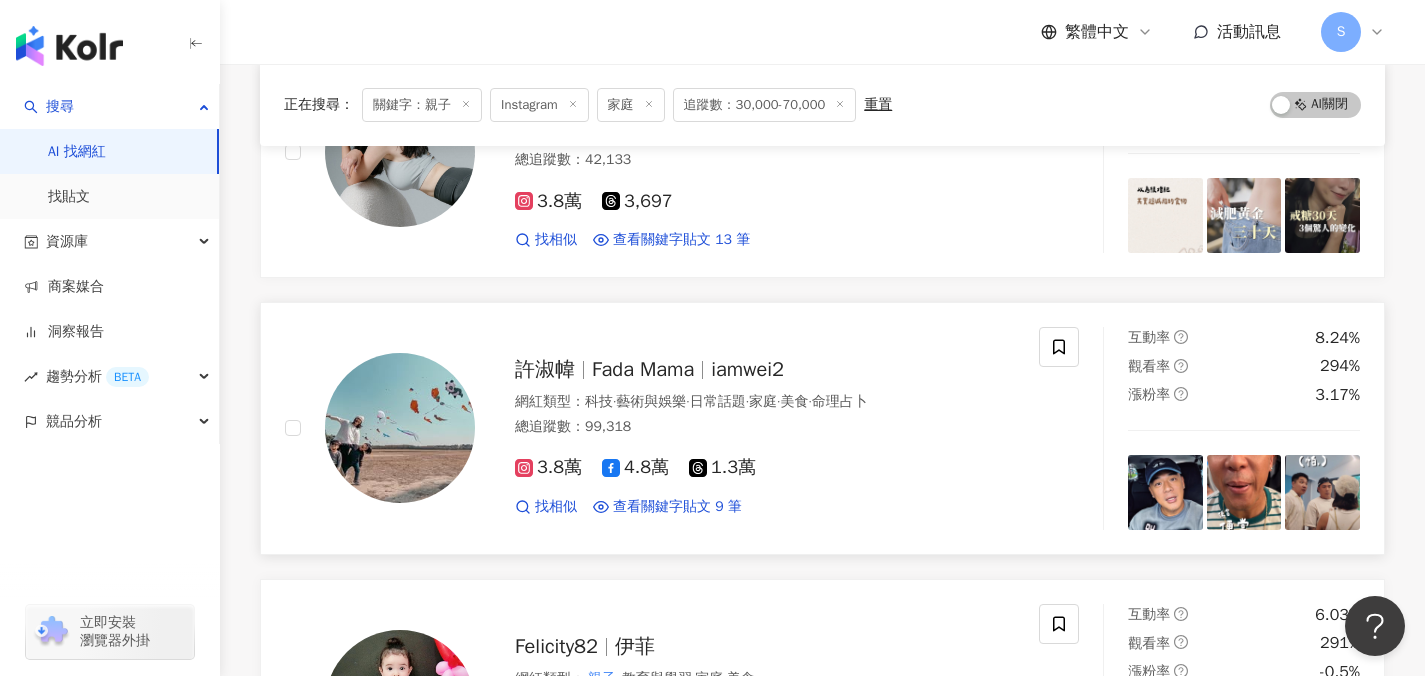 scroll, scrollTop: 2260, scrollLeft: 0, axis: vertical 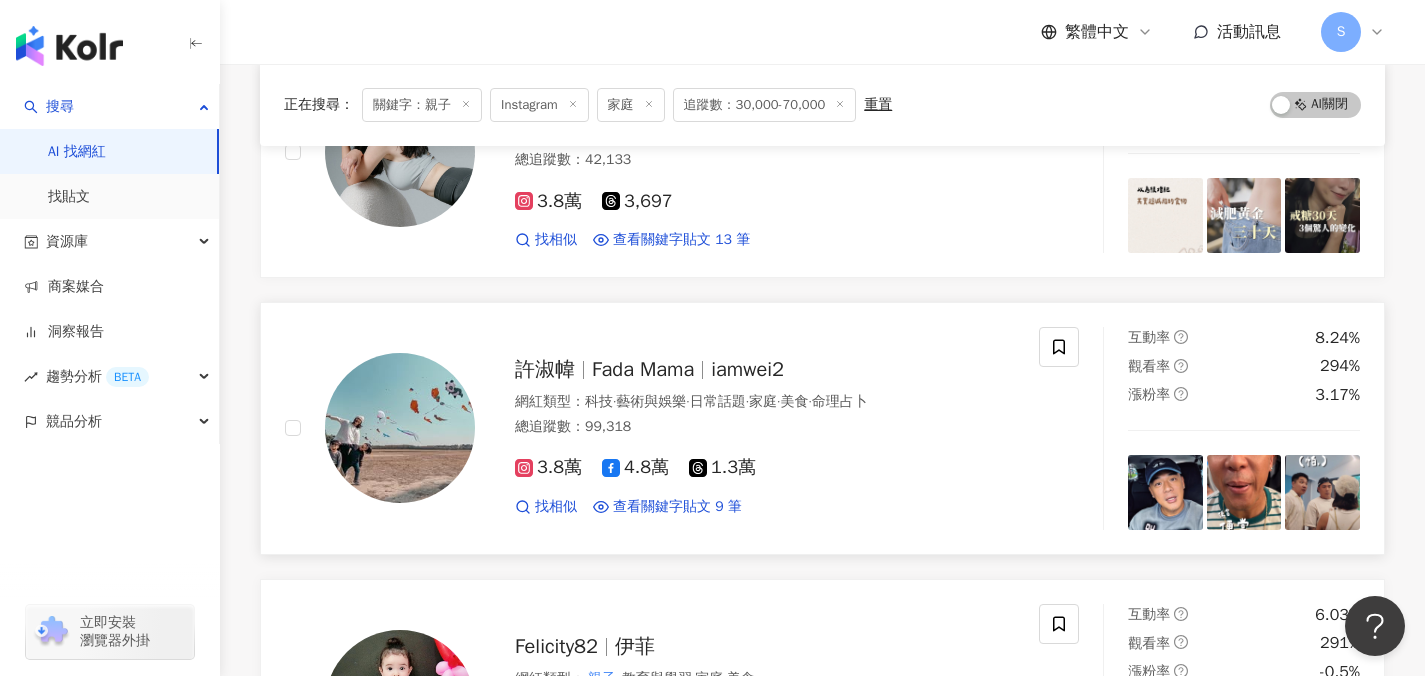 click on "許淑幃 Fada Mama iamwei2 網紅類型 ： 科技  ·  藝術與娛樂  ·  日常話題  ·  家庭  ·  美食  ·  命理占卜 總追蹤數 ： 99,318 3.8萬 4.8萬 1.3萬 找相似 查看關鍵字貼文 9 筆 2025/4/10 做出屬於自己的紀念品
自然、動靜皆宜的 親子 天堂，
快來一起享受最放鬆又好玩的森 2025/3/25 食堂等著大家❤️
好田森林絕對是您享受 親子 時光
天倫之樂的最佳首選聖地💯
2025/2/19 👨‍👩‍👧‍👦 2025大龍門 親子 自行車 「萌運動 family go」 🚴‍♂️
👉 報名網址：https://reurl.cc/V0Z8WQ
活動資訊
📅 日期：2025年3月15日(六) 09:00-16:00
📍 起訖地點：大溪河濱公園 ➡️ 三坑自然生態公園 ➡️ 大溪河濱公園
✨ 名額有限，每梯限額500人，兩梯次共1000人。
#探索北橫 #櫻花勇士 #大龍門 #大溪河濱公園 #三坑自然生態公園 #拉拉山 #櫻花 #北橫櫻花季 #2025台灣燈會在桃園  看更多" at bounding box center (662, 428) 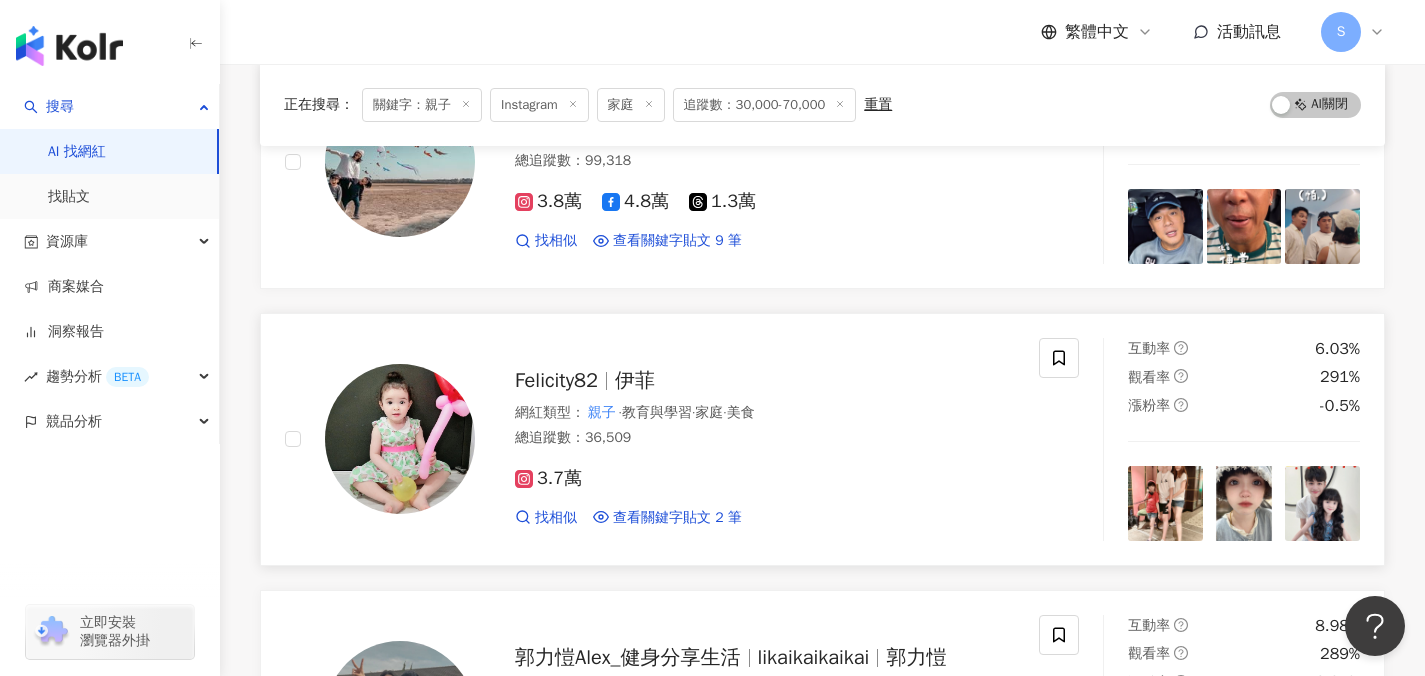 scroll, scrollTop: 2534, scrollLeft: 0, axis: vertical 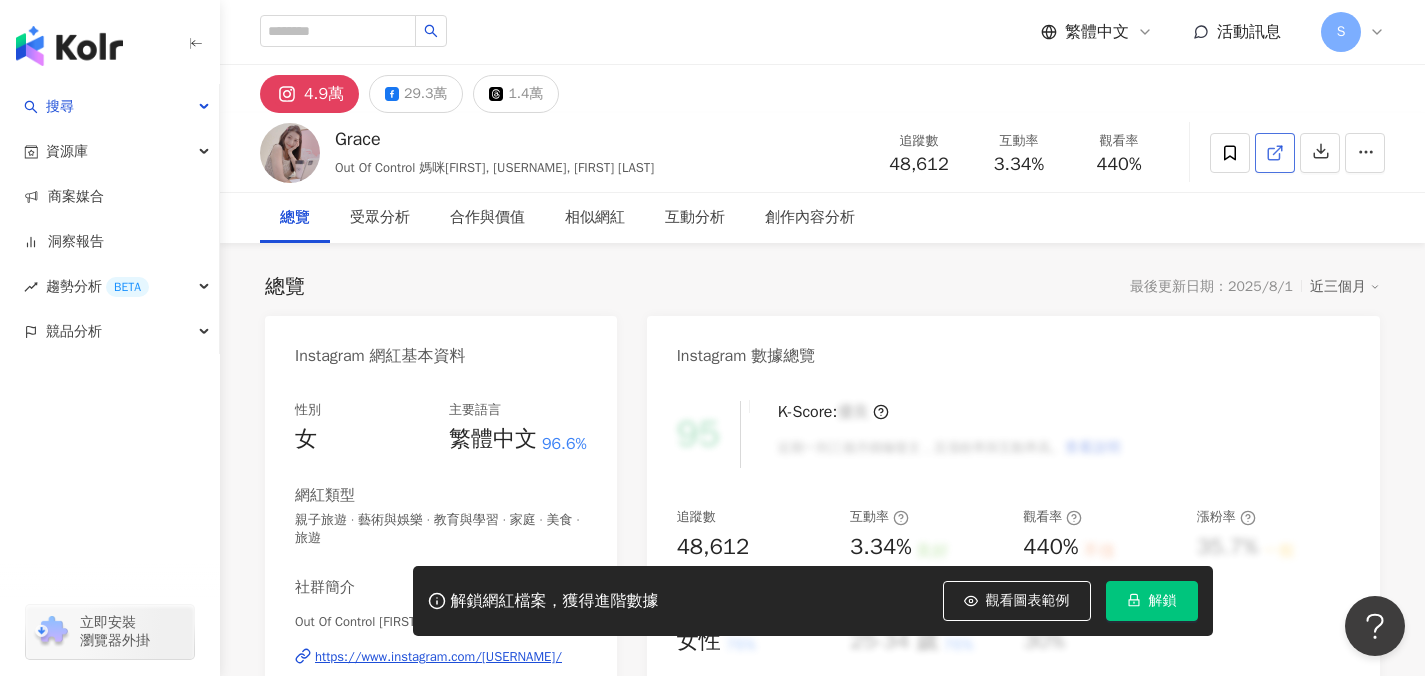 click 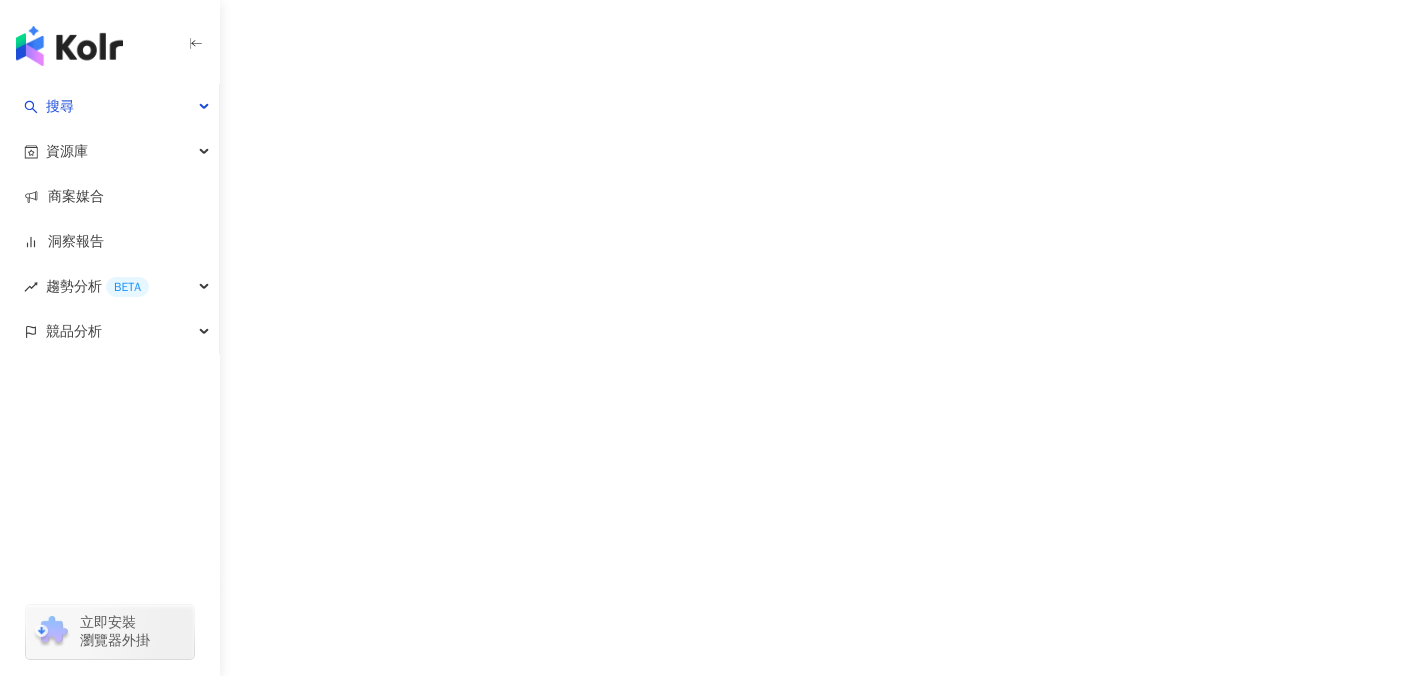 scroll, scrollTop: 0, scrollLeft: 0, axis: both 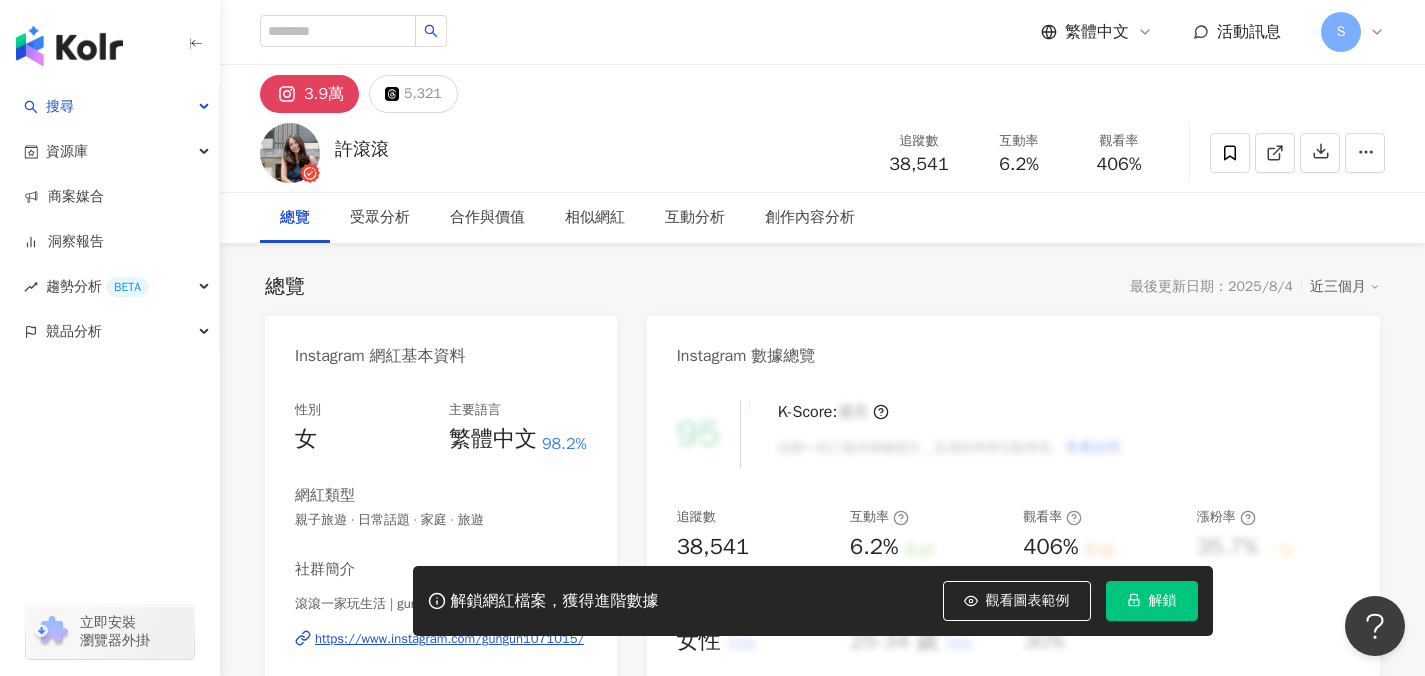 click 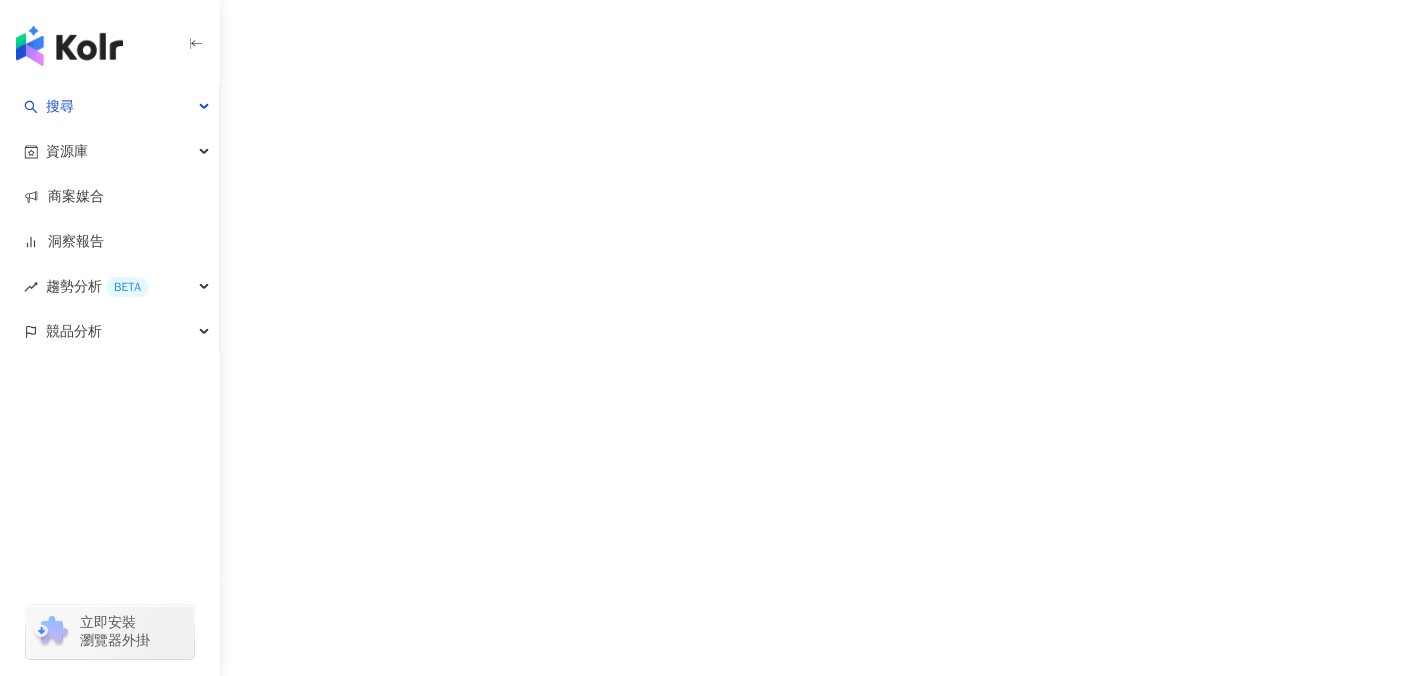 scroll, scrollTop: 0, scrollLeft: 0, axis: both 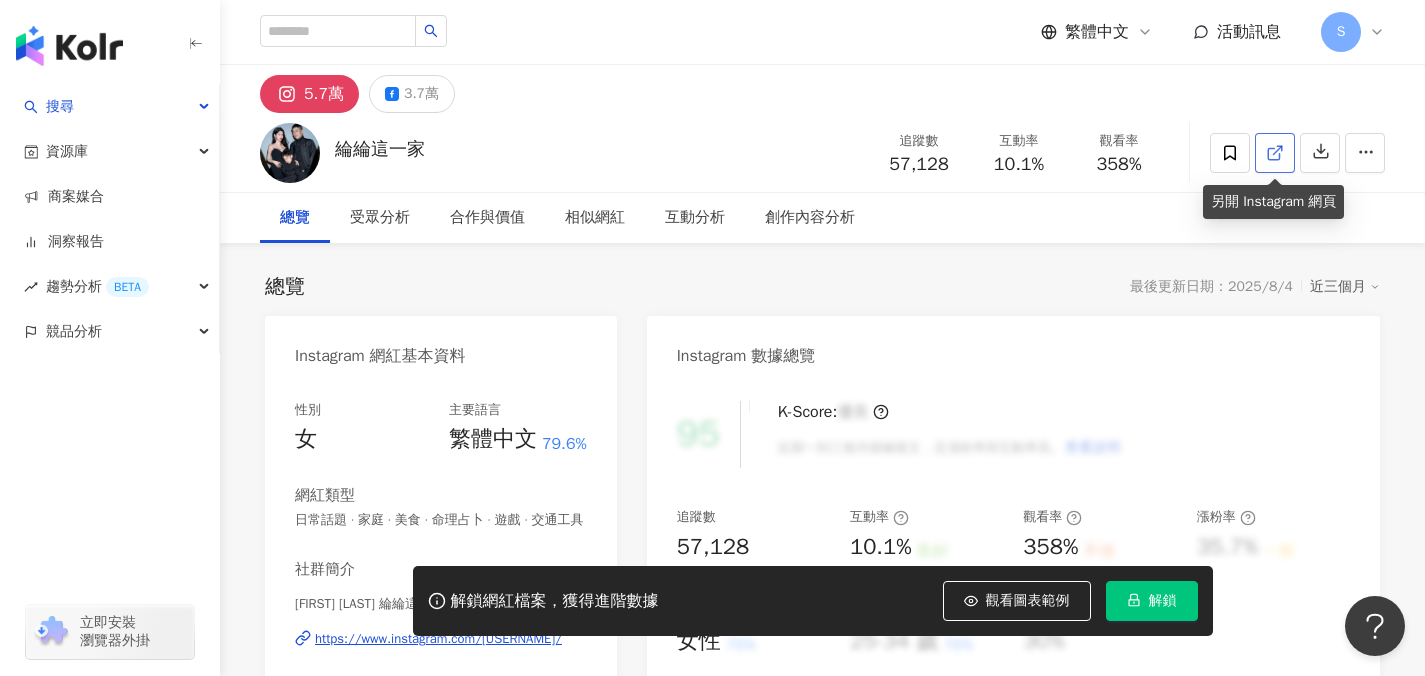 click 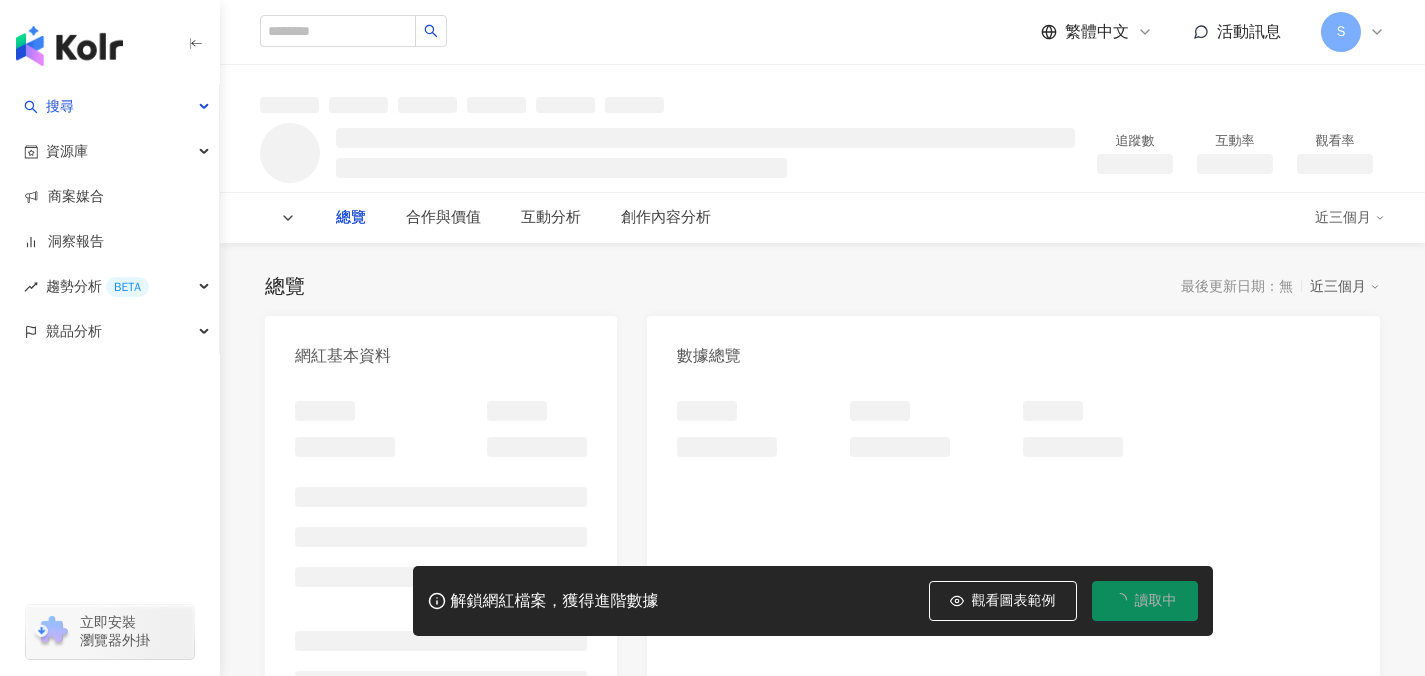 scroll, scrollTop: 0, scrollLeft: 0, axis: both 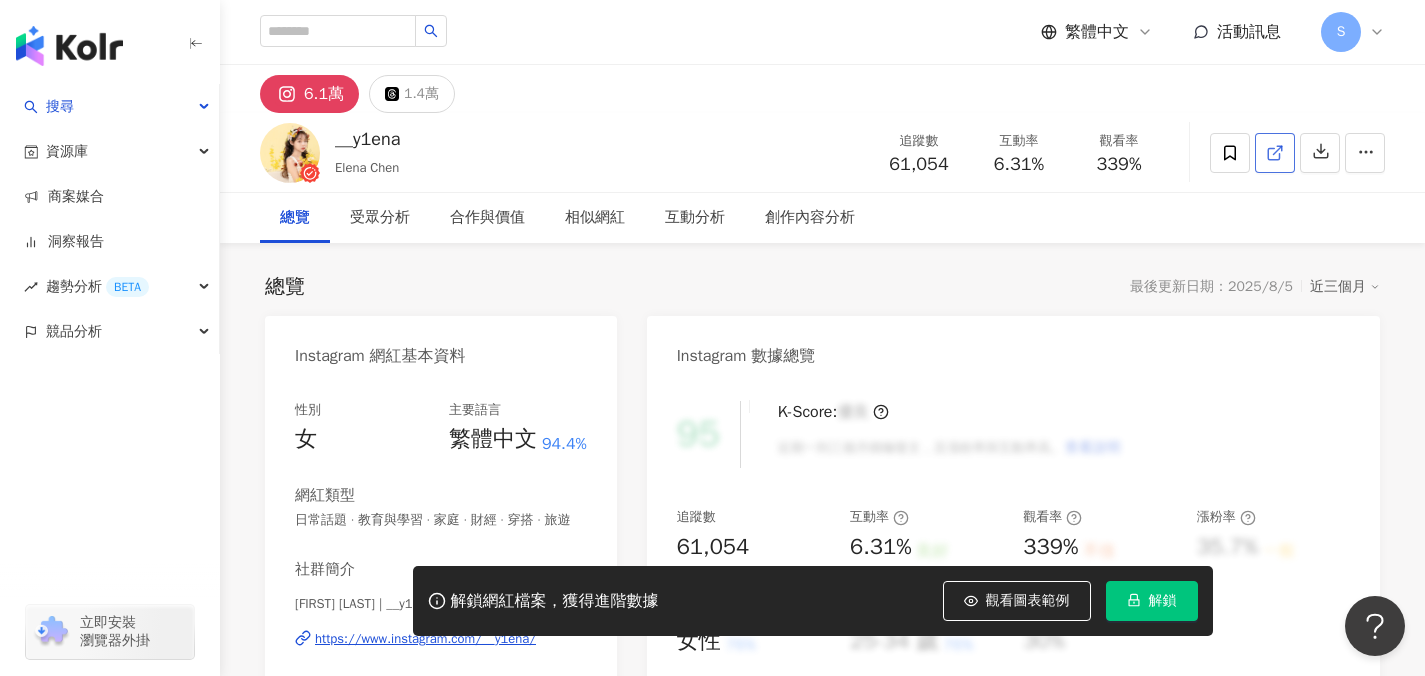 click at bounding box center (1275, 153) 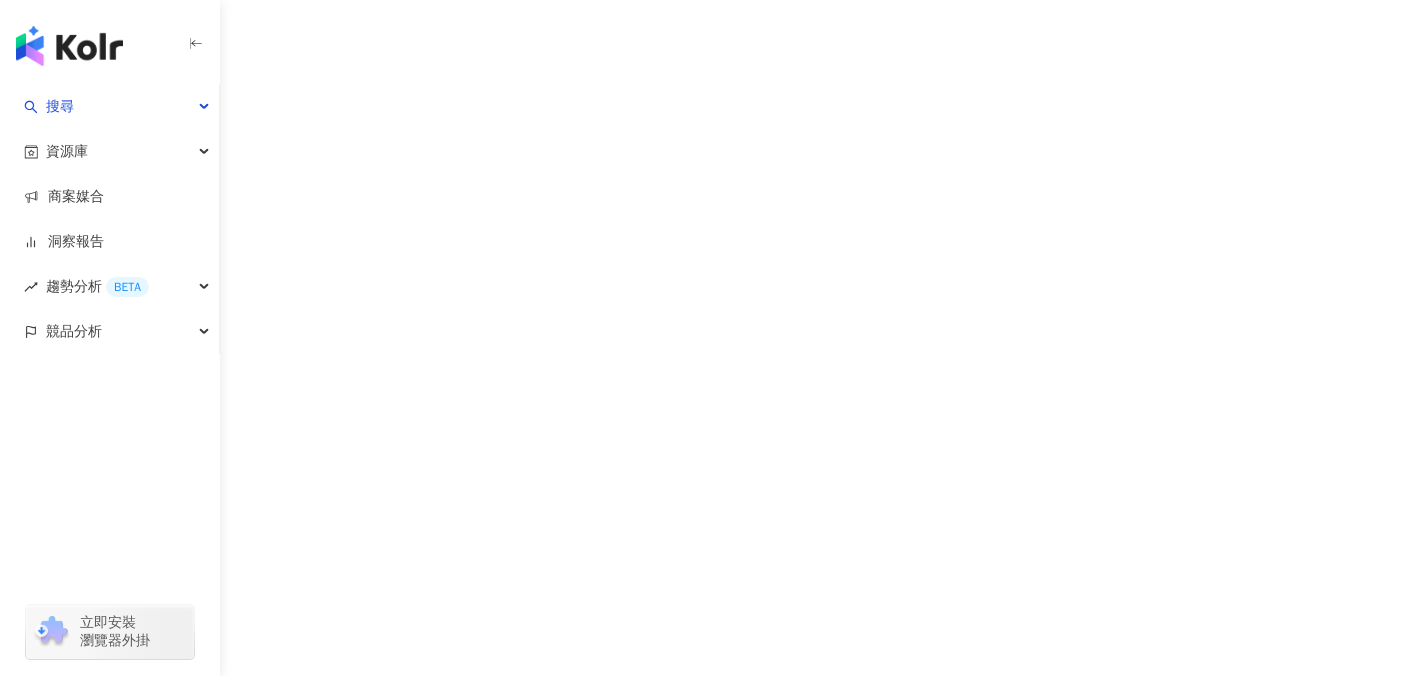 scroll, scrollTop: 0, scrollLeft: 0, axis: both 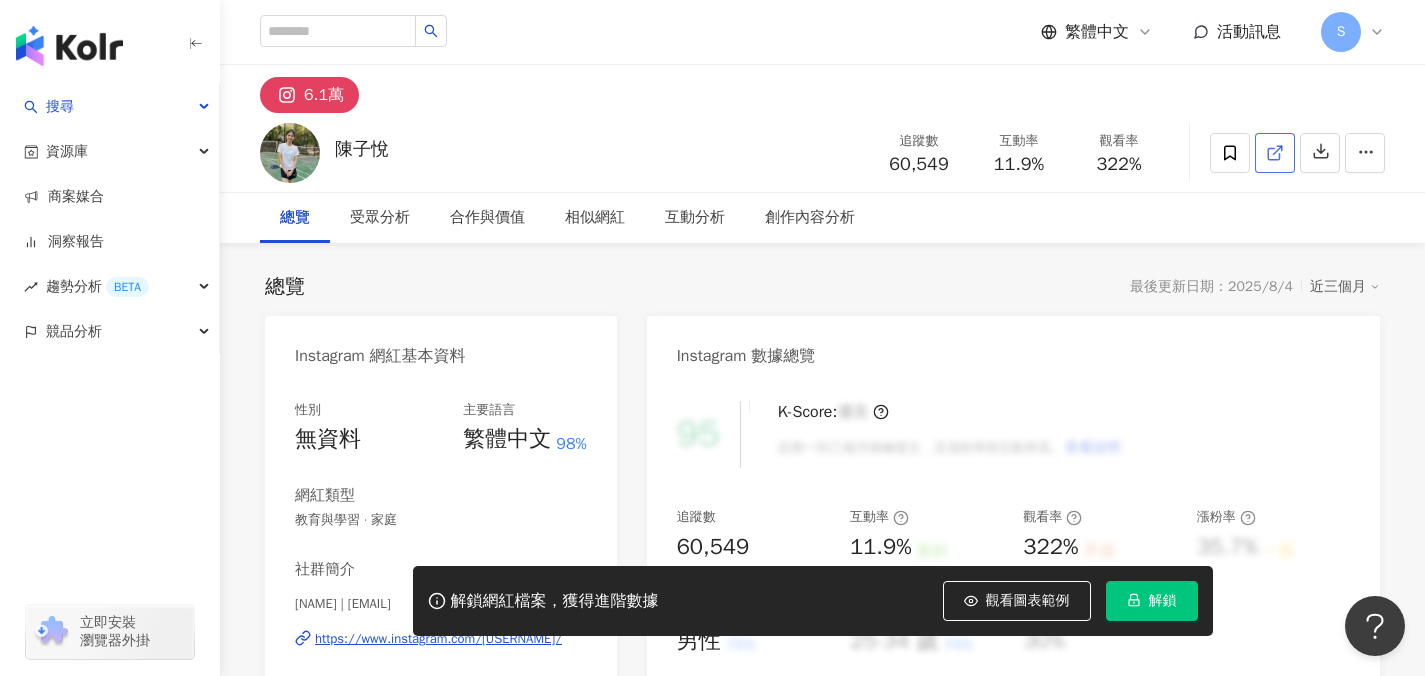 click 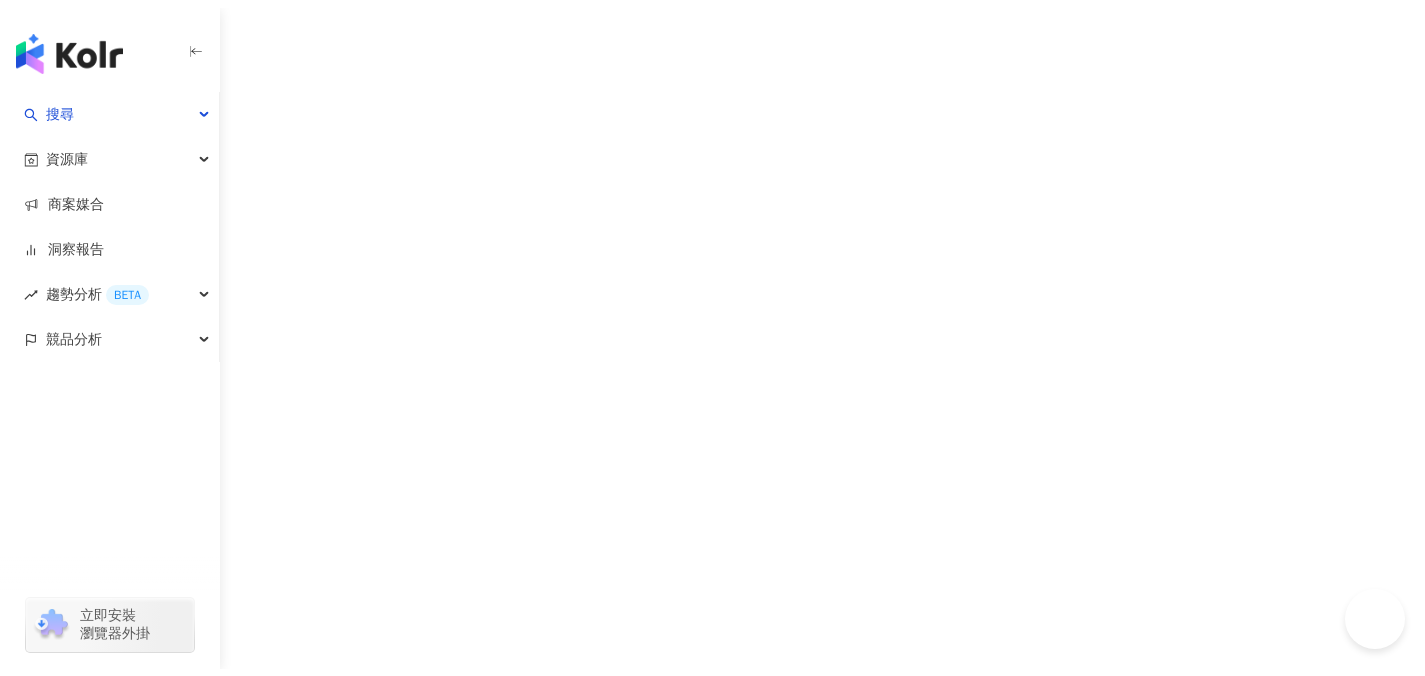 scroll, scrollTop: 0, scrollLeft: 0, axis: both 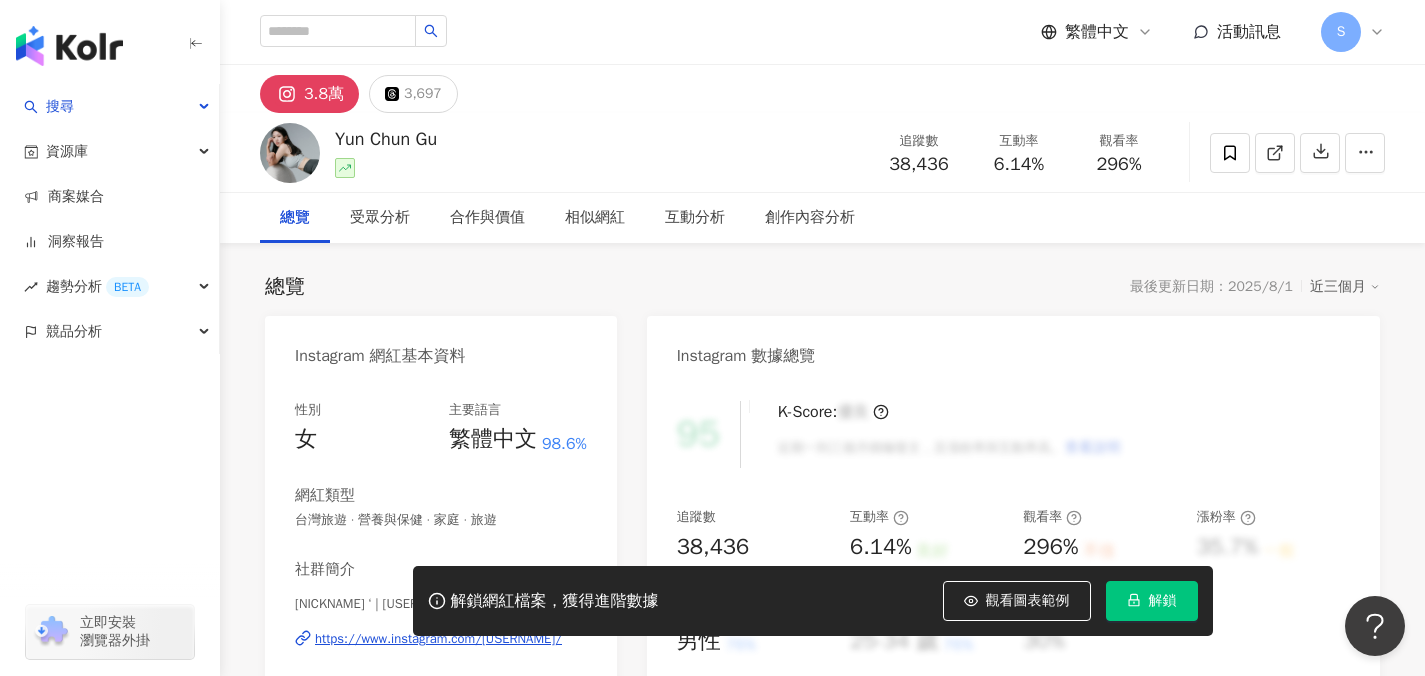 click at bounding box center (1275, 153) 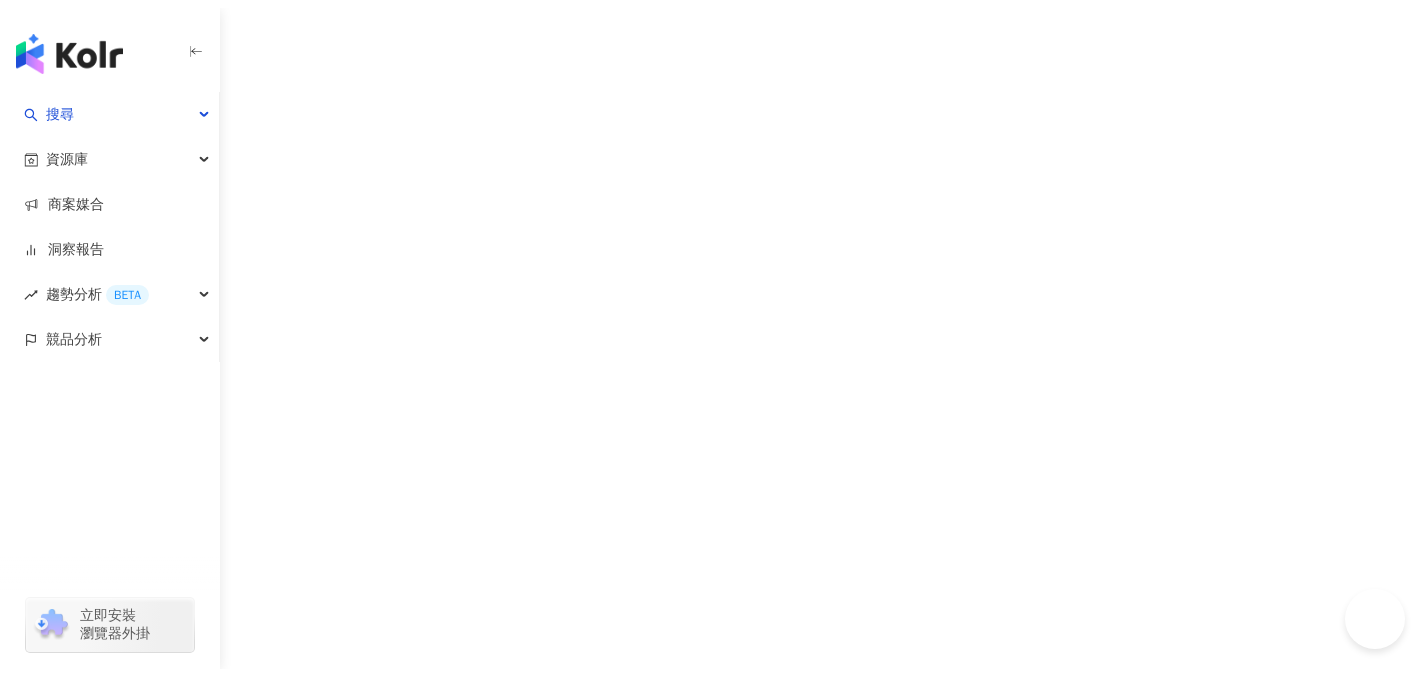 scroll, scrollTop: 0, scrollLeft: 0, axis: both 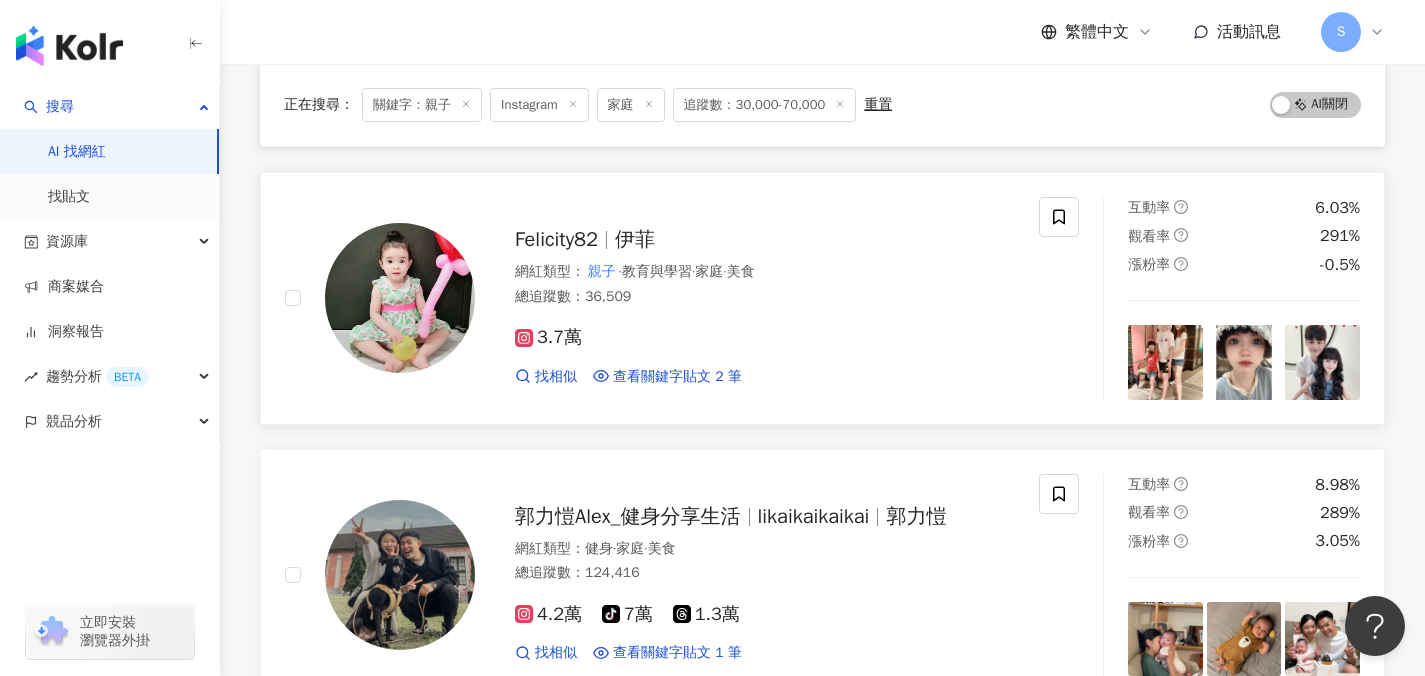 click on "找相似 查看關鍵字貼文 2 筆 2025/2/22 索寓言裡最經典有趣的故事❤️
不只能增進 親子 感情，寓教於樂
而且養成孩子好品德之 2025/2/21 索寓言裡最經典有趣的故事❤️
不只能增進 親子 感情，寓教於樂
而且養成孩子好品德之  看更多" at bounding box center (765, 377) 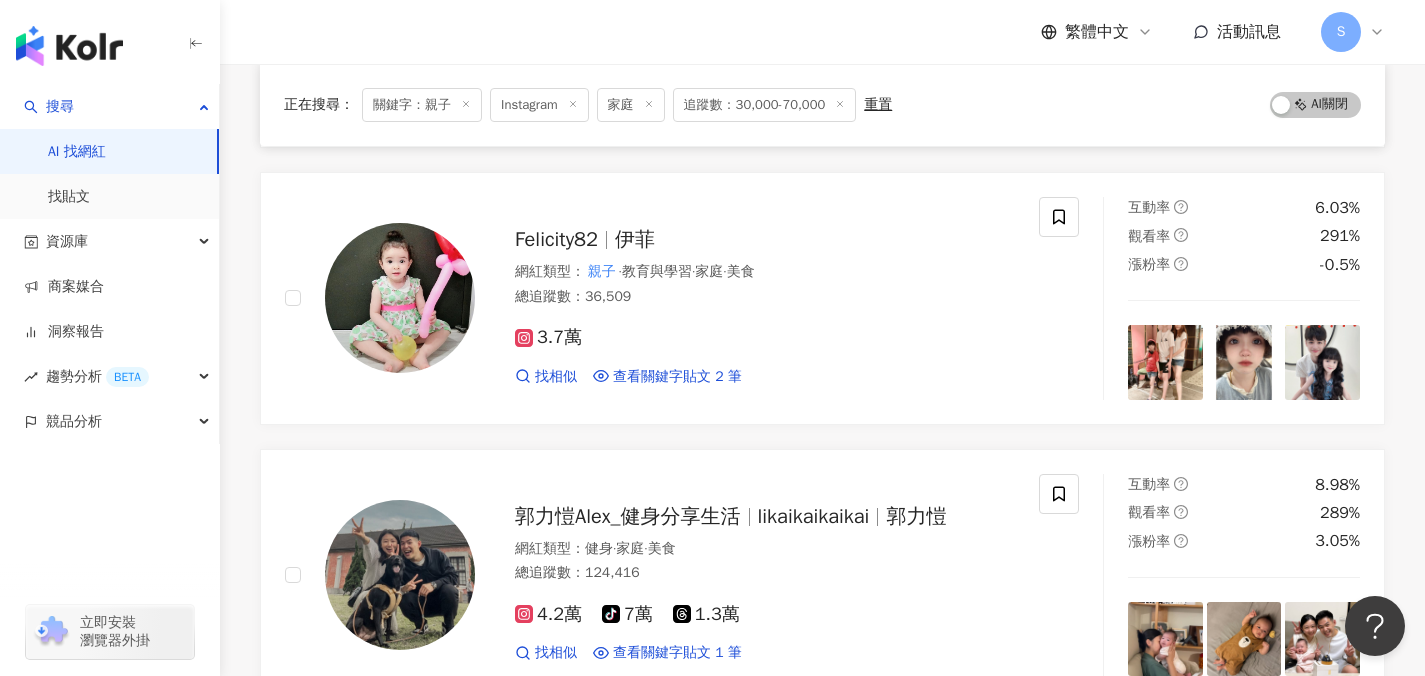 scroll, scrollTop: 3029, scrollLeft: 0, axis: vertical 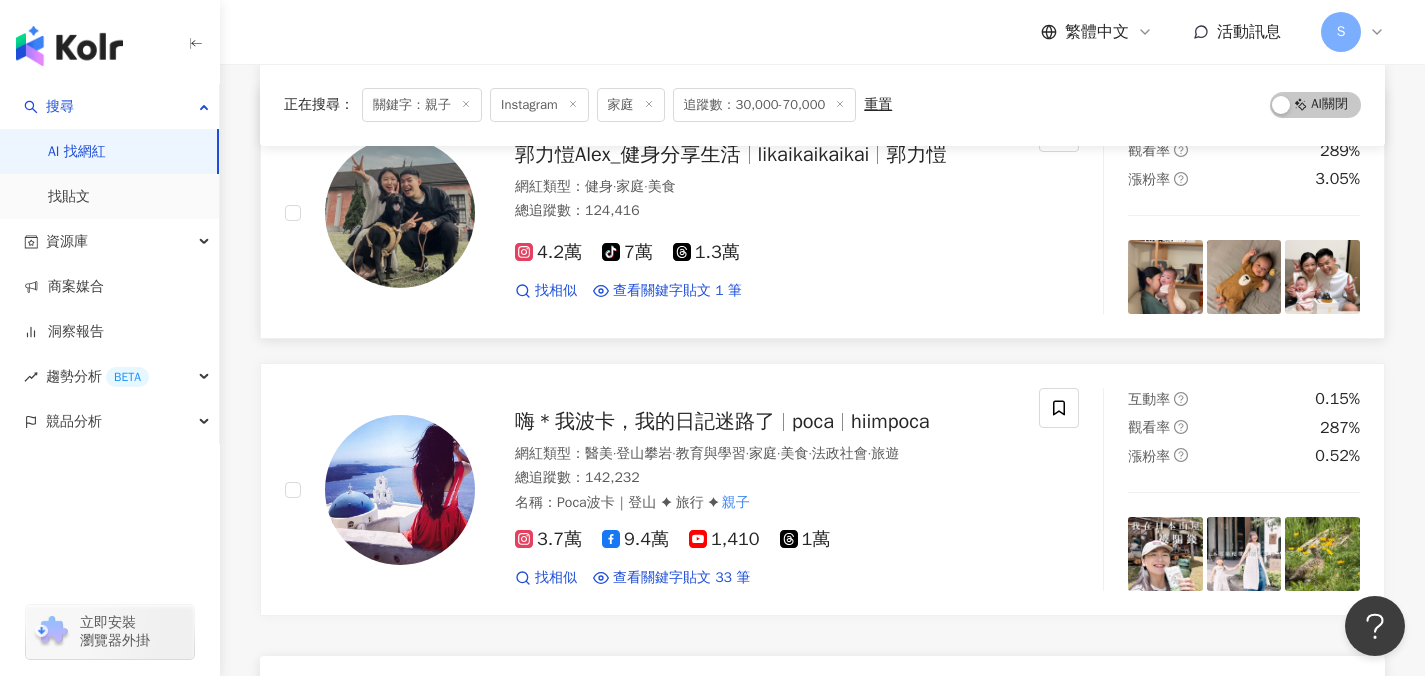 click on "總追蹤數 ： 124,416" at bounding box center [765, 211] 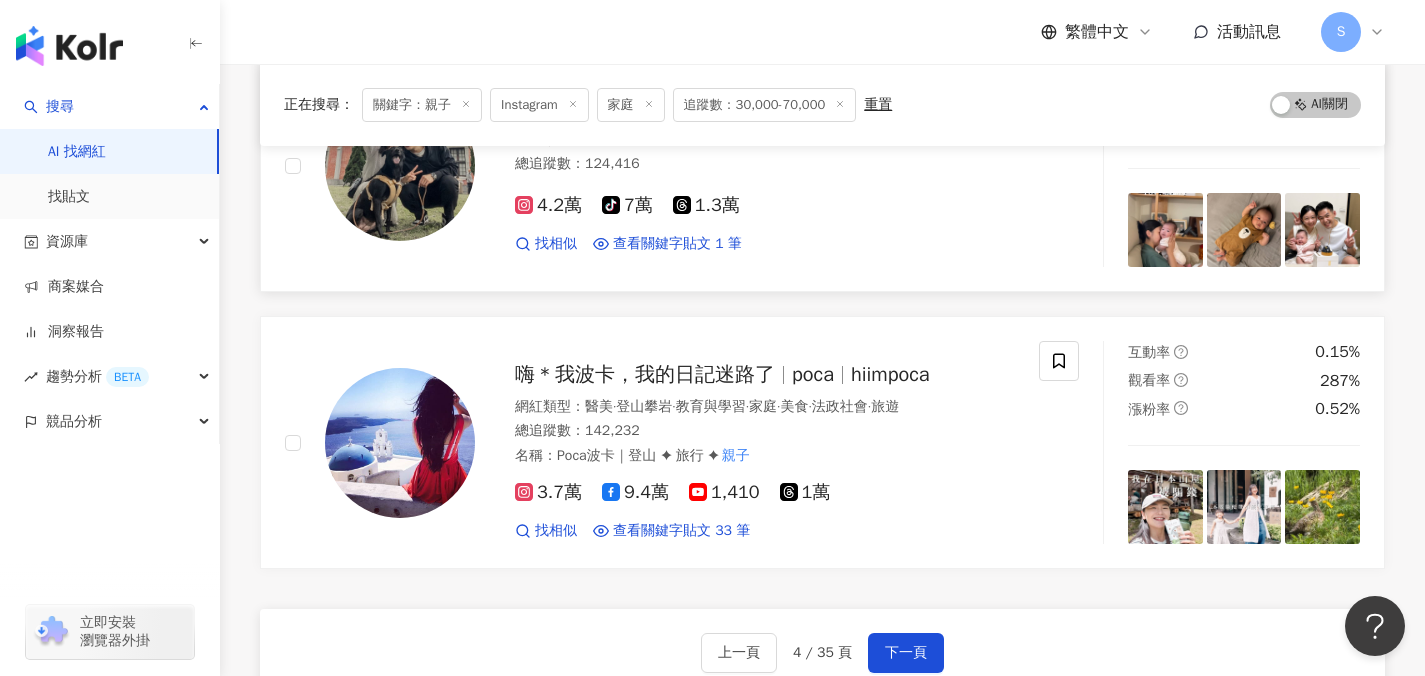 scroll, scrollTop: 3263, scrollLeft: 0, axis: vertical 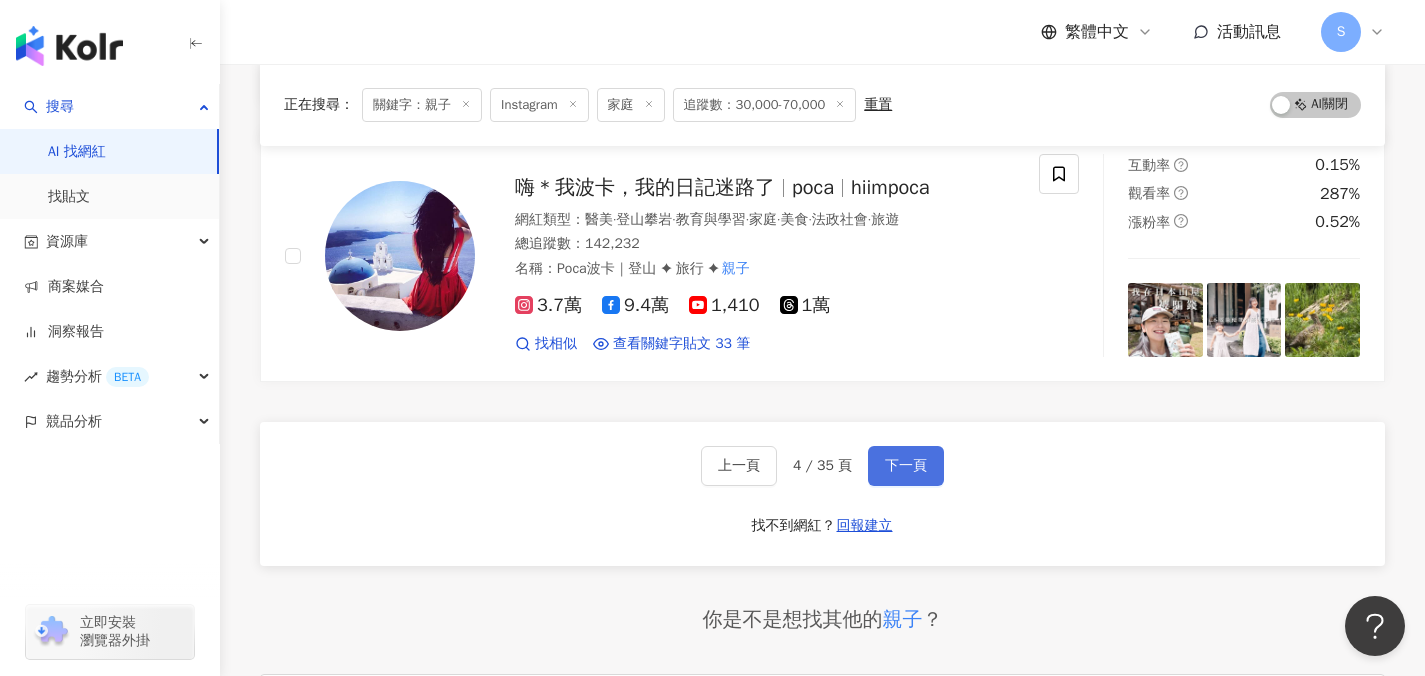 click on "下一頁" at bounding box center [906, 466] 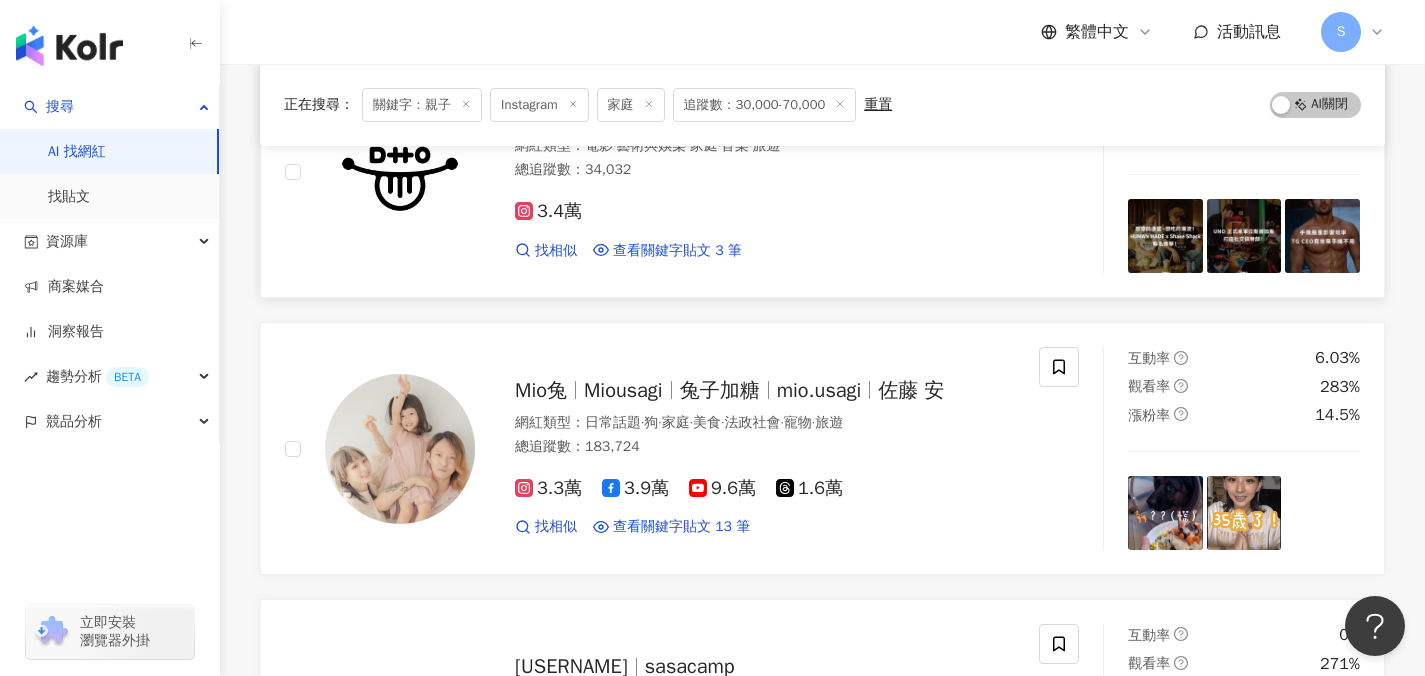 scroll, scrollTop: 309, scrollLeft: 0, axis: vertical 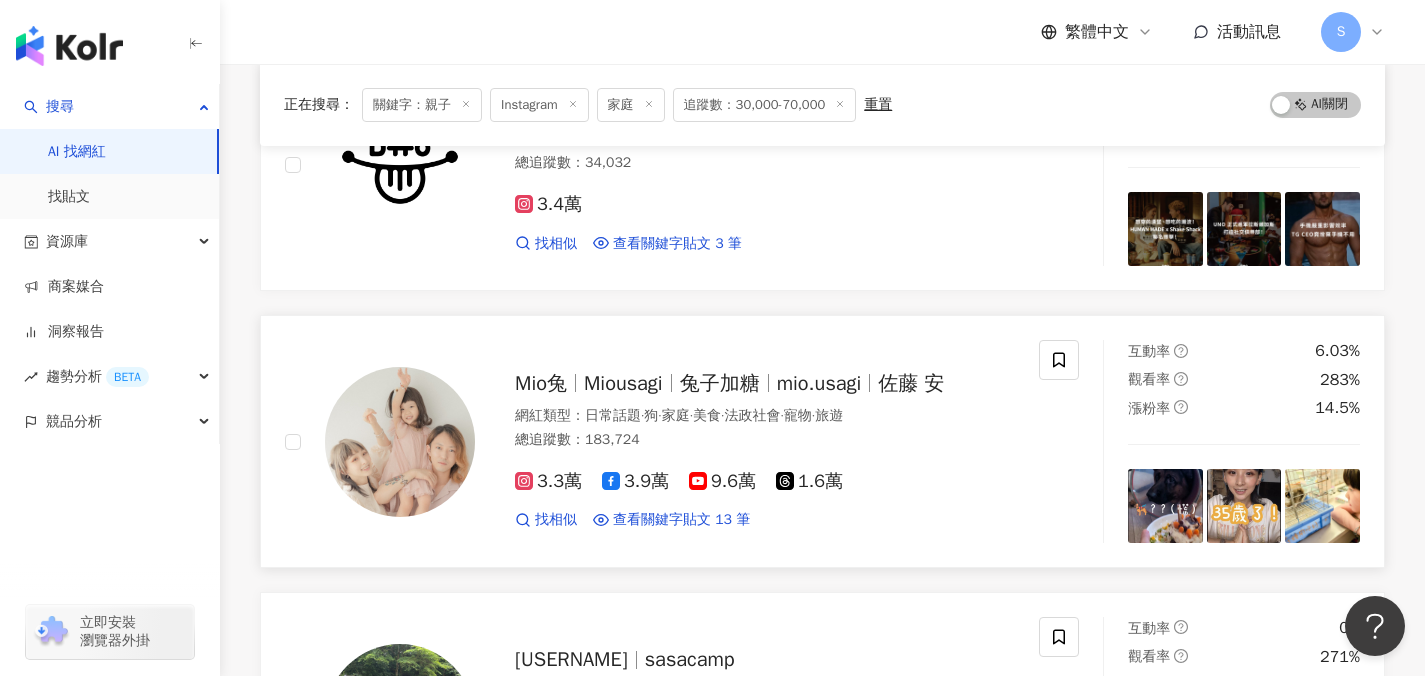 click on "總追蹤數 ： 183,724" at bounding box center [765, 440] 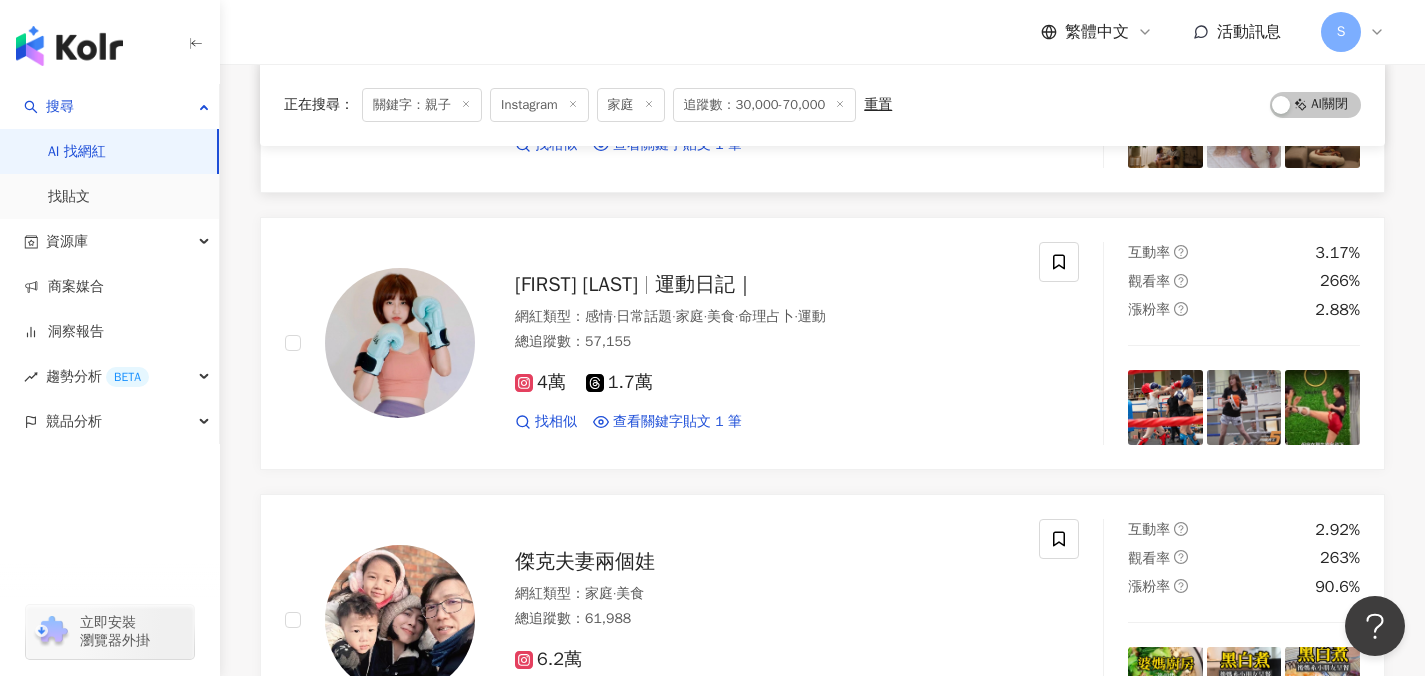 scroll, scrollTop: 1123, scrollLeft: 0, axis: vertical 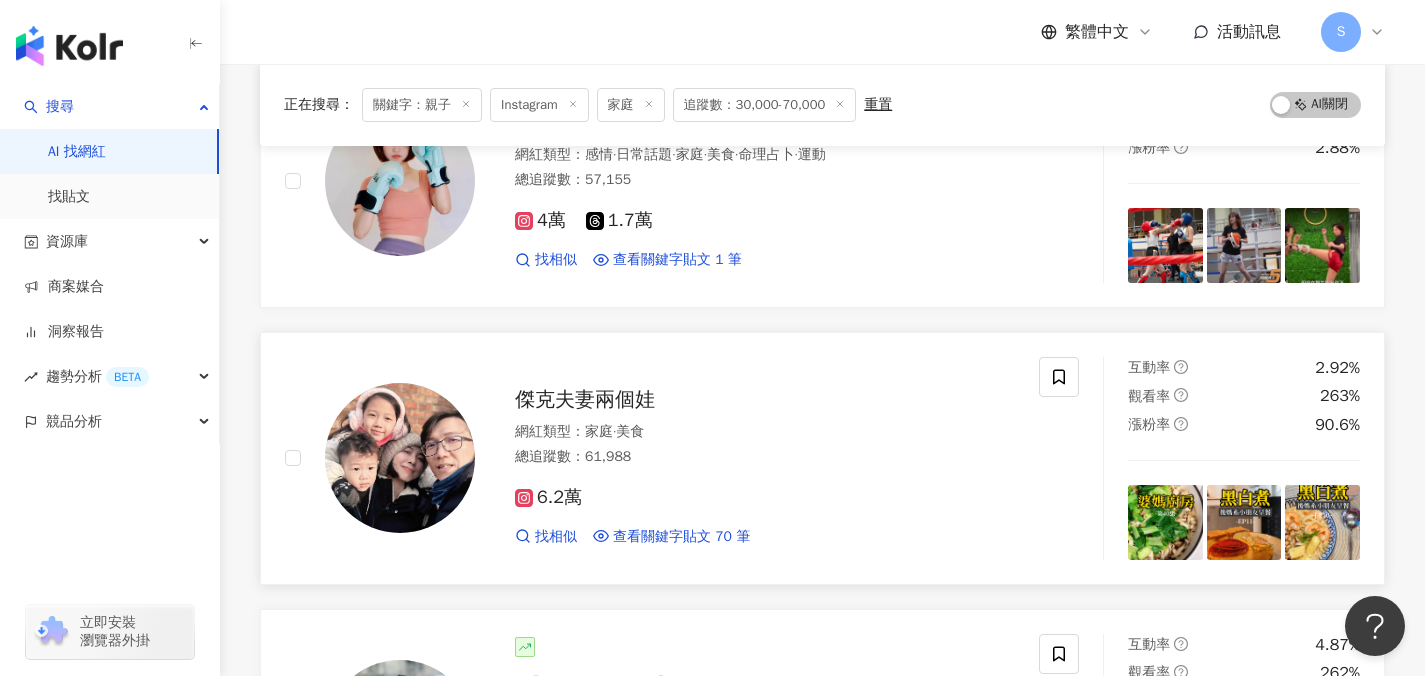 click on "6.2萬" at bounding box center (765, 498) 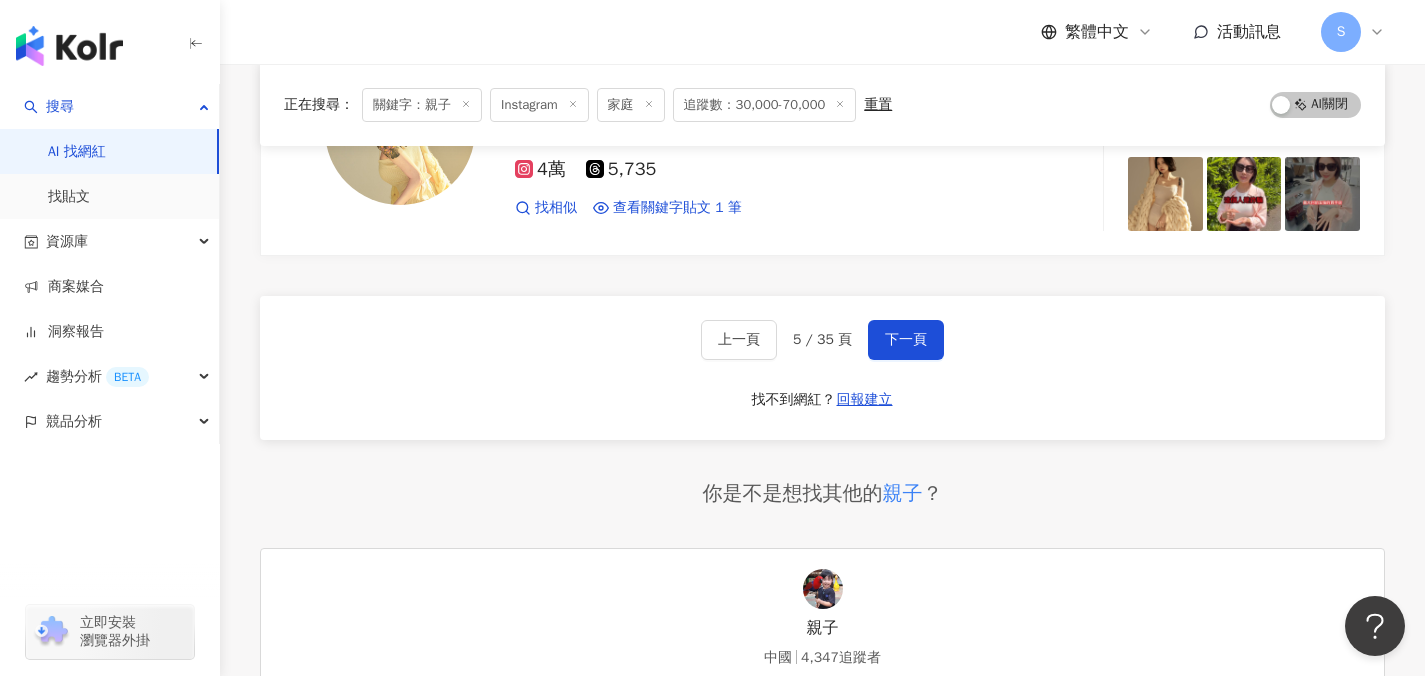 scroll, scrollTop: 3377, scrollLeft: 0, axis: vertical 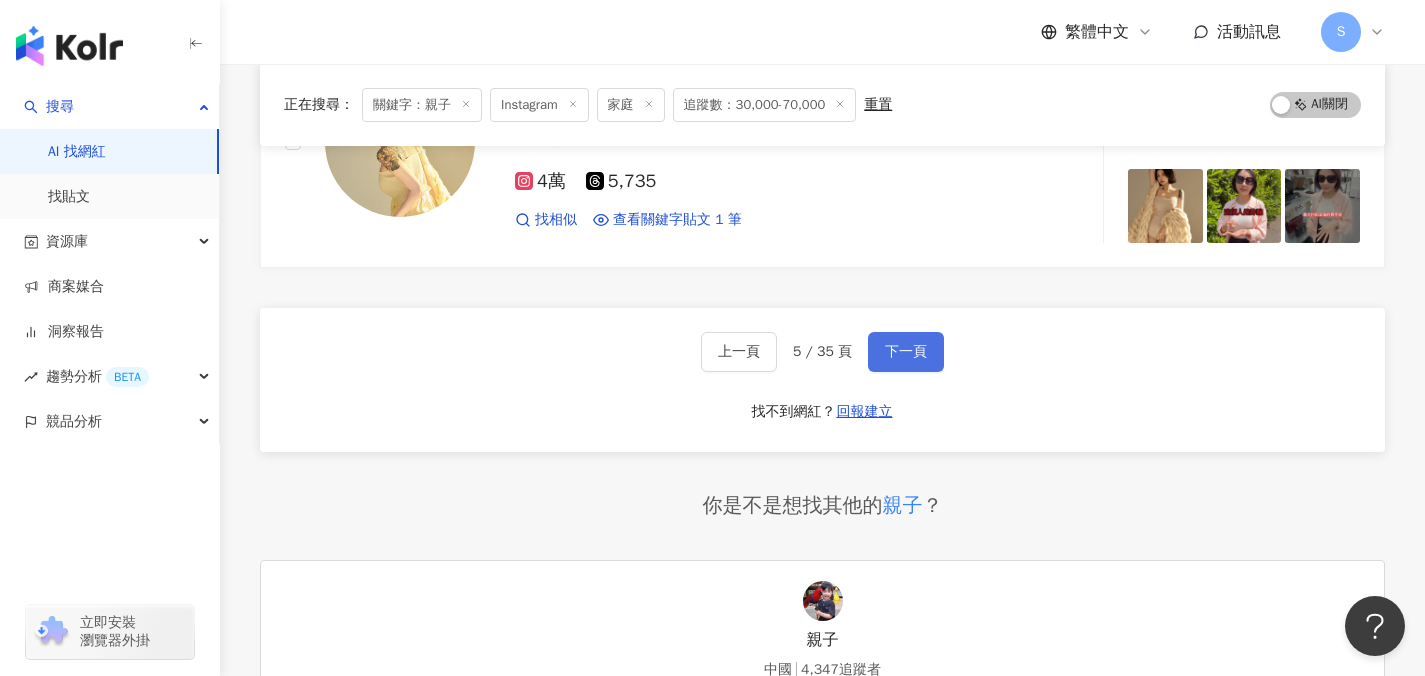 click on "下一頁" at bounding box center (906, 352) 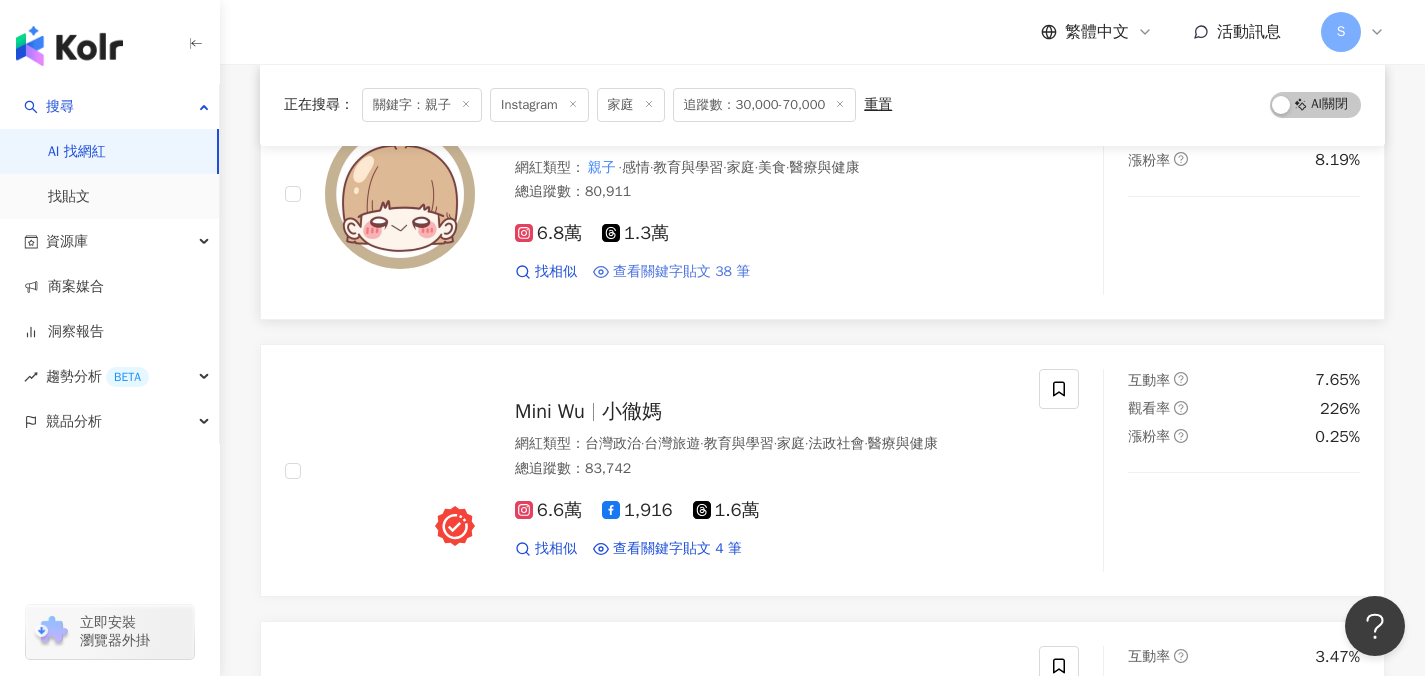 scroll, scrollTop: 703, scrollLeft: 0, axis: vertical 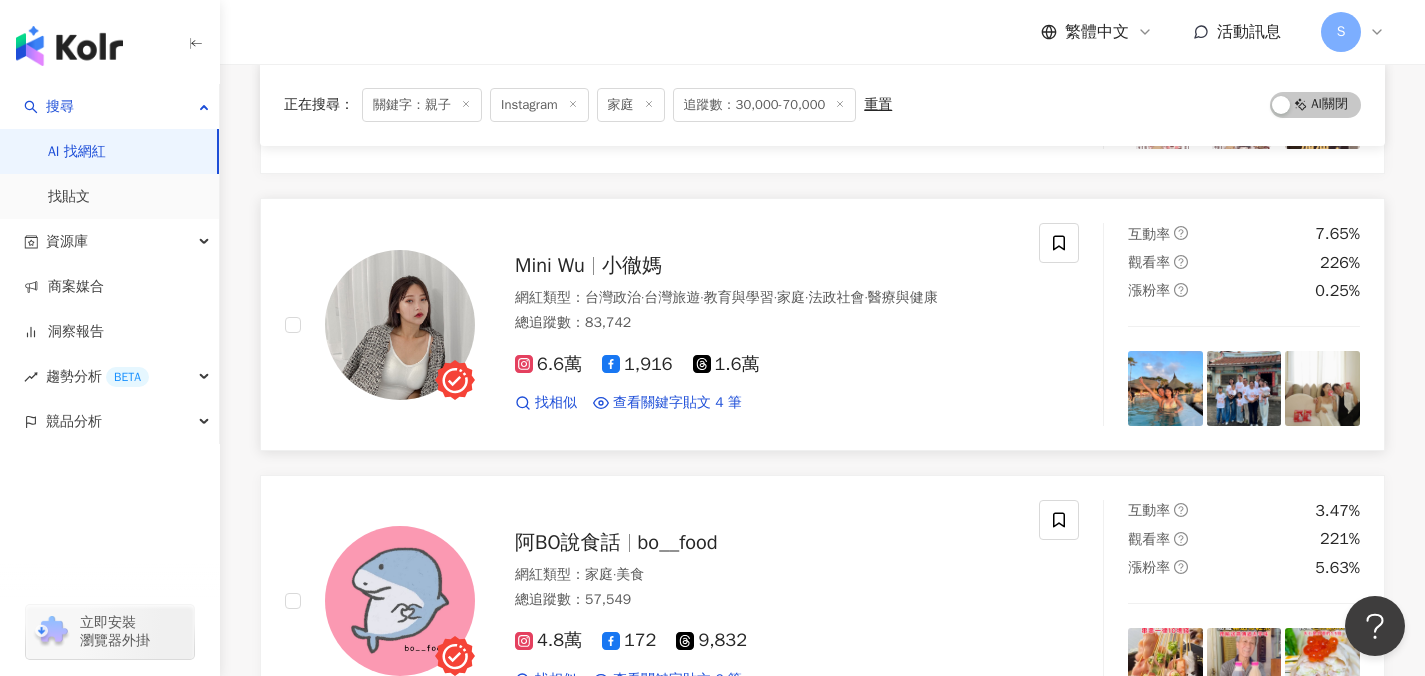 click on "Mini Wu 小徹媽 網紅類型 ： 台灣政治  ·  台灣旅遊  ·  教育與學習  ·  家庭  ·  法政社會  ·  醫療與健康 總追蹤數 ： 83,742 6.6萬 1,916 1.6萬 找相似 查看關鍵字貼文 4 筆 2025/5/14 但是我很！喜！歡！
我覺得它是一個很適合 親子 遊的國家🤲🏻
樟宜機場的星空花 2025/1/17 方！
整部戲的劇情、動畫都很棒，很適合 親子 宅在家一起看😍
而且尤其小孩超適合 2024/12/20 -
阿霓的週歲 親子 親子 寫真  看更多 互動率 7.65% 觀看率 226% 漲粉率 0.25%" at bounding box center [822, 324] 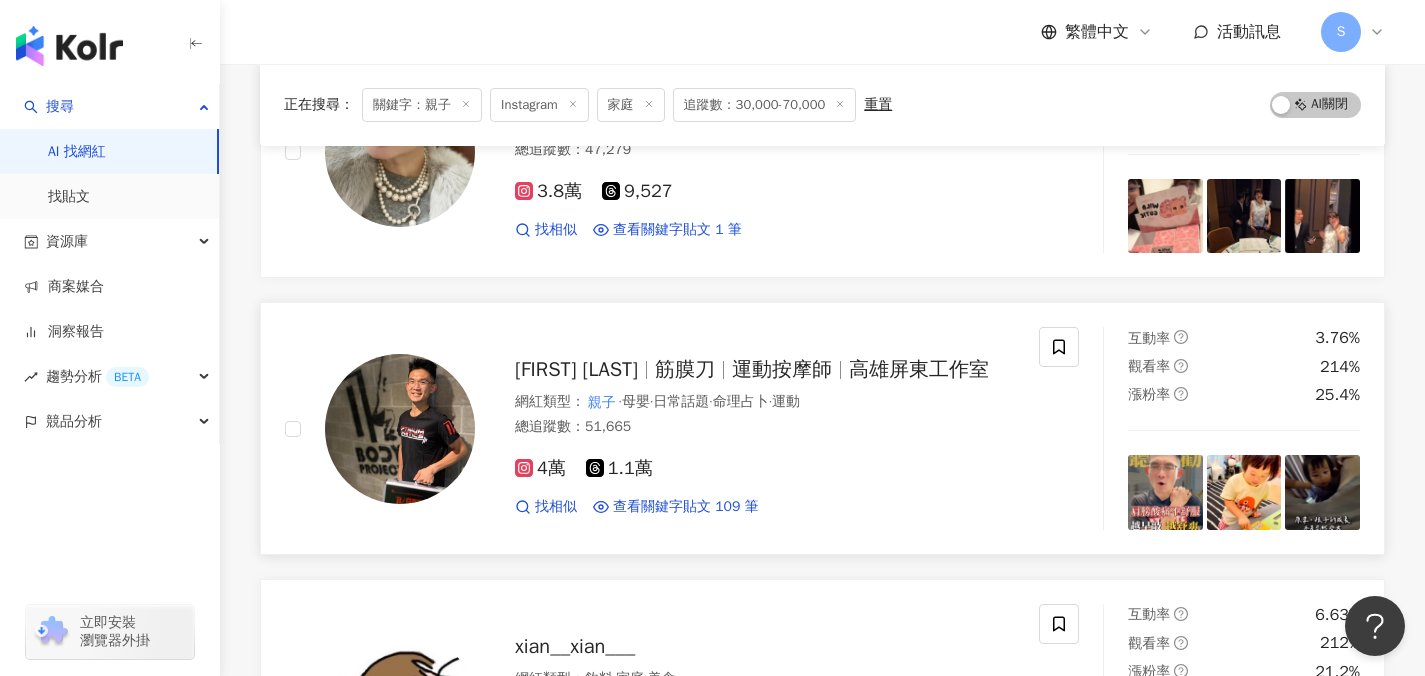 scroll, scrollTop: 2010, scrollLeft: 0, axis: vertical 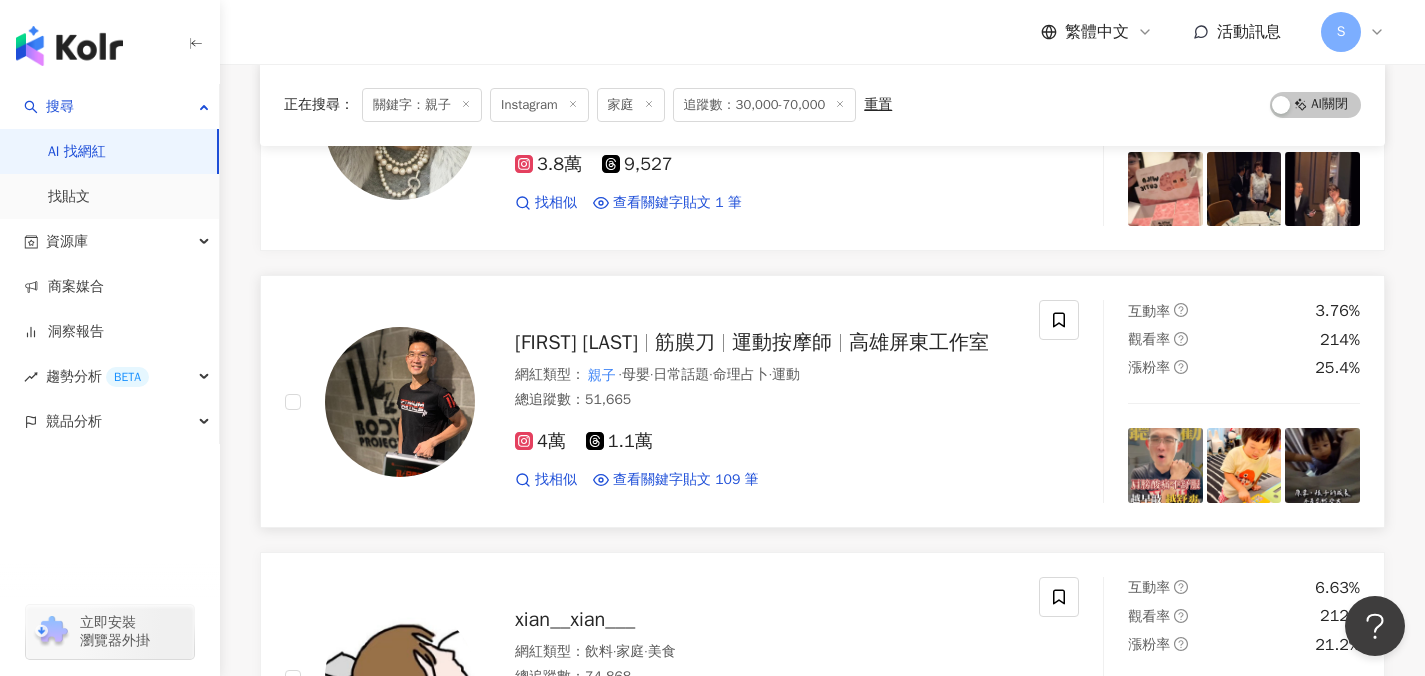 click on "4萬 1.1萬" at bounding box center [765, 442] 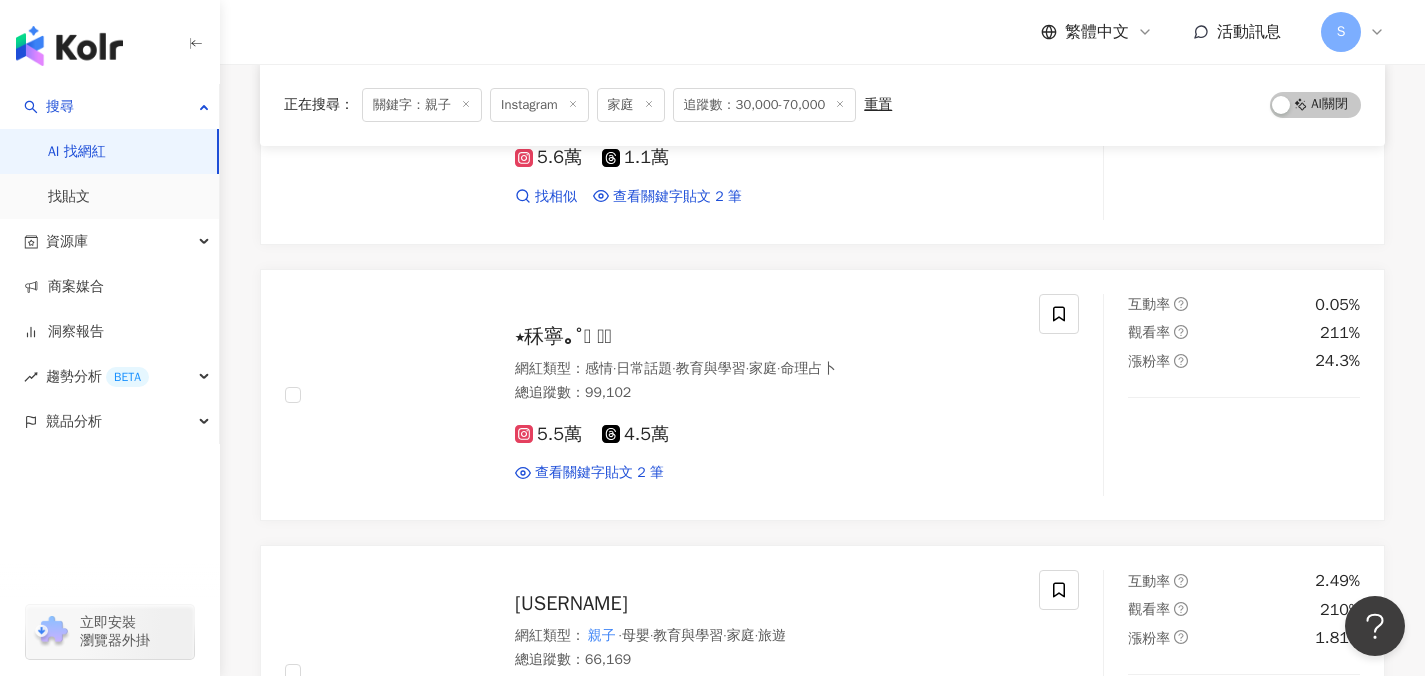 scroll, scrollTop: 3259, scrollLeft: 0, axis: vertical 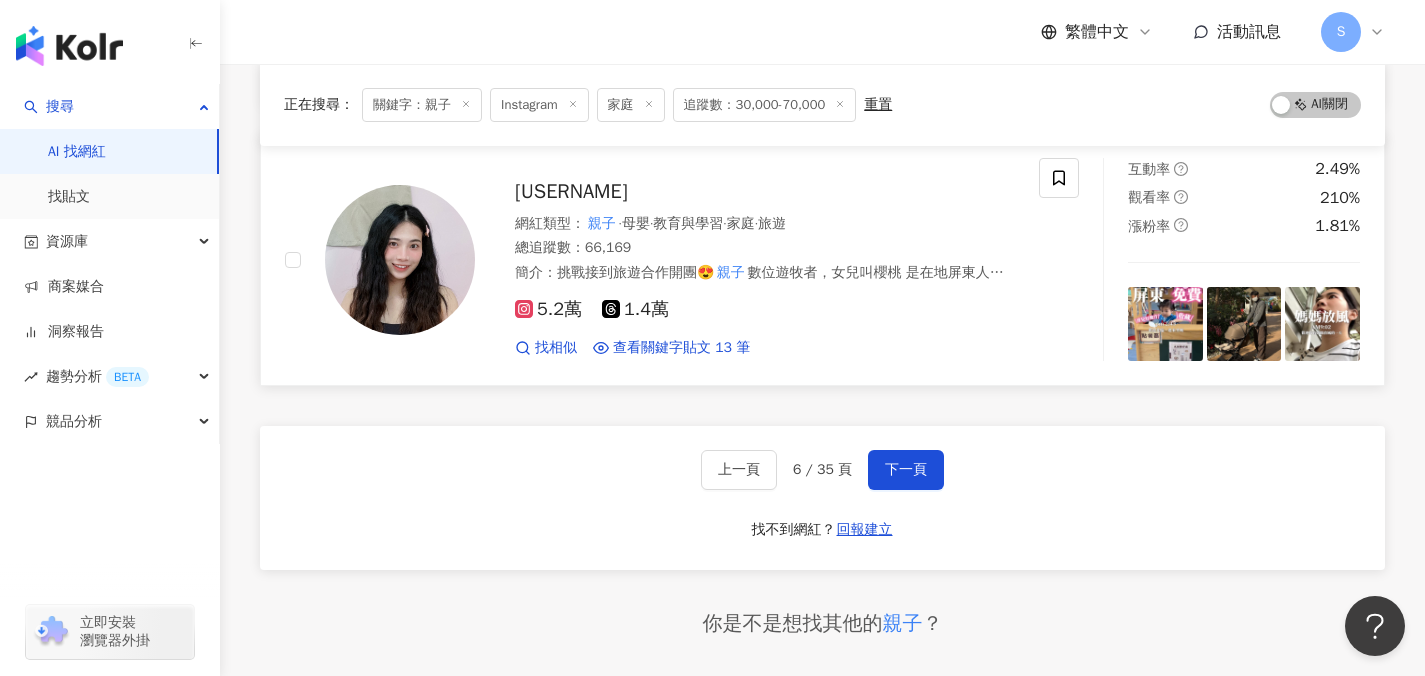 click on "5.2萬 1.4萬 找相似 查看關鍵字貼文 13 筆 2025/7/28 【屏東 親子 育兒好地方分享】
適合所有年齡層的小朋友
有幼幼區幼童區💗
留言「+1」
給你們詳細資訊懶人包 2025/6/17 【開箱墾丁包棟 親子 民宿🏘️】
在裡面待上一整天沒問題喔😍
海角42號二館  親子 包棟民宿
（竹軒住的是這館最多可以容納20人）
🎈地點：恆春鎮興北路93號
🎈特色：室內戲水池、Switch遊戲機、電動麻將桌、KTV 、兒童專屬遊戲室、溜滑梯、玩具等
他還有其他館～也有寵物友善民宿系列唷！
有興趣可以留言「+1」
把懶人包整理給你哦😍 2025/6/14 浴室！
今天帶你們開箱【山河苑露營區】
親子 露營體驗💛
它就位在在苗栗，環境清  看更多" at bounding box center [765, 320] 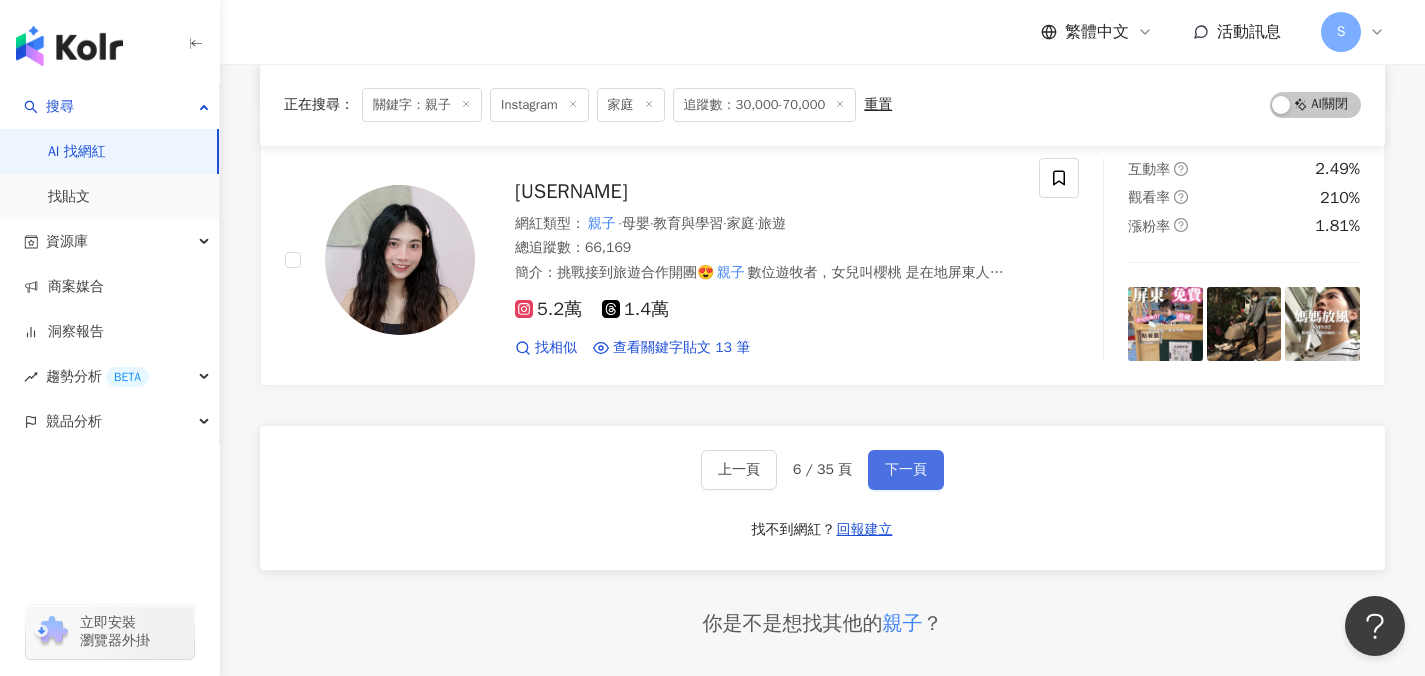 click on "下一頁" at bounding box center [906, 470] 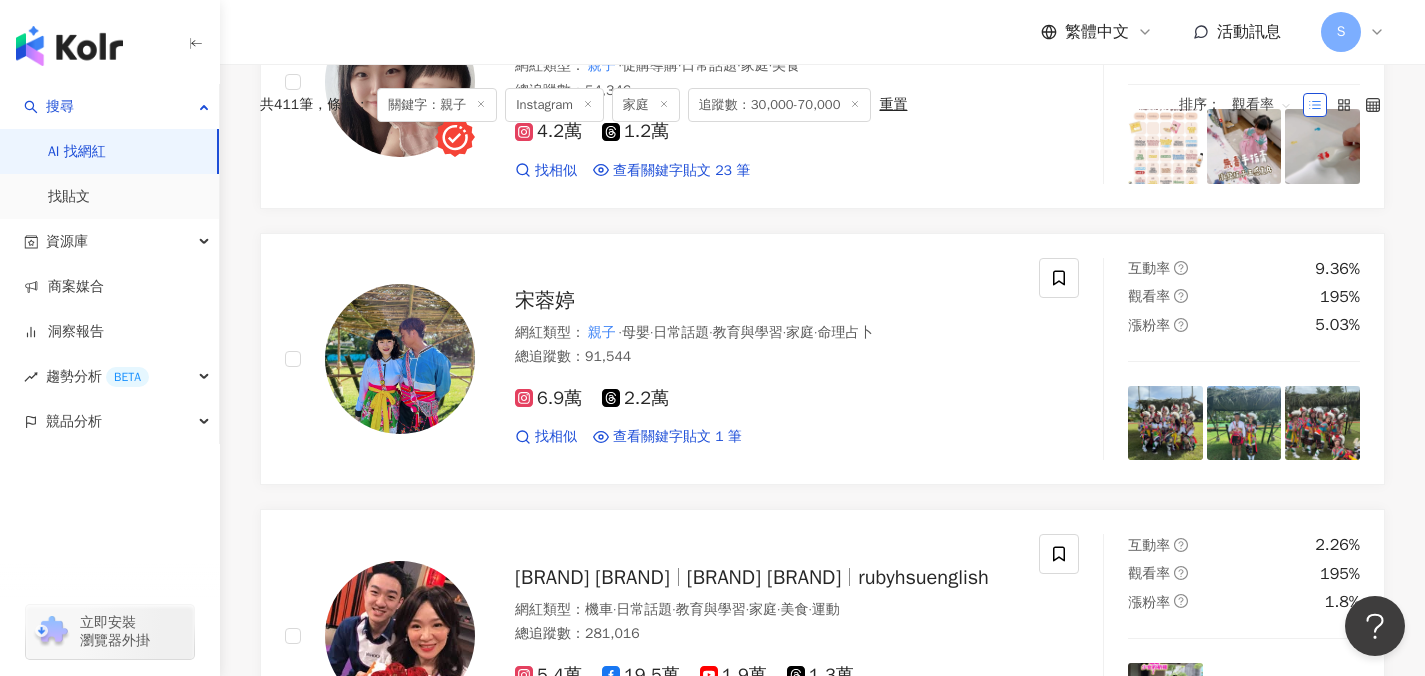 scroll, scrollTop: 0, scrollLeft: 0, axis: both 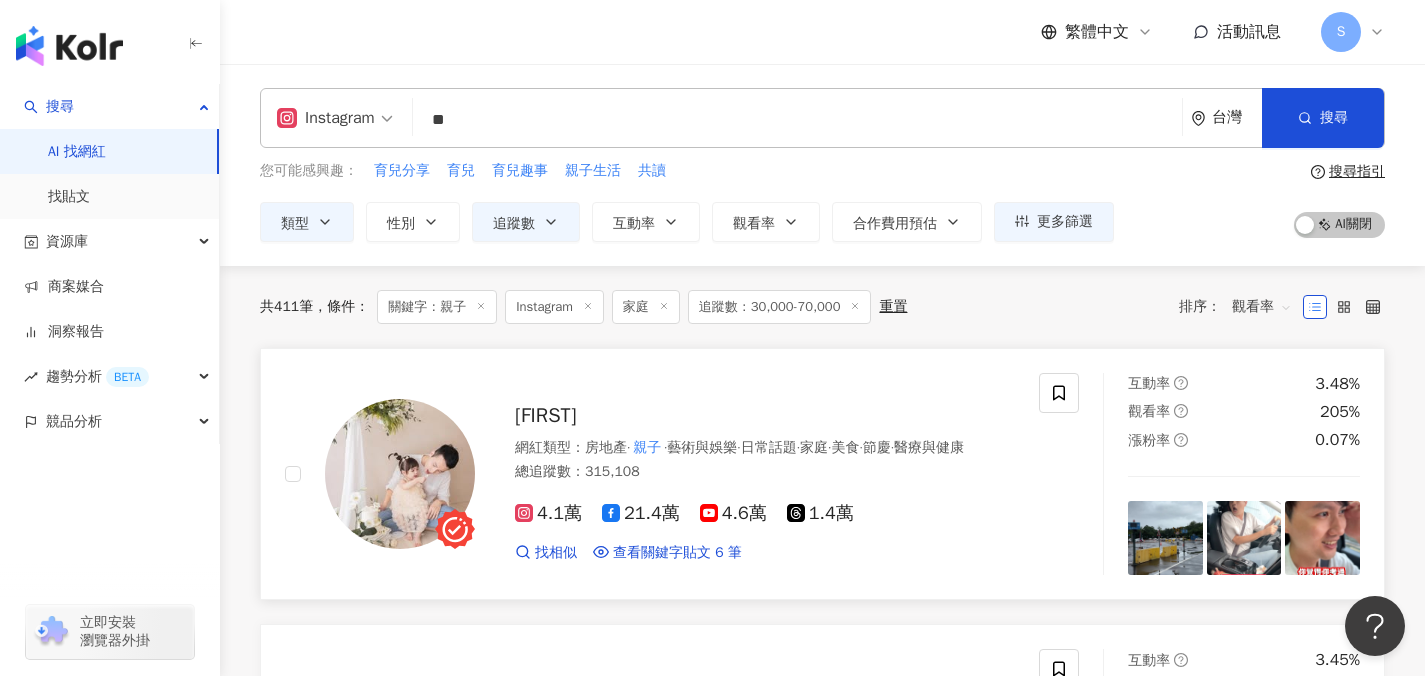 click on "網紅類型 ： 房地產  ·  親子  ·  藝術與娛樂  ·  日常話題  ·  家庭  ·  美食  ·  節慶  ·  醫療與健康" at bounding box center [765, 448] 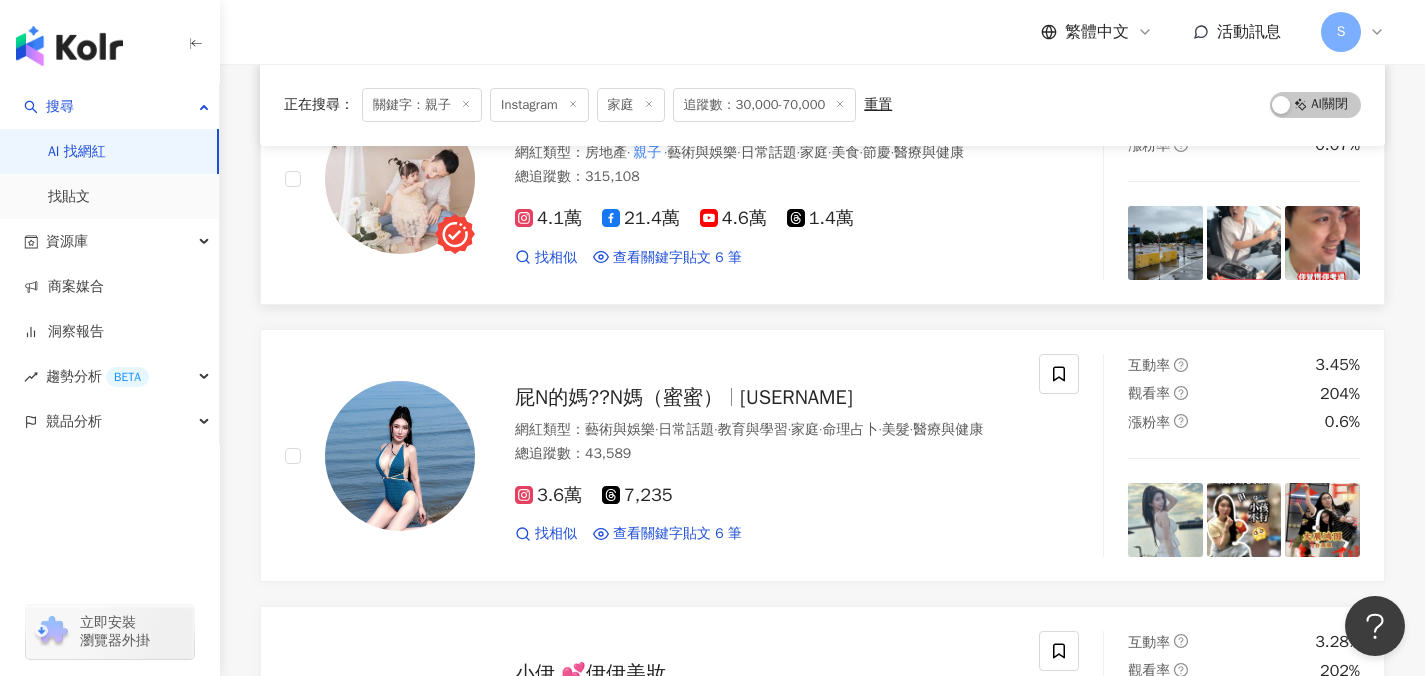 scroll, scrollTop: 399, scrollLeft: 0, axis: vertical 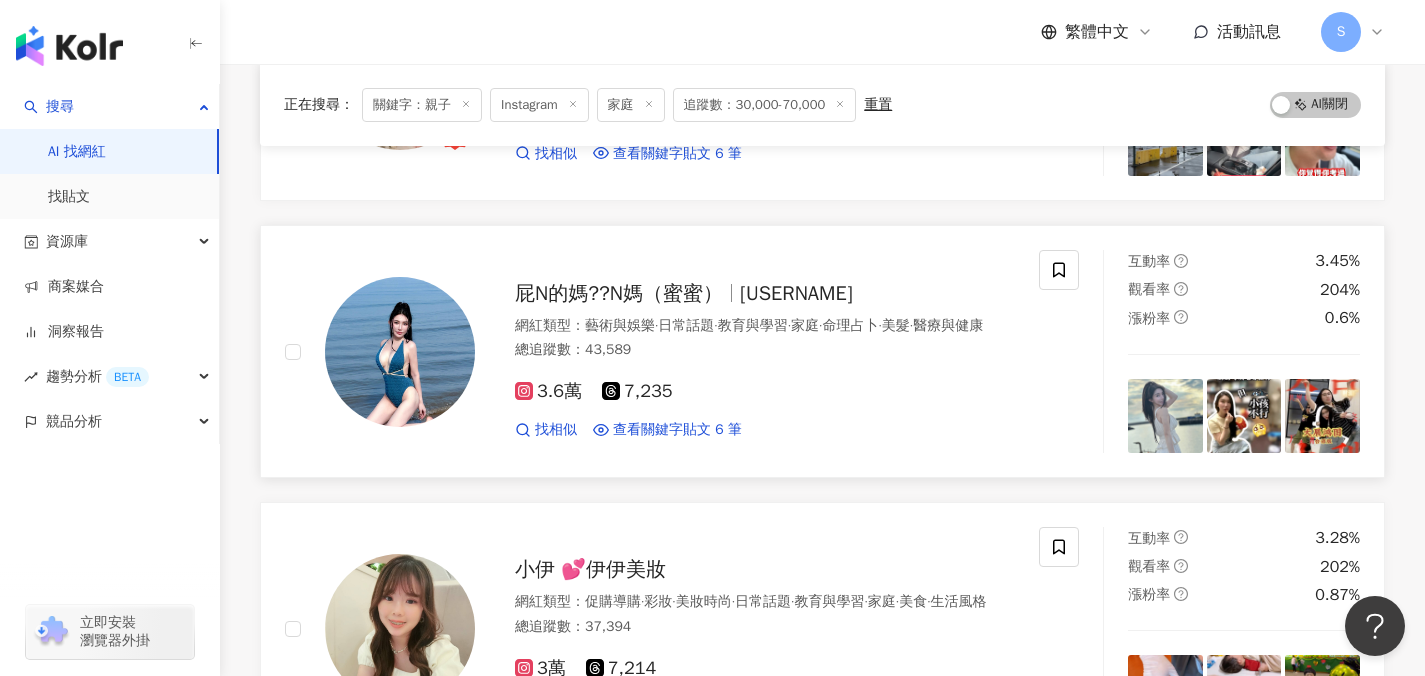 click on "網紅類型 ： 藝術與娛樂  ·  日常話題  ·  教育與學習  ·  家庭  ·  命理占卜  ·  美髮  ·  醫療與健康 總追蹤數 ： 43,589" at bounding box center (765, 340) 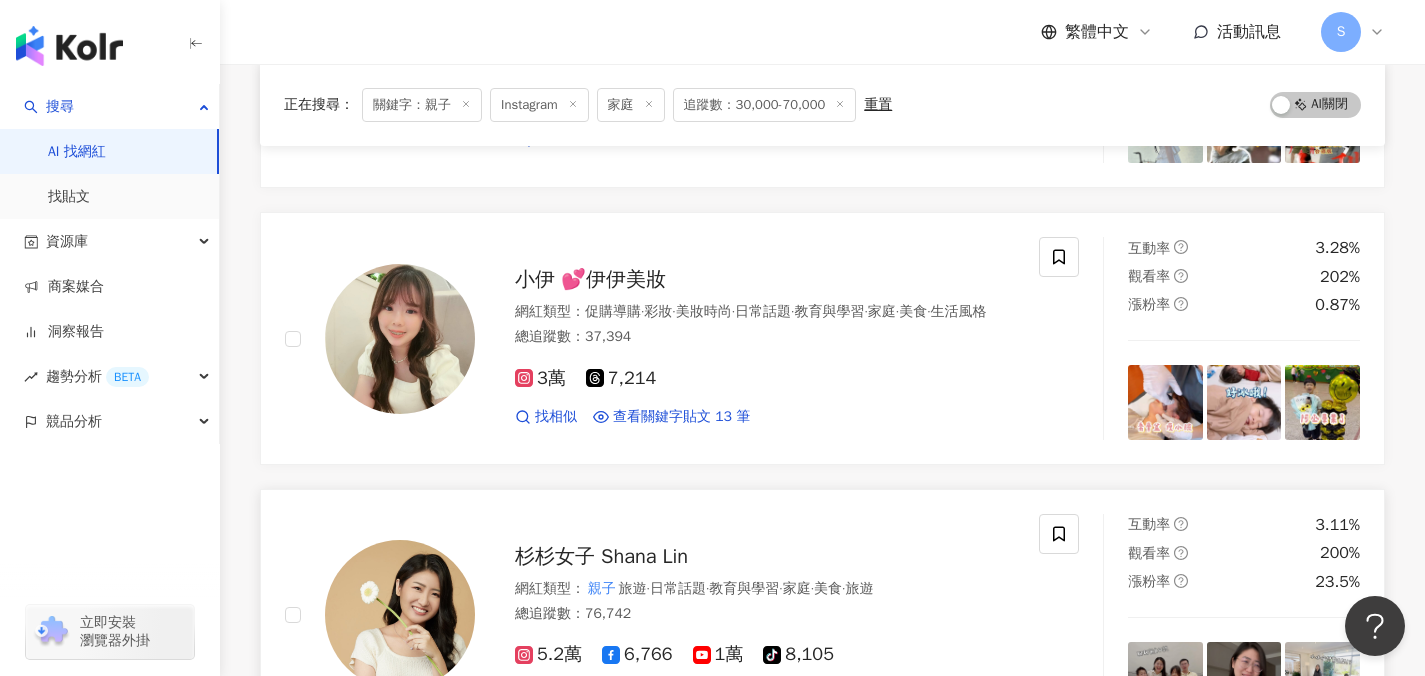 scroll, scrollTop: 696, scrollLeft: 0, axis: vertical 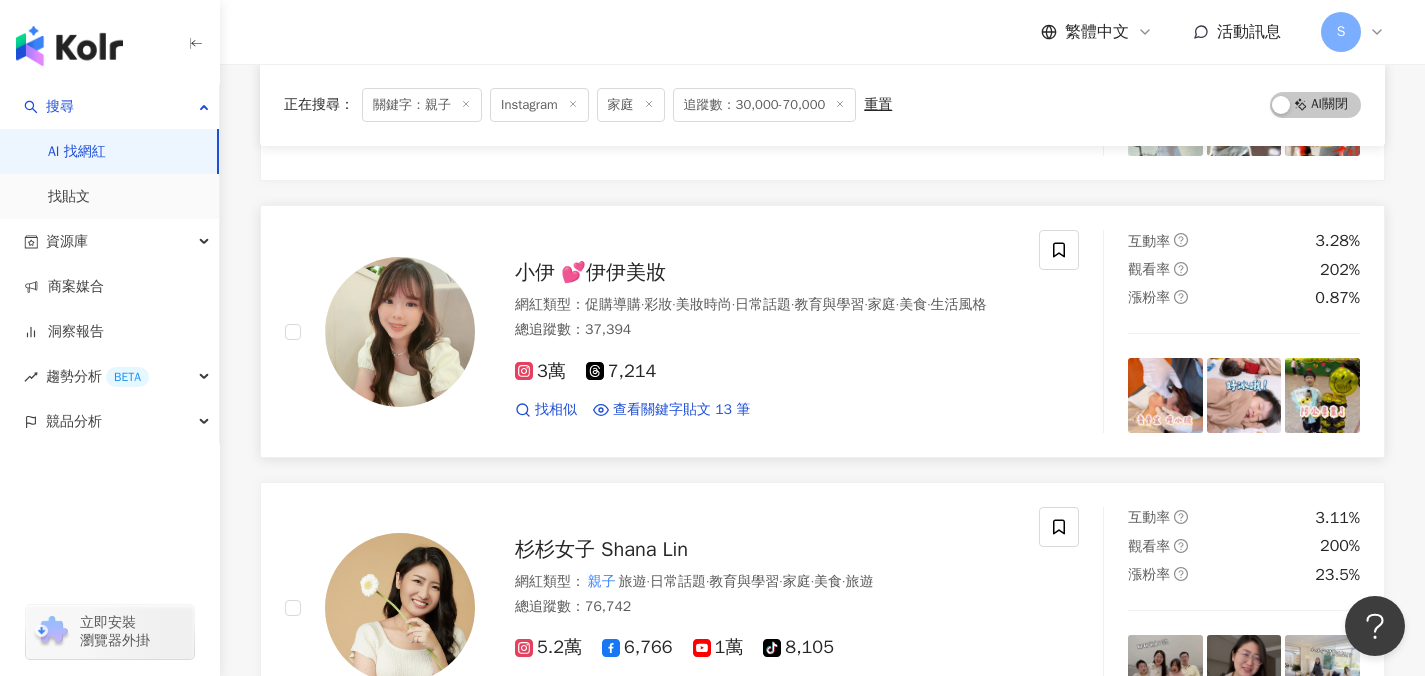 click on "總追蹤數 ： 37,394" at bounding box center [765, 330] 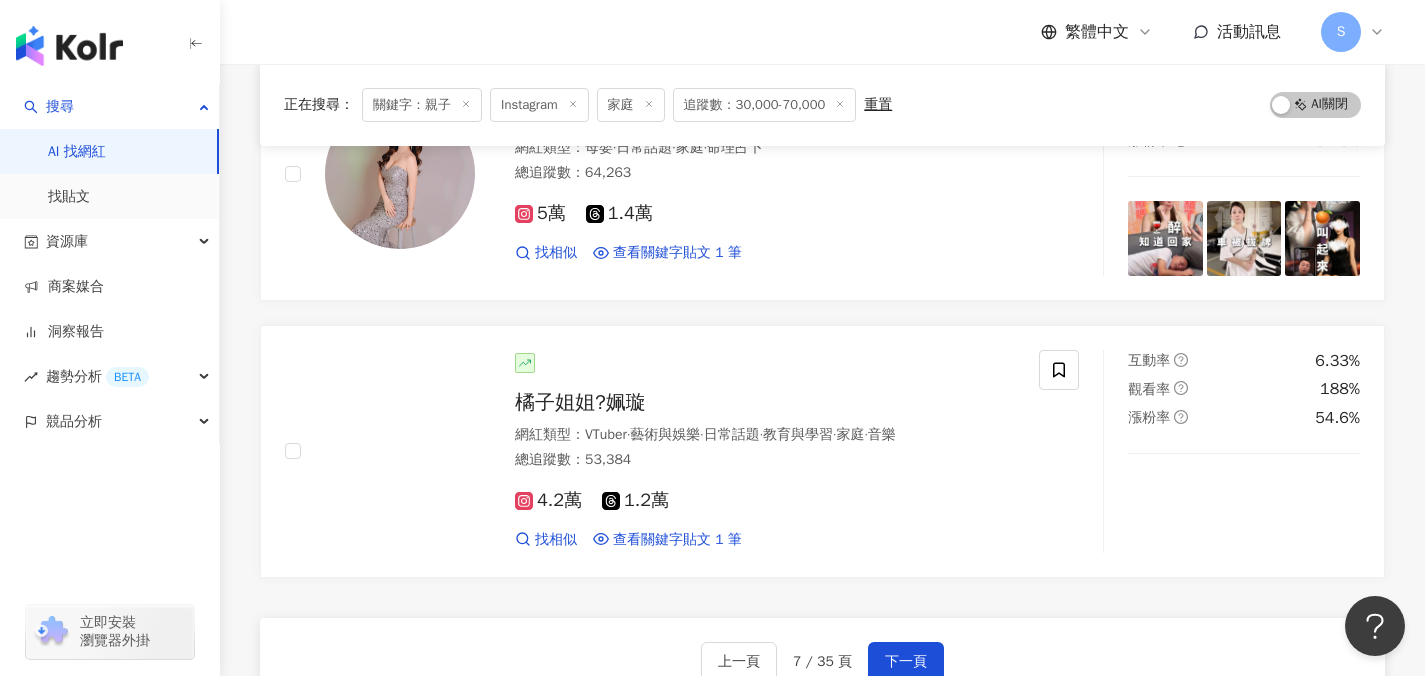 scroll, scrollTop: 3444, scrollLeft: 0, axis: vertical 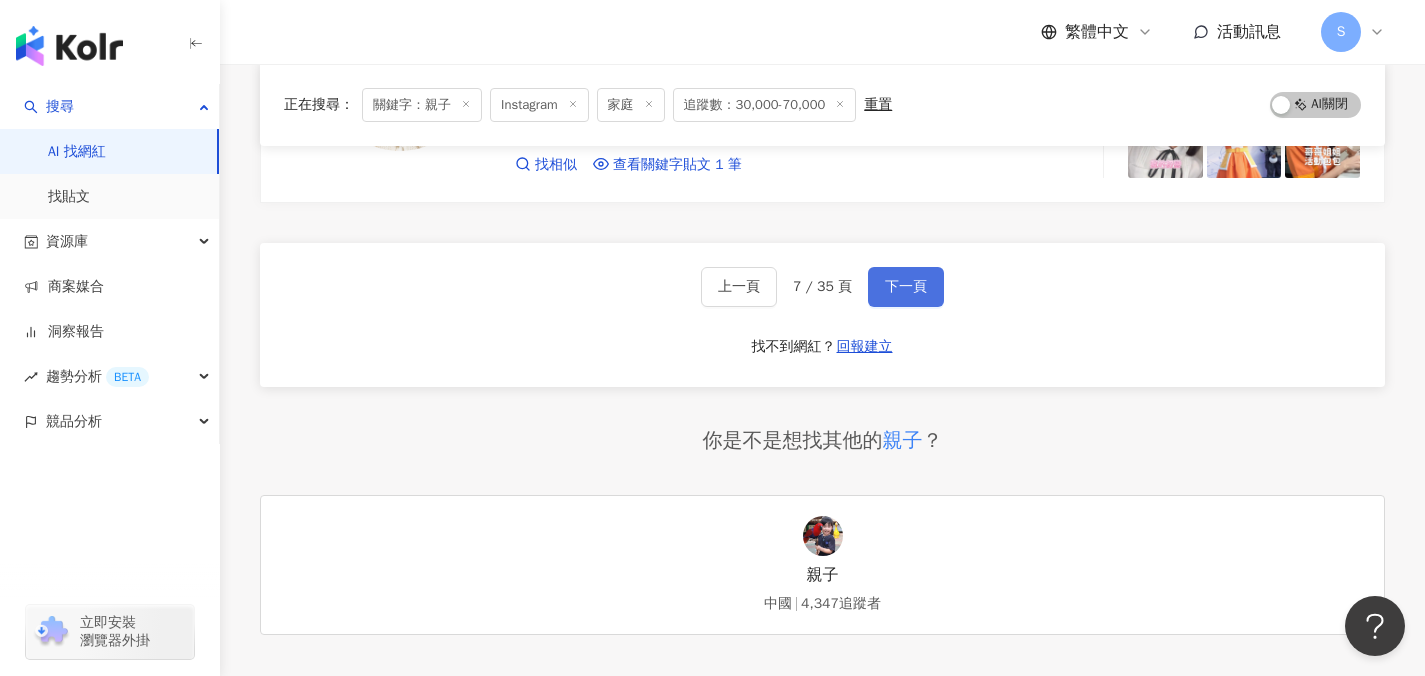 click on "下一頁" at bounding box center (906, 287) 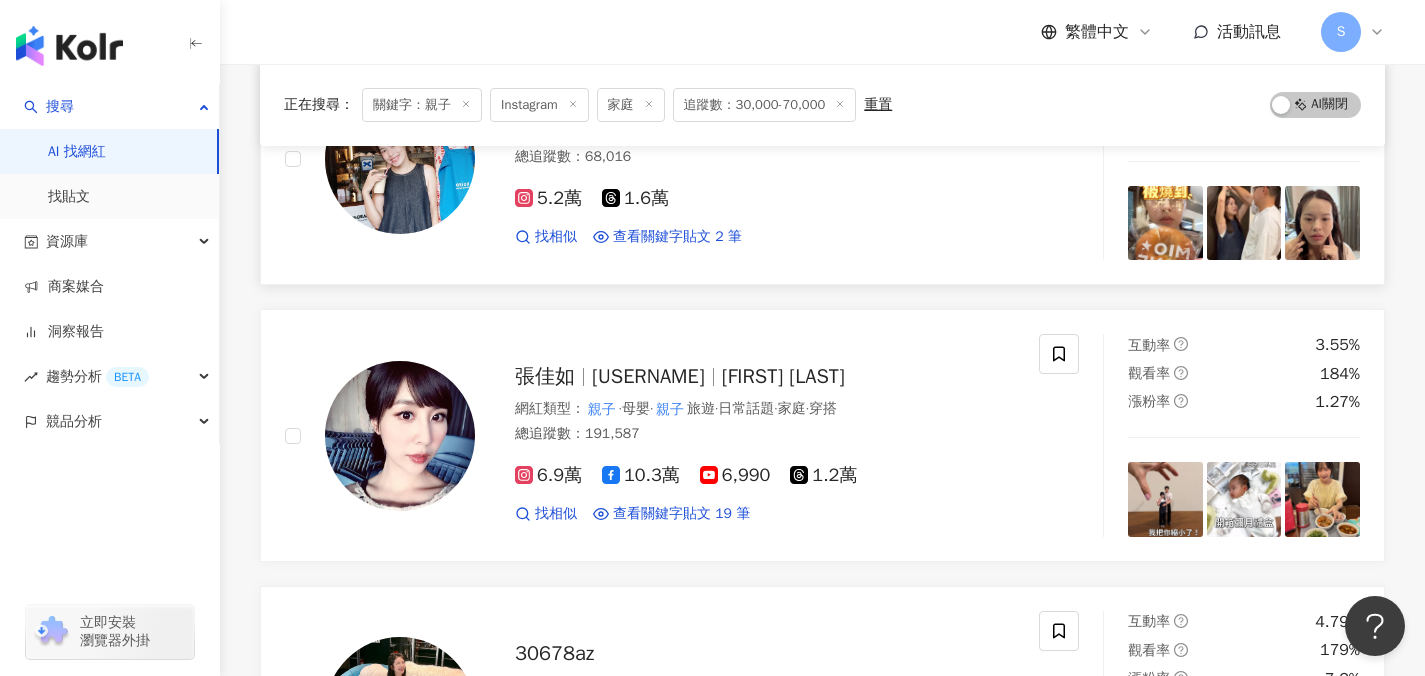 scroll, scrollTop: 773, scrollLeft: 0, axis: vertical 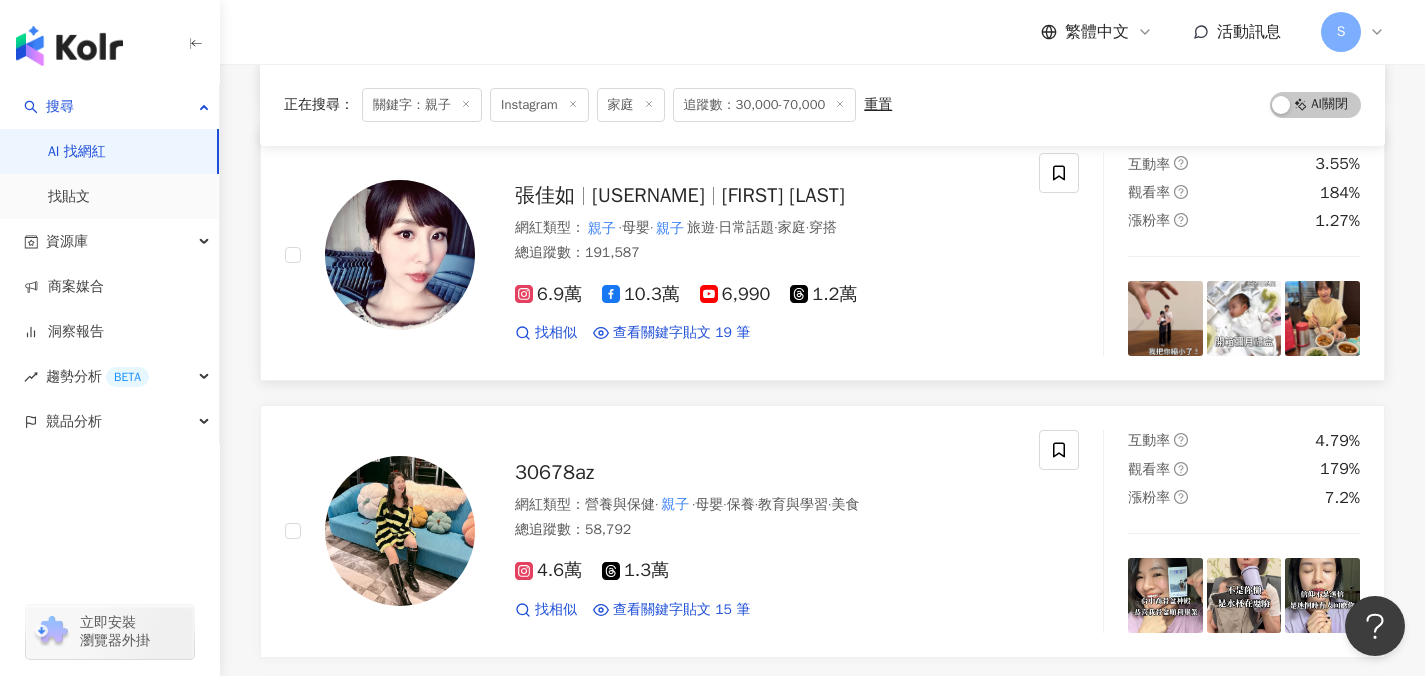 click on "張佳如 chelseychang1122 Chelsey Chang 網紅類型 ： 親子  ·  母嬰  ·  親子 旅遊  ·  日常話題  ·  家庭  ·  穿搭 總追蹤數 ： 191,587 6.9萬 10.3萬 6,990 1.2萬 找相似 查看關鍵字貼文 19 筆 2025/8/2 3dshot # 親子  #寵物 #拍照 #3D列印 #妻妻如佳 2025/7/30  #費南餅乾 #費南雪蛋糕 #全手工 # 親子  #育嬰 #妻妻如佳
彌月禮盒 @ 2025/7/25 巾 #蝴蝶包巾 # 親子  #哄睡 #育兒 #睡過夜 #妻妻如佳  看更多" at bounding box center [662, 254] 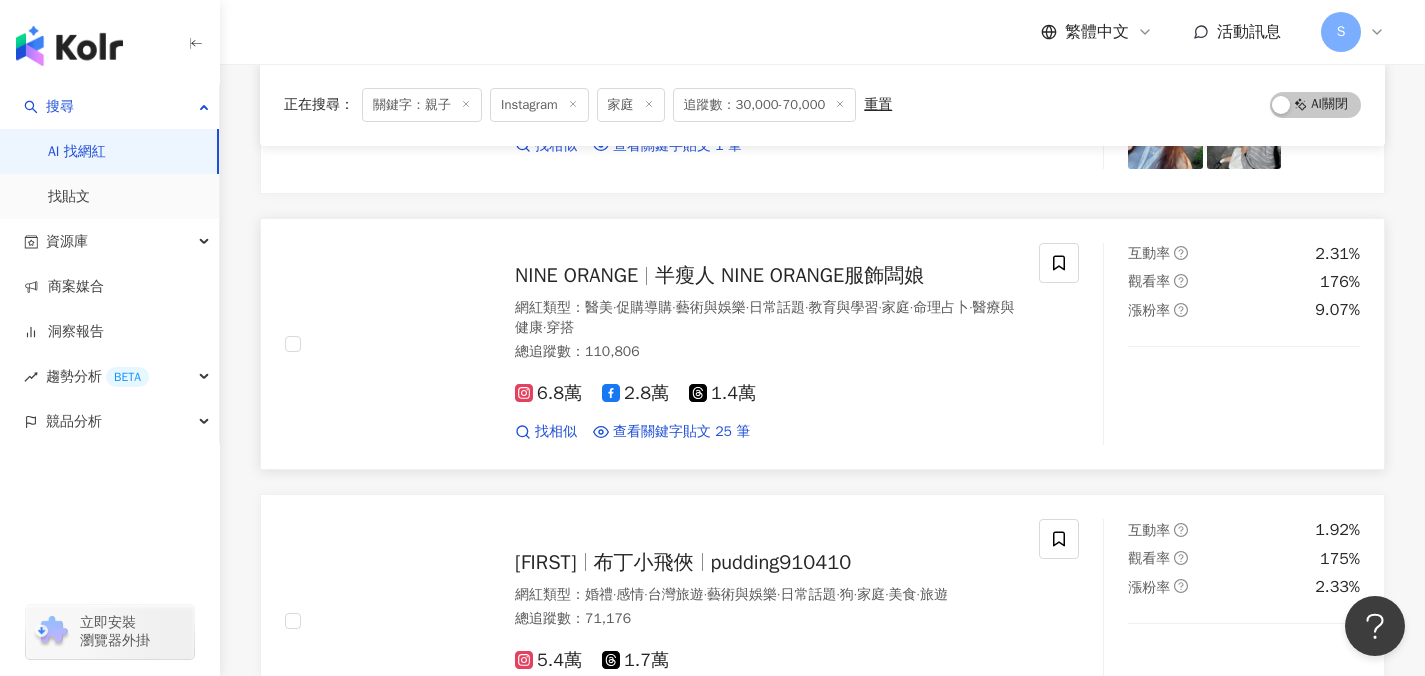 scroll, scrollTop: 1562, scrollLeft: 0, axis: vertical 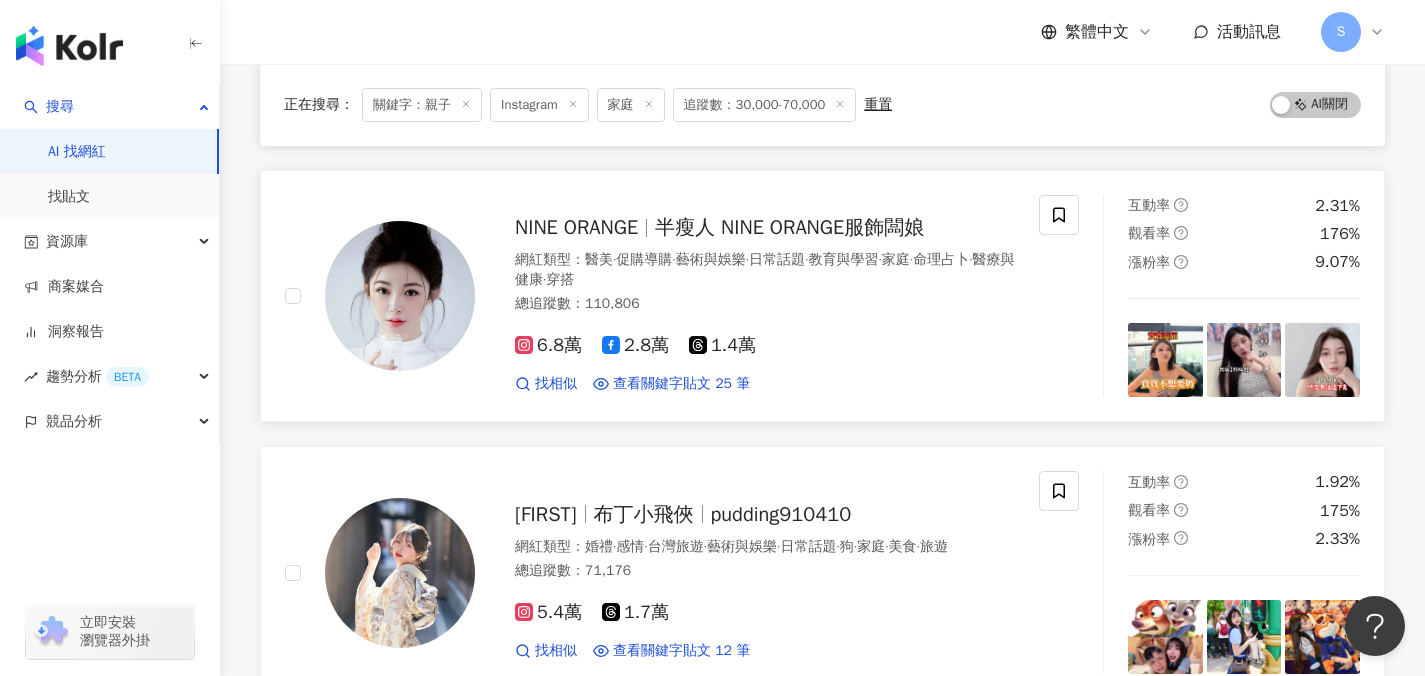 click on "6.8萬 2.8萬 1.4萬" at bounding box center (765, 346) 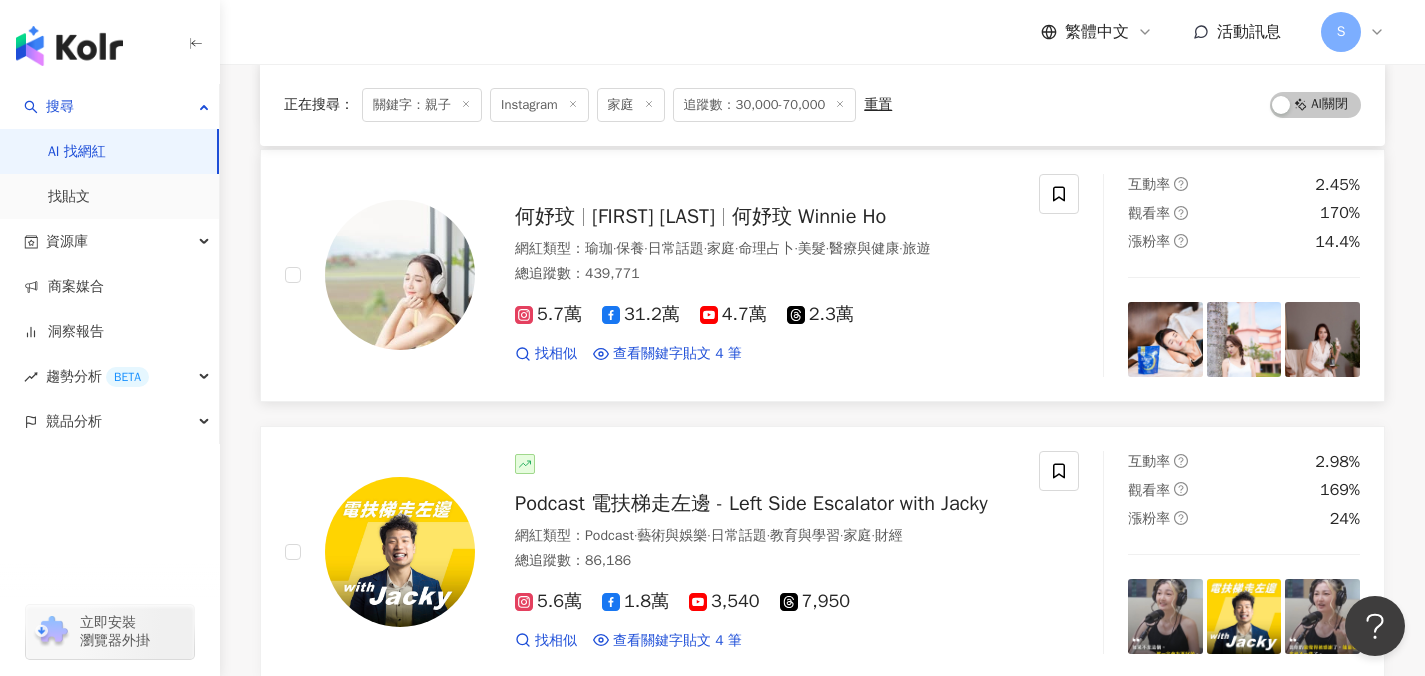 scroll, scrollTop: 2414, scrollLeft: 0, axis: vertical 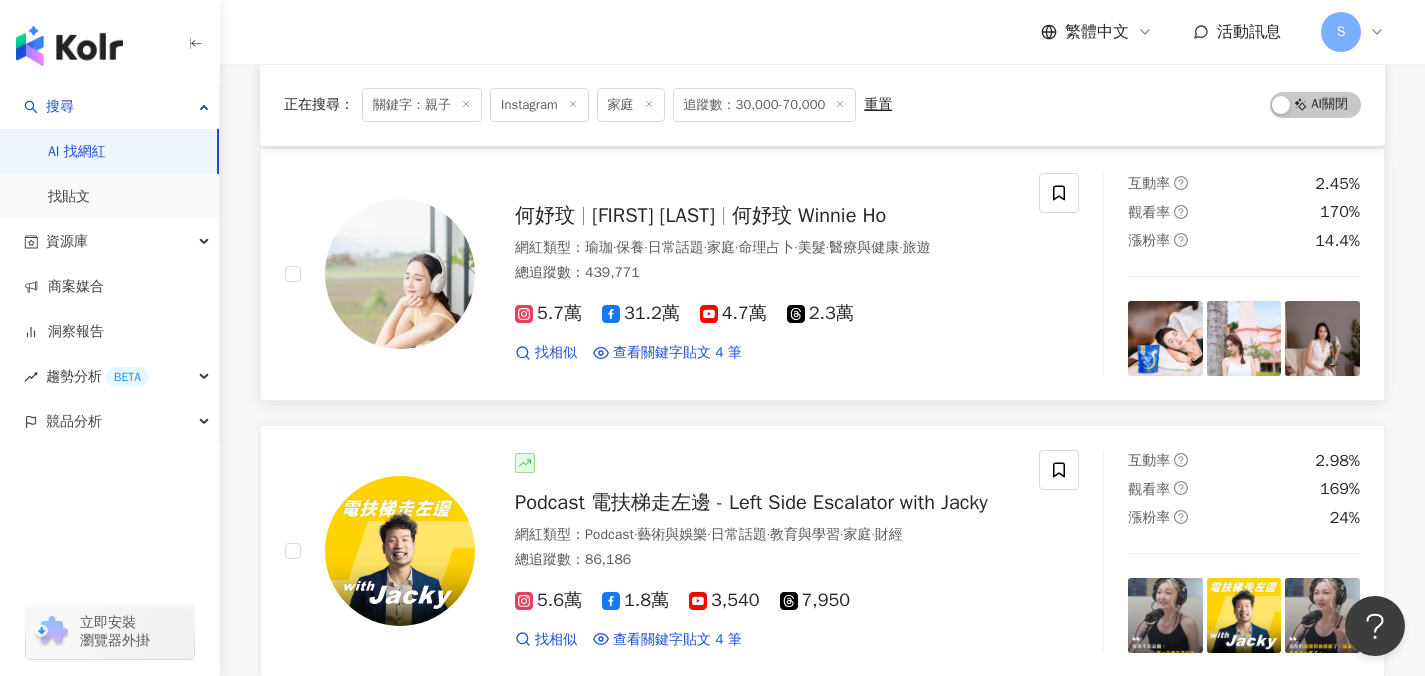 click on "找相似 查看關鍵字貼文 4 筆 2025/5/11 慶生趴、單身趴
寵物趴、寶寶性別趴（寵物 親子 友善
R77互動式餐酒館通通可以滿足 2025/4/13 .
媽媽都是雙面人🤣🤣
#搞笑 # 親子  #育兒 #funny 2025/3/17 灣樂高 @legotw_official # 親子  # 親子 時光  看更多" at bounding box center (765, 353) 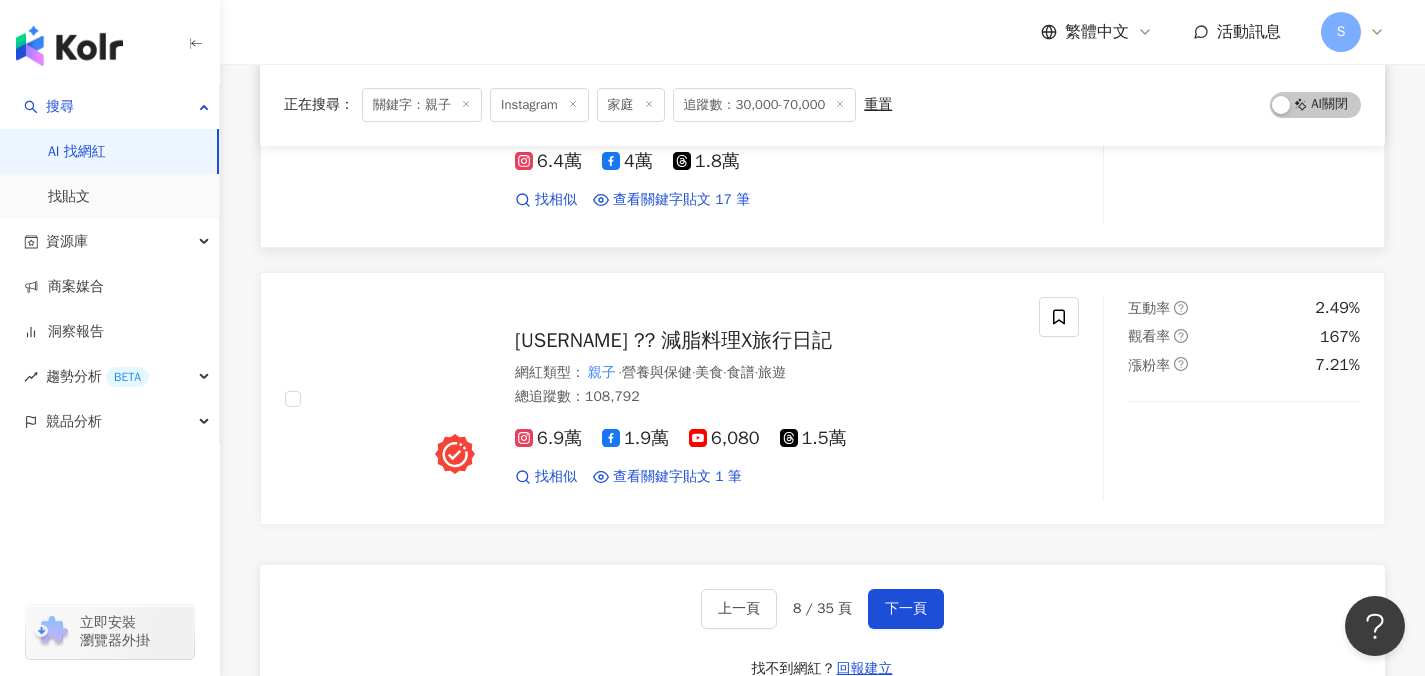scroll, scrollTop: 3216, scrollLeft: 0, axis: vertical 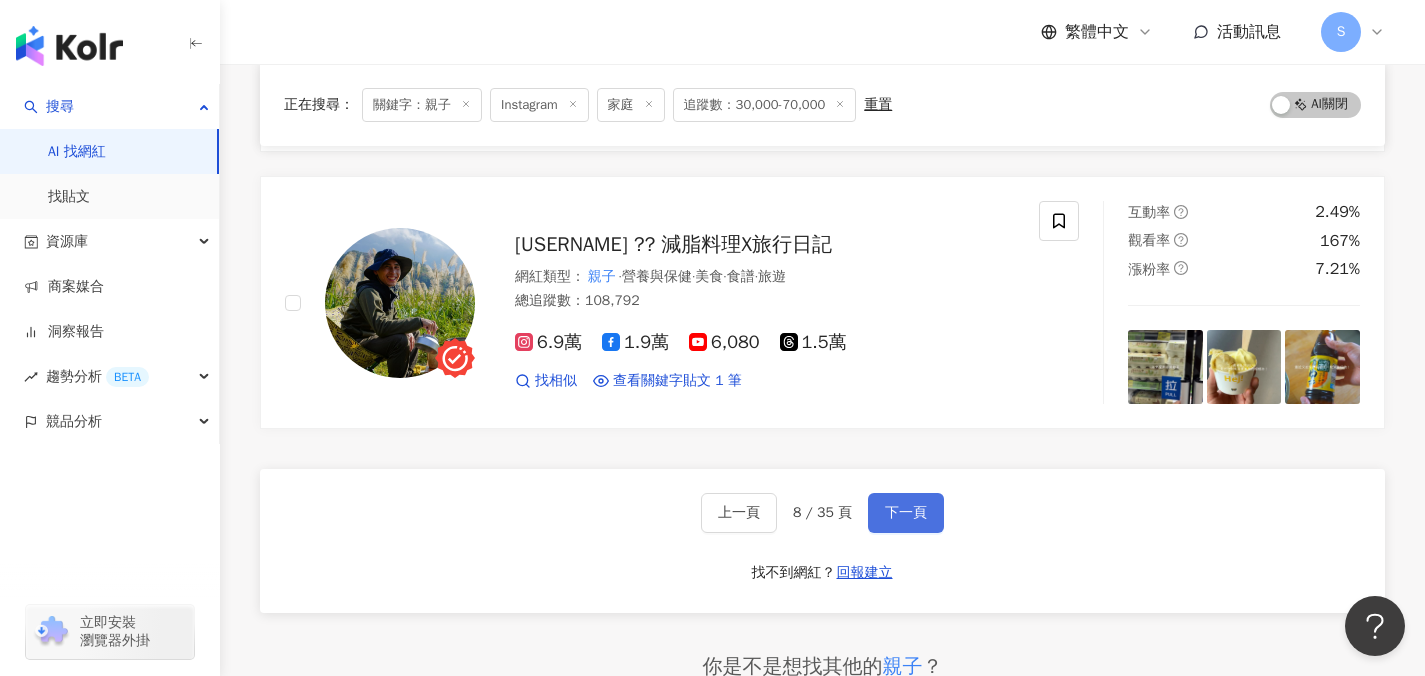 click on "下一頁" at bounding box center [906, 513] 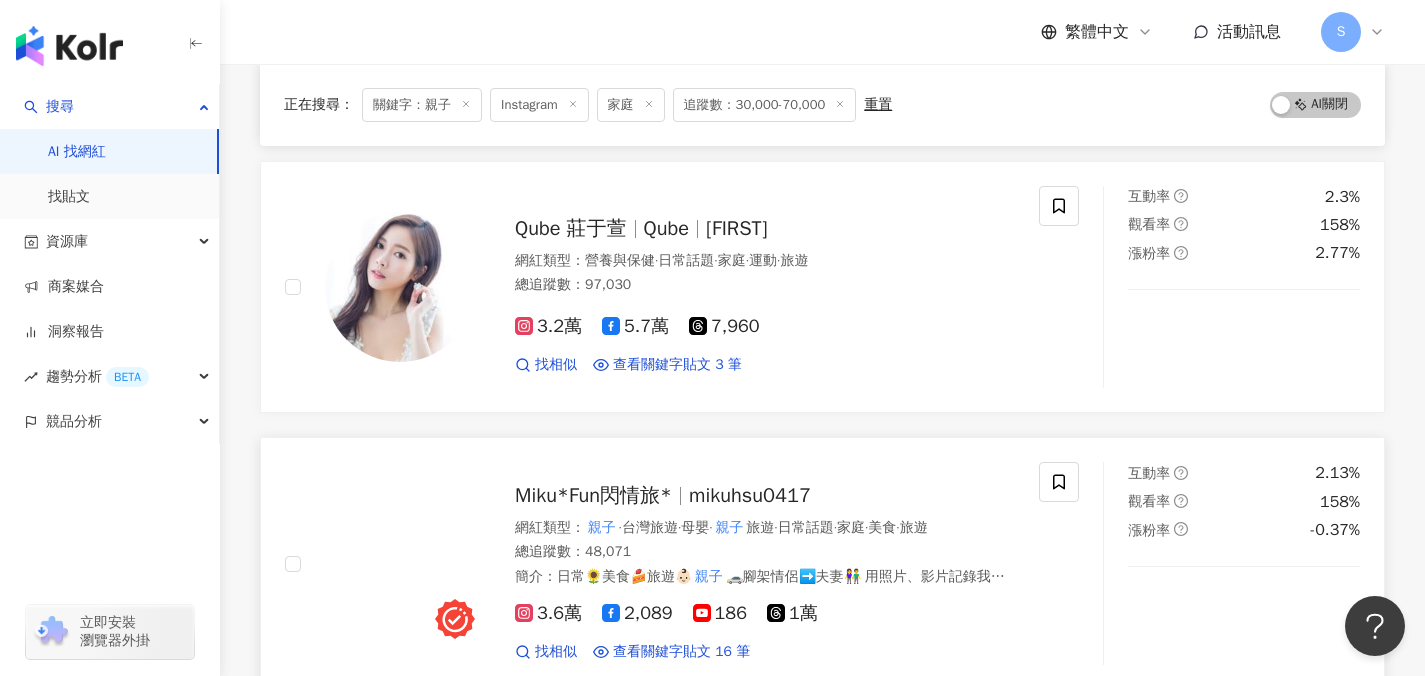 scroll, scrollTop: 1571, scrollLeft: 0, axis: vertical 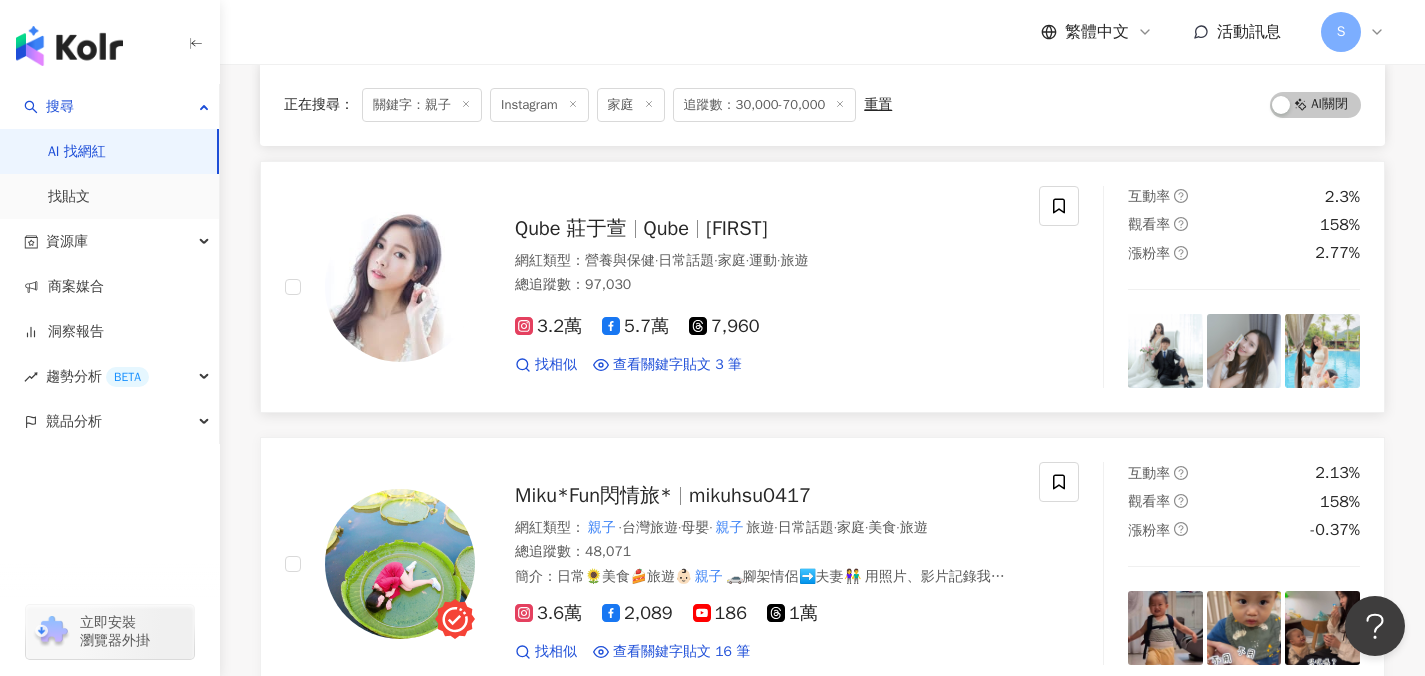 click on "總追蹤數 ： 97,030" at bounding box center [765, 285] 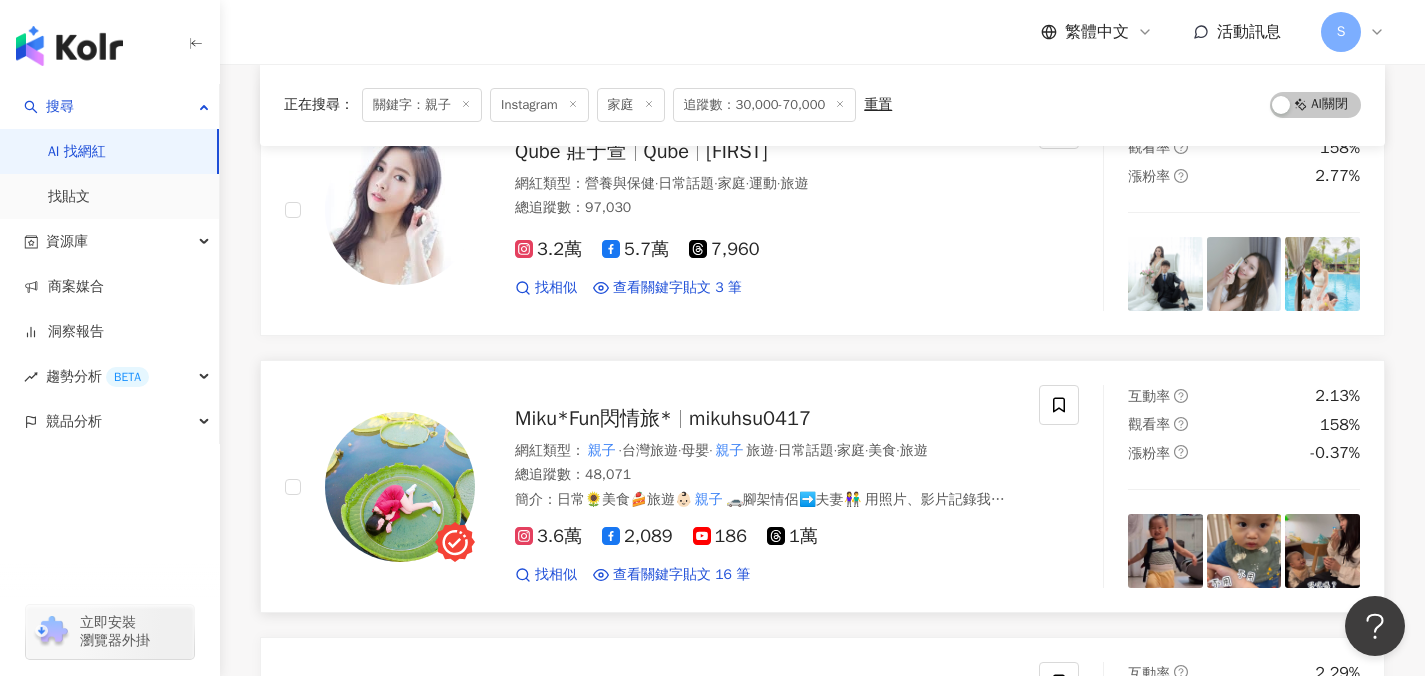 scroll, scrollTop: 1650, scrollLeft: 0, axis: vertical 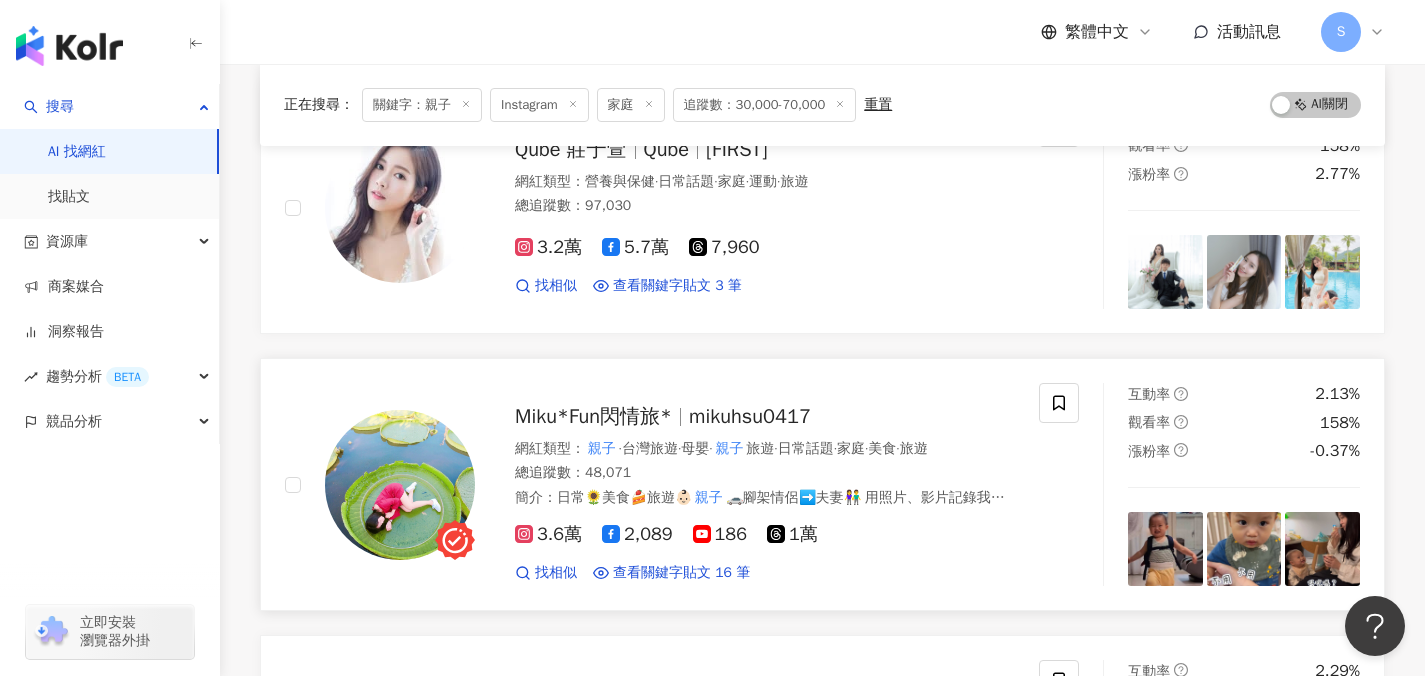 click on "Miku*Fun閃情旅* mikuhsu0417 網紅類型 ： 親子  ·  台灣旅遊  ·  母嬰  ·  親子 旅遊  ·  日常話題  ·  家庭  ·  美食  ·  旅遊 總追蹤數 ： 48,071 簡介 ： 日常🌻美食🍰旅遊👶🏻 親子 🚗腳架情侶➡️夫妻👫 用照片、影片記錄我的生活&屬於我們的回憶💗 · 🙋🏻‍♀️問問題→小盒子 🙌🏻合作邀約→📪 / LineID：@kuj4879i · 📱ғʙ🔍Fun閃情旅 #Fun閃情旅 #funshinelife · 3.6萬 2,089 186 1萬 找相似 查看關鍵字貼文 16 筆 2025/7/19 買的Tshirt派上用場了😆
還剛好有 親子 裝😍
現場好多小朋友看到恐龍怕怕 2025/6/9 一站！
充滿幸福感的景點🥰
特地搭配了 親子 裝💗
面對大海的白色建築物，這裡 2025/5/22 時間都過得好快
很珍惜每天下班後和粉圓的 親子 時光🥹
陪粉圓吃飯、玩耍
幫粉圓  看更多 互動率 2.13% 觀看率 158% 漲粉率 -0.37%" at bounding box center (822, 484) 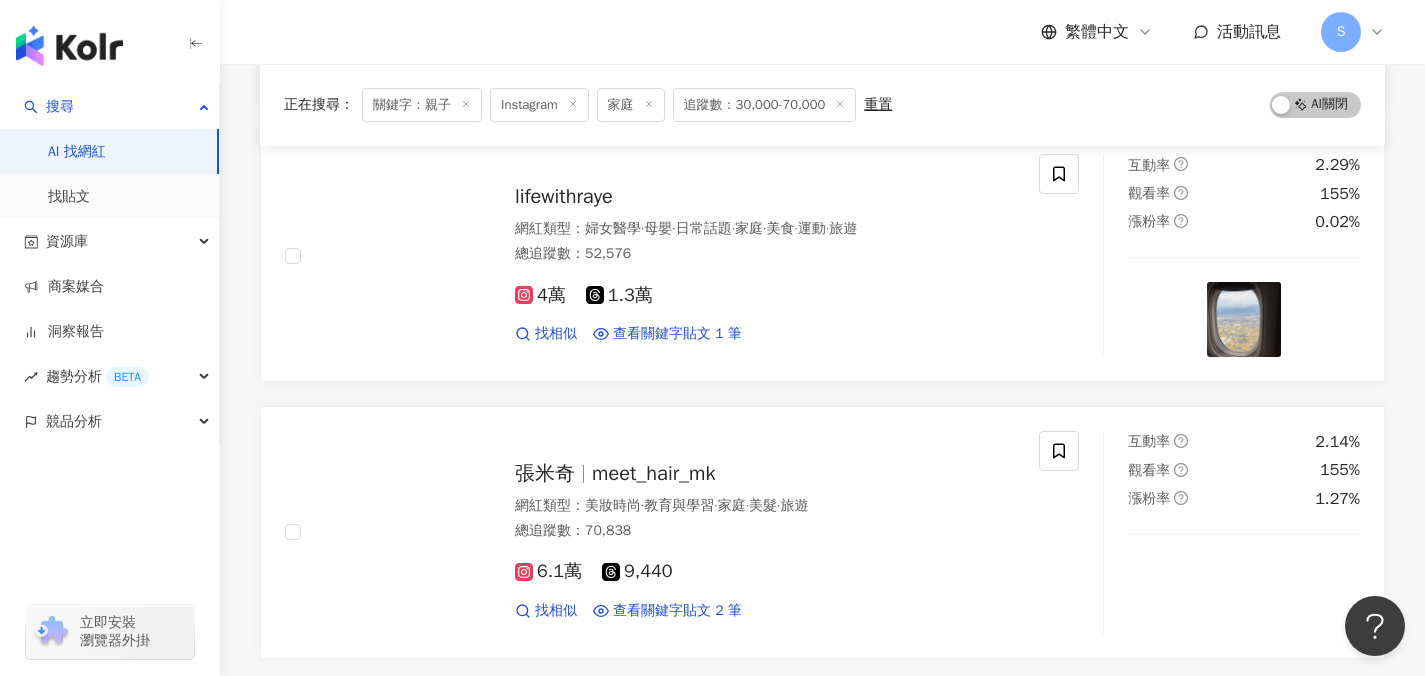 scroll, scrollTop: 2198, scrollLeft: 0, axis: vertical 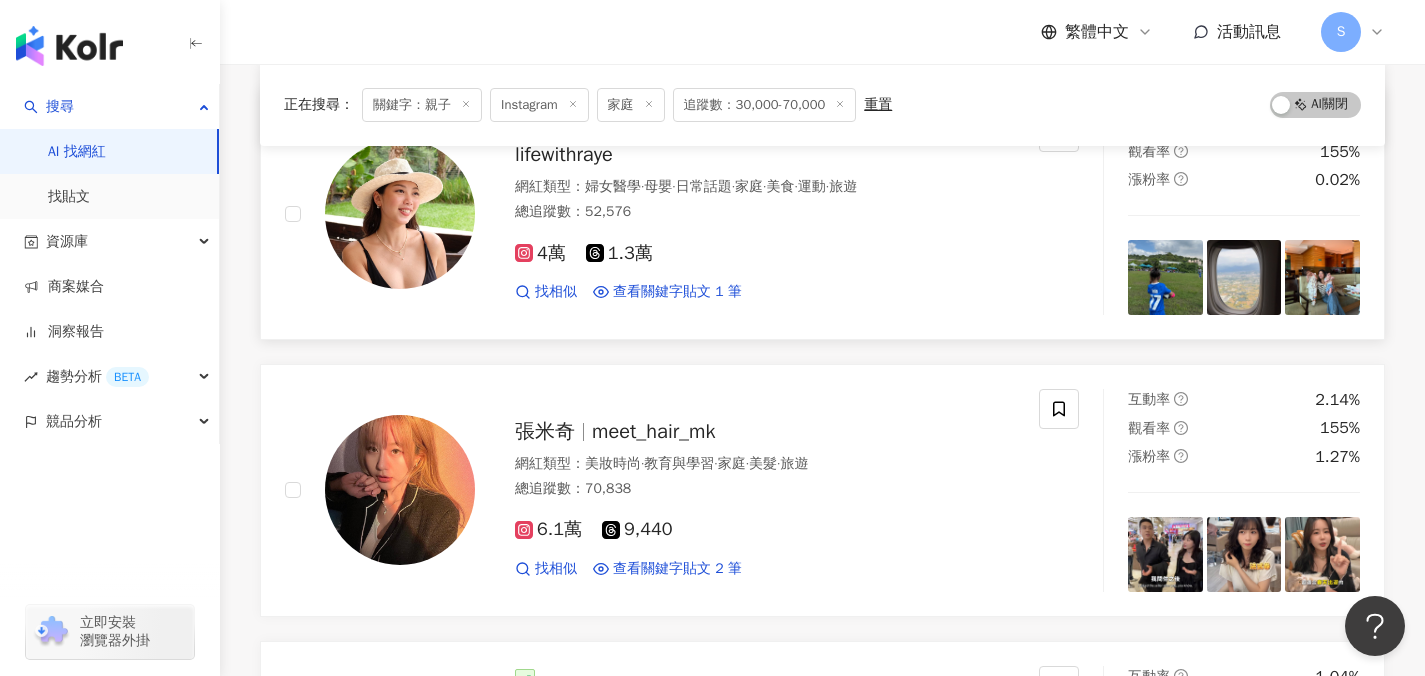 click on "4萬 1.3萬 找相似 查看關鍵字貼文 1 筆 2025/7/21 cons United 每年還會舉辦很多 親子 活動，像是足球比賽、BBQ 烤肉趴、  看更多" at bounding box center (765, 264) 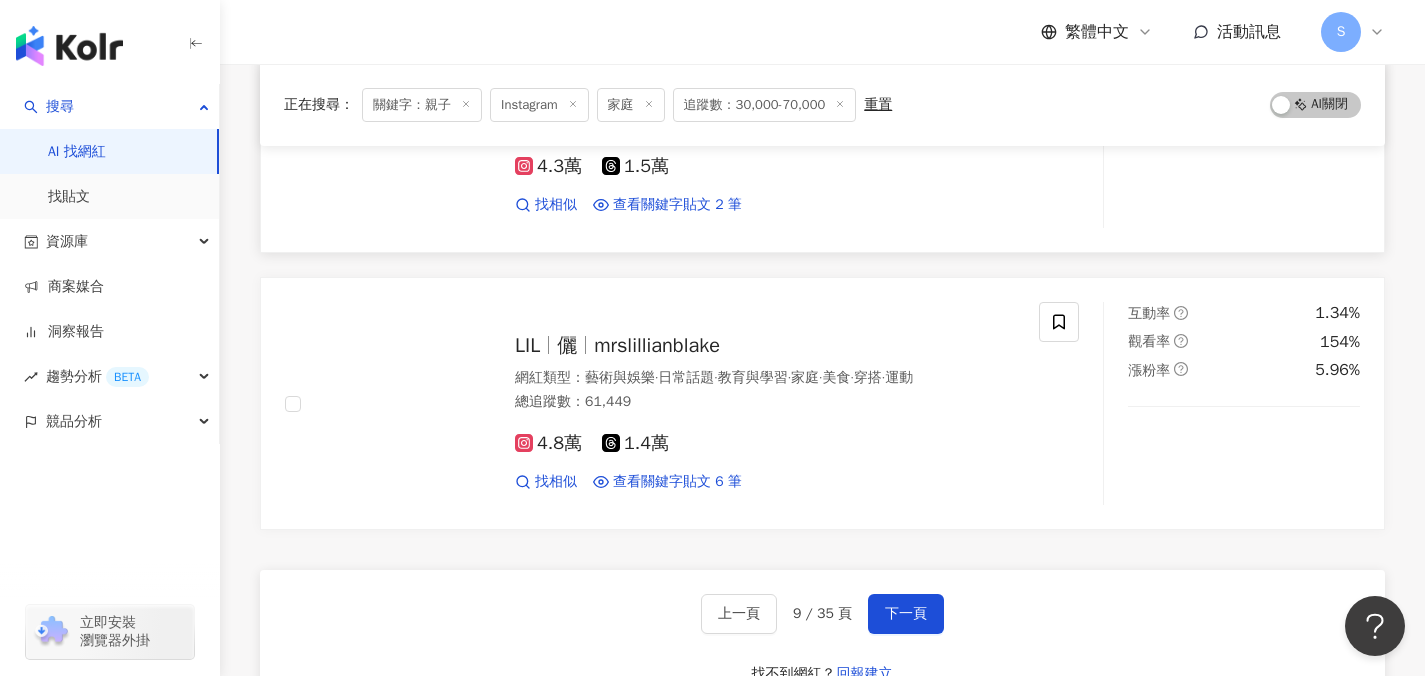 scroll, scrollTop: 3224, scrollLeft: 0, axis: vertical 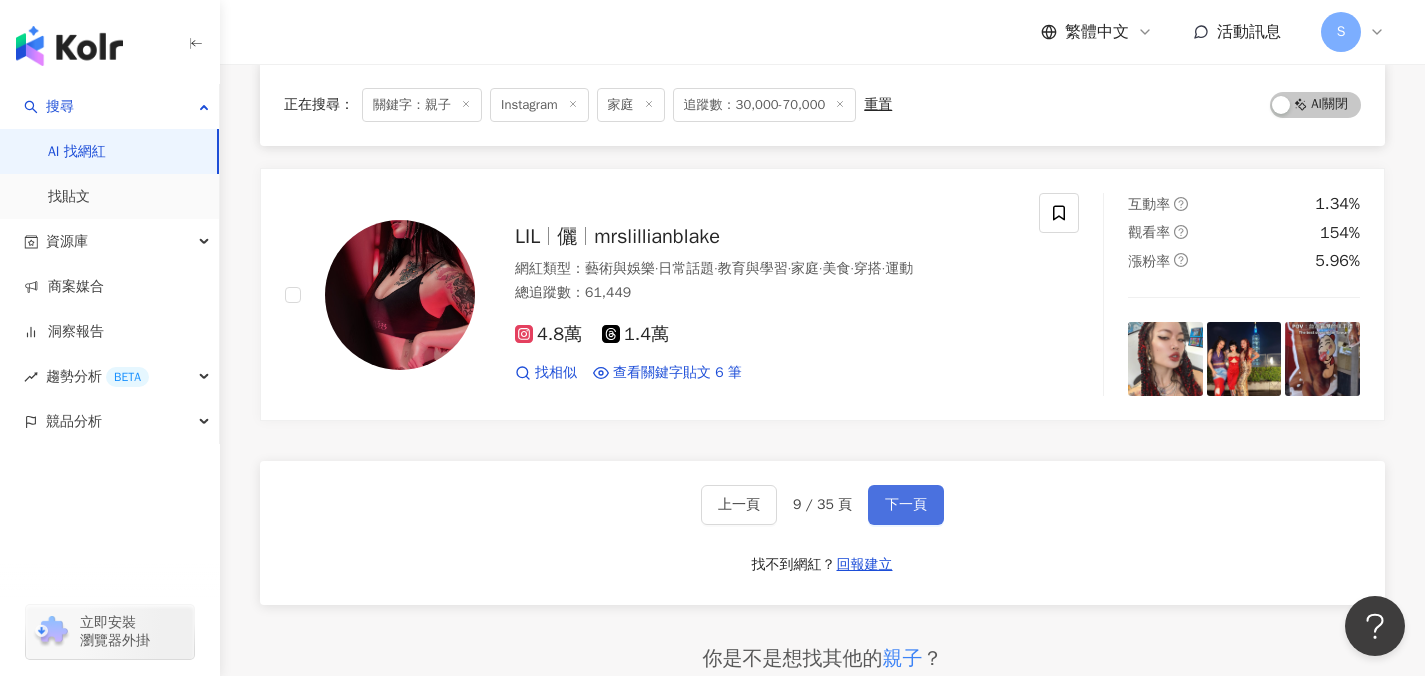 click on "下一頁" at bounding box center (906, 505) 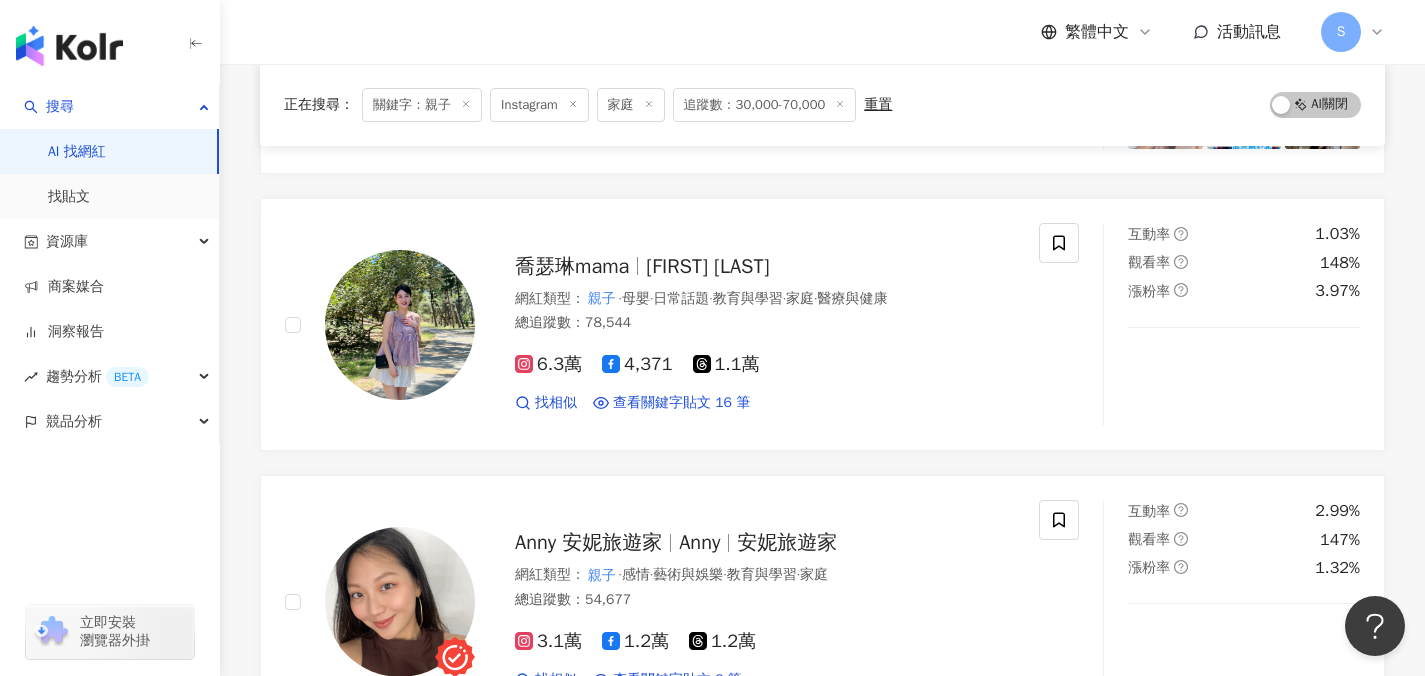 scroll, scrollTop: 248, scrollLeft: 0, axis: vertical 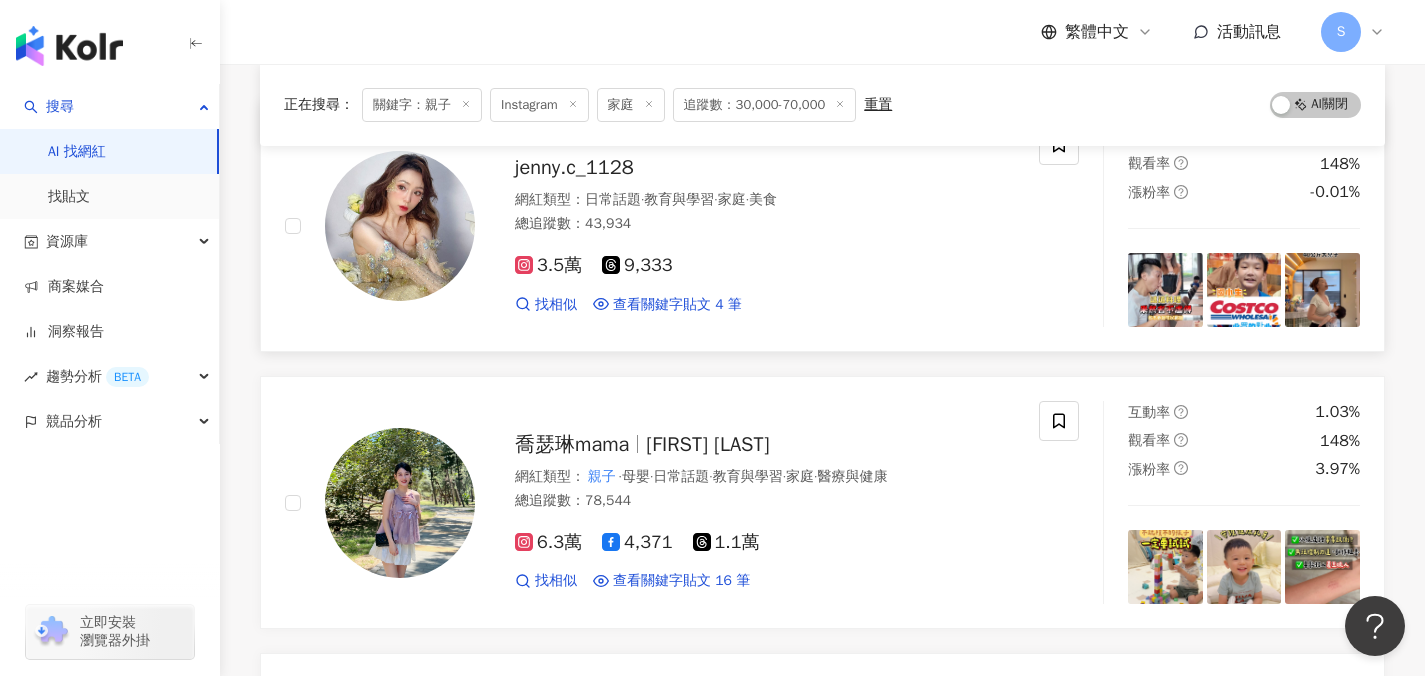 click on "3.5萬 9,333 找相似 查看關鍵字貼文 4 筆 2025/6/30 #龍馬馬龍 #尖夫銀婦 #搞笑夫妻 #小朋友 #豪寶 # 親子 2025/4/1 酒精無螢光劑
#外出必備 #旅行好物 # 親子 友善 #日常清潔 #溫和呵護 #龍馬 2024/10/31  #圓夢傳媒 #搞笑夫妻 #夫妻日常 # 親子  #龍馬馬龍 #法帥 #蓁妮 #阿帕  看更多" at bounding box center [765, 276] 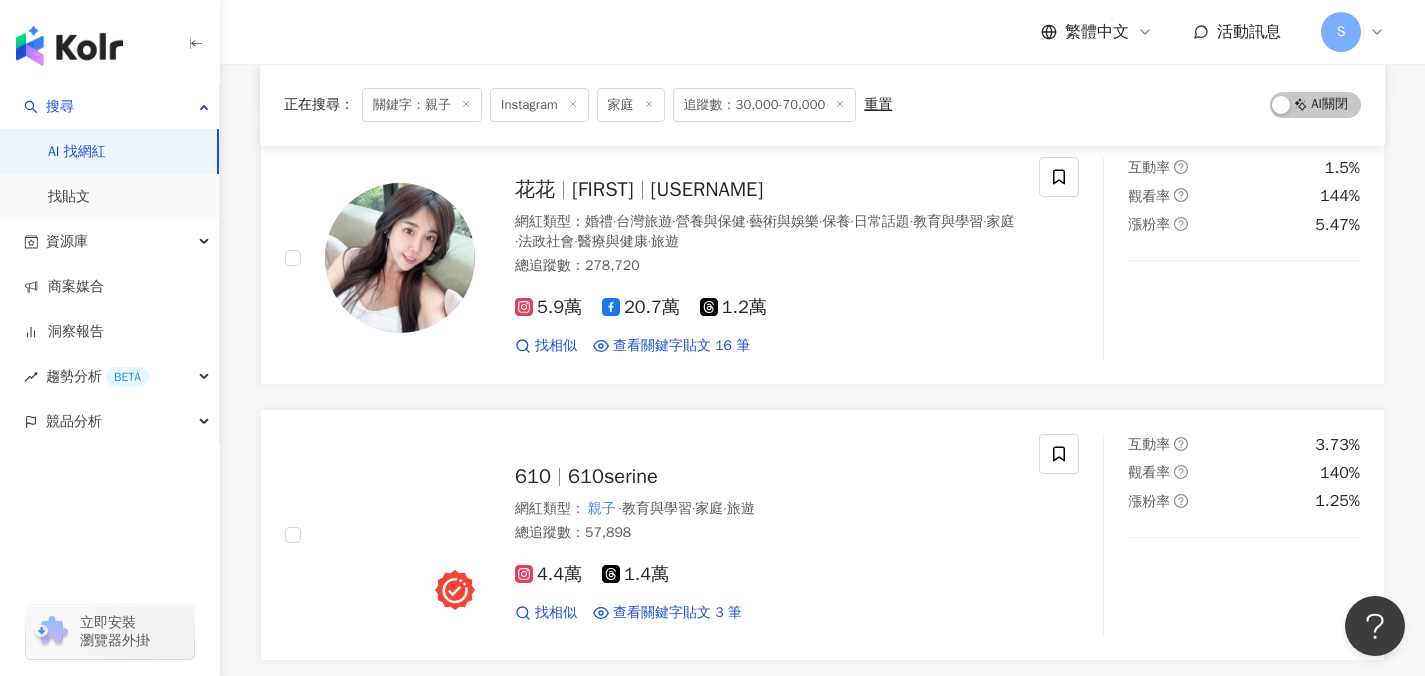 scroll, scrollTop: 1400, scrollLeft: 0, axis: vertical 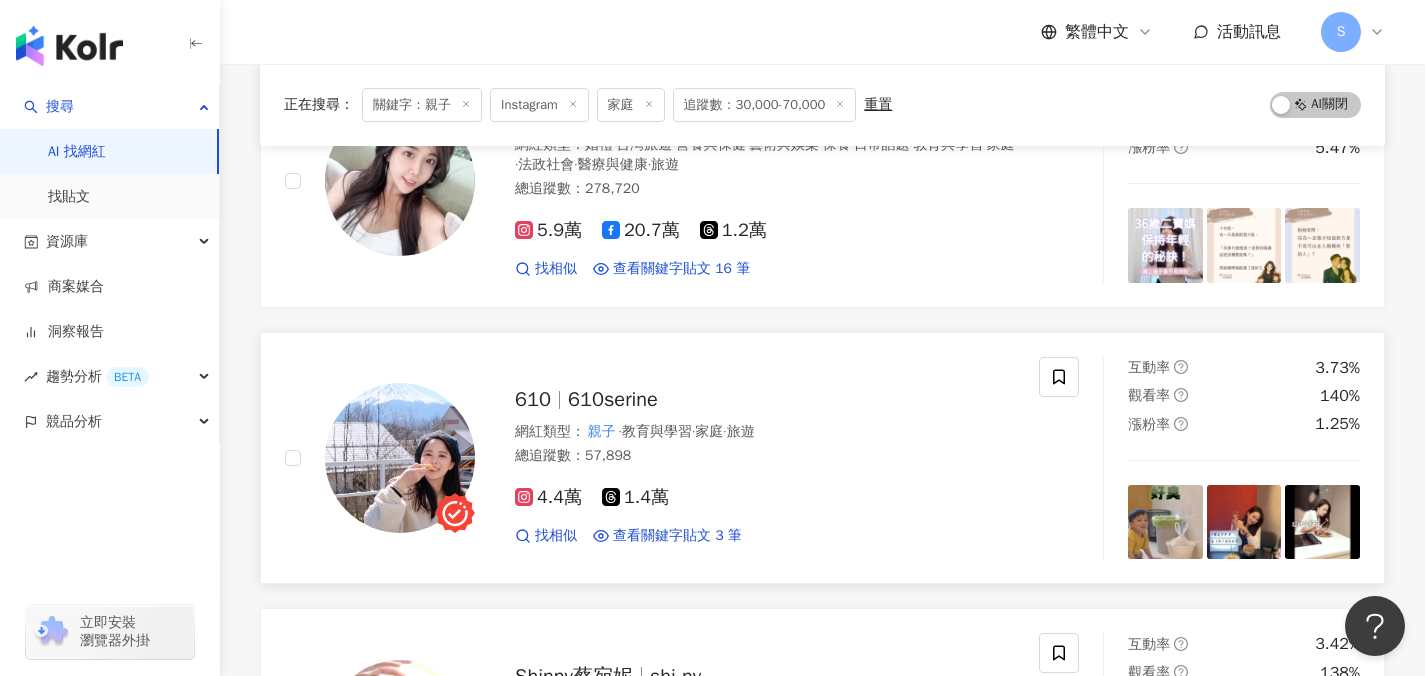 click on "4.4萬 1.4萬 找相似 查看關鍵字貼文 3 筆 2025/5/22 #KidsRead點讀筆 # 親子 共讀 #語言啟蒙 #幼兒英文 2025/5/6 很常會有人問我怎麼培養 親子 共讀？
什麼時候要開始 親子 共讀？
從Soju三四個月打預防針的時候
醫生就建議我們可以開始培養 親子 共讀
那時我和安迪平常都要上班
能和Soju好好相處的時候就只有睡前
我們會拿一兩本書唸給他聽
他一開始不懂感覺也沒在聽
但我們每天唸 唸到他已經習慣這也是睡前儀式的一環
其實 親子 共讀重要的不是閱讀書
而是那一段屬於我們的親密 親子 2025/4/20 8點就下班😚
育兒之路就是不停在搜尋 親子 餐廳、 親子 設施、 親子 飯店
我姐還幾乎  看更多" at bounding box center [765, 508] 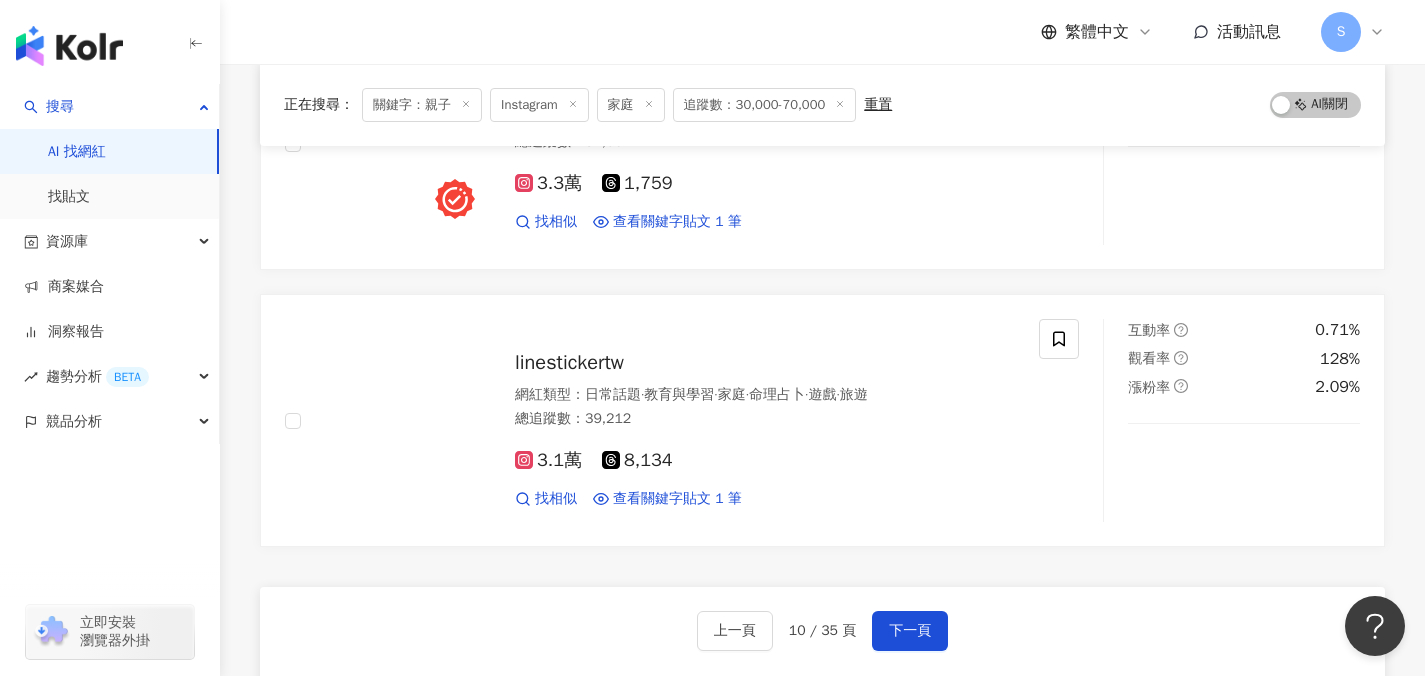 scroll, scrollTop: 3192, scrollLeft: 0, axis: vertical 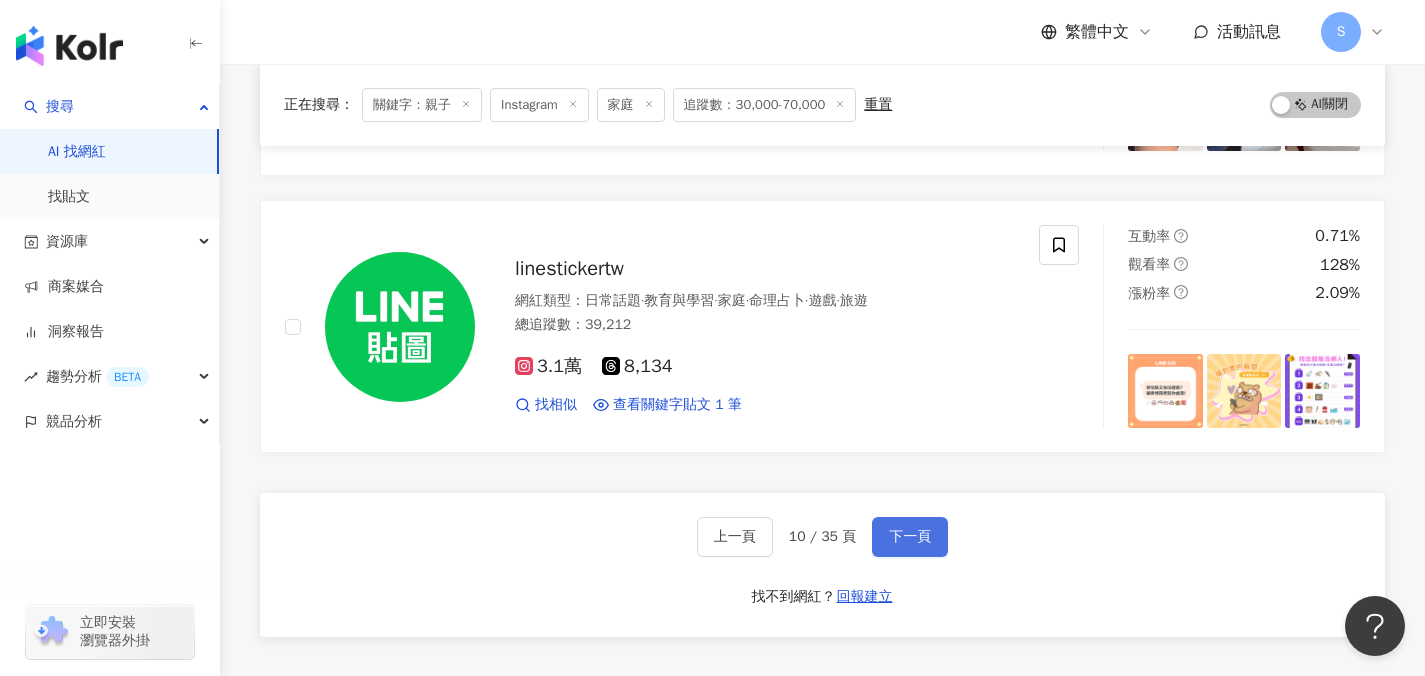 click on "下一頁" at bounding box center [910, 537] 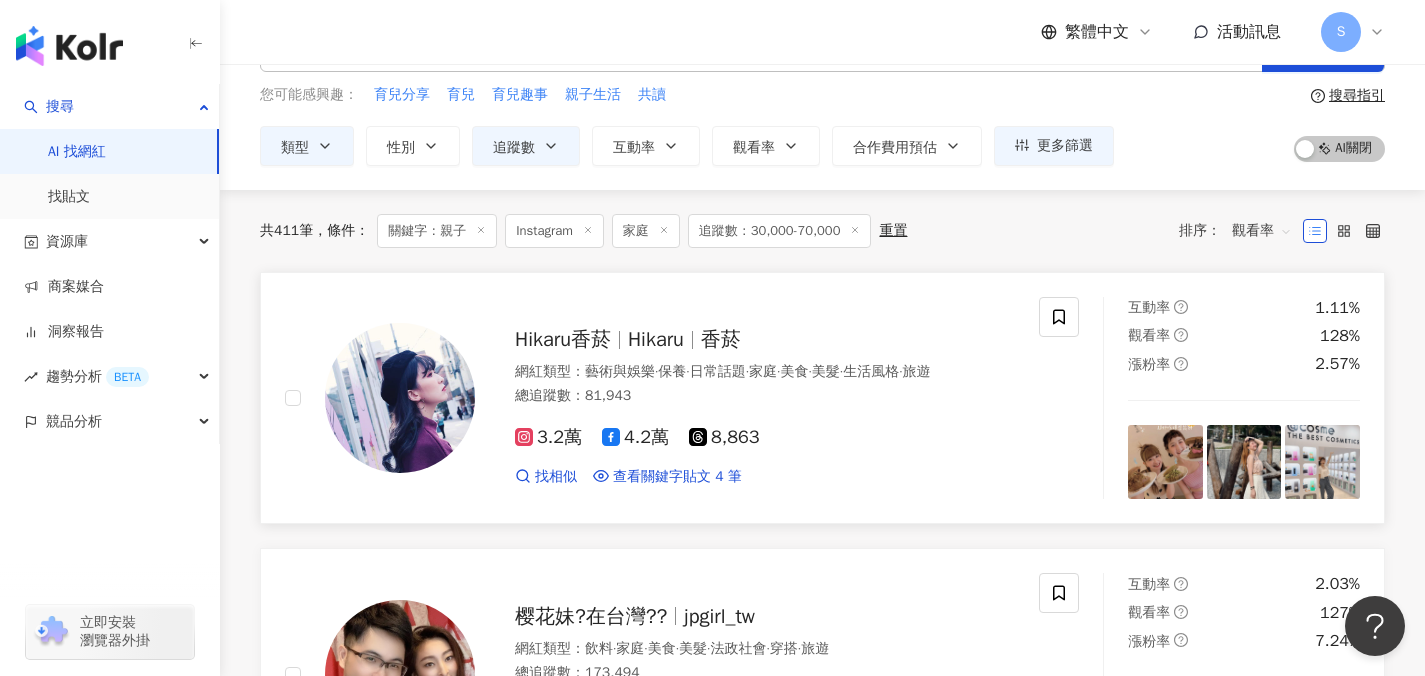 scroll, scrollTop: 63, scrollLeft: 0, axis: vertical 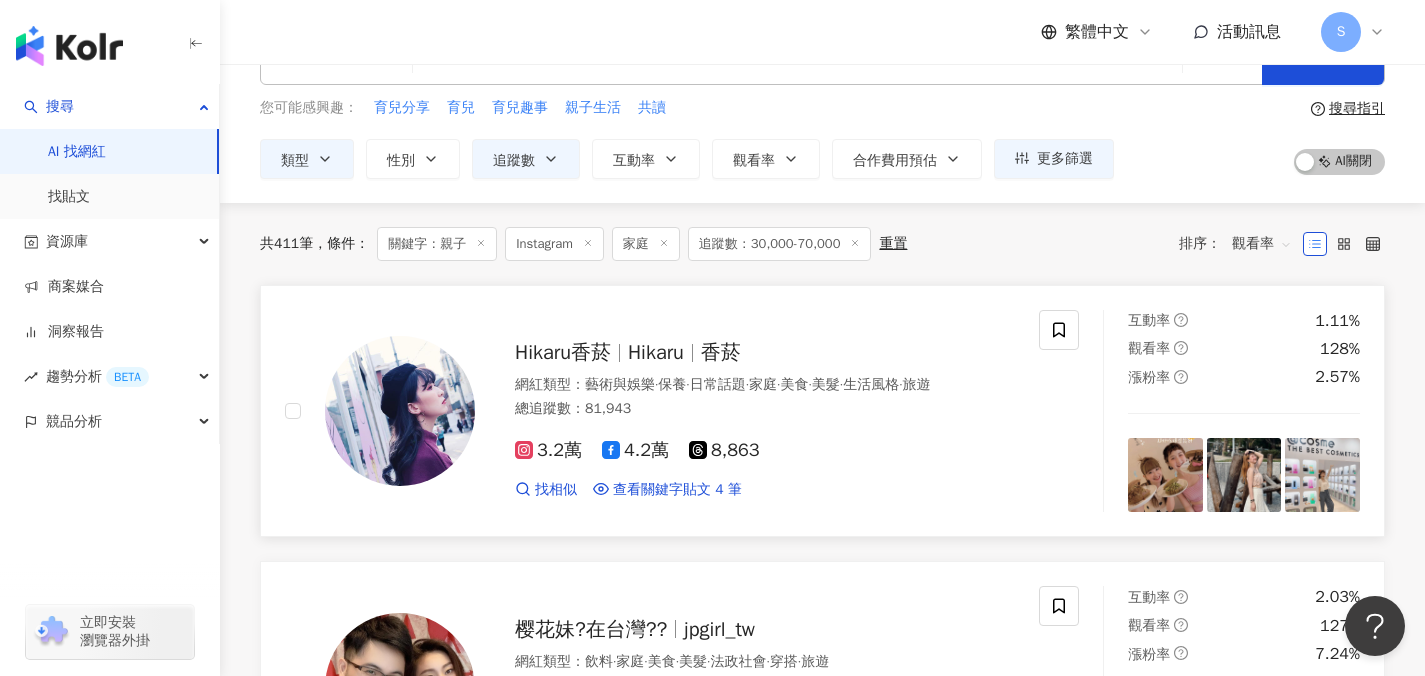 click on "Hikaru香菸 Hikaru 香菸 網紅類型 ： 藝術與娛樂  ·  保養  ·  日常話題  ·  家庭  ·  美食  ·  美髮  ·  生活風格  ·  旅遊 總追蹤數 ： 81,943 3.2萬 4.2萬 8,863 找相似 查看關鍵字貼文 4 筆 2025/5/22 小幸福的生活日記📖
這一晚，我們穿著 親子 穿搭😍
跟Ashlee一起在表參道 2025/4/29 🍶！笑
（所以整個氣氛特別安靜，很適合 親子 一起享受🌿）
牽著女兒的小手
在 2024/12/12 沖縄之旅
原計劃為悠哉悠閒 親子  看更多 互動率 1.11% 觀看率 128% 漲粉率 2.57%" at bounding box center [822, 411] 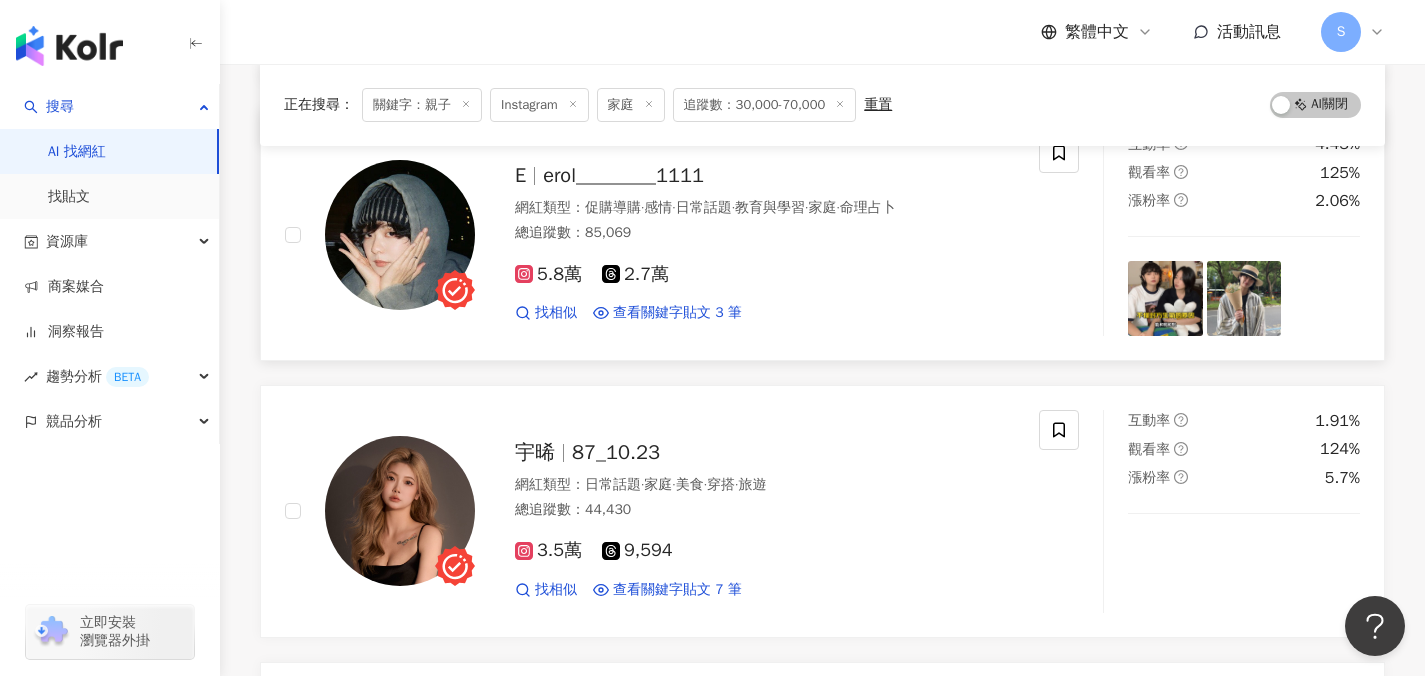scroll, scrollTop: 981, scrollLeft: 0, axis: vertical 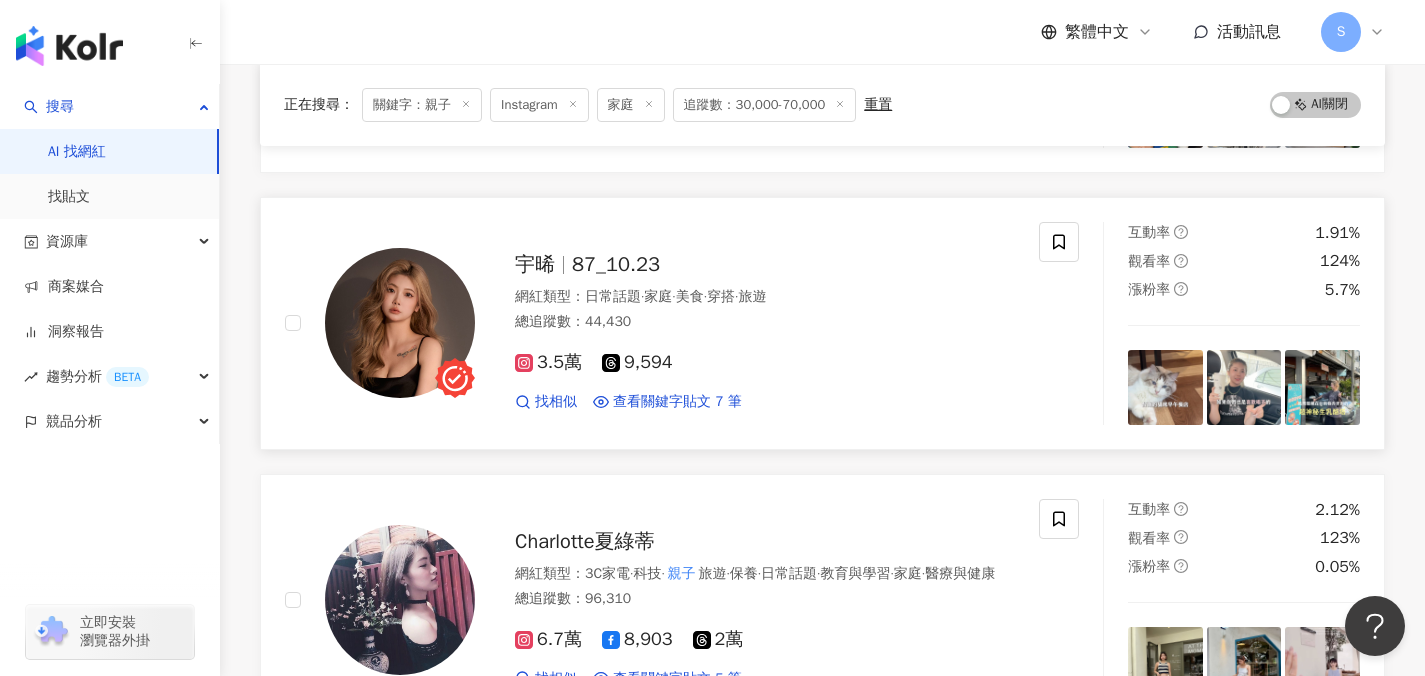 click on "3.5萬 9,594" at bounding box center (765, 363) 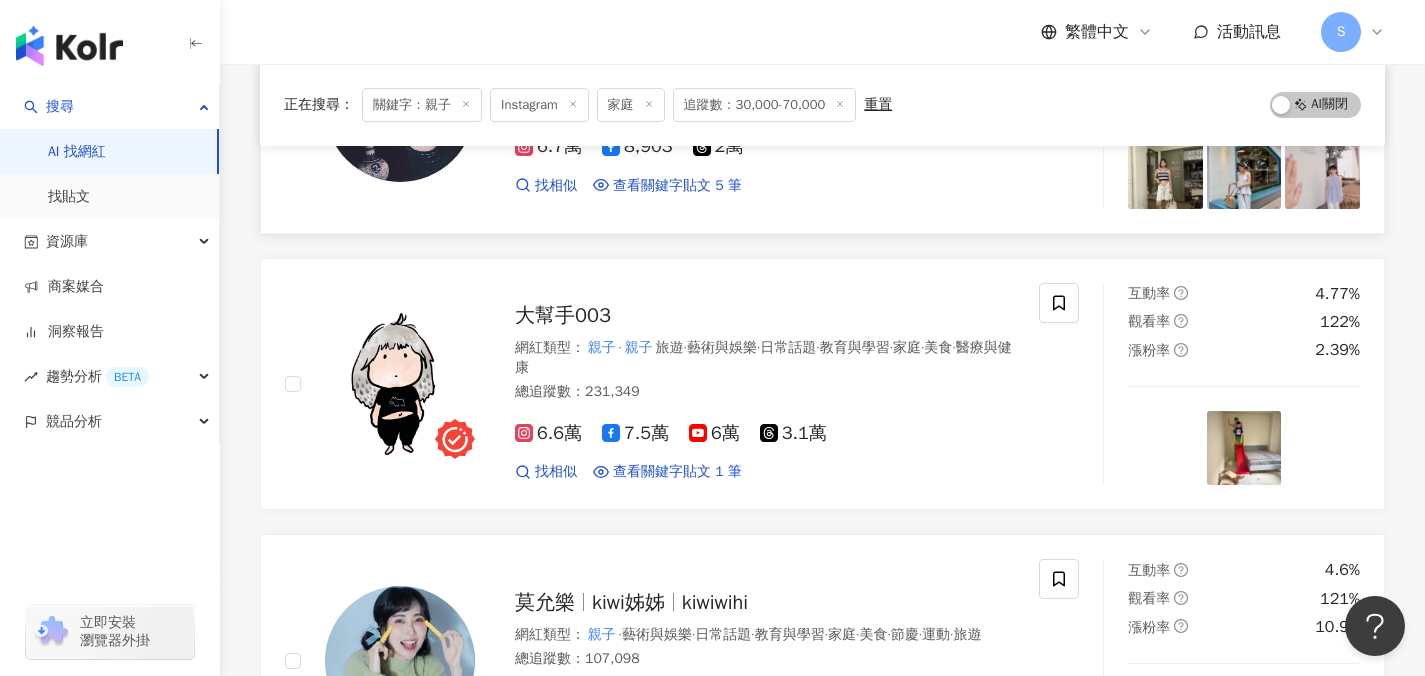 scroll, scrollTop: 1498, scrollLeft: 0, axis: vertical 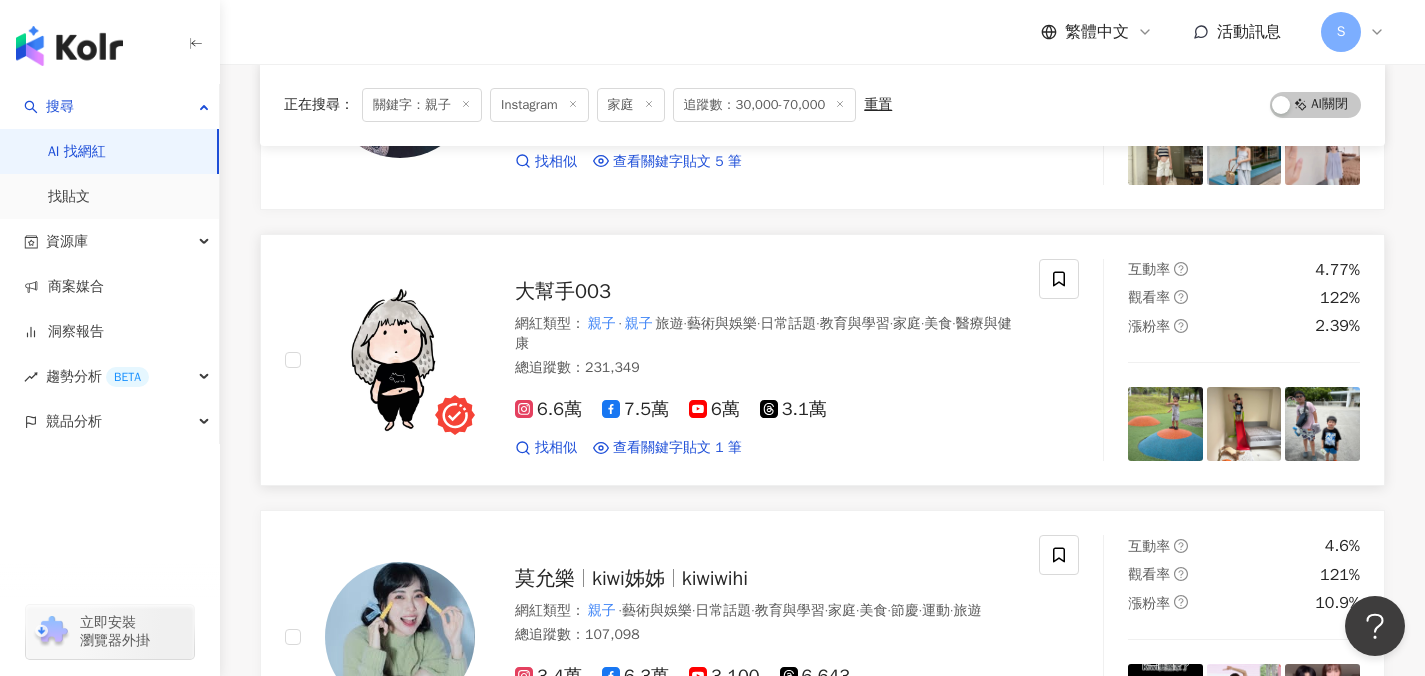 click on "網紅類型 ： 親子  ·  親子 旅遊  ·  藝術與娛樂  ·  日常話題  ·  教育與學習  ·  家庭  ·  美食  ·  醫療與健康" at bounding box center (765, 333) 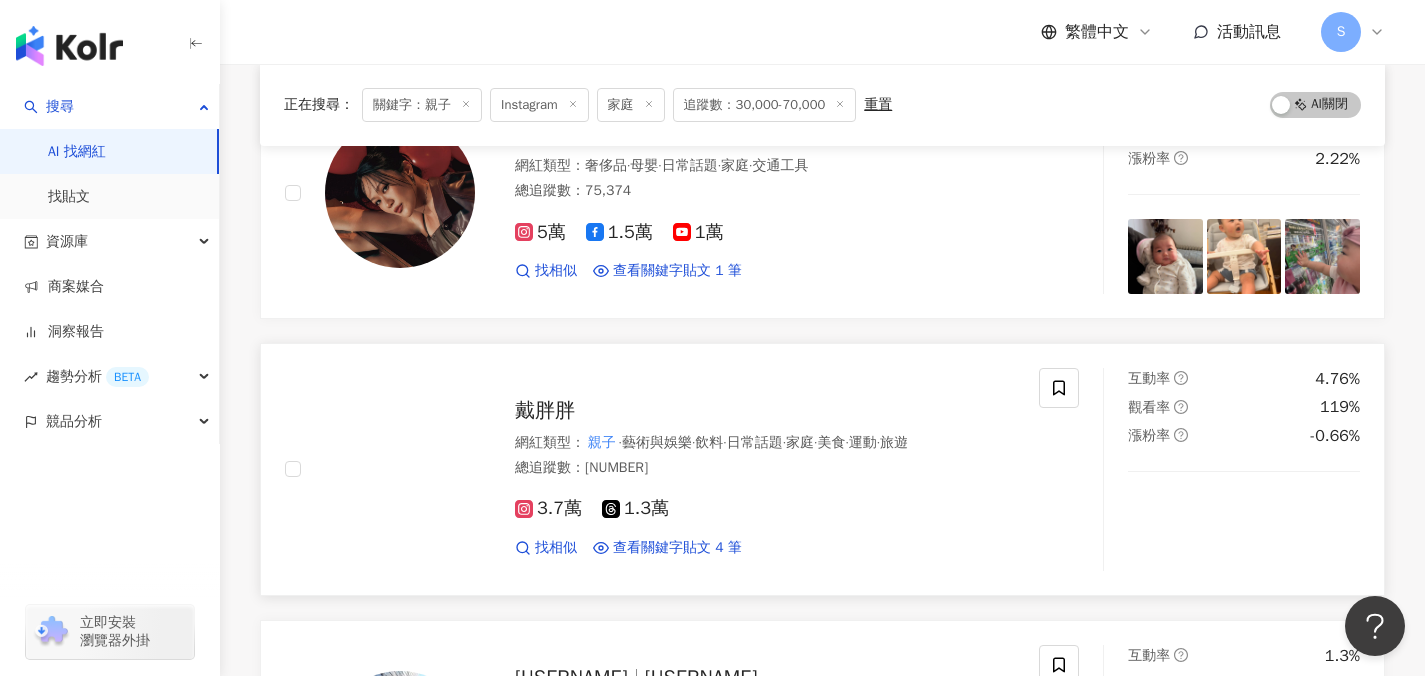 scroll, scrollTop: 2172, scrollLeft: 0, axis: vertical 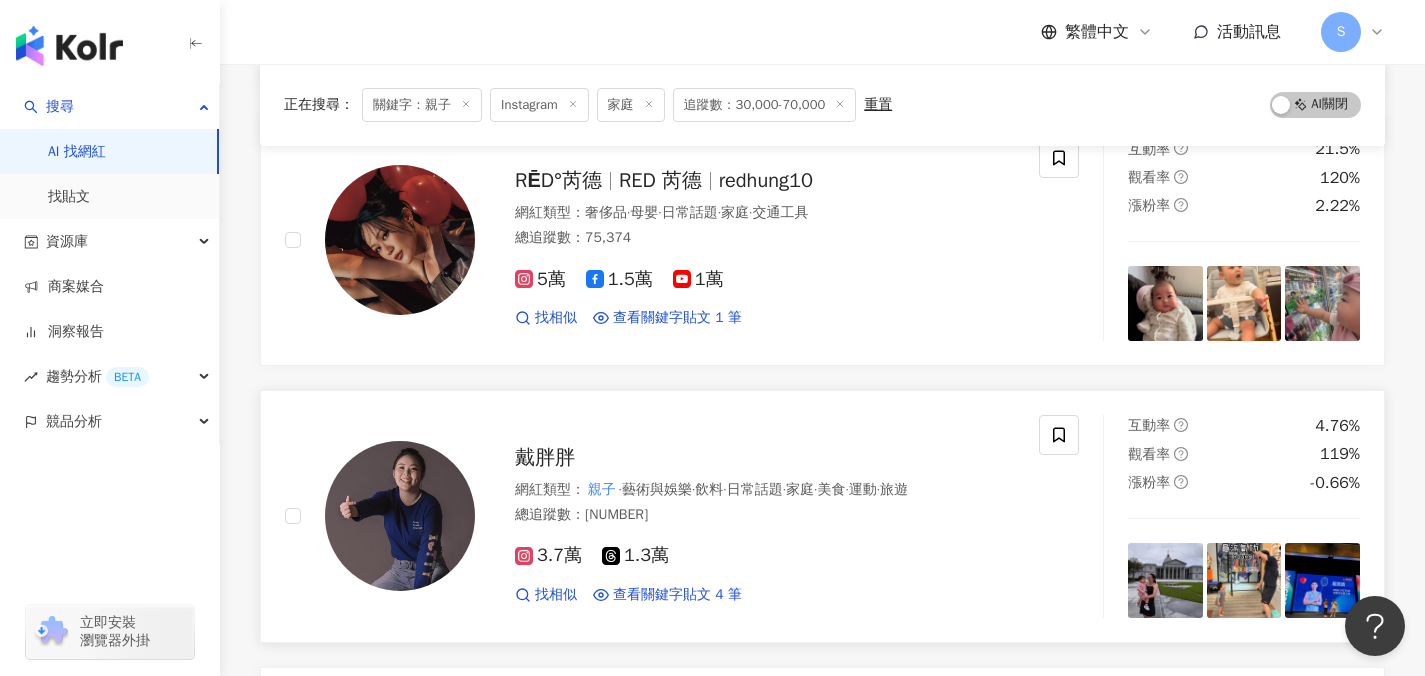 click on "戴胖胖" at bounding box center (765, 458) 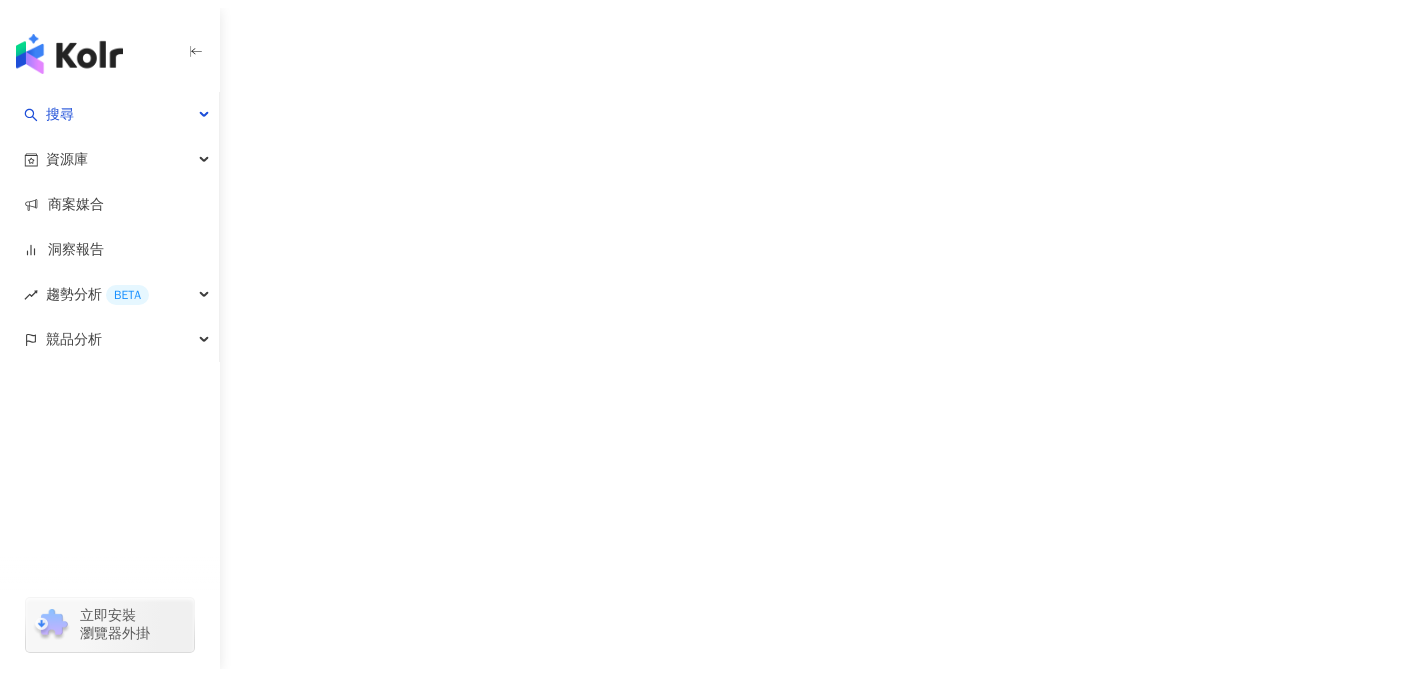 scroll, scrollTop: 0, scrollLeft: 0, axis: both 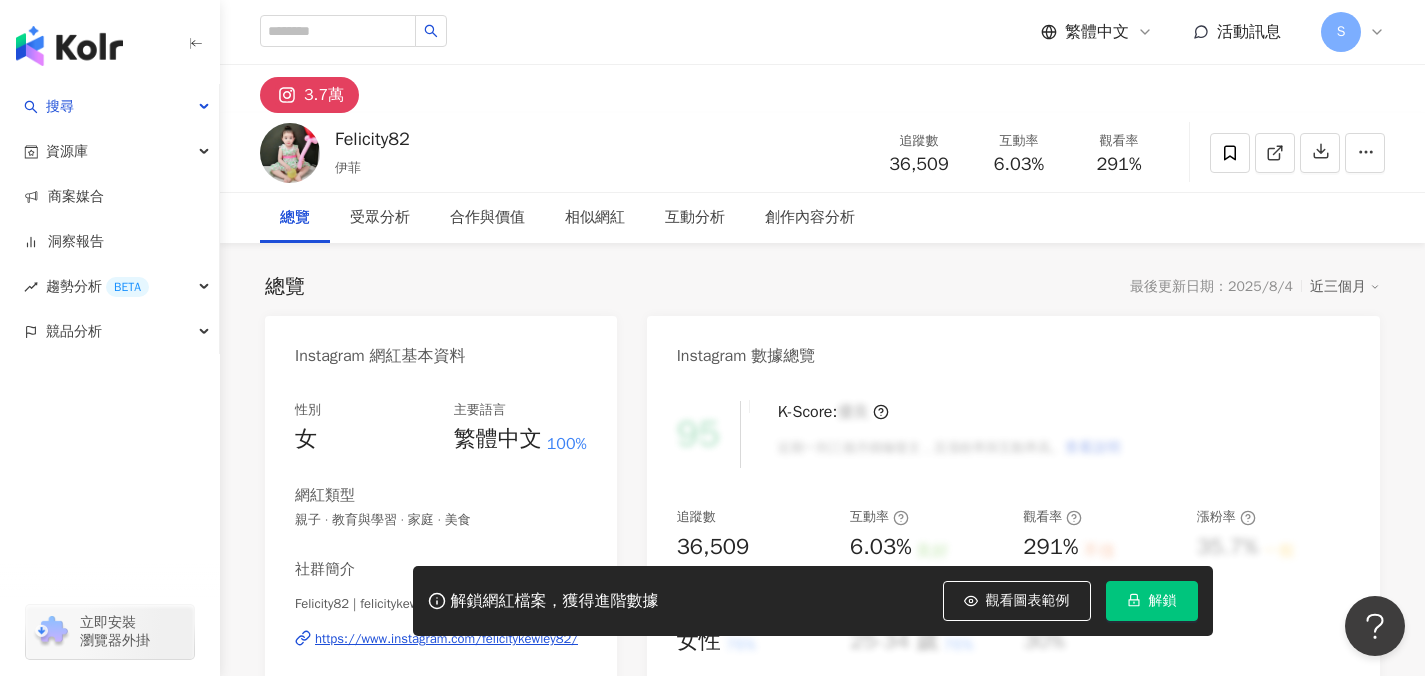 click at bounding box center [1275, 153] 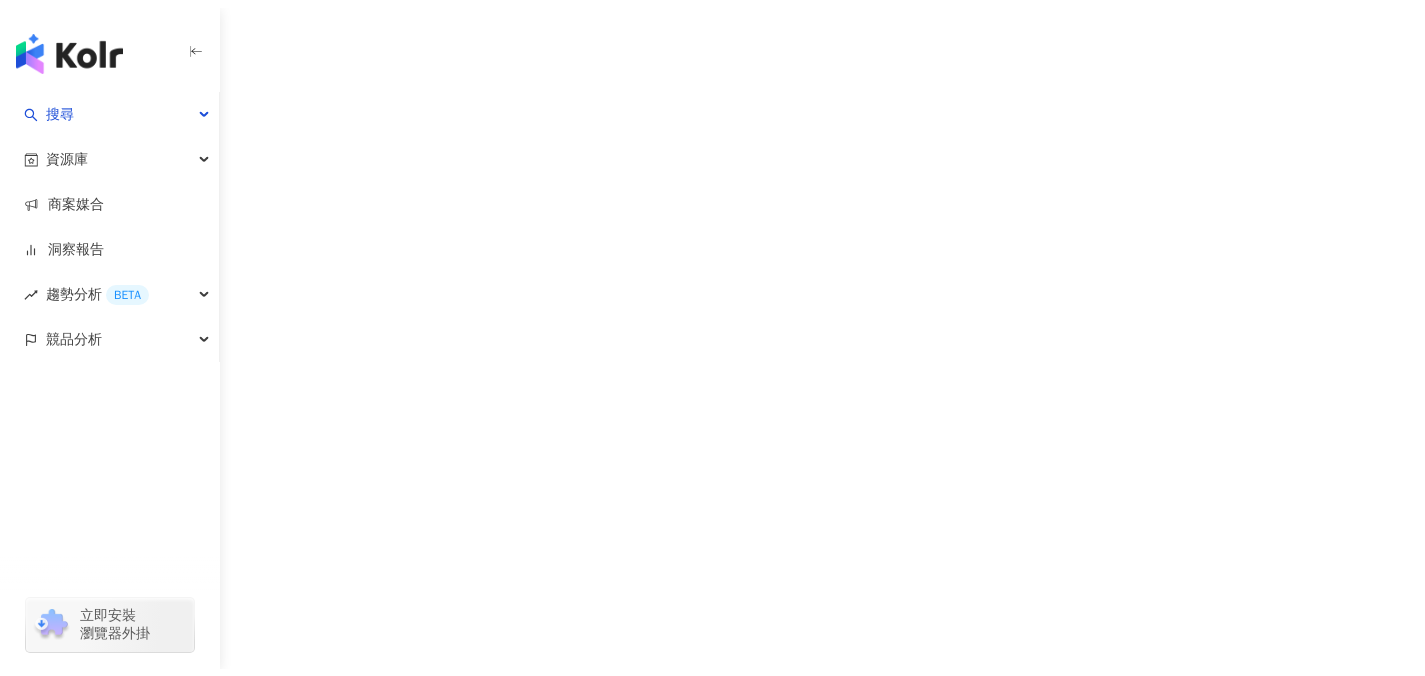 scroll, scrollTop: 0, scrollLeft: 0, axis: both 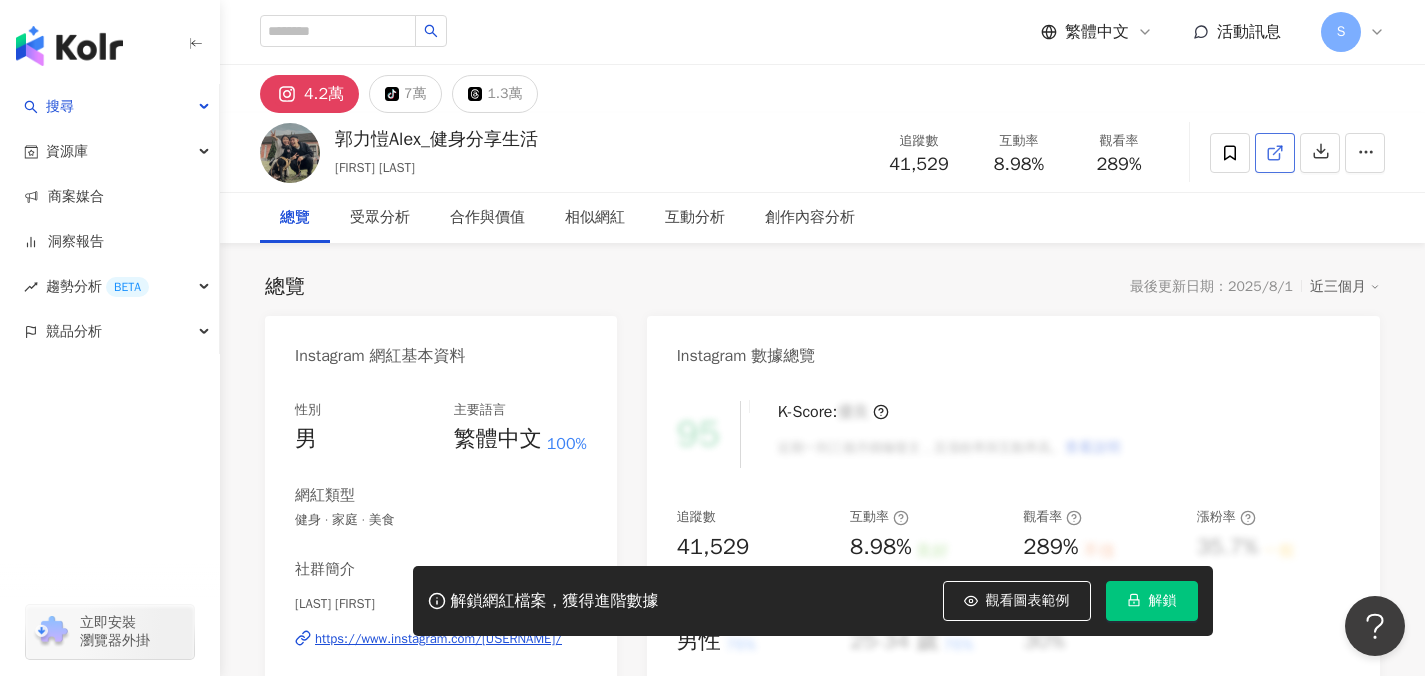 click at bounding box center [1275, 153] 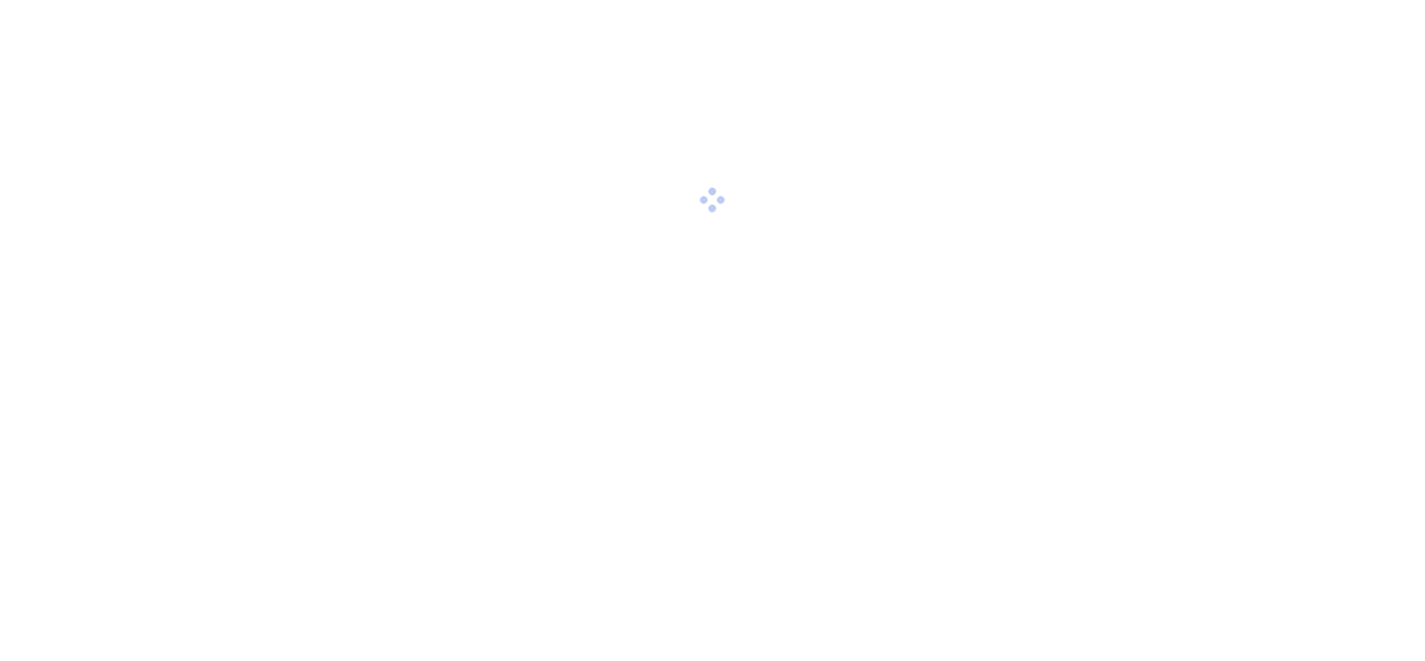 scroll, scrollTop: 0, scrollLeft: 0, axis: both 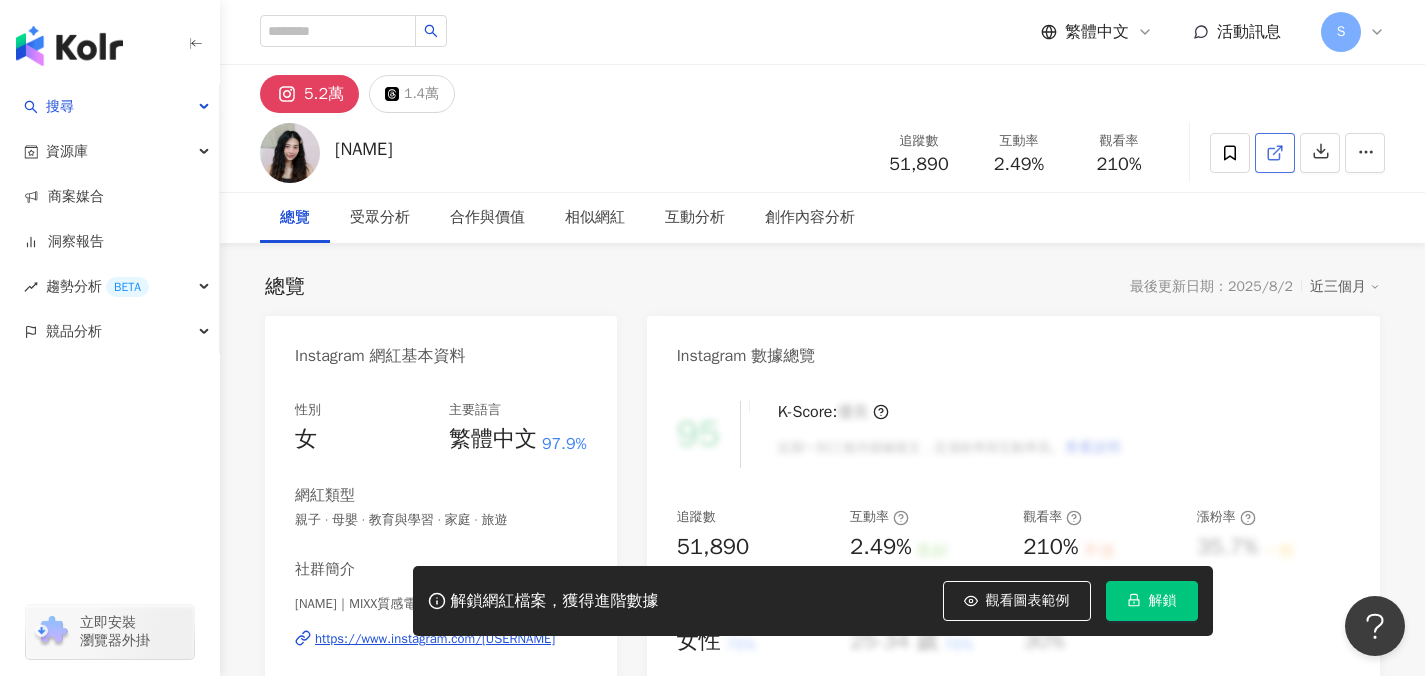 click 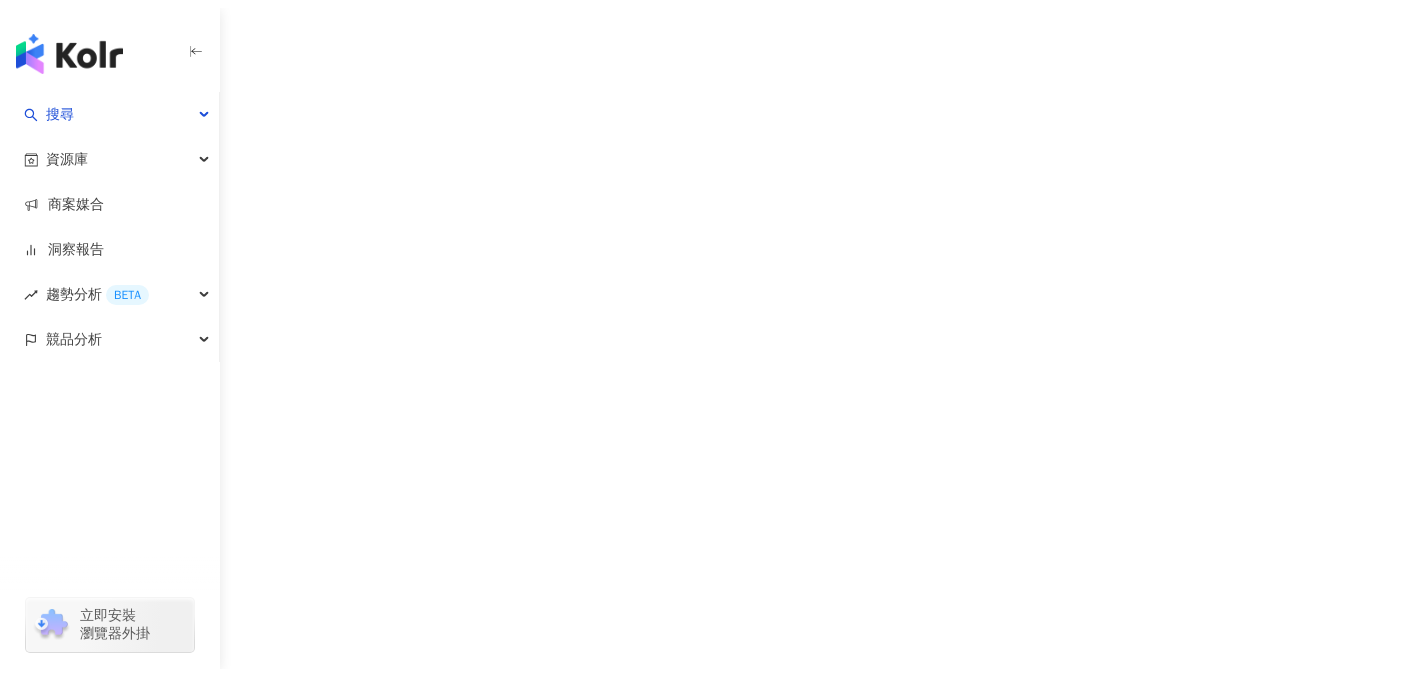 scroll, scrollTop: 0, scrollLeft: 0, axis: both 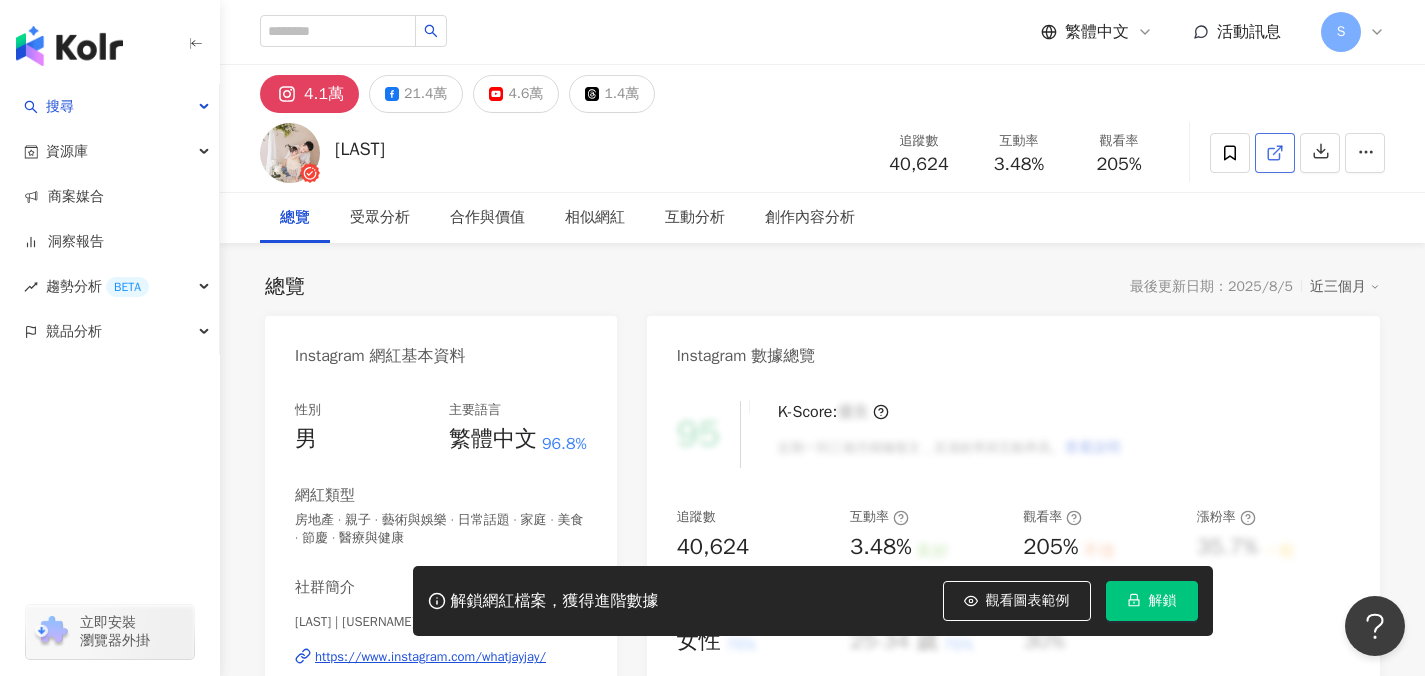 click 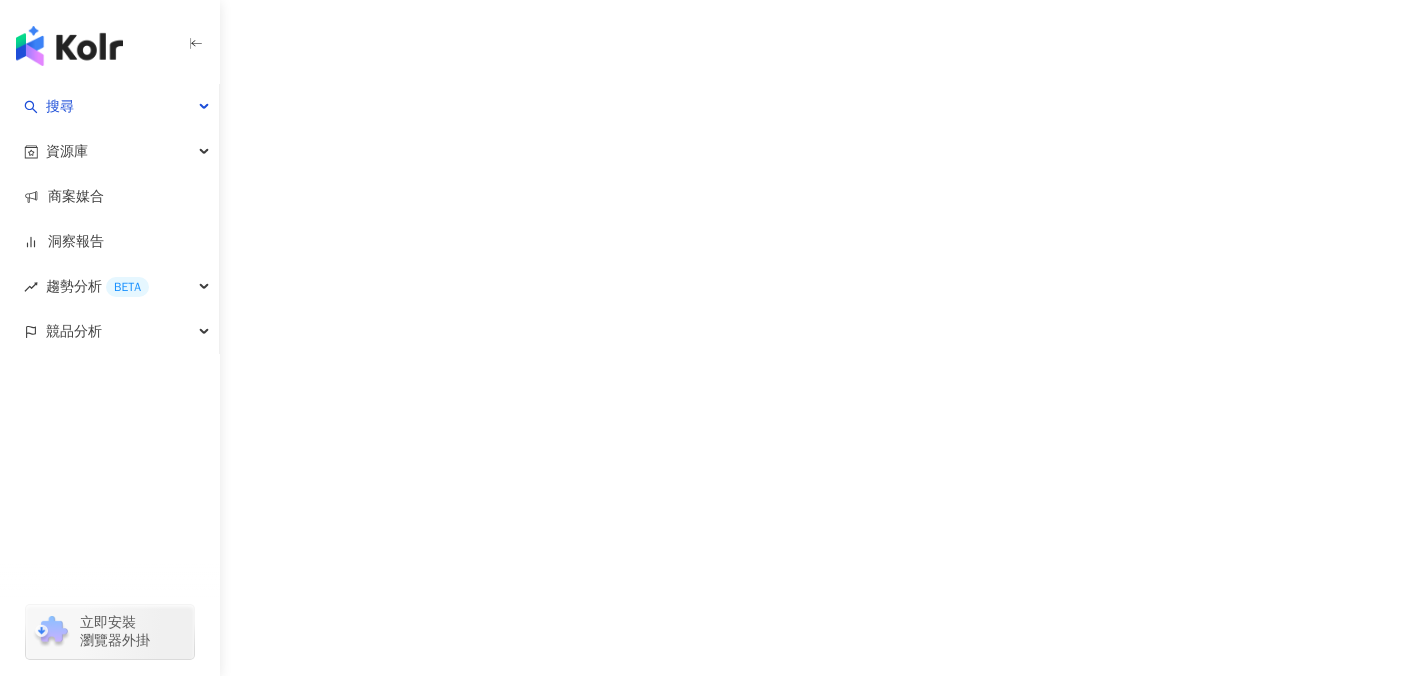 scroll, scrollTop: 0, scrollLeft: 0, axis: both 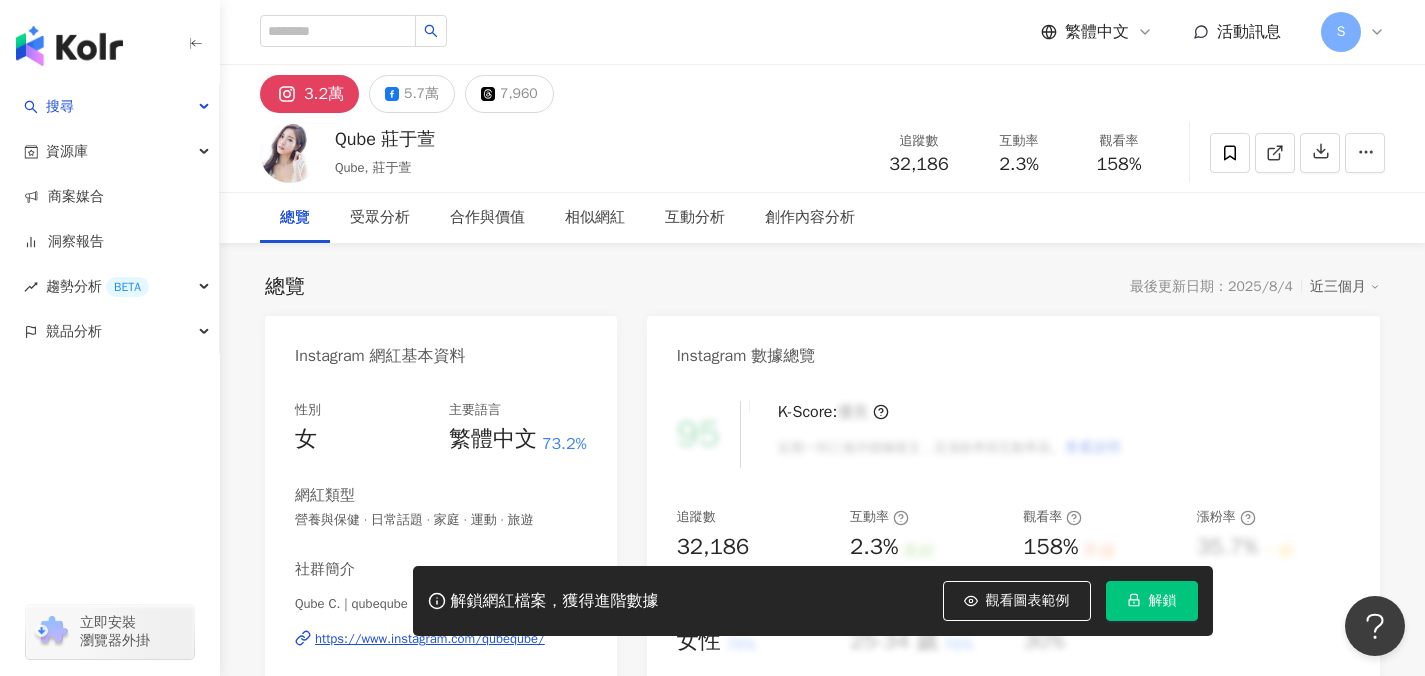 click 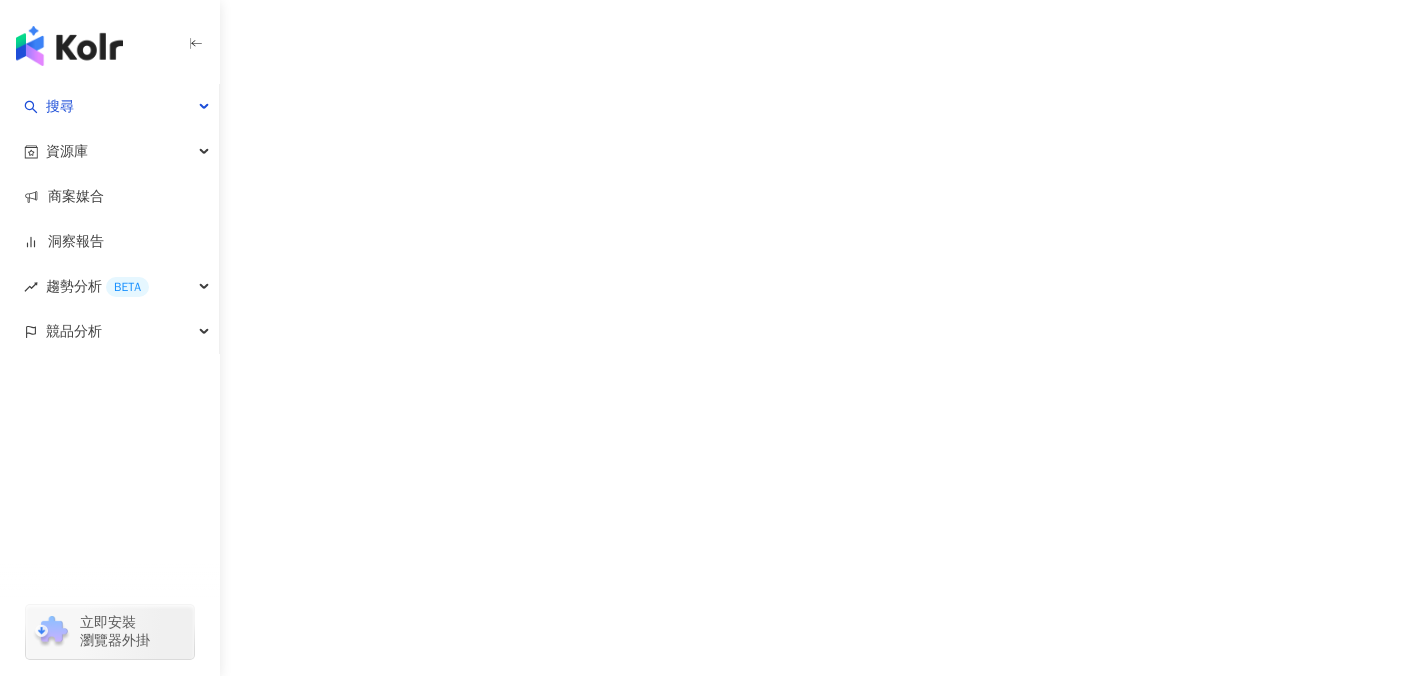 scroll, scrollTop: 0, scrollLeft: 0, axis: both 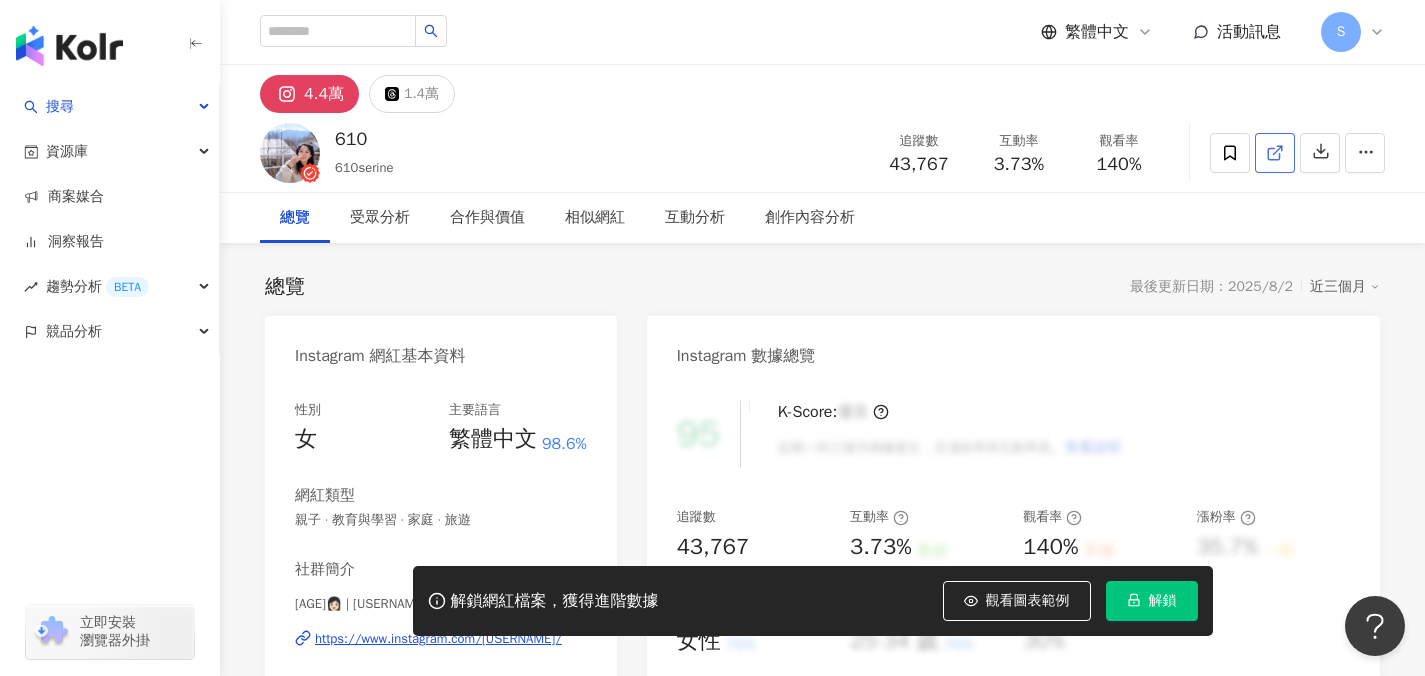 click 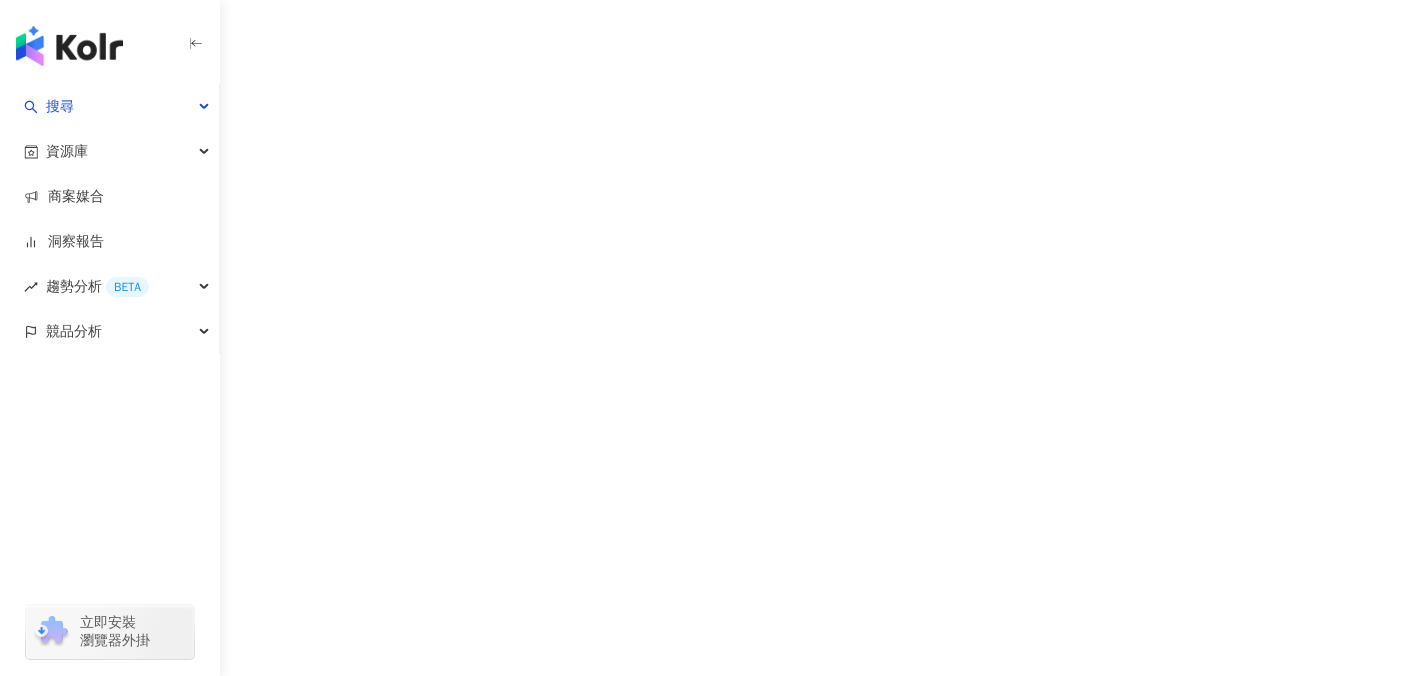 scroll, scrollTop: 0, scrollLeft: 0, axis: both 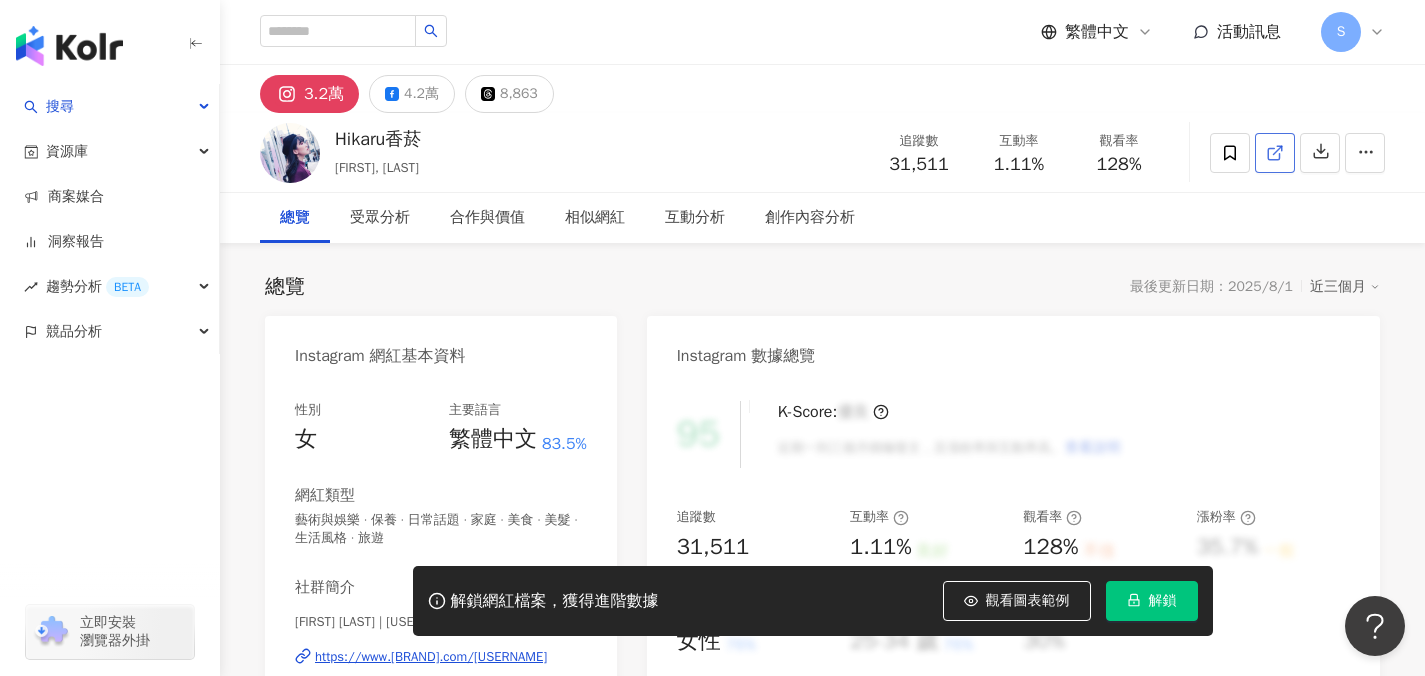 click 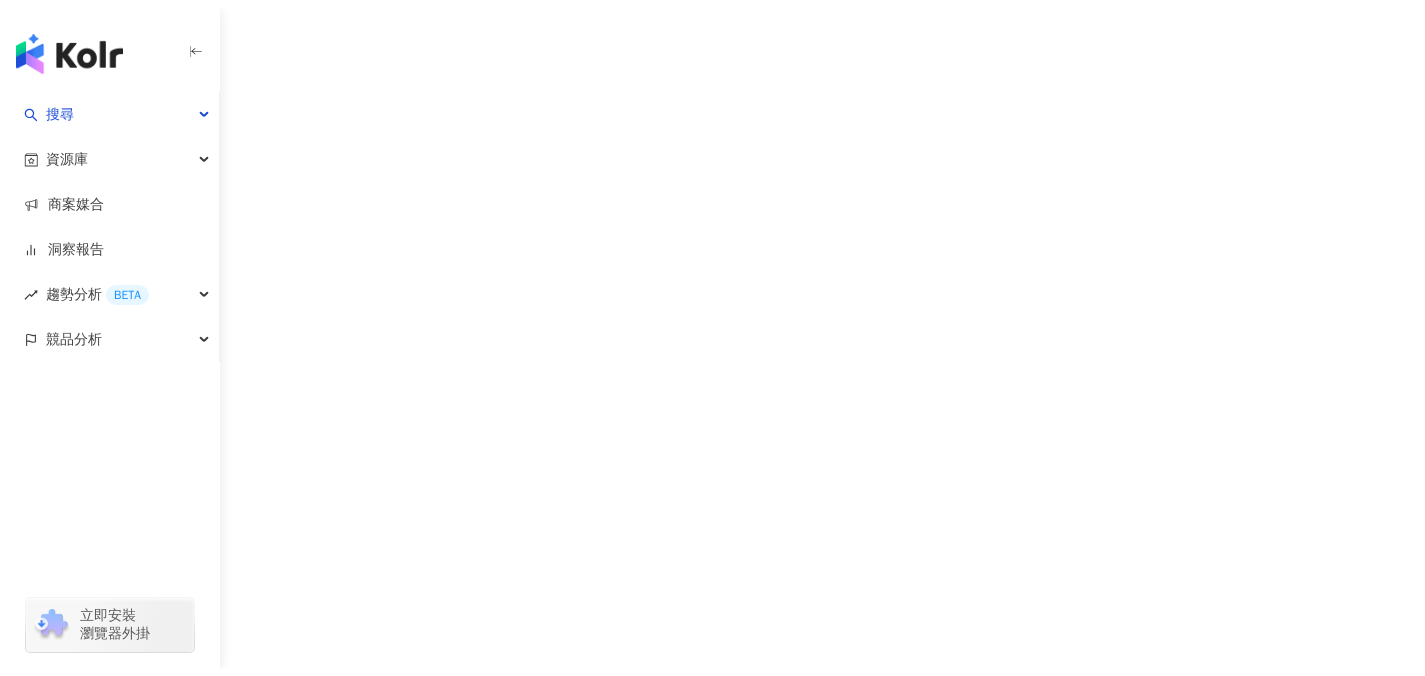 scroll, scrollTop: 0, scrollLeft: 0, axis: both 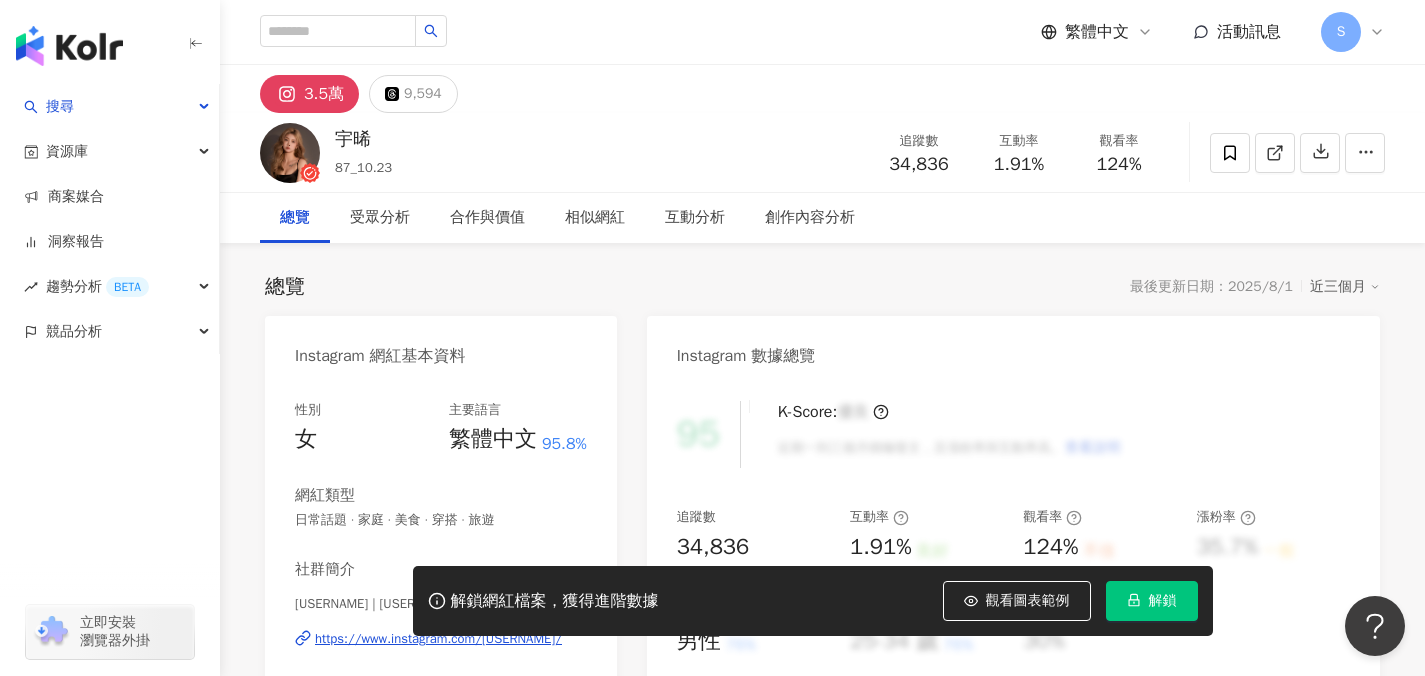 click 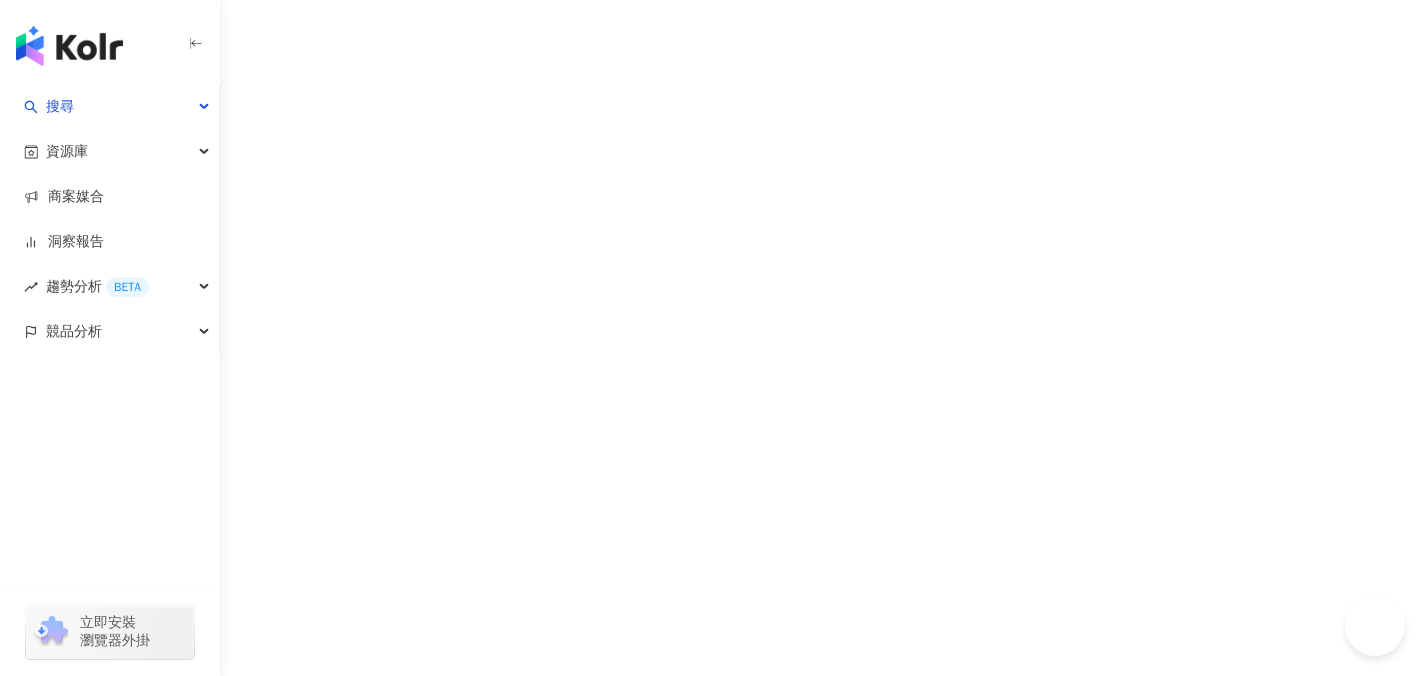 scroll, scrollTop: 0, scrollLeft: 0, axis: both 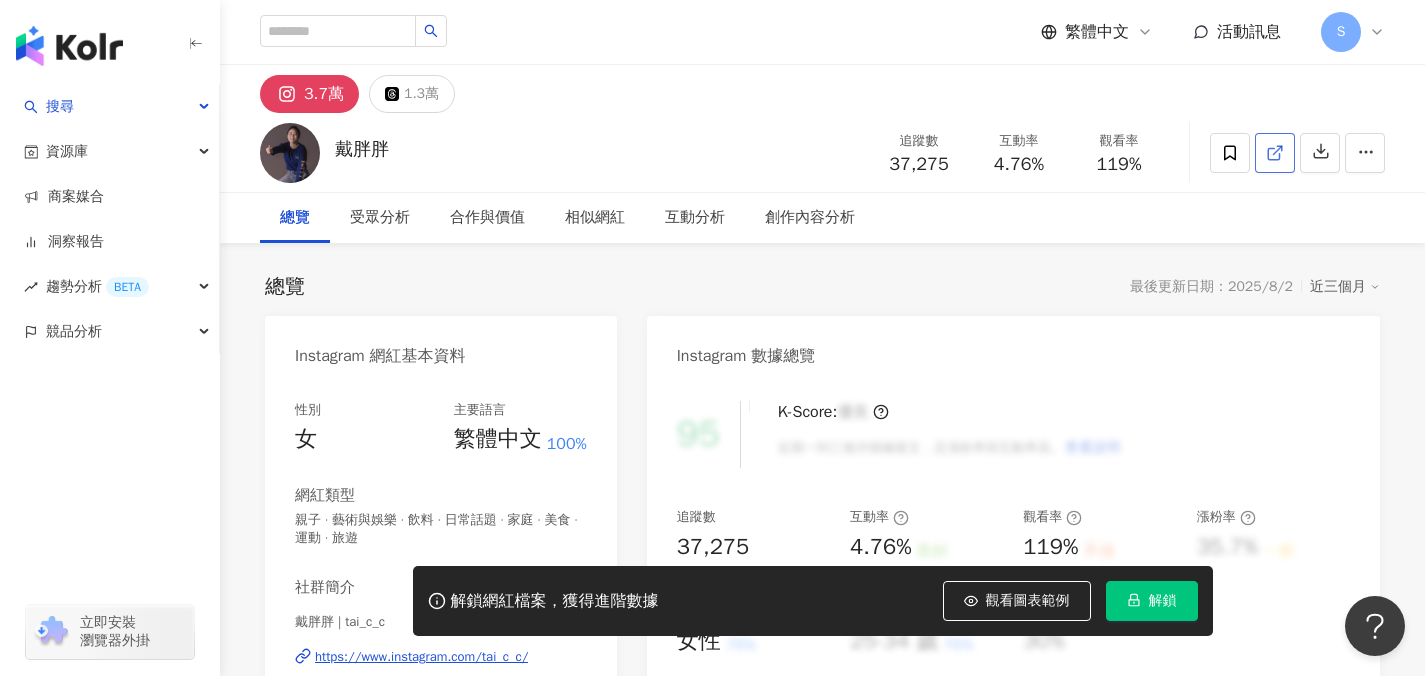 click at bounding box center (1275, 153) 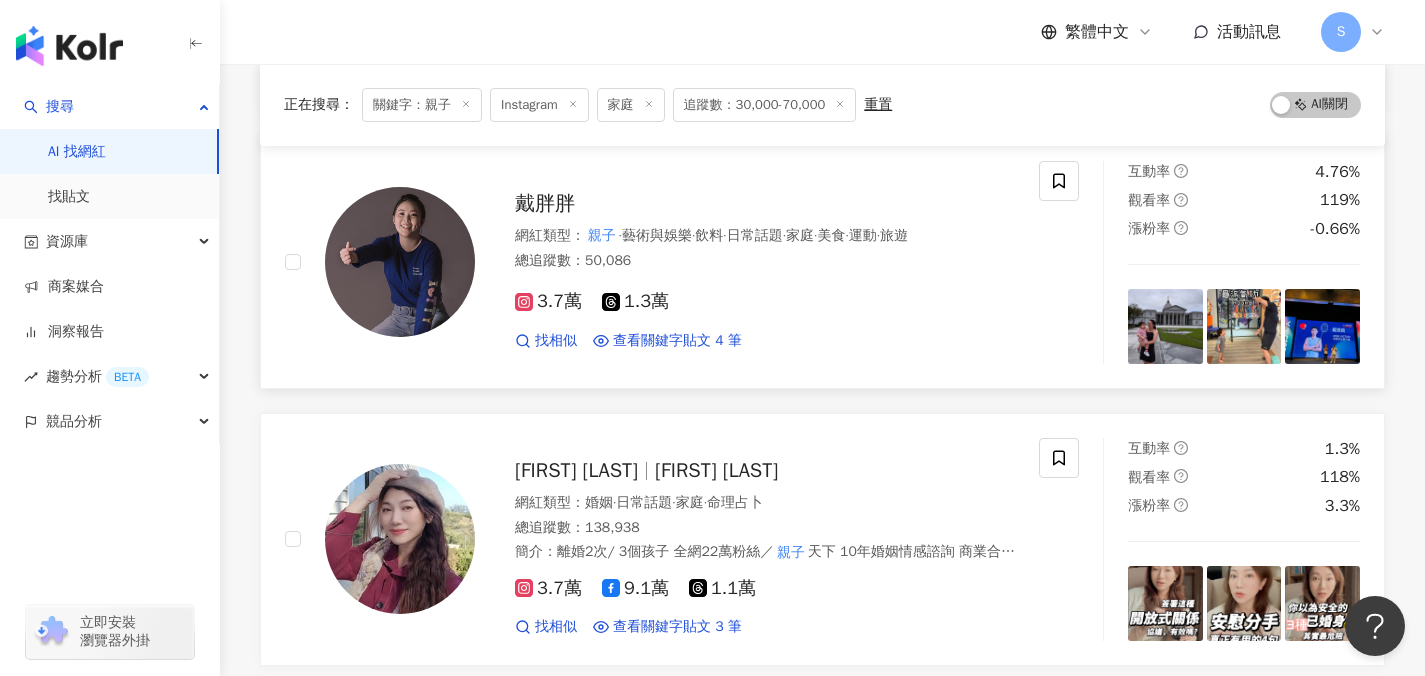 scroll, scrollTop: 0, scrollLeft: 0, axis: both 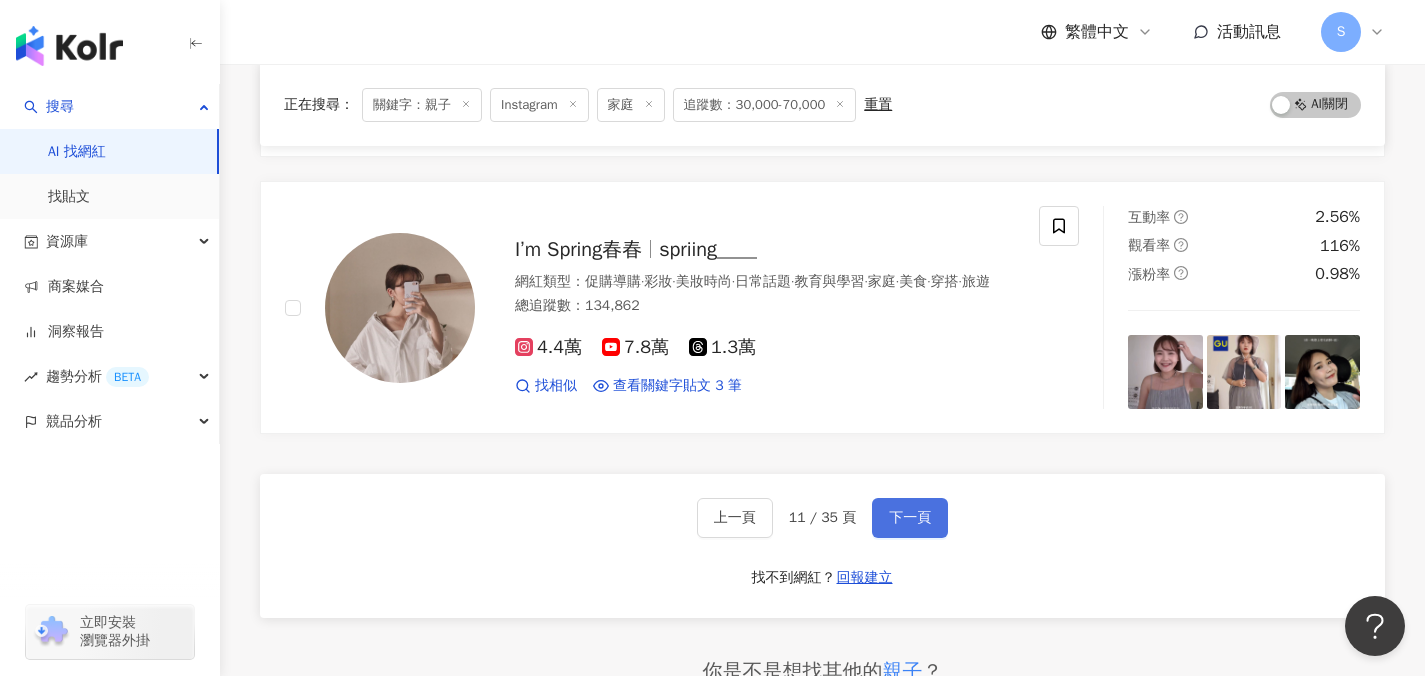 click on "下一頁" at bounding box center [910, 518] 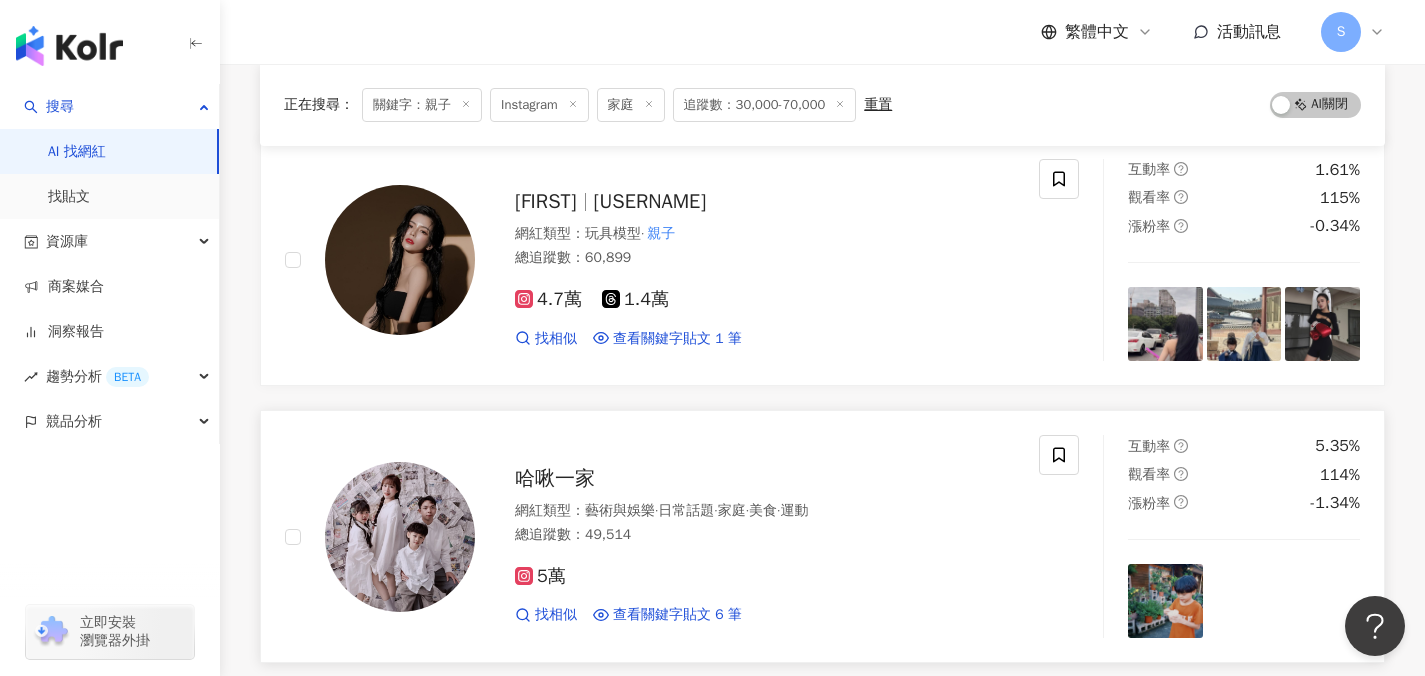 scroll, scrollTop: 325, scrollLeft: 0, axis: vertical 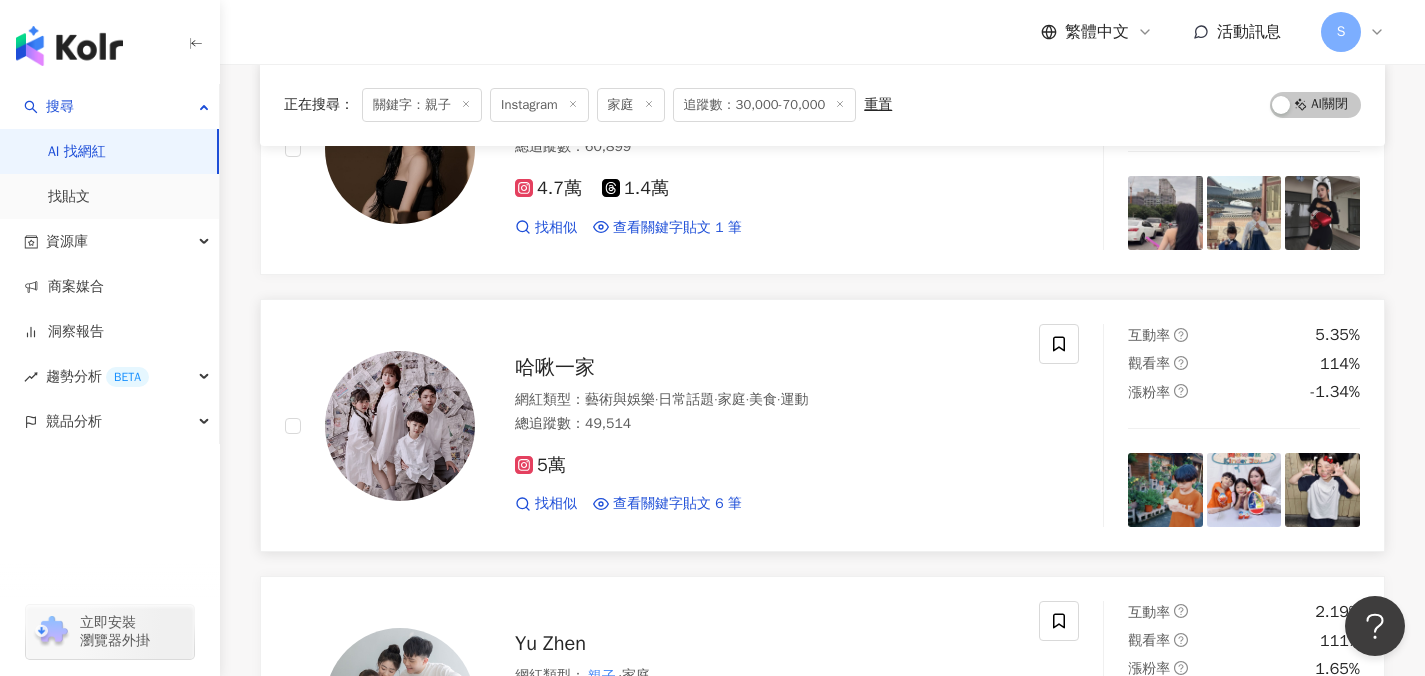 click on "5萬 找相似 查看關鍵字貼文 6 筆 2025/7/29 哈克迪迪寶 #7y1m08d
# 親子 日常 #桃園 #大溪老街 2024/12/19 親子 How Sweet❤️
#安啾baby #8y3m06d
#哈克迪迪寶 #6y5m26d
# 親子 日常 2024/11/18 6y4m28d
#哈啾一家日常❤️
# 親子 手作 #手作蛋糕  看更多" at bounding box center (765, 476) 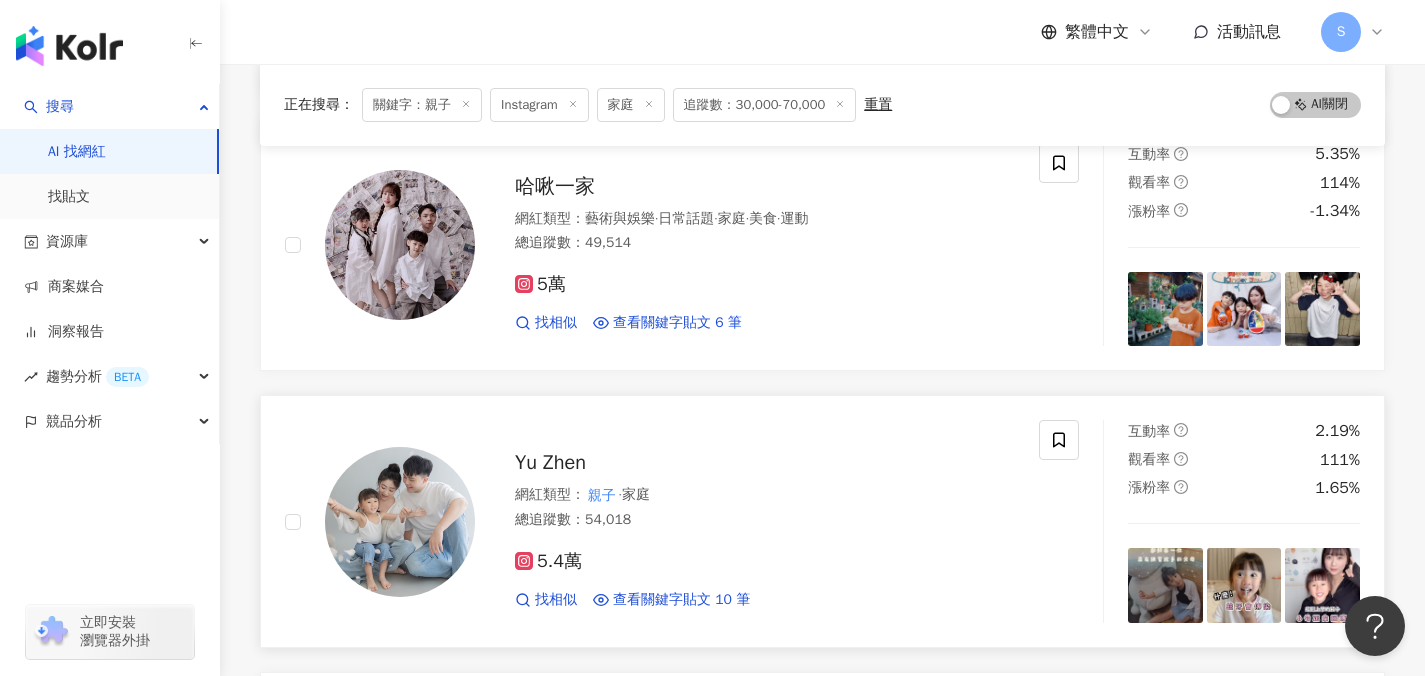 click on "5.4萬 找相似 查看關鍵字貼文 10 筆 2025/7/24 」讓孩子可以更了解學校在做什麼
▪️上 親子 課程、短暫獨立課程
讓孩子體驗上課模 2025/7/9 助我們好好看見自己的☺️
-
🔺不只 親子 間
人生中的很多難題也是如此
#不 2025/6/12 出口的話
卻往往還是影響孩子一輩子
《 親子 溝通要的不是技巧，是愛》
這些話會讓  看更多" at bounding box center (765, 572) 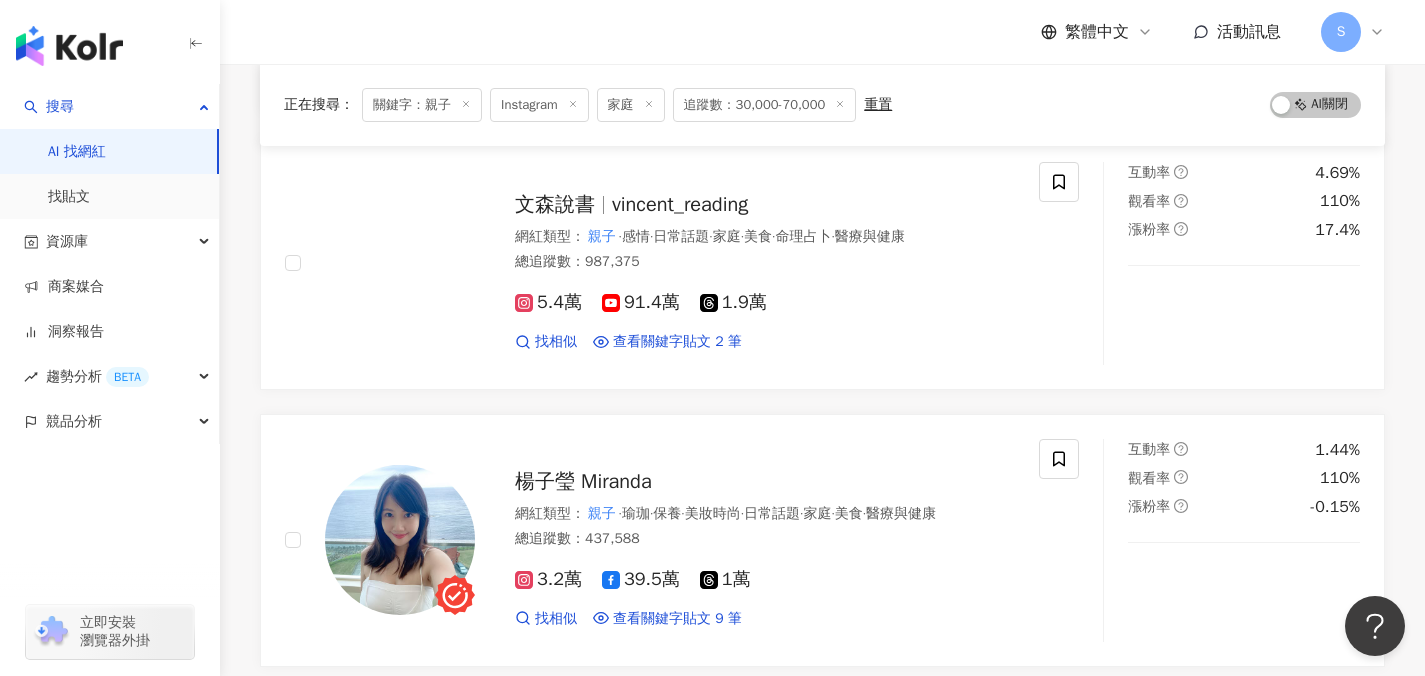 scroll, scrollTop: 1211, scrollLeft: 0, axis: vertical 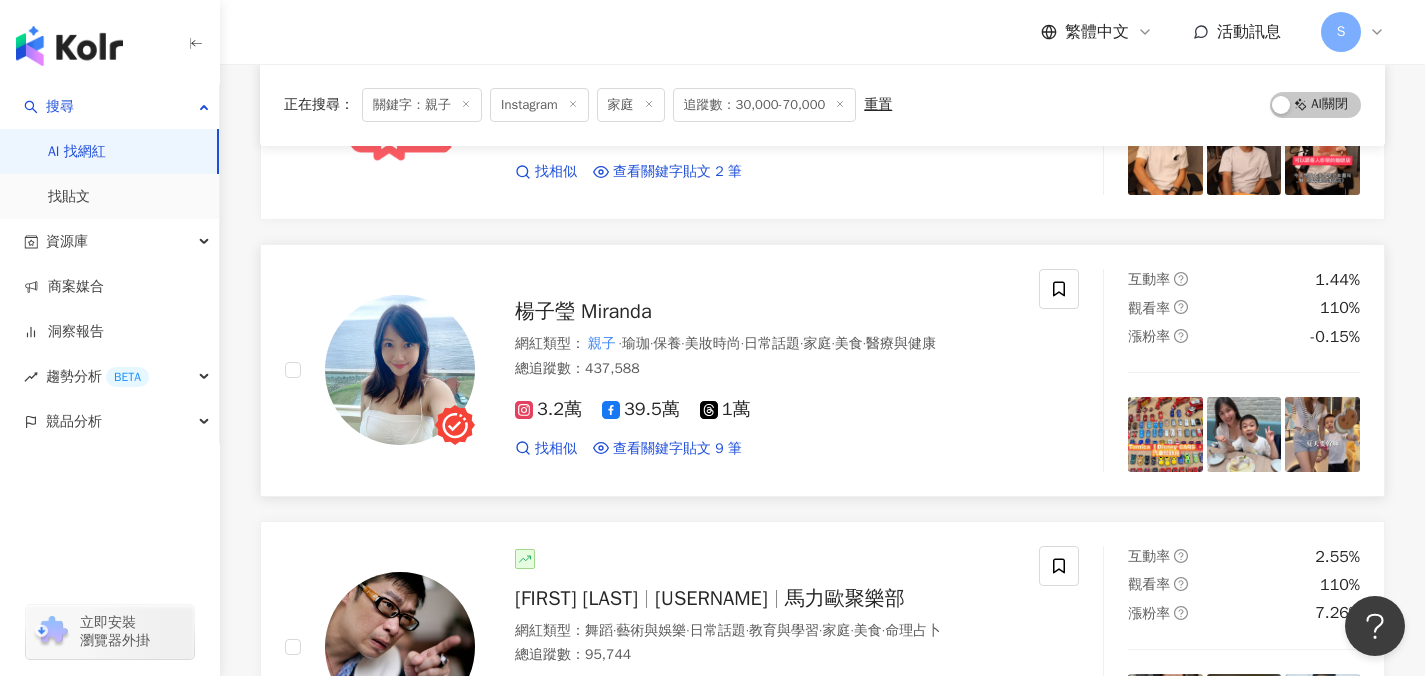 click on "楊子瑩 Miranda 網紅類型 ： 親子  ·  瑜珈  ·  保養  ·  美妝時尚  ·  日常話題  ·  家庭  ·  美食  ·  醫療與健康 總追蹤數 ： 437,588 3.2萬 39.5萬 1萬 找相似 查看關鍵字貼文 9 筆 2025/7/23  #TomicaCollector # 親子 日常 #多美小汽車 2025/7/19
# 親子 日常 #woosa鬆餅 #aaron棆 #5y10m 2025/7/3 0976-633-386
# 親子 景點 #圓山花博 #遛小孩  看更多" at bounding box center [662, 370] 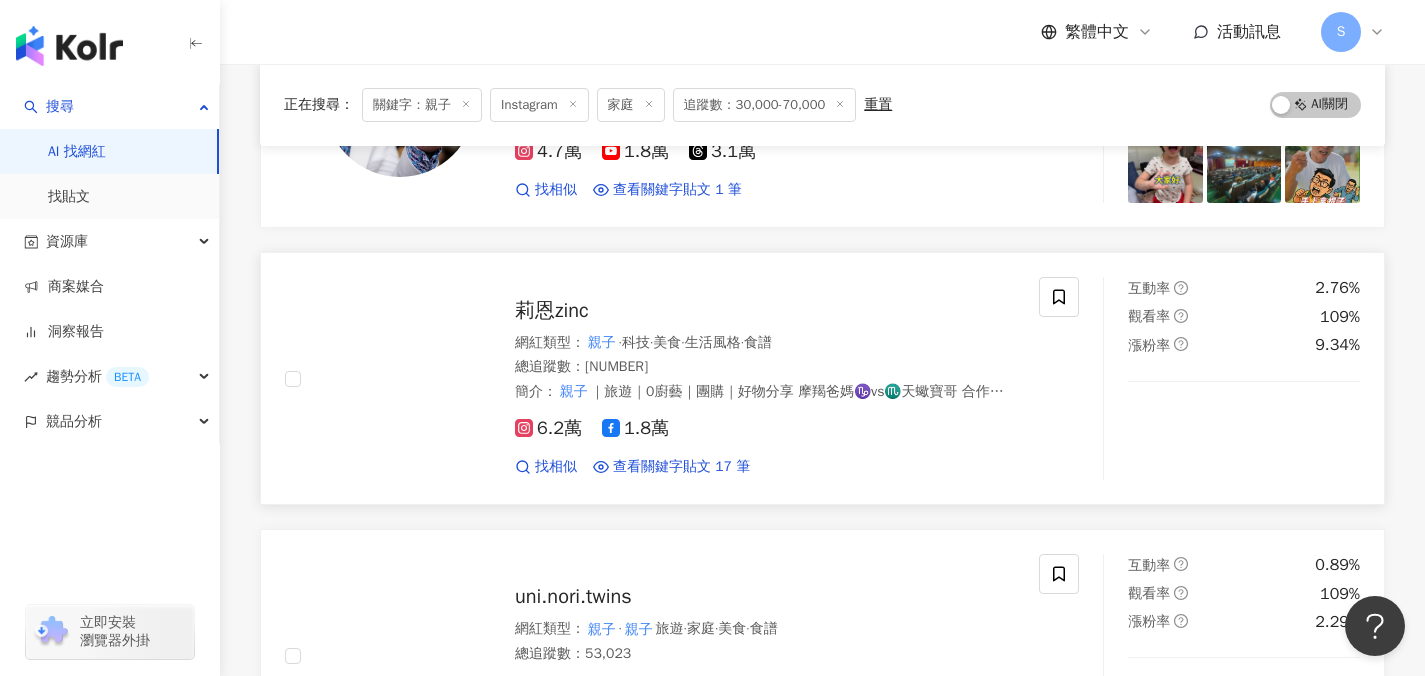 scroll, scrollTop: 1761, scrollLeft: 0, axis: vertical 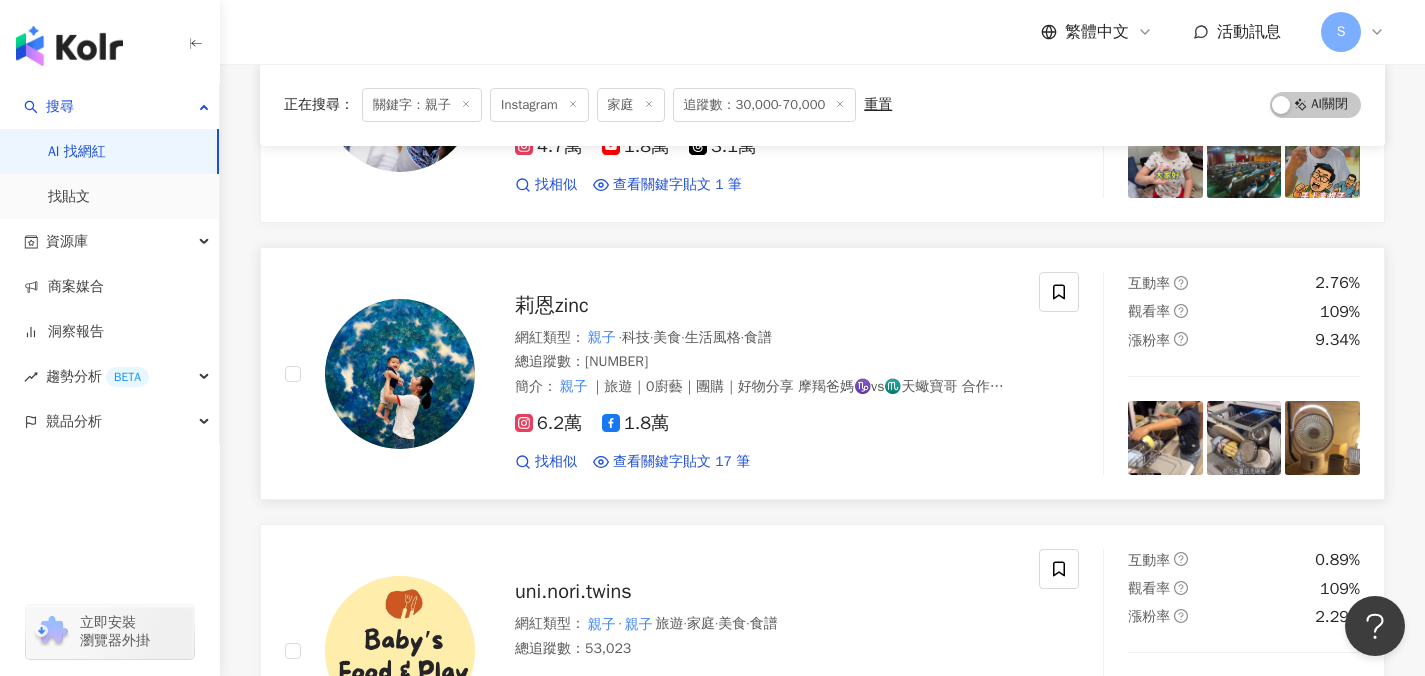 click on "6.2萬 1.8萬" at bounding box center (765, 424) 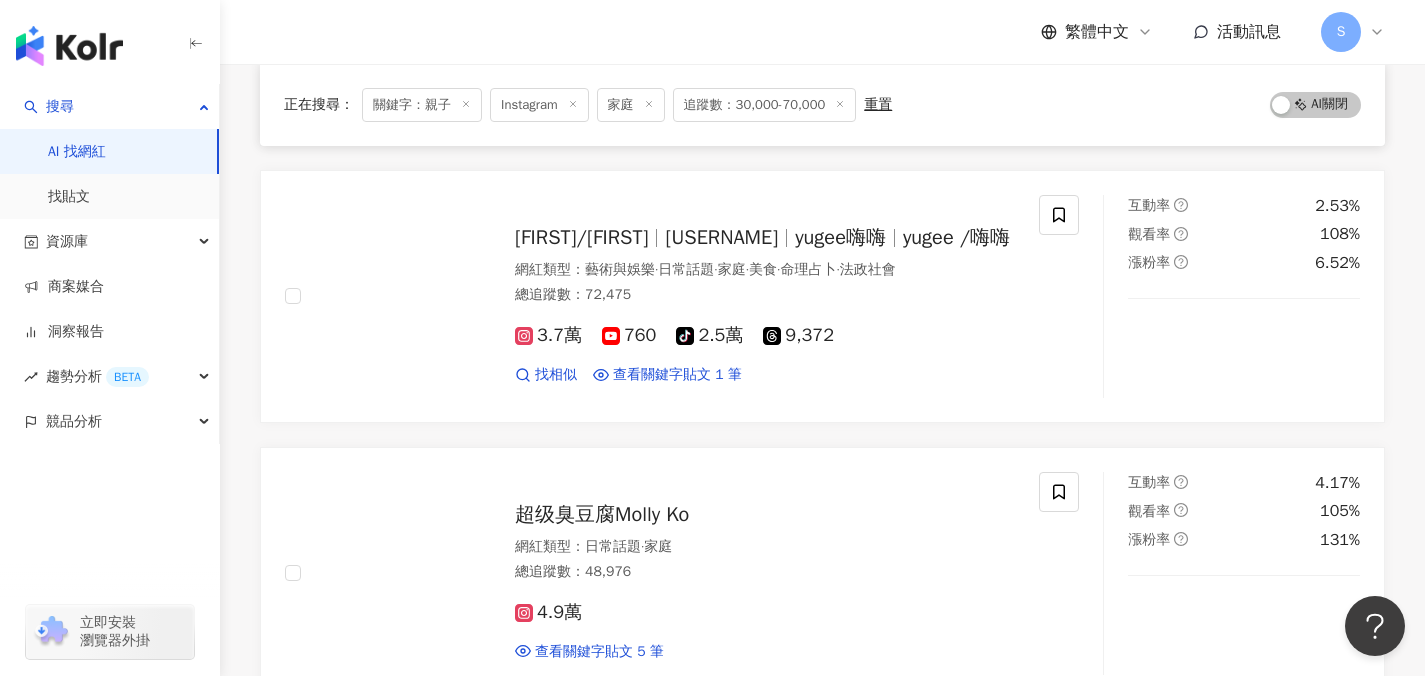 scroll, scrollTop: 2562, scrollLeft: 0, axis: vertical 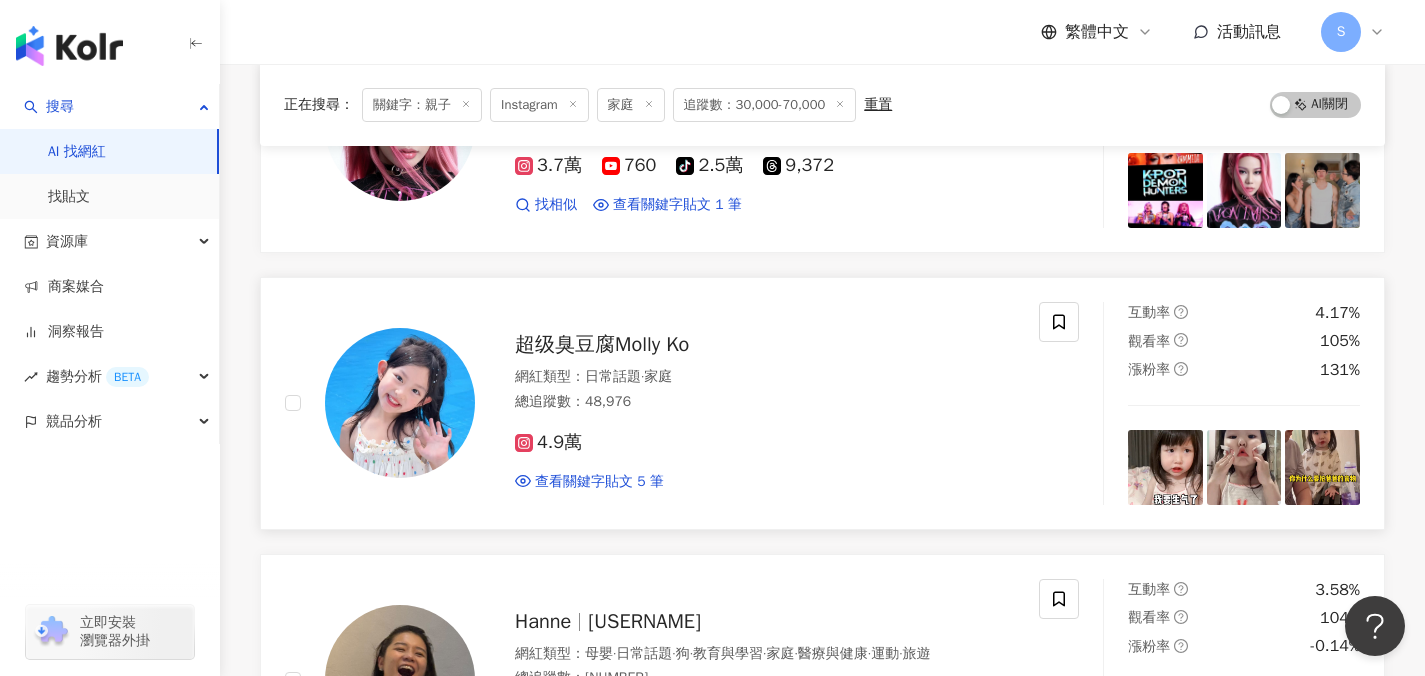 click on "4.9萬" at bounding box center [765, 443] 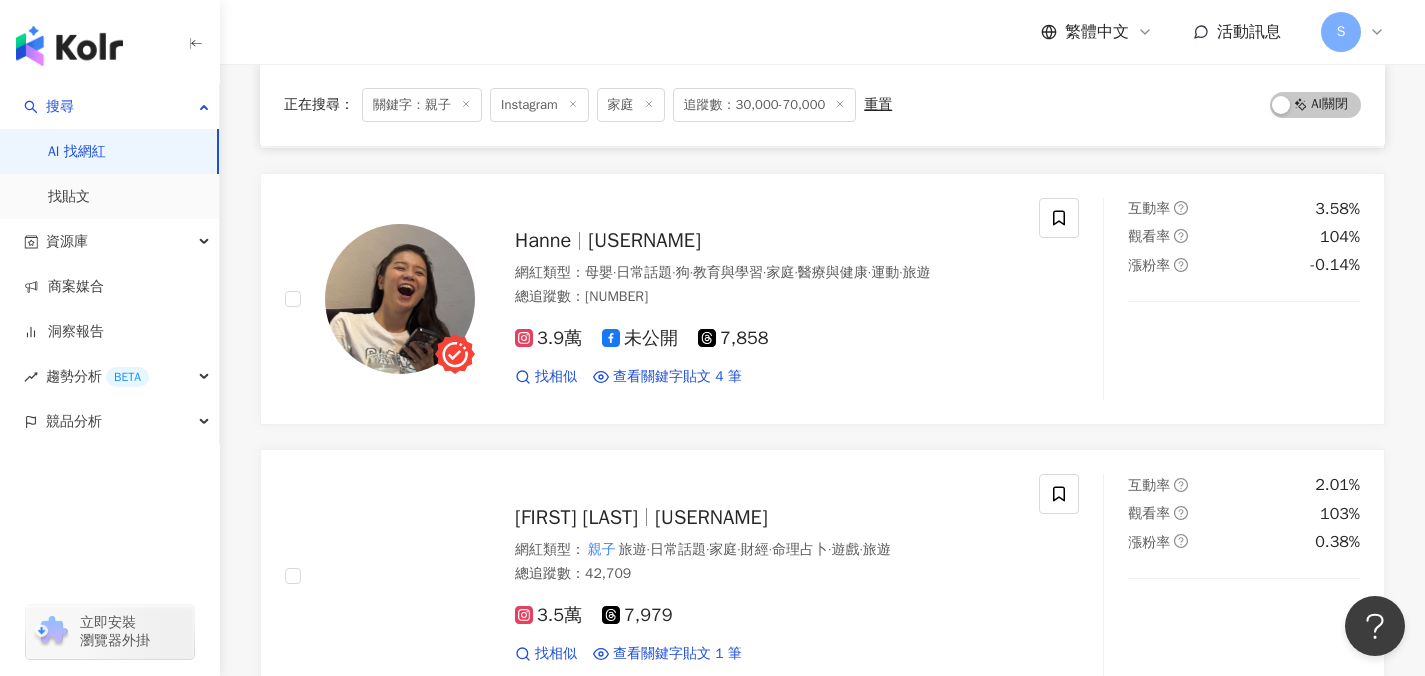 scroll, scrollTop: 2945, scrollLeft: 0, axis: vertical 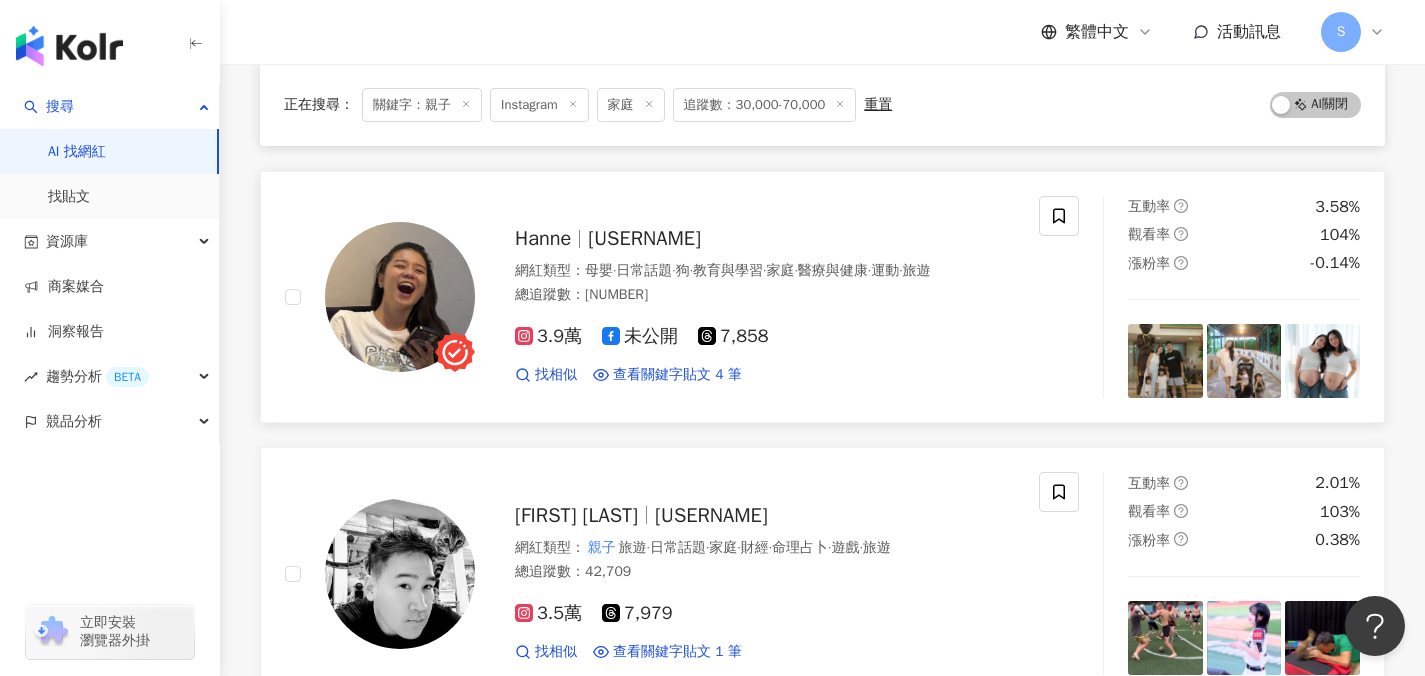 click on "Hanne hsu.627 網紅類型 ： 母嬰  ·  日常話題  ·  狗  ·  教育與學習  ·  家庭  ·  醫療與健康  ·  運動  ·  旅遊 總追蹤數 ： 47,354 3.9萬 未公開 7,858 找相似 查看關鍵字貼文 4 筆 2025/7/31 上都一直待在飯店也很有事做。而且八成都是 親子 客，就不用擔心小孩太吵，因為整個環境 2025/4/14 現原來是櫻花季😆）
京都動物園好推， 親子 友善😍
#japan #🇯🇵 2024/11/26 互動式機關，讓孩子輕鬆養成閱讀習慣。
親子 共讀當然也是重要的一環✨除了增進感情  看更多" at bounding box center [662, 297] 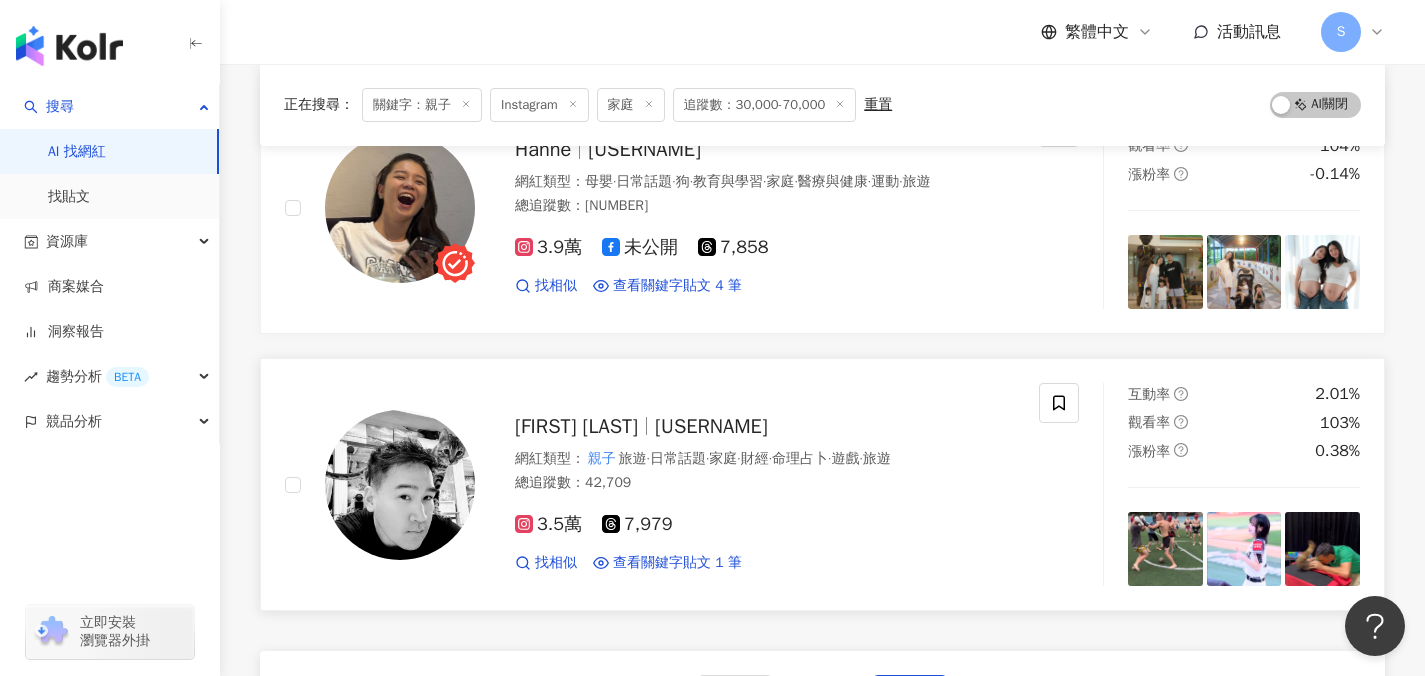 scroll, scrollTop: 3204, scrollLeft: 0, axis: vertical 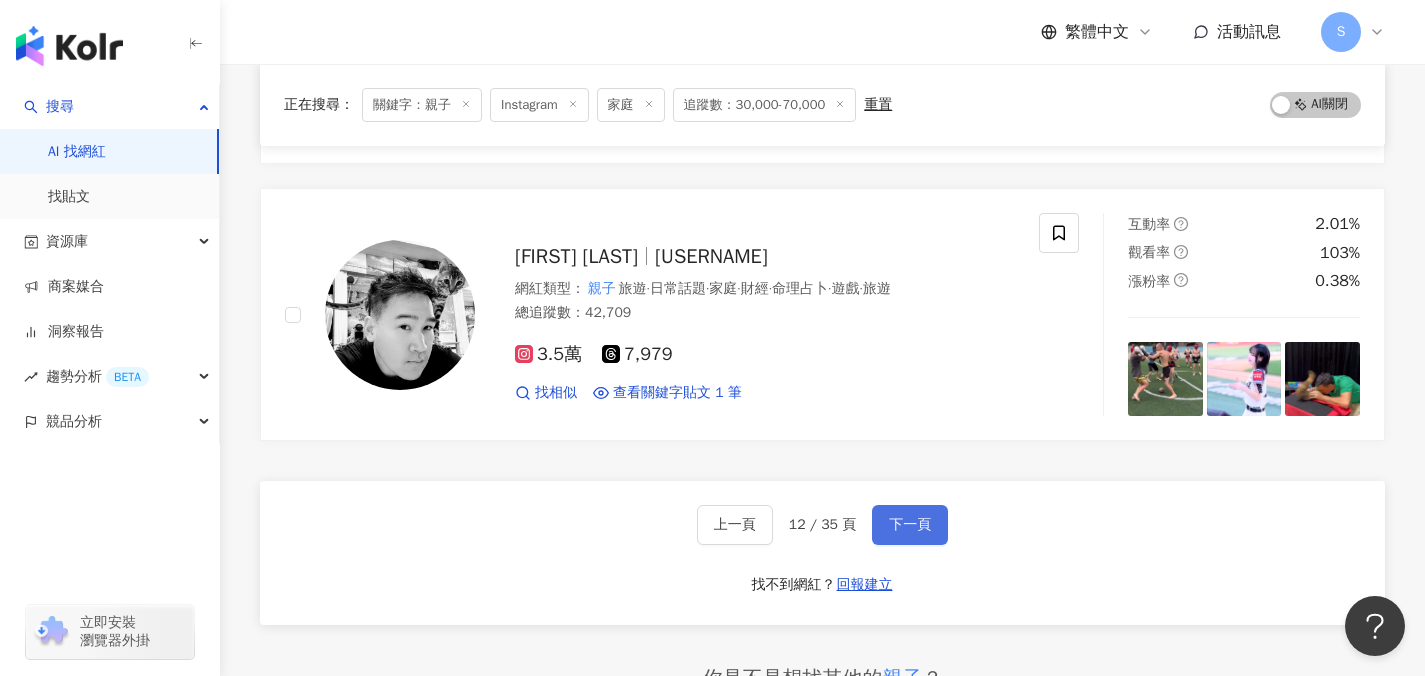 click on "下一頁" at bounding box center (910, 525) 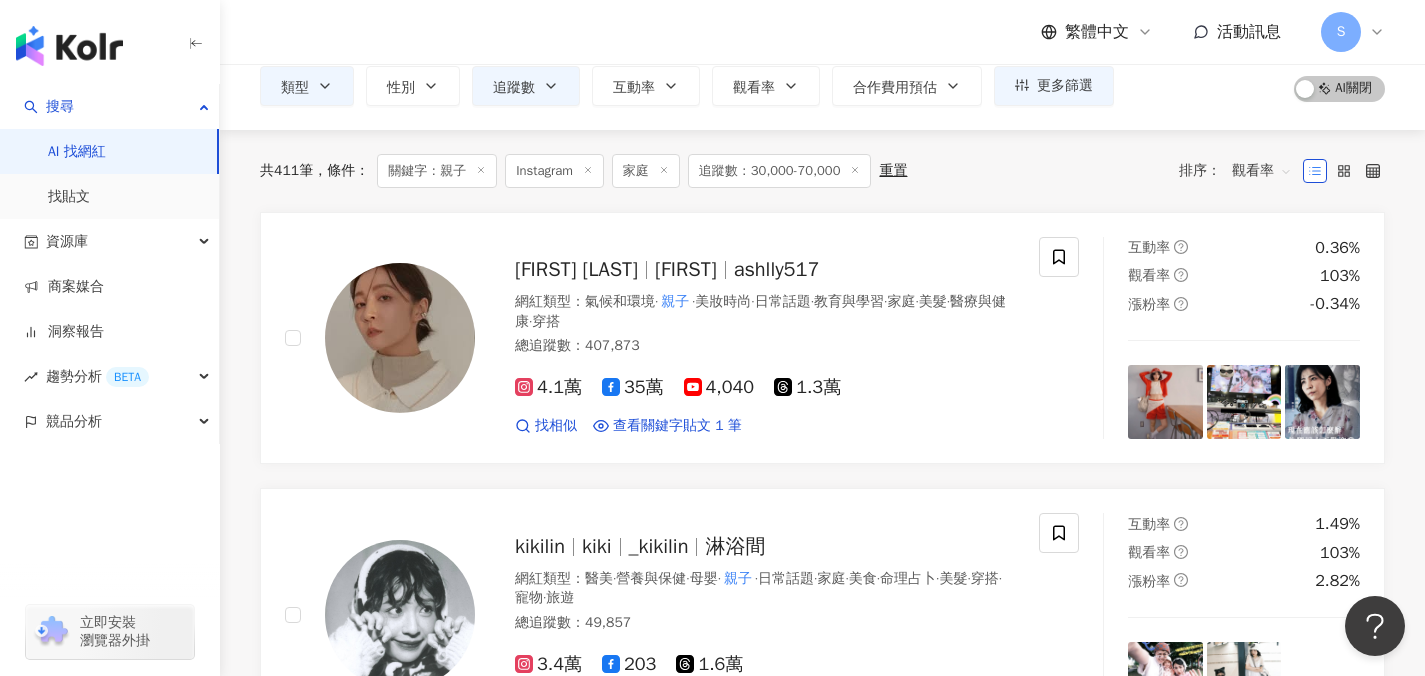 scroll, scrollTop: 152, scrollLeft: 0, axis: vertical 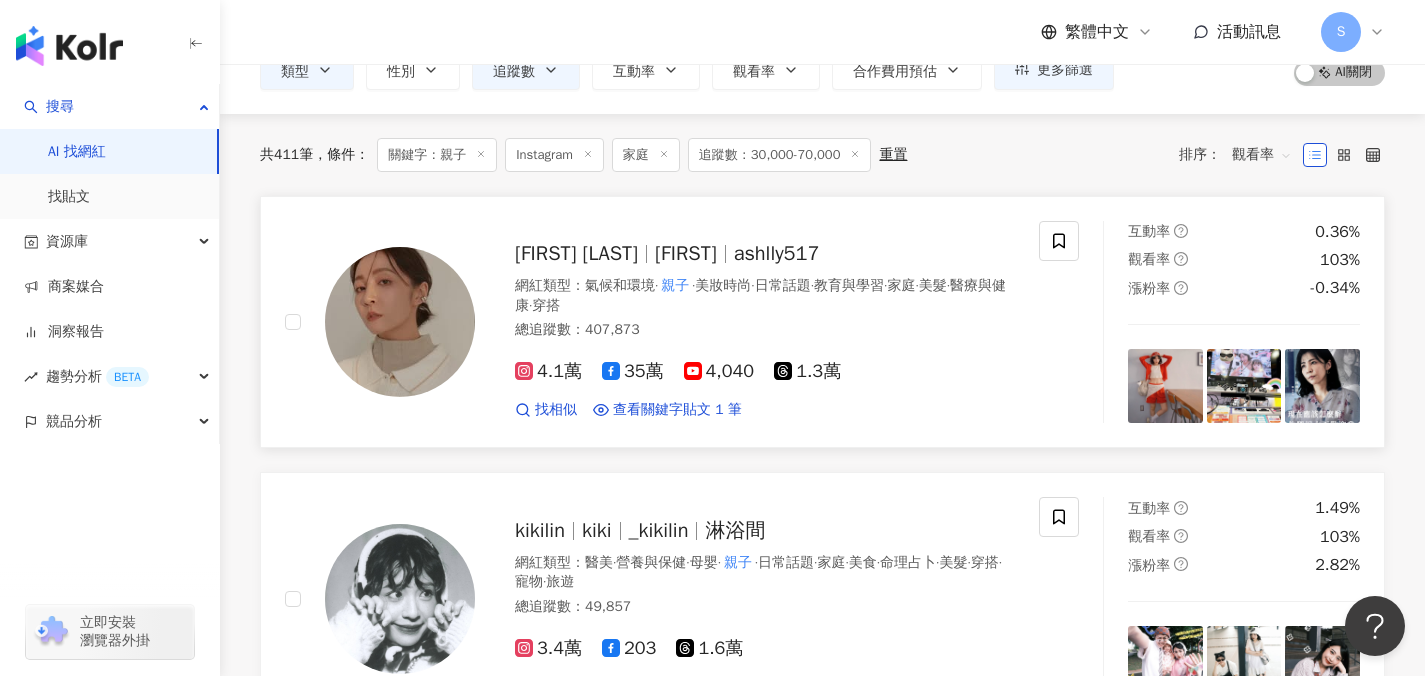 click on "林雨葶 小可 ashlly517 網紅類型 ： 氣候和環境  ·  親子  ·  美妝時尚  ·  日常話題  ·  教育與學習  ·  家庭  ·  美髮  ·  醫療與健康  ·  穿搭 總追蹤數 ： 407,873 4.1萬 35萬 4,040 1.3萬 找相似 查看關鍵字貼文 1 筆" at bounding box center [662, 322] 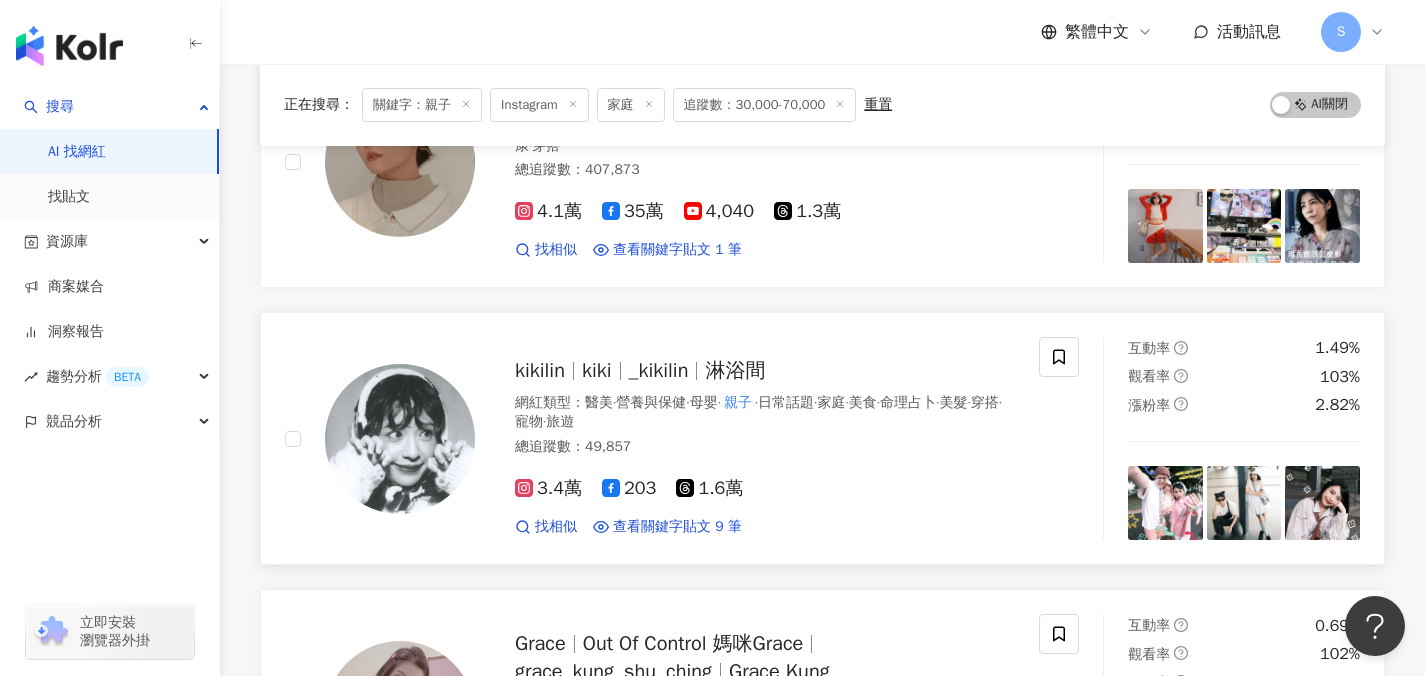 scroll, scrollTop: 319, scrollLeft: 0, axis: vertical 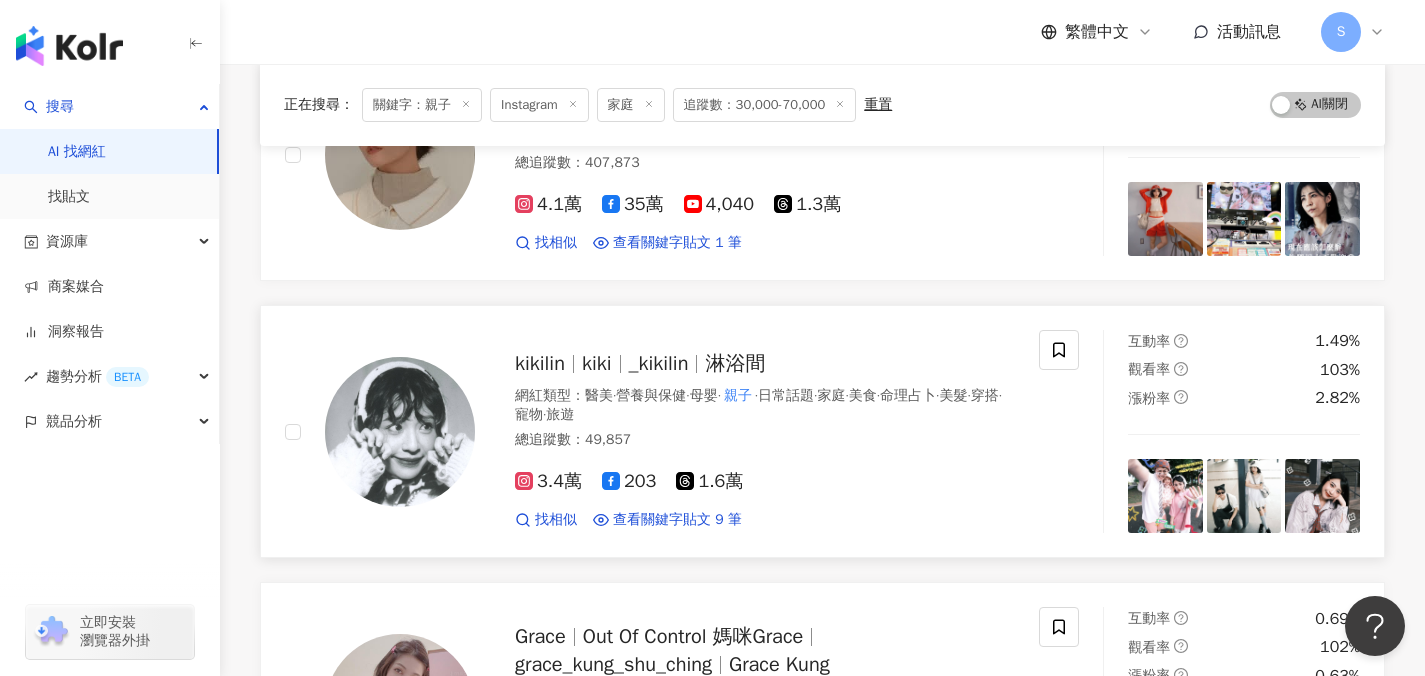click on "3.4萬 203 1.6萬 找相似 查看關鍵字貼文 9 筆" at bounding box center [765, 492] 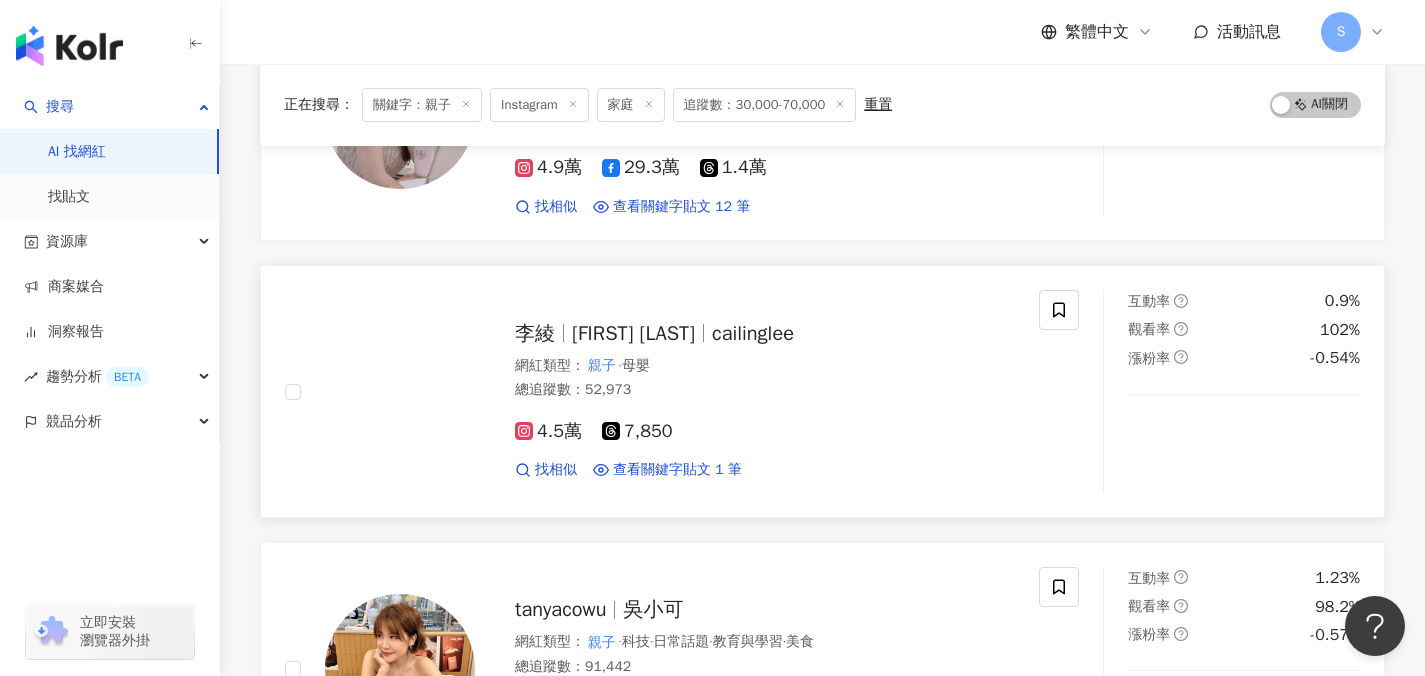 scroll, scrollTop: 932, scrollLeft: 0, axis: vertical 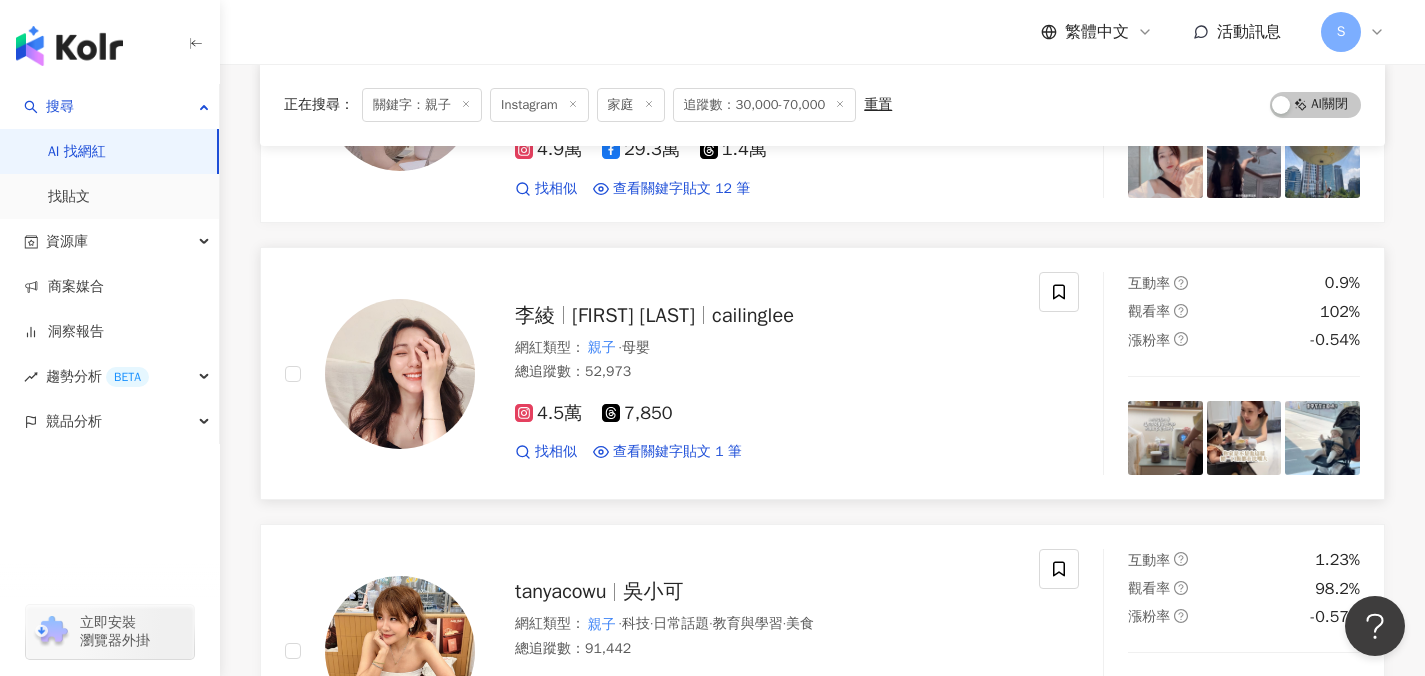 click on "總追蹤數 ： 52,973" at bounding box center [765, 372] 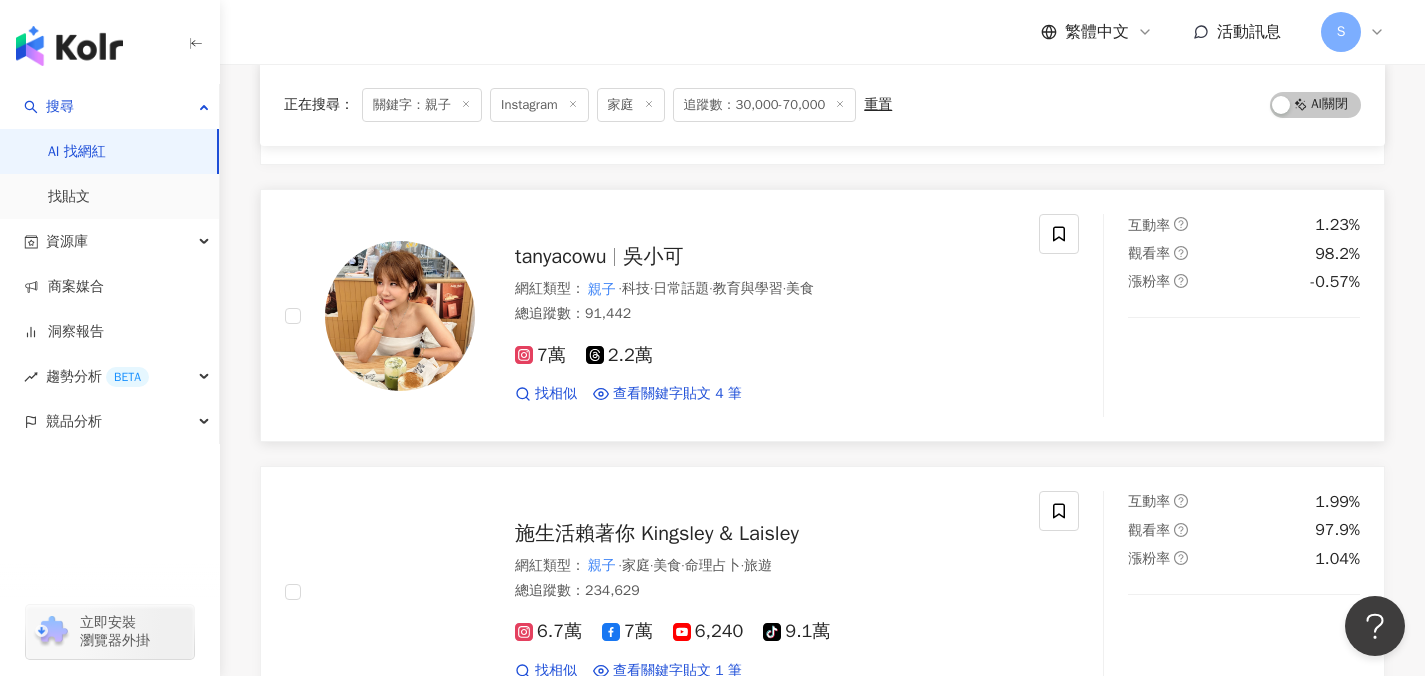 scroll, scrollTop: 1271, scrollLeft: 0, axis: vertical 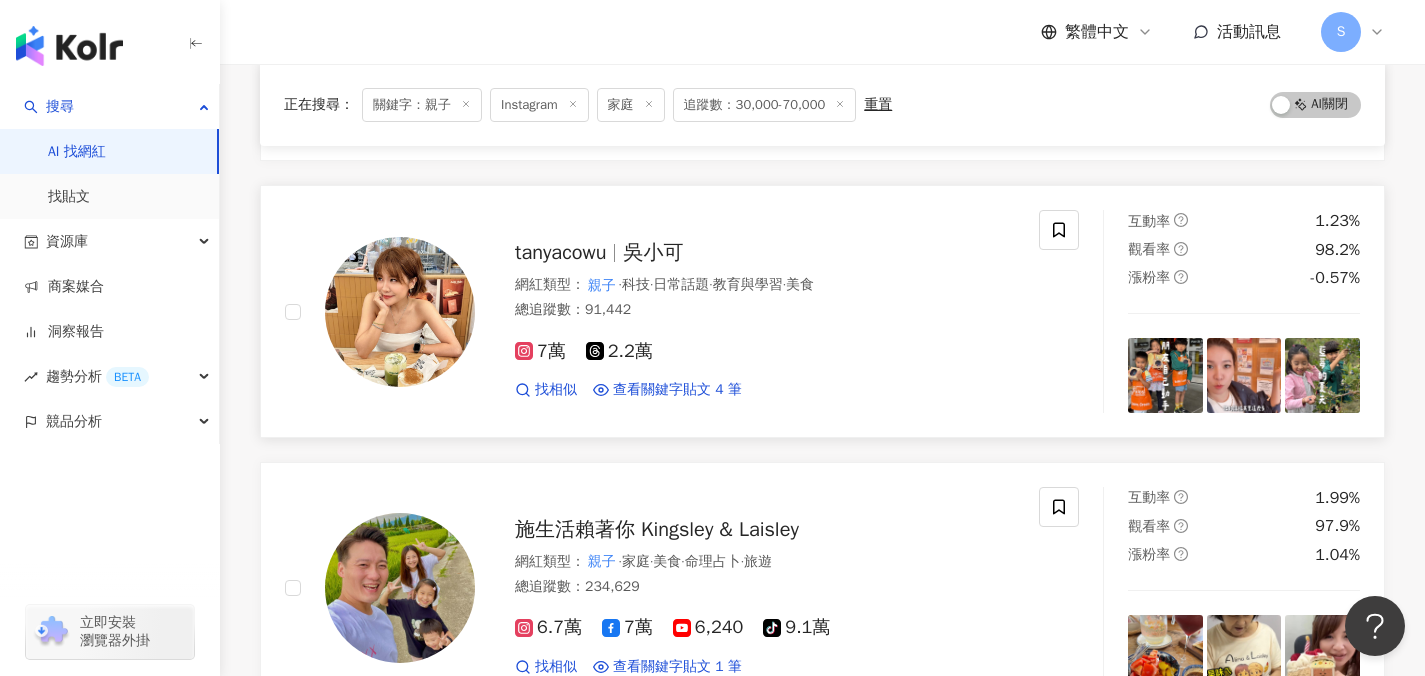 click on "7萬 2.2萬" at bounding box center [765, 352] 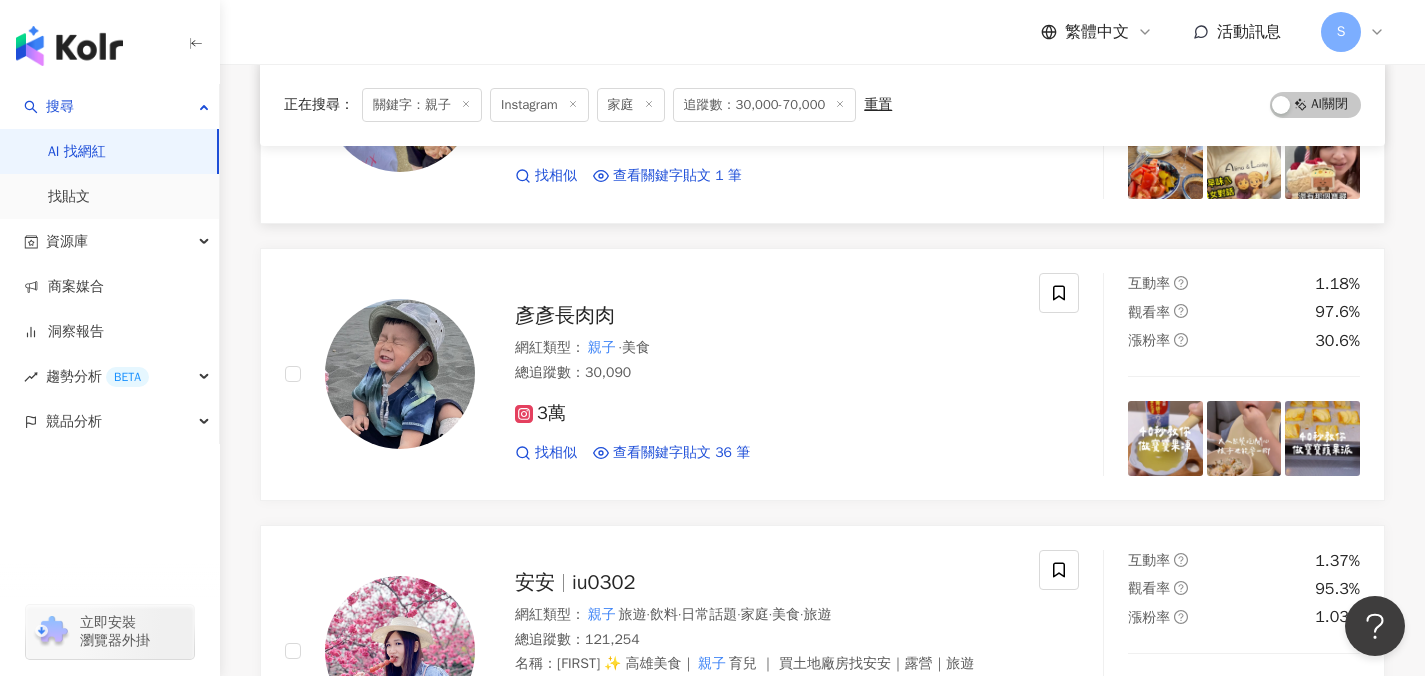 scroll, scrollTop: 1762, scrollLeft: 0, axis: vertical 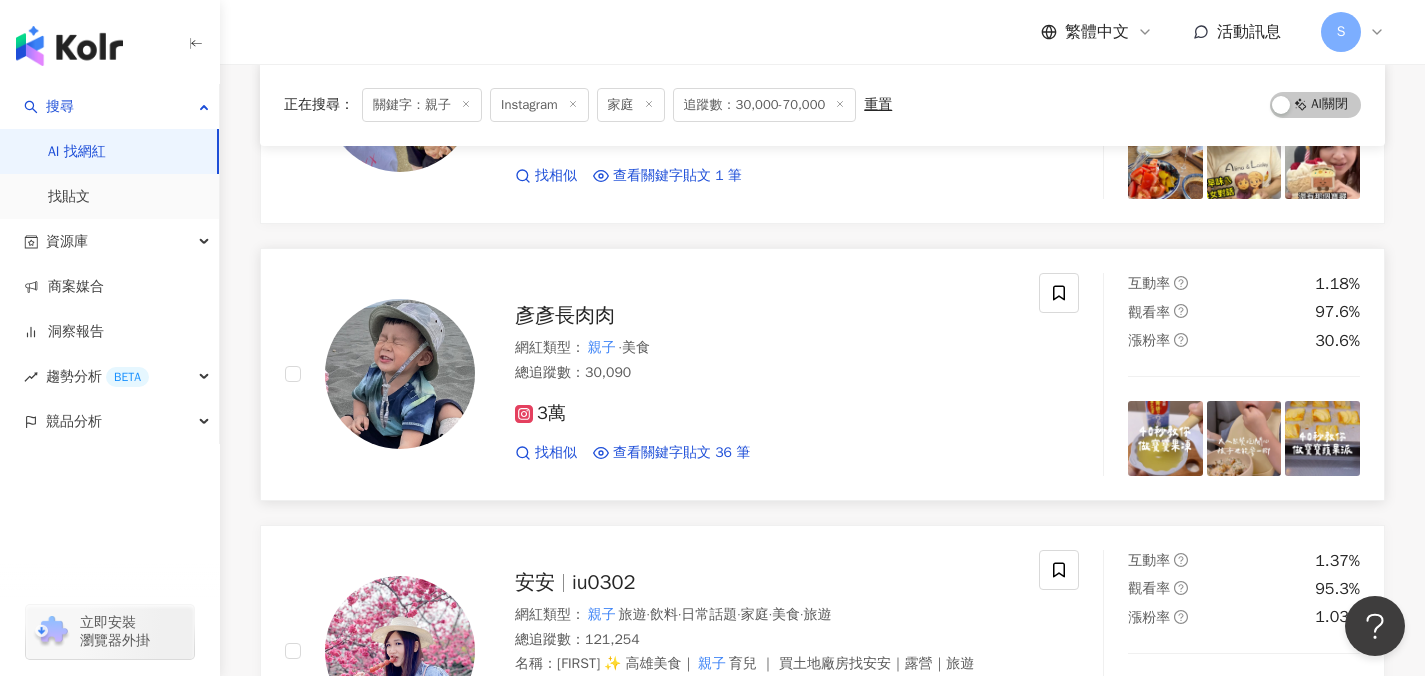 click on "3萬" at bounding box center (765, 414) 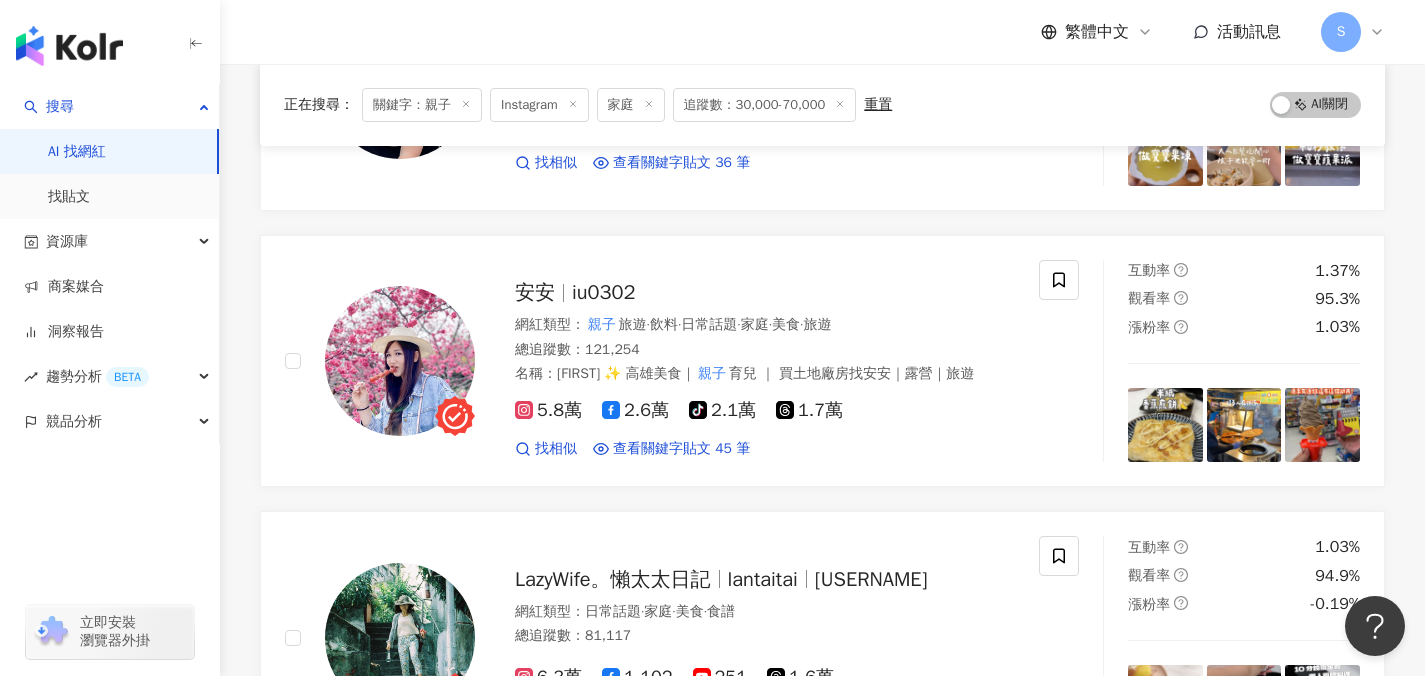click on "林雨葶 小可 ashlly517 網紅類型 ： 氣候和環境  ·  親子  ·  美妝時尚  ·  日常話題  ·  教育與學習  ·  家庭  ·  美髮  ·  醫療與健康  ·  穿搭 總追蹤數 ： 407,873 4.1萬 35萬 4,040 1.3萬 找相似 查看關鍵字貼文 1 筆 互動率 0.36% 觀看率 103% 漲粉率 -0.34% kikilin kiki _kikilin 淋浴間 網紅類型 ： 醫美  ·  營養與保健  ·  母嬰  ·  親子  ·  日常話題  ·  家庭  ·  美食  ·  命理占卜  ·  美髮  ·  穿搭  ·  寵物  ·  旅遊 總追蹤數 ： 49,857 3.4萬 203 1.6萬 找相似 查看關鍵字貼文 9 筆 互動率 1.49% 觀看率 103% 漲粉率 2.82% Grace Out Of Control 媽咪Grace grace_kung_shu_ching Grace Kung 網紅類型 ： 親子 旅遊  ·  藝術與娛樂  ·  教育與學習  ·  家庭  ·  美食  ·  旅遊 總追蹤數 ： 355,481 4.9萬 29.3萬 1.4萬 找相似 查看關鍵字貼文 12 筆 互動率 0.69% 觀看率 102% 漲粉率 0.63% 李綾 Cailing Lee cailinglee 網紅類型 ： 親子  ·" at bounding box center [822, -55] 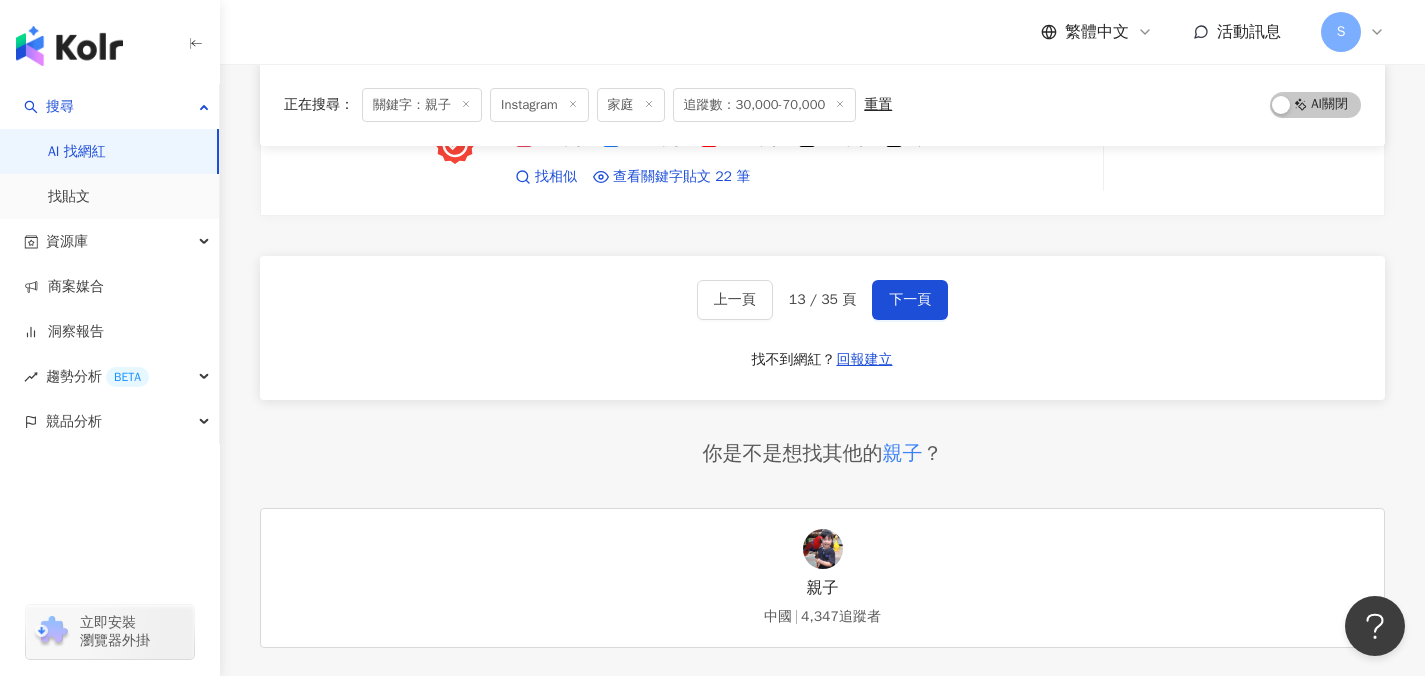scroll, scrollTop: 3315, scrollLeft: 0, axis: vertical 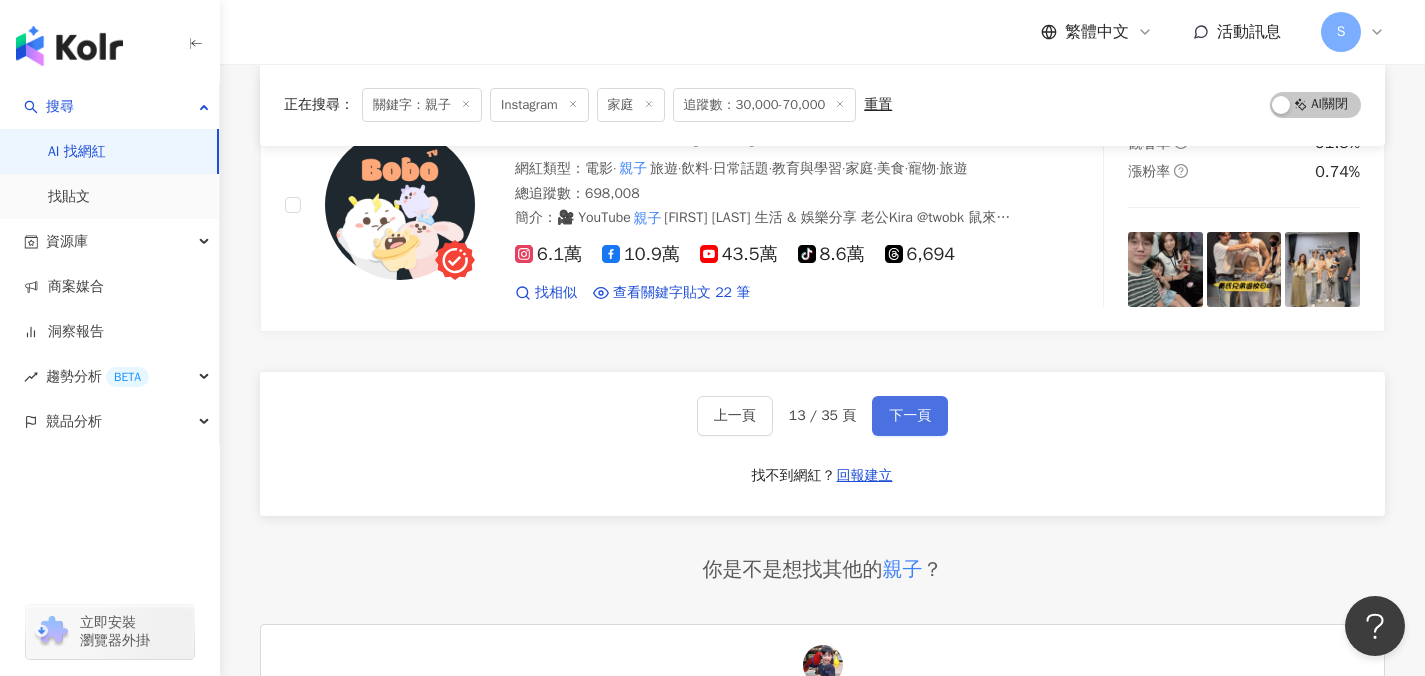 click on "下一頁" at bounding box center [910, 416] 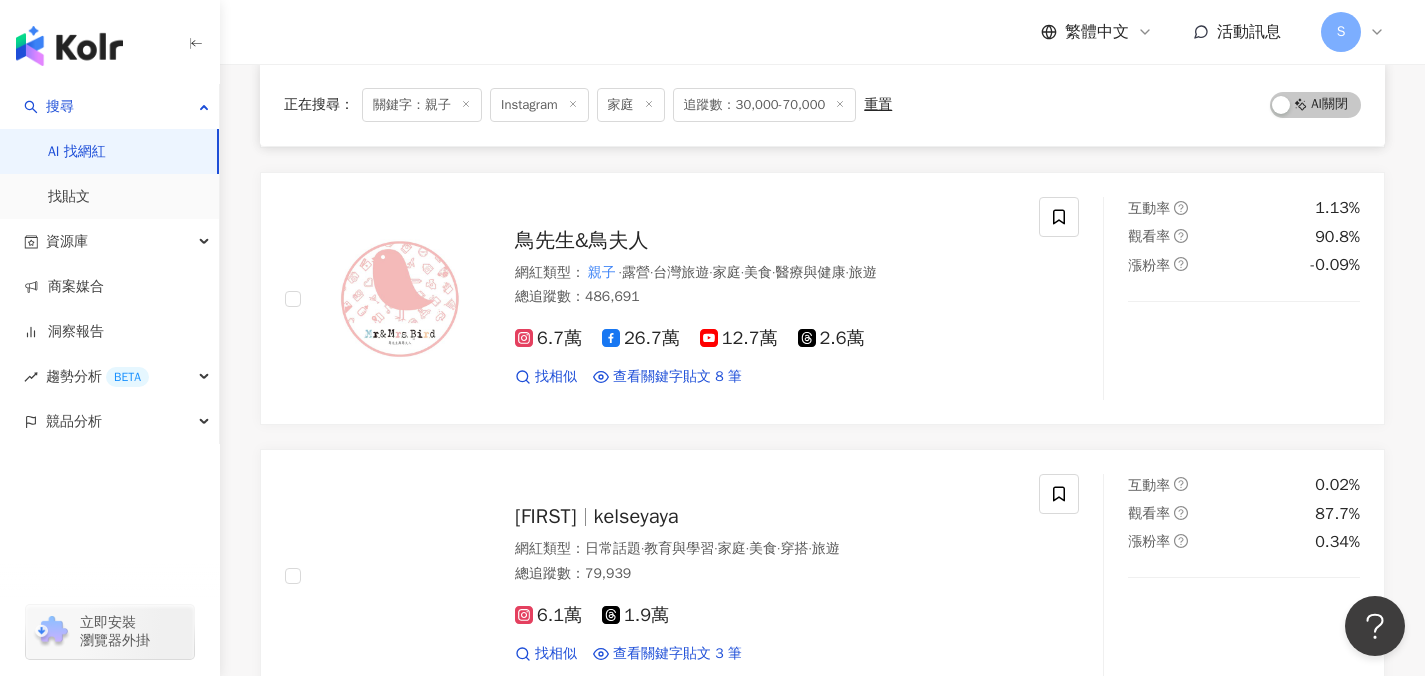 scroll, scrollTop: 639, scrollLeft: 0, axis: vertical 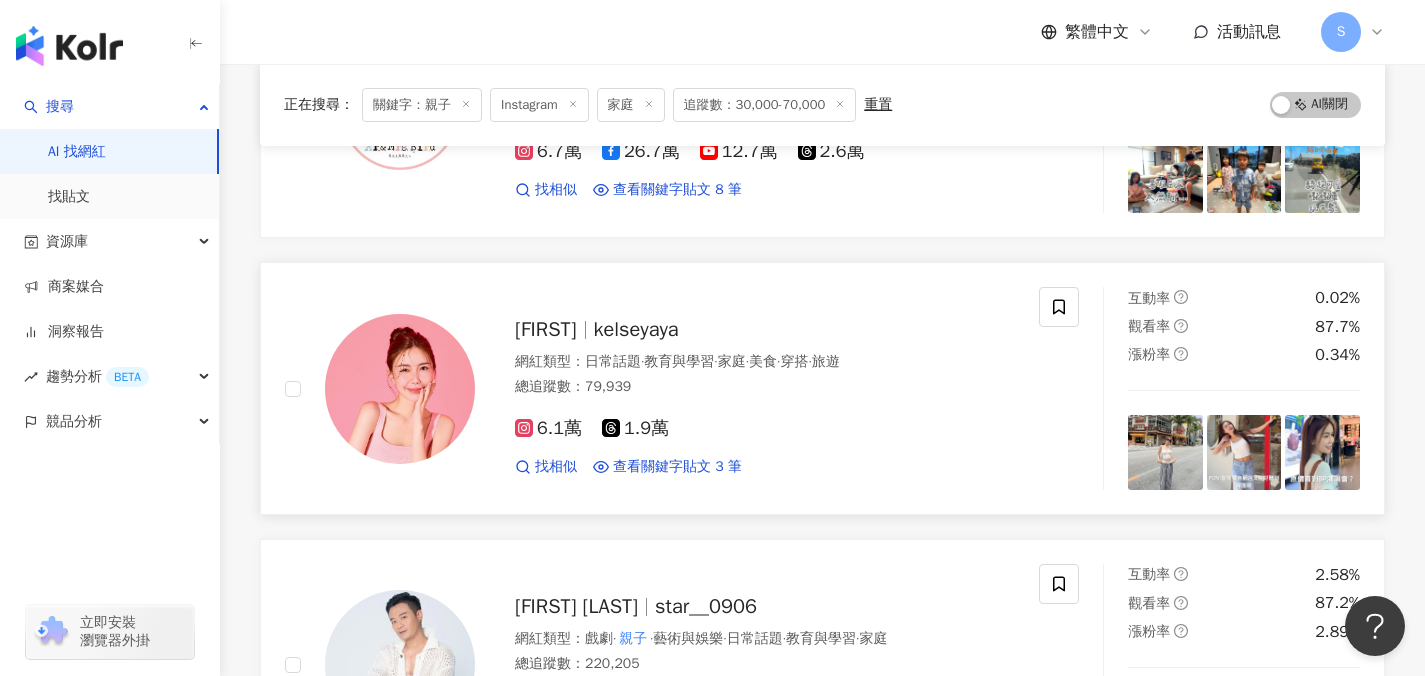 click on "6.1萬 1.9萬 找相似 查看關鍵字貼文 3 筆 2025/7/20 沖繩啦
趁弟弟幼兒園暑假一週不用請假享受 親子 時間
第一次帶孩子們自駕孩子們表示
2025/7/4 原來有女兒一起穿搭是這種感覺呀♪( ´▽｀)！
親子 裝不一定要穿一樣同色系配色也很好看喔🩷
（這我媳婦啦？！）
咖啡色長洋、粉色格紋平口、背心針織配上牛仔褲裙、
黑平口紗衣、針織撞色背心配西裝褲。這裡賣 @kelseybabee
# 親子 穿搭 #母女穿搭 2024/10/19 週末的 親子 日穿的簡單最舒服方便🩷
今天全家人一起穿深色
偽 親子 裝:)
週末就是大吃大喝的日子
肯定要把保健品備齊
-
小秘訣
睫毛膏我喜歡刷兩種不同功效
這樣睫毛就會非常炸！  看更多" at bounding box center [765, 439] 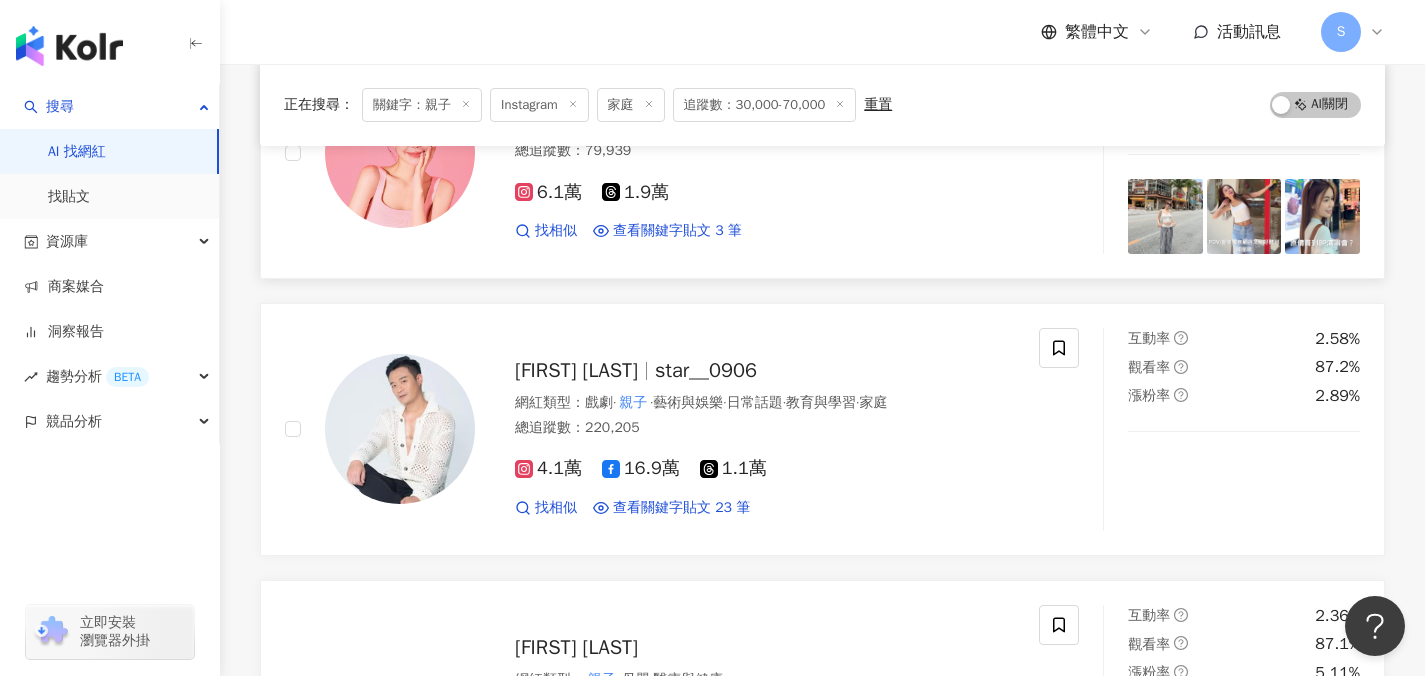 scroll, scrollTop: 875, scrollLeft: 0, axis: vertical 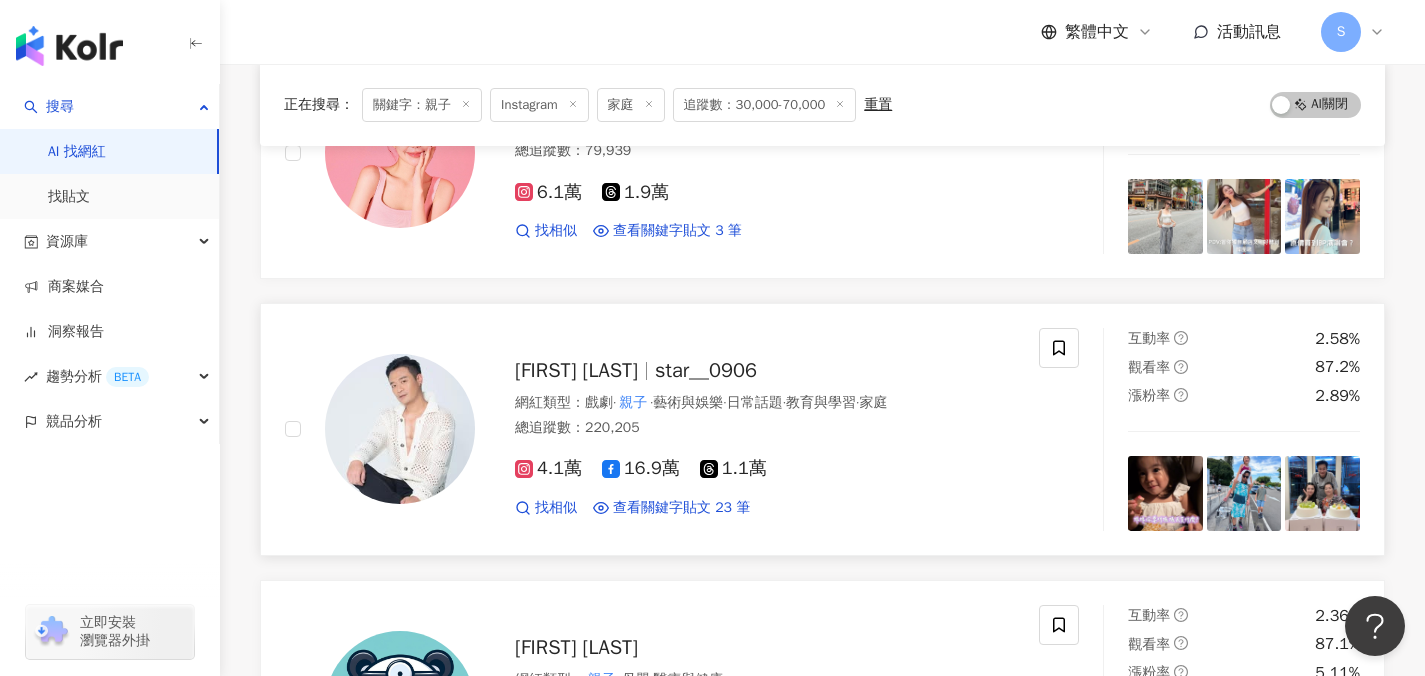 click on "林佑星 star__0906 網紅類型 ： 戲劇  ·  親子  ·  藝術與娛樂  ·  日常話題  ·  教育與學習  ·  家庭 總追蹤數 ： 220,205 4.1萬 16.9萬 1.1萬 找相似 查看關鍵字貼文 23 筆 2025/7/20 🤣
#夜市彈珠 #小時候彈珠 # 親子 時光 #小花 #阿朵 2025/7/9 定是貼近你的那一個
用眼睛看，用心感受， 親子 關係由自己拉進距離
膠囊時光｜系列 2025/6/25  #阿朵 #搞笑 #調皮 #爸爸的小棉襖 #父女日常 # 親子  看更多 互動率 2.58% 觀看率 87.2% 漲粉率 2.89%" at bounding box center (822, 429) 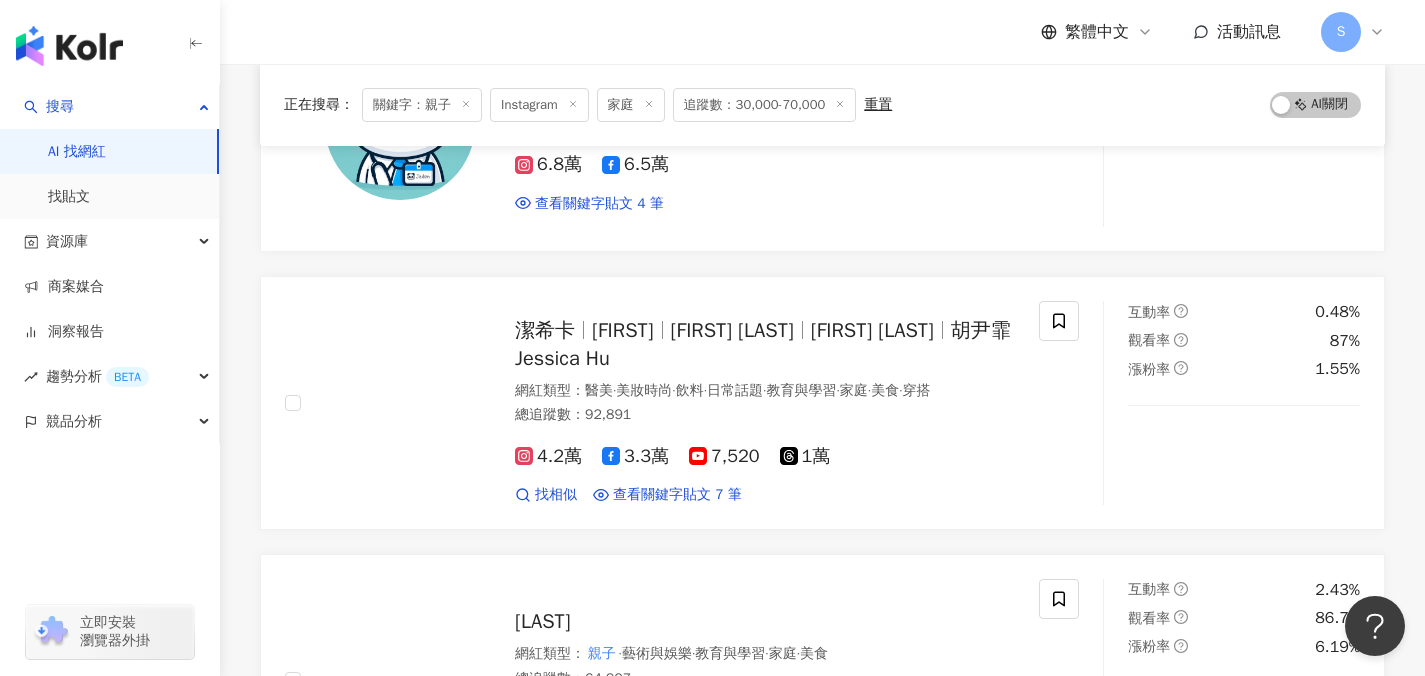 scroll, scrollTop: 1459, scrollLeft: 0, axis: vertical 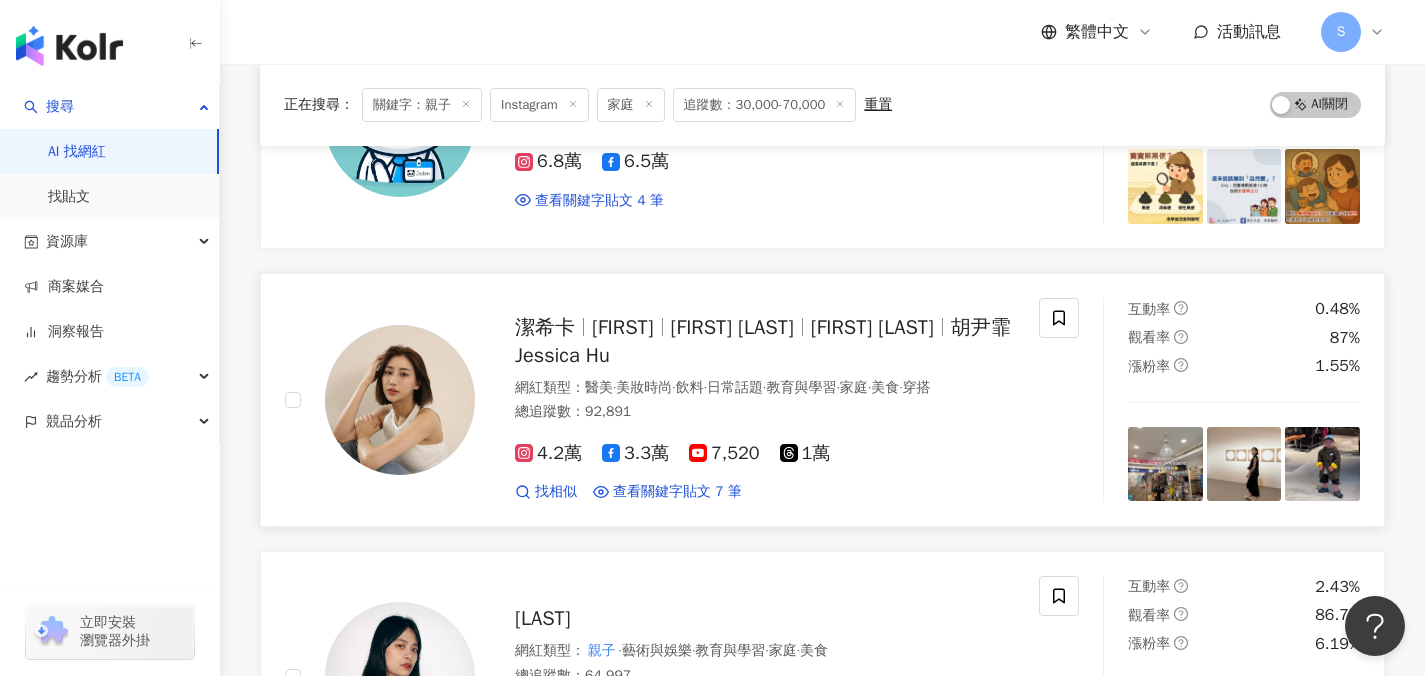 click on "潔希卡 卡卡 Everything Jessica imjessicahu 胡尹霏 Jessica Hu 網紅類型 ： 醫美  ·  美妝時尚  ·  飲料  ·  日常話題  ·  教育與學習  ·  家庭  ·  美食  ·  穿搭 總追蹤數 ： 92,891 4.2萬 3.3萬 7,520 1萬 找相似 查看關鍵字貼文 7 筆 2025/7/28 程
我最喜歡的部分
# 親子 旅行
#一打二日記
#京都小旅行 2025/7/2 #大阪環球影城 #瑪利歐樂園
# 親子 旅遊 #育兒日常 #抽獎 2025/5/22 py Hour ！🍹
這就是我理想裡的 親子 旅行節奏（嘿嘿
而我最喜歡的，其實  看更多 互動率 0.48% 觀看率 87% 漲粉率 1.55%" at bounding box center (822, 400) 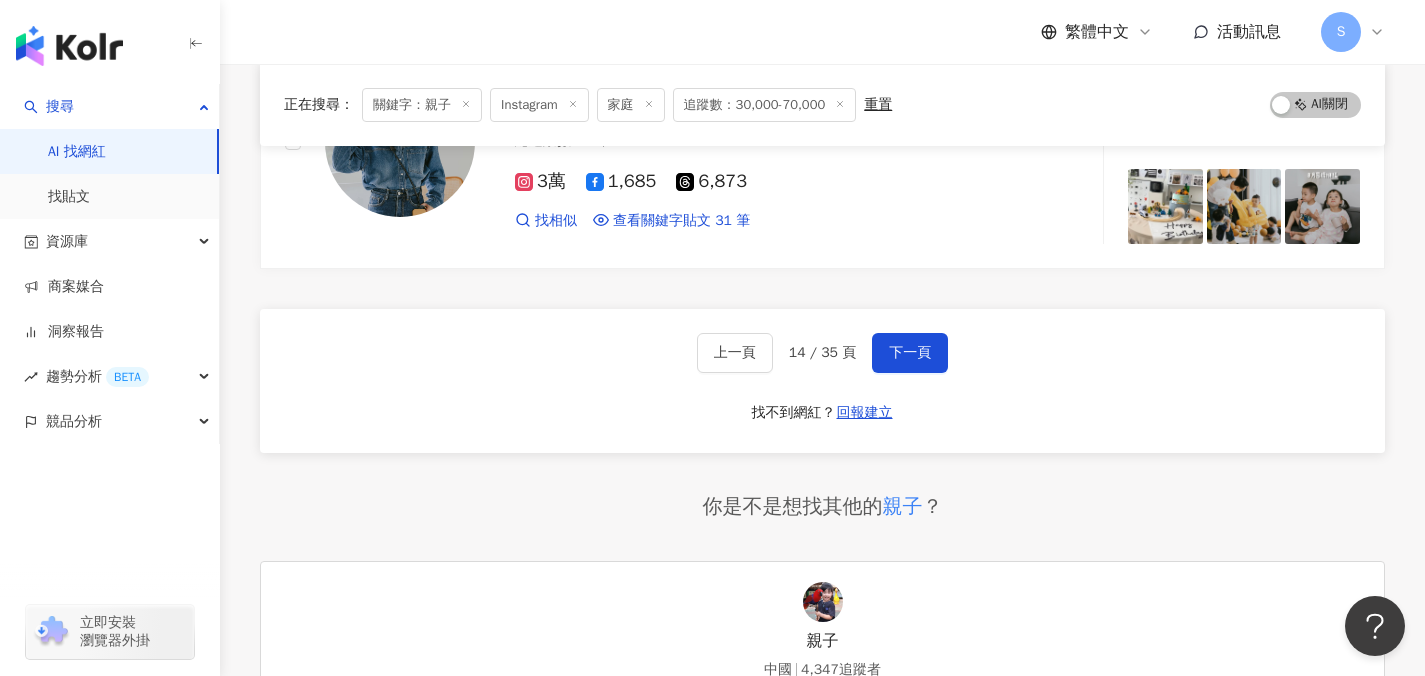 scroll, scrollTop: 3277, scrollLeft: 0, axis: vertical 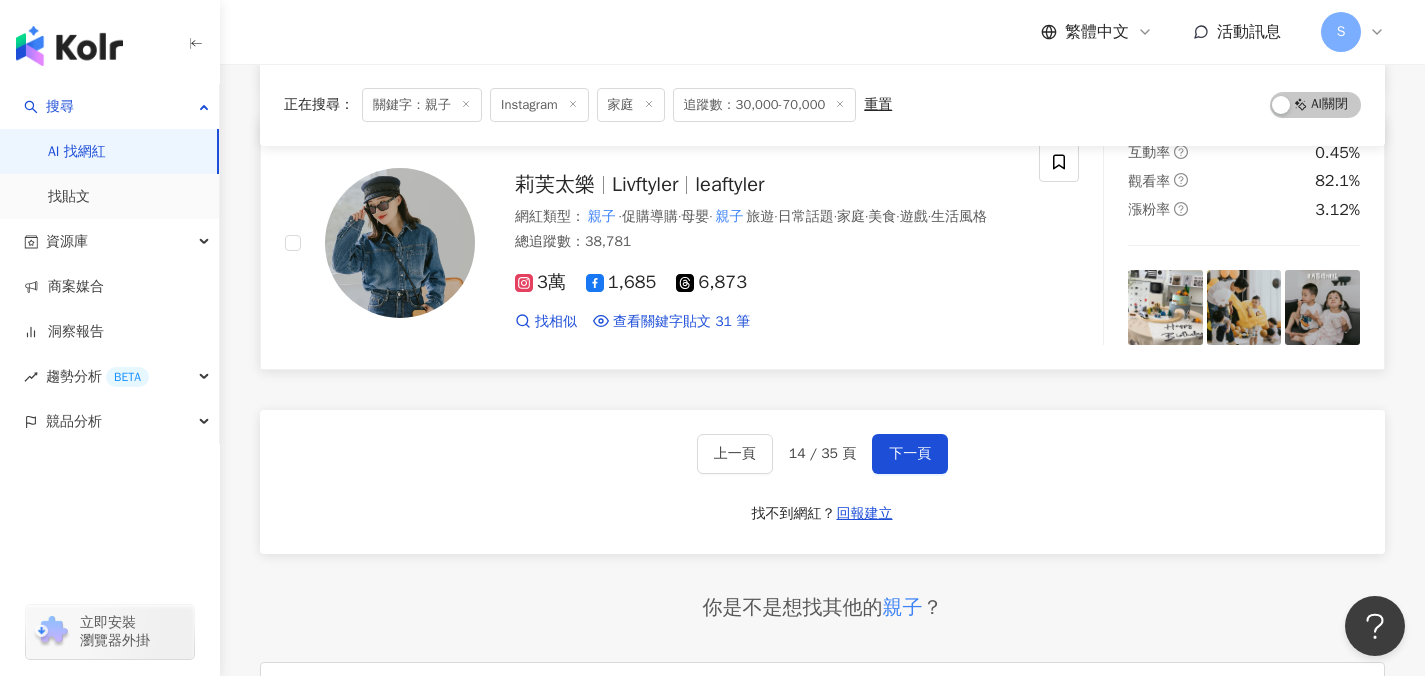 click on "莉芙太樂 Livftyler leaftyler 網紅類型 ： 親子  ·  促購導購  ·  母嬰  ·  親子 旅遊  ·  日常話題  ·  家庭  ·  美食  ·  遊戲  ·  生活風格 總追蹤數 ： 38,781 3萬 1,685 6,873 找相似 查看關鍵字貼文 31 筆 2025/7/27 麼基隆夜市推薦的快來跟我說
我下次要去吃！
#基隆 # 親子 2025/7/20 e
#五感 #五感體驗課 #天母 #天母 親子  #台北 親子 2025/7/14 紹可以看限動精選或是部落格文章喔～
✔️ 親子 企劃背繩系列
✔️超級舒服防踢背心
看更多 互動率 0.45% 觀看率 82.1% 漲粉率 3.12%" at bounding box center (822, 243) 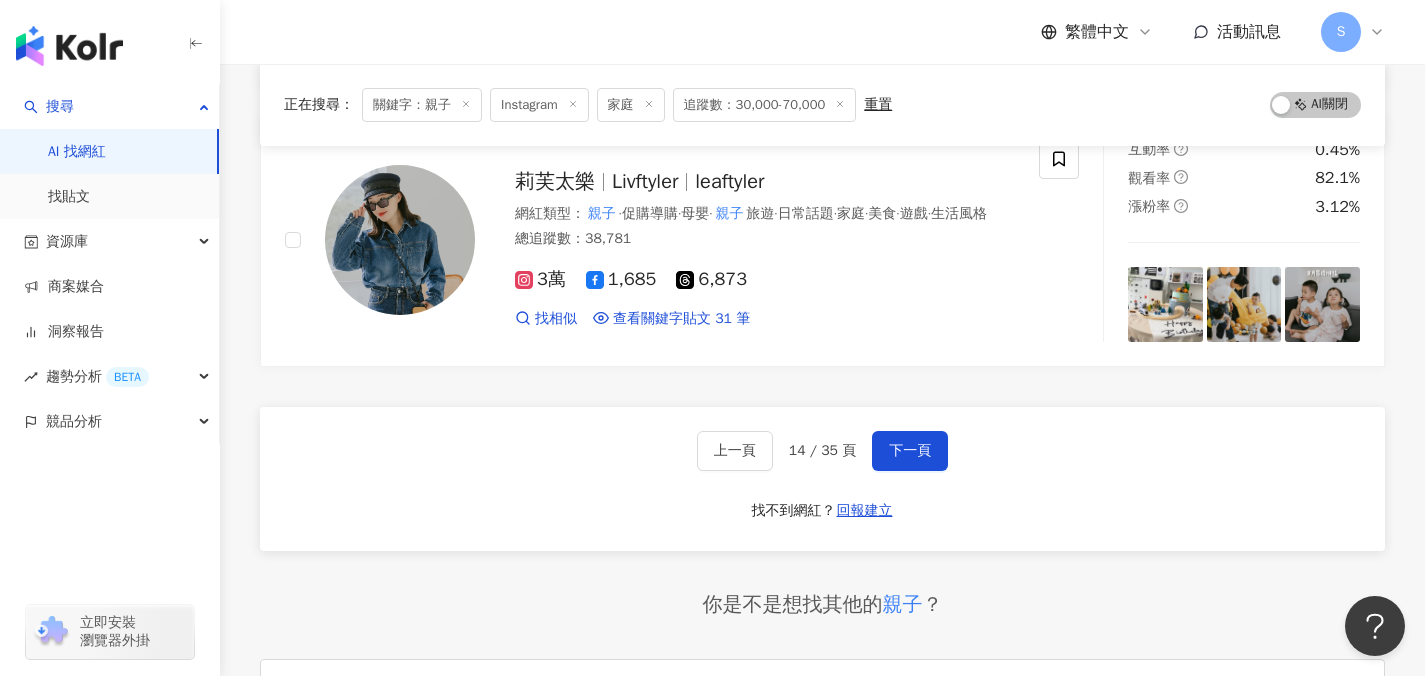 scroll, scrollTop: 3281, scrollLeft: 0, axis: vertical 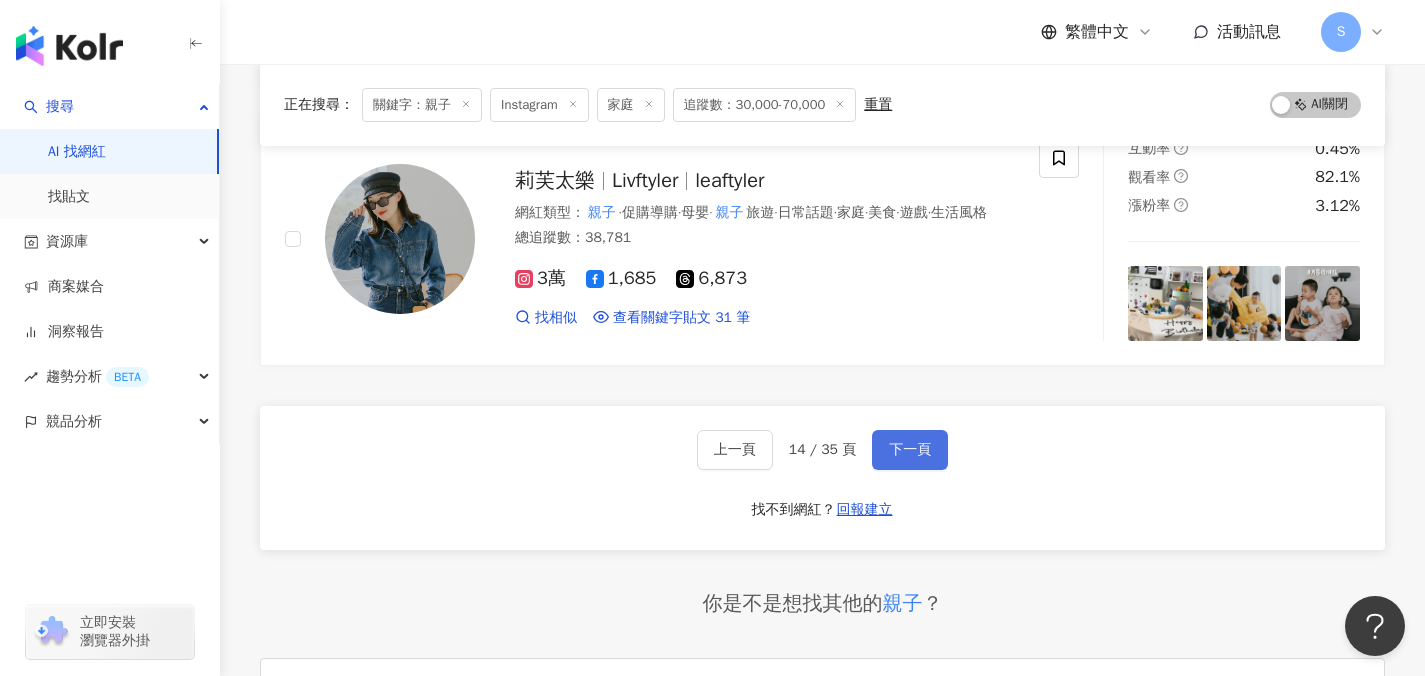click on "下一頁" at bounding box center (910, 450) 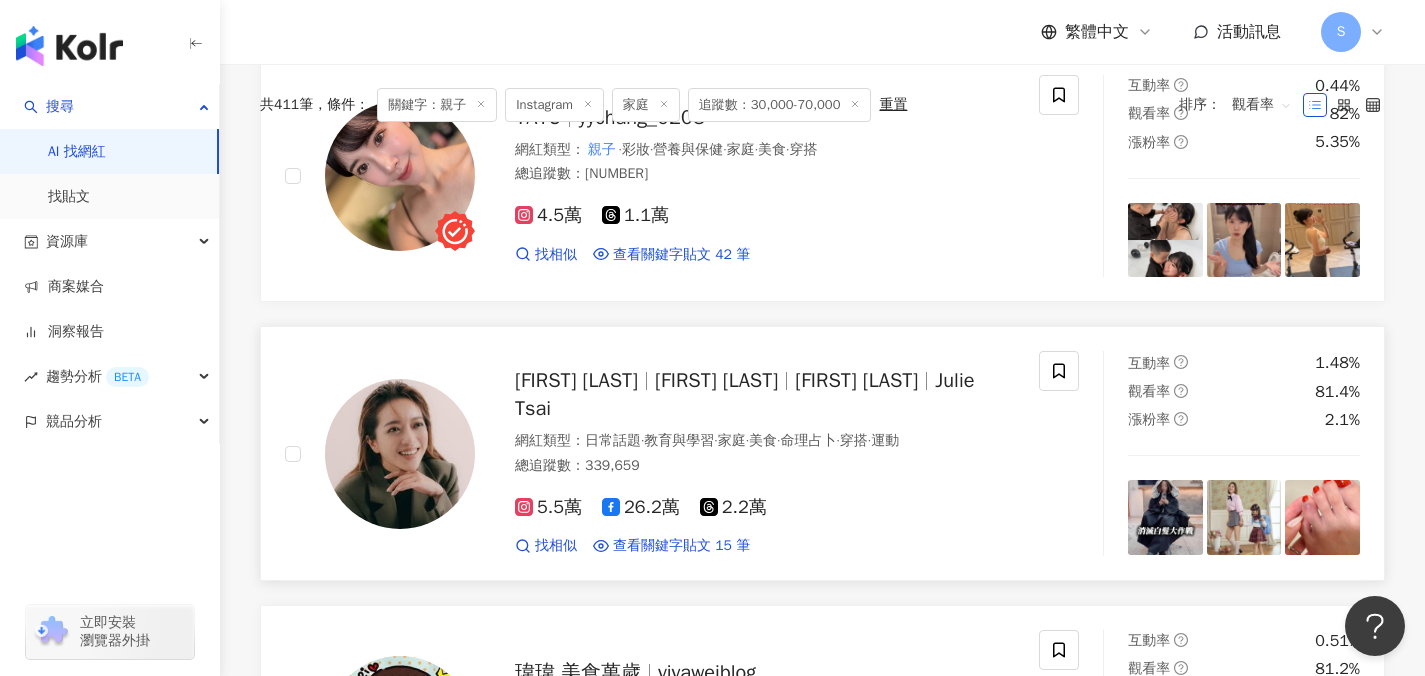 scroll, scrollTop: 349, scrollLeft: 0, axis: vertical 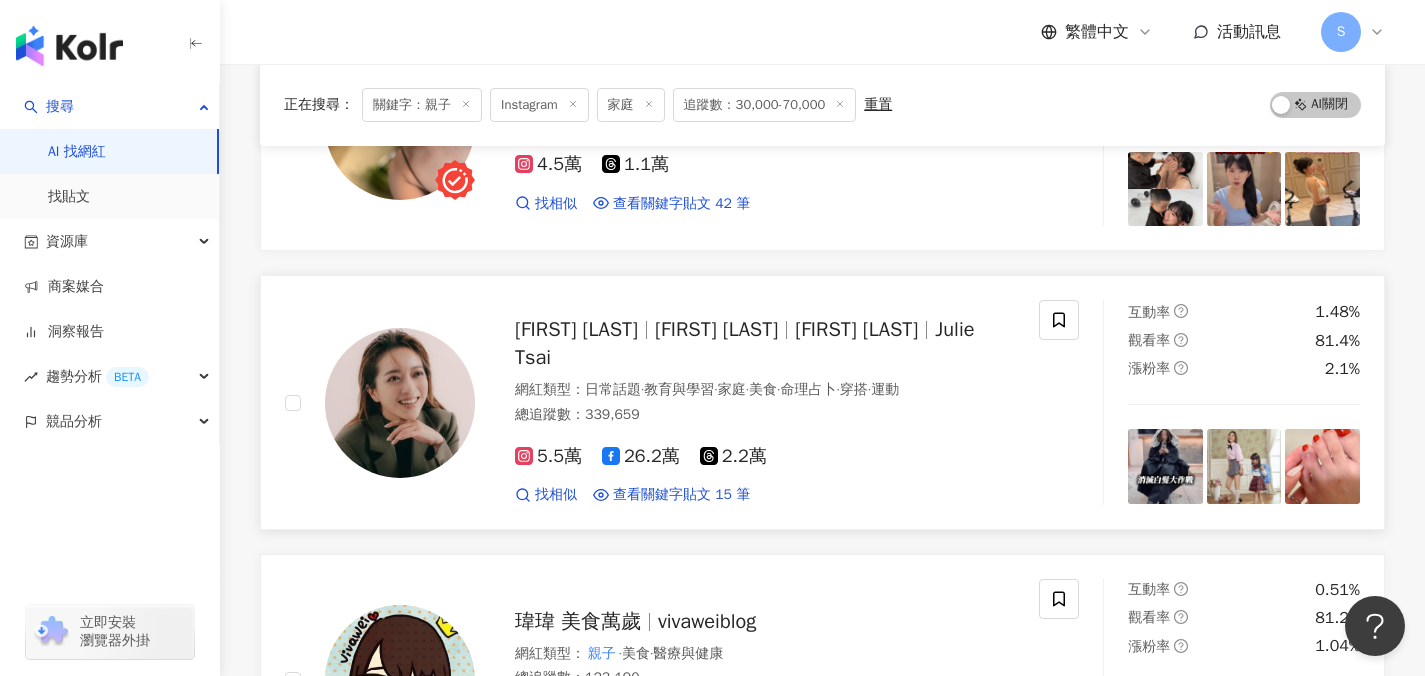 click on "貝童彤 （彤彤姐姐） 貝童彤  彤彤姐姐 Julie Tsai 網紅類型 ： 日常話題  ·  教育與學習  ·  家庭  ·  美食  ·  命理占卜  ·  穿搭  ·  運動 總追蹤數 ： 339,659 5.5萬 26.2萬 2.2萬 找相似 查看關鍵字貼文 15 筆 2025/6/12  # 親子 音樂會
#彤彤姐姐 #祖逸哥哥
@bravo_tco 2025/5/7 🤣
#女孩 #髮型
👗淺藍男女款 親子 裝：
#要買一起買 2025/4/2 其實 親子 裝的另一個概念是⋯
買一件，媽媽跟小孩一起穿🤣
#嘿對我趁她不在偷穿她的衣服
#童裝媽媽的小確幸
🌻牛仔套裝：
https://buy2gether.pse.is/7d9bzd  看更多 互動率 1.48% 觀看率 81.4% 漲粉率 2.1%" at bounding box center [822, 402] 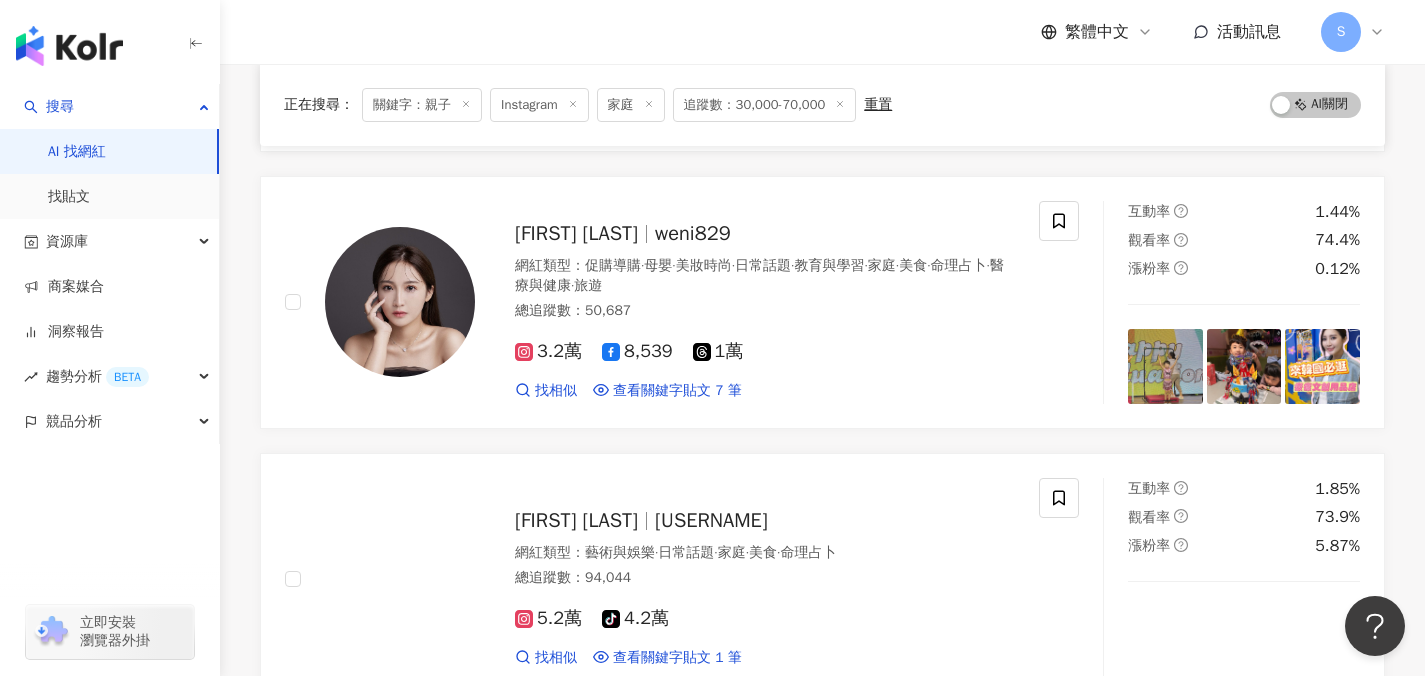 scroll, scrollTop: 2929, scrollLeft: 0, axis: vertical 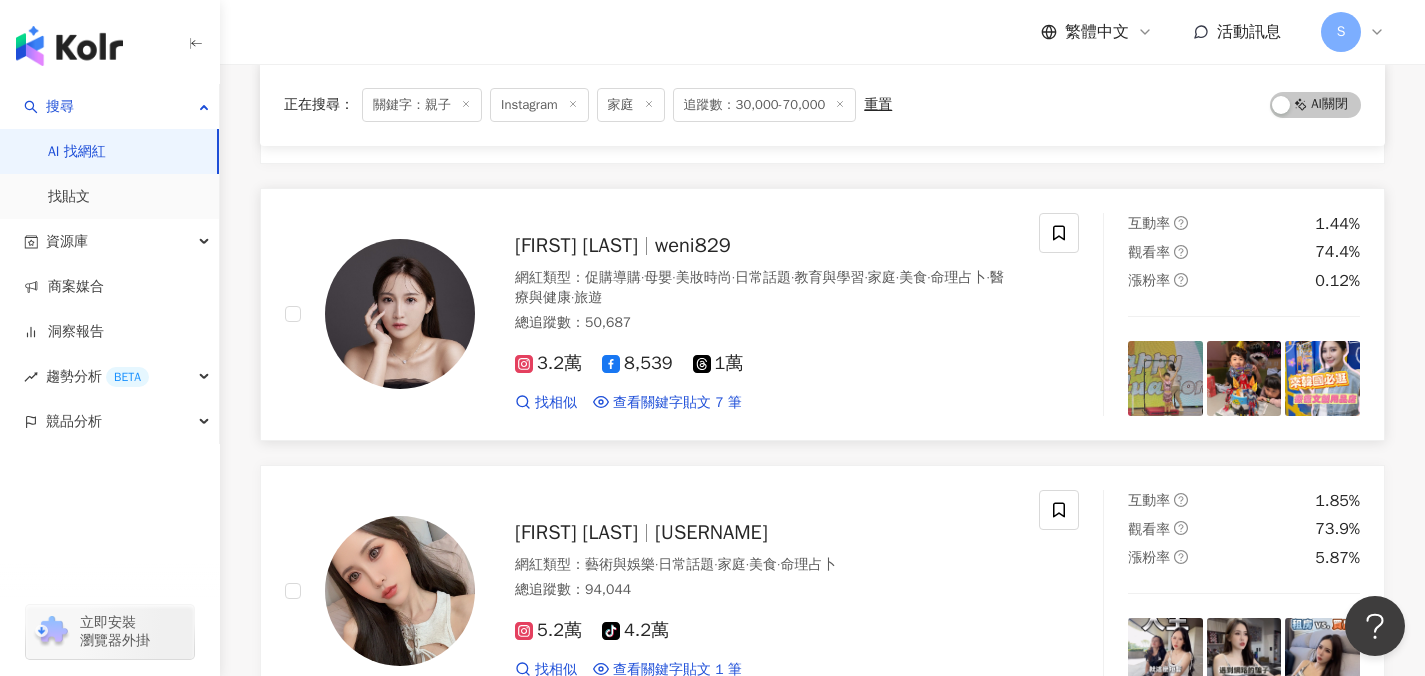 click on "Weni 鳳梨媽 weni829 網紅類型 ： 促購導購  ·  母嬰  ·  美妝時尚  ·  日常話題  ·  教育與學習  ·  家庭  ·  美食  ·  命理占卜  ·  醫療與健康  ·  旅遊 總追蹤數 ： 50,687 3.2萬 8,539 1萬 找相似 查看關鍵字貼文 7 筆 2025/7/19 囤照片了😆
#兒童空中瑜伽 # 親子 日常 #一起長大的時光 2025/7/2 的福利來了！* 新會員限定 *
缺貨王的 親子 植萃防曬乳+蜜桃潔膚慕斯
整組只要$ 2025/2/23
彰化也有草莓園
直接幫你安排好 #彰化 親子 一日遊
想知道草莓園和一日遊行程的
看更多" at bounding box center (662, 314) 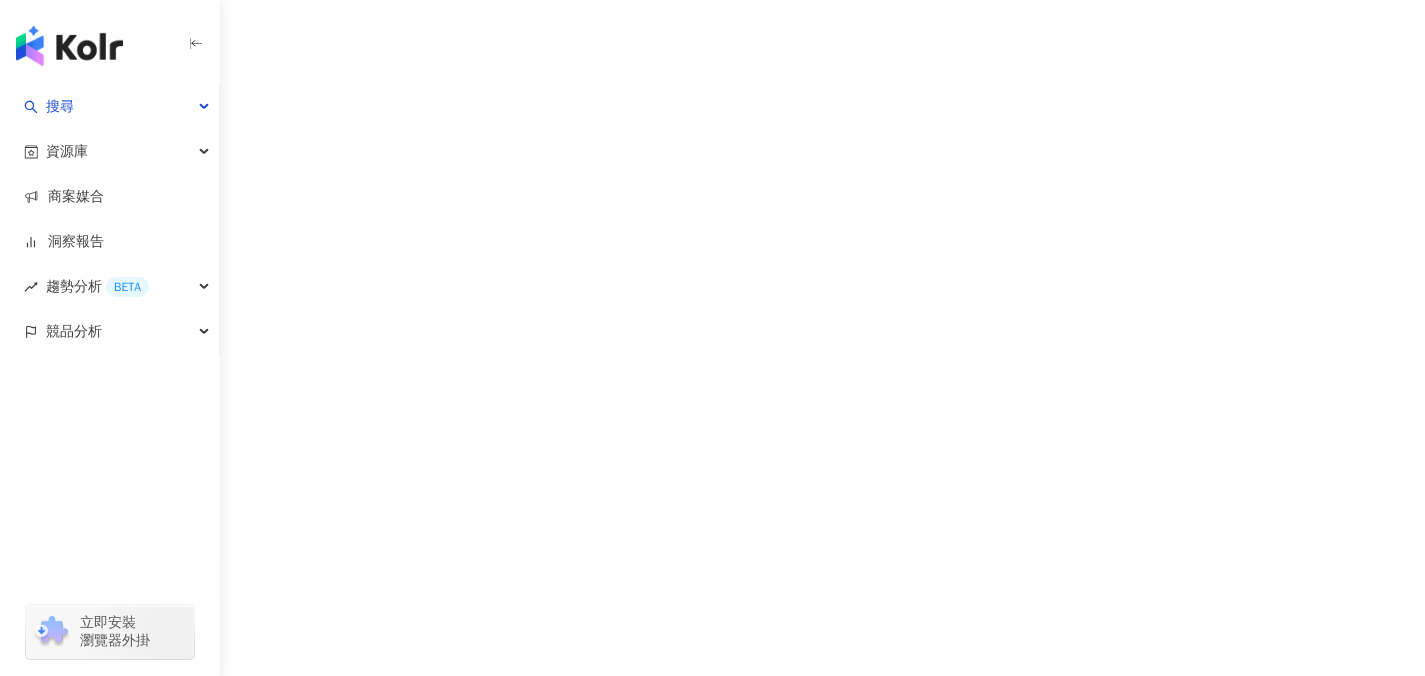 scroll, scrollTop: 0, scrollLeft: 0, axis: both 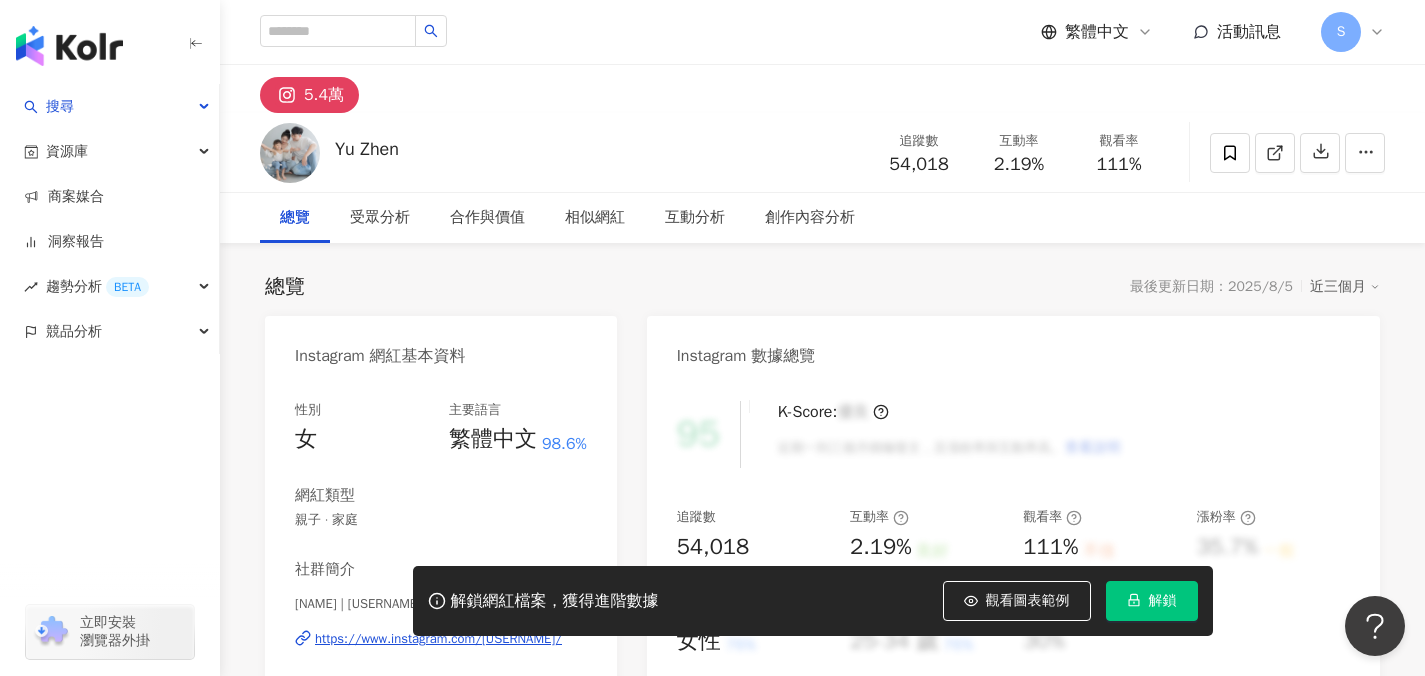 click 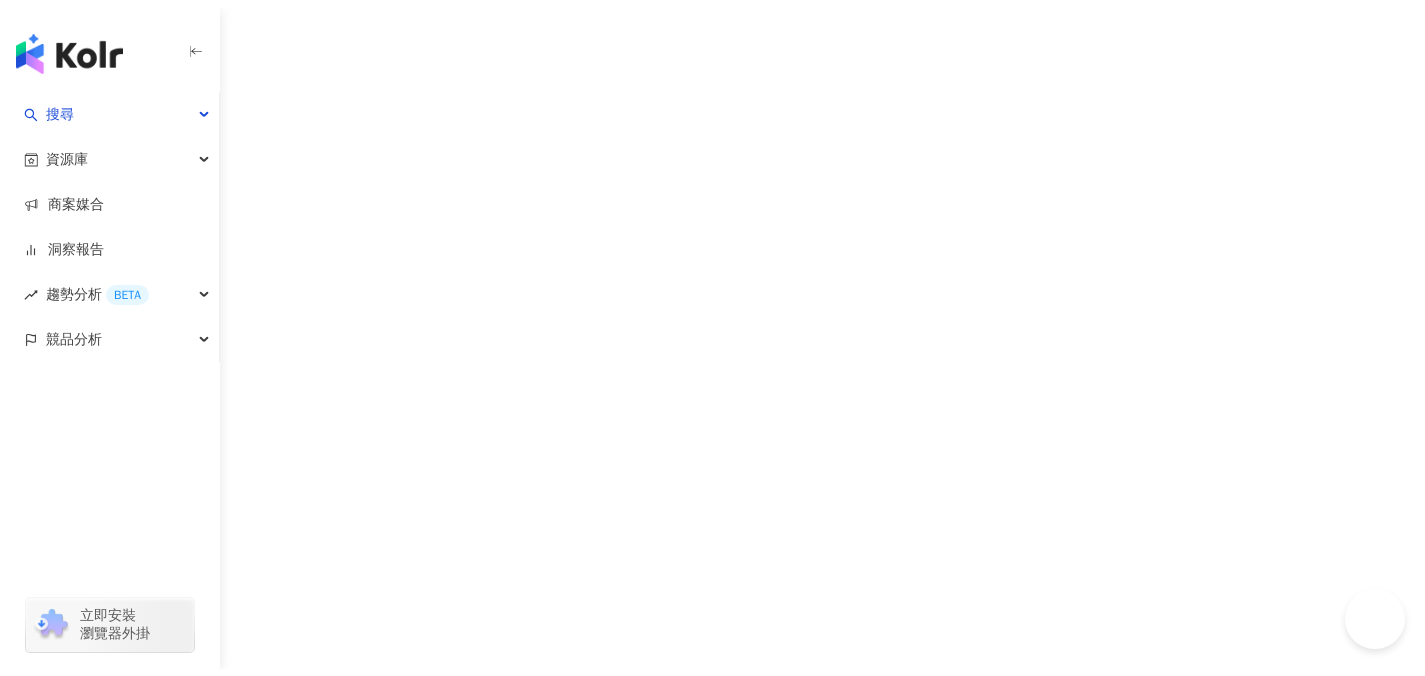 scroll, scrollTop: 0, scrollLeft: 0, axis: both 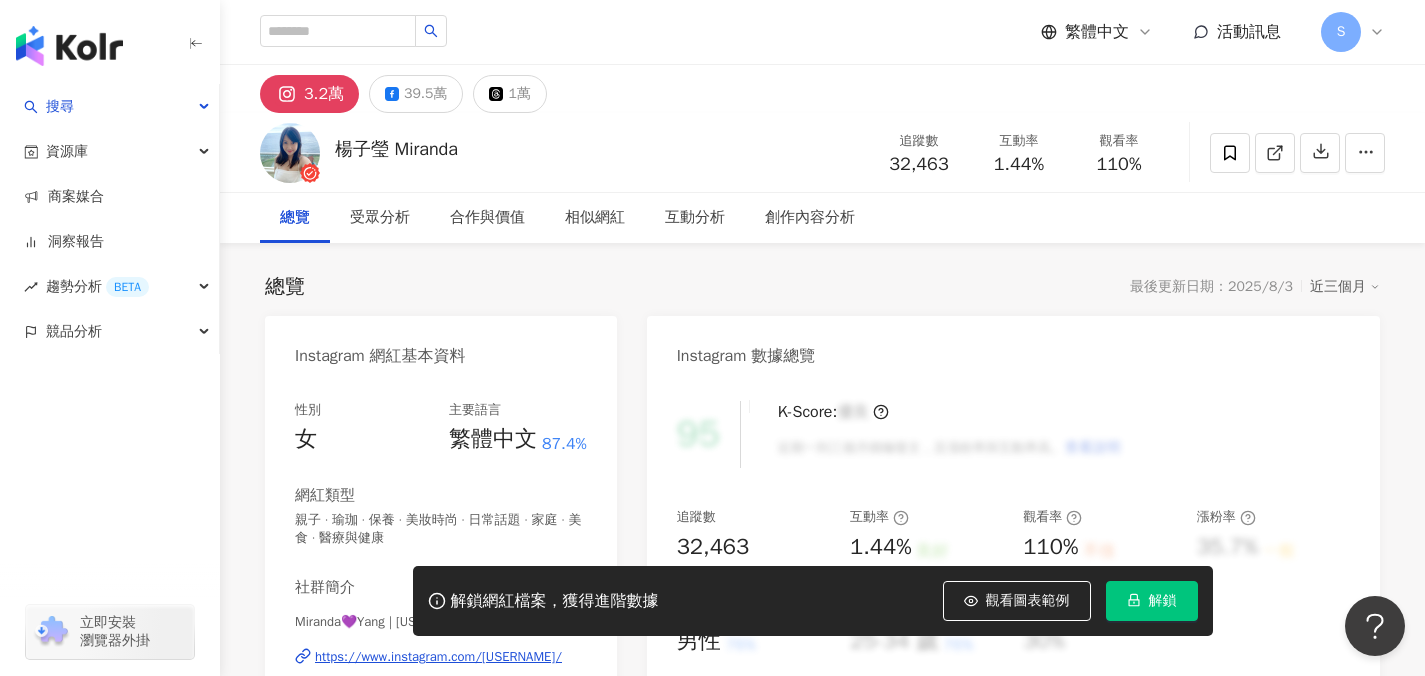 click at bounding box center (1275, 153) 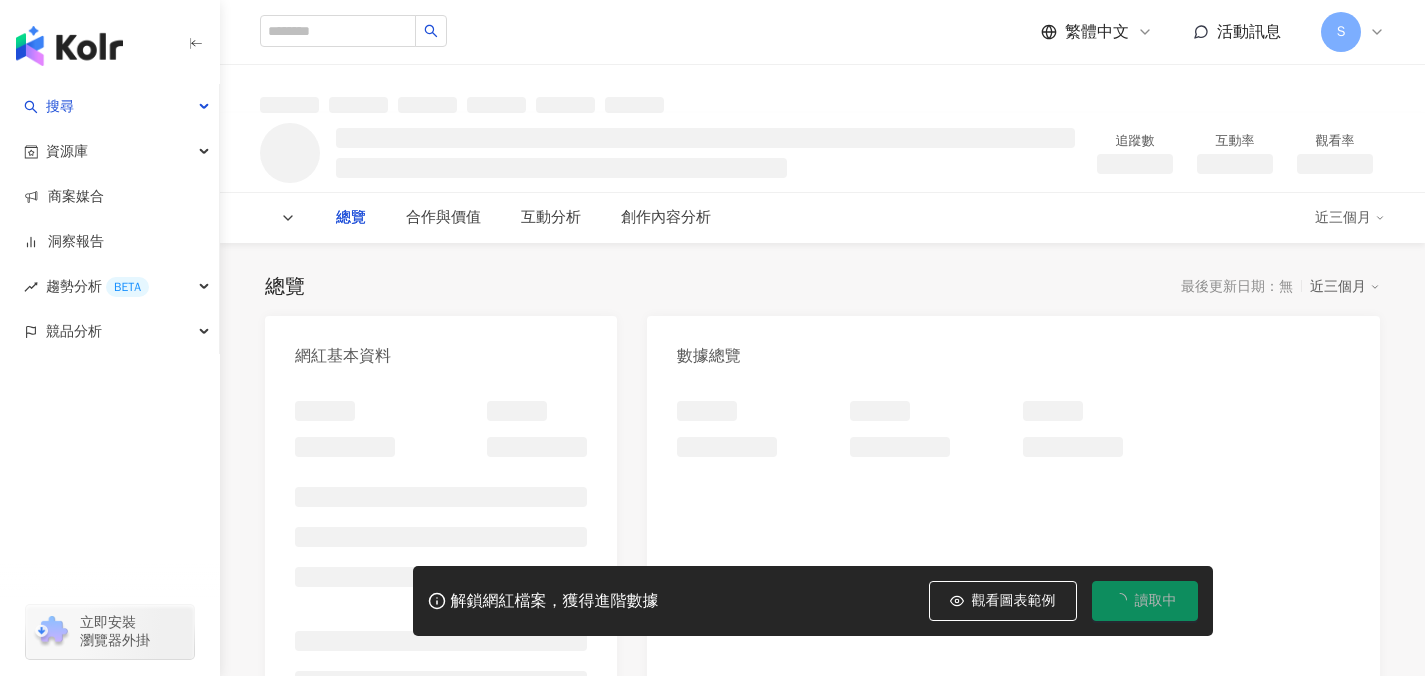 scroll, scrollTop: 0, scrollLeft: 0, axis: both 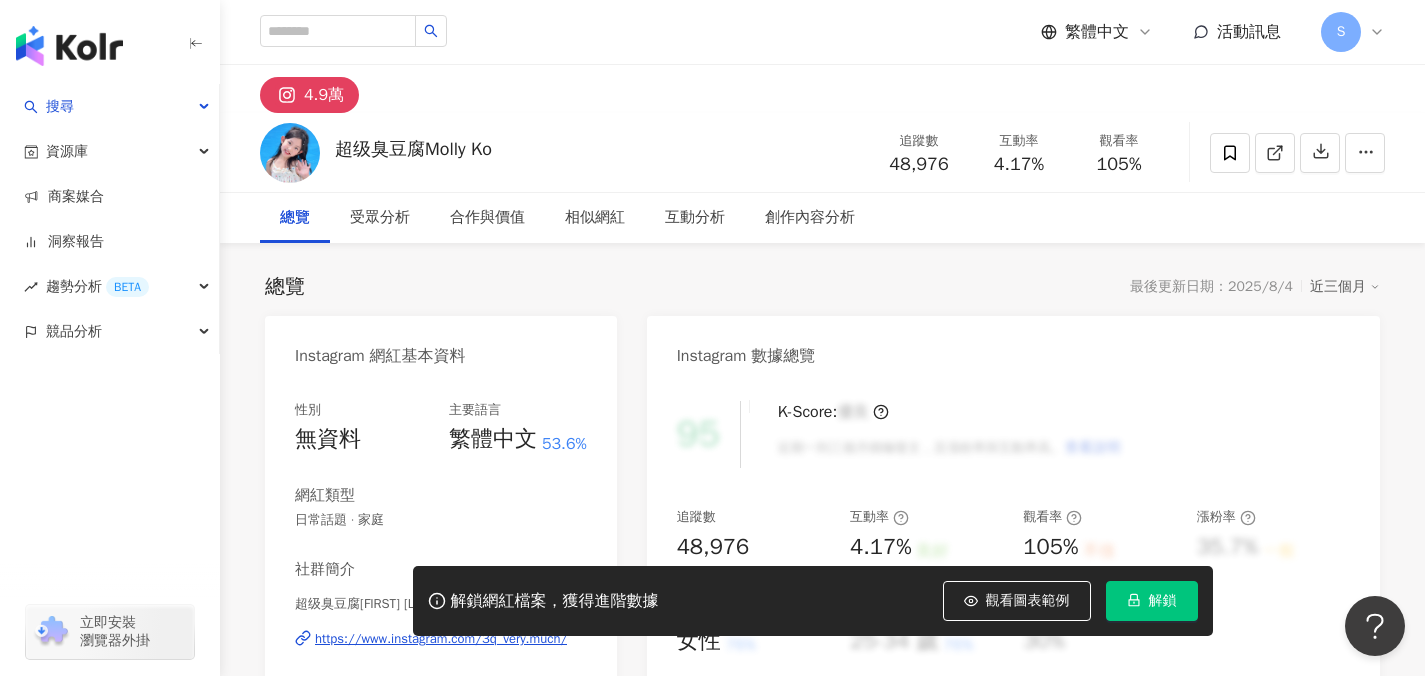 click at bounding box center [1275, 153] 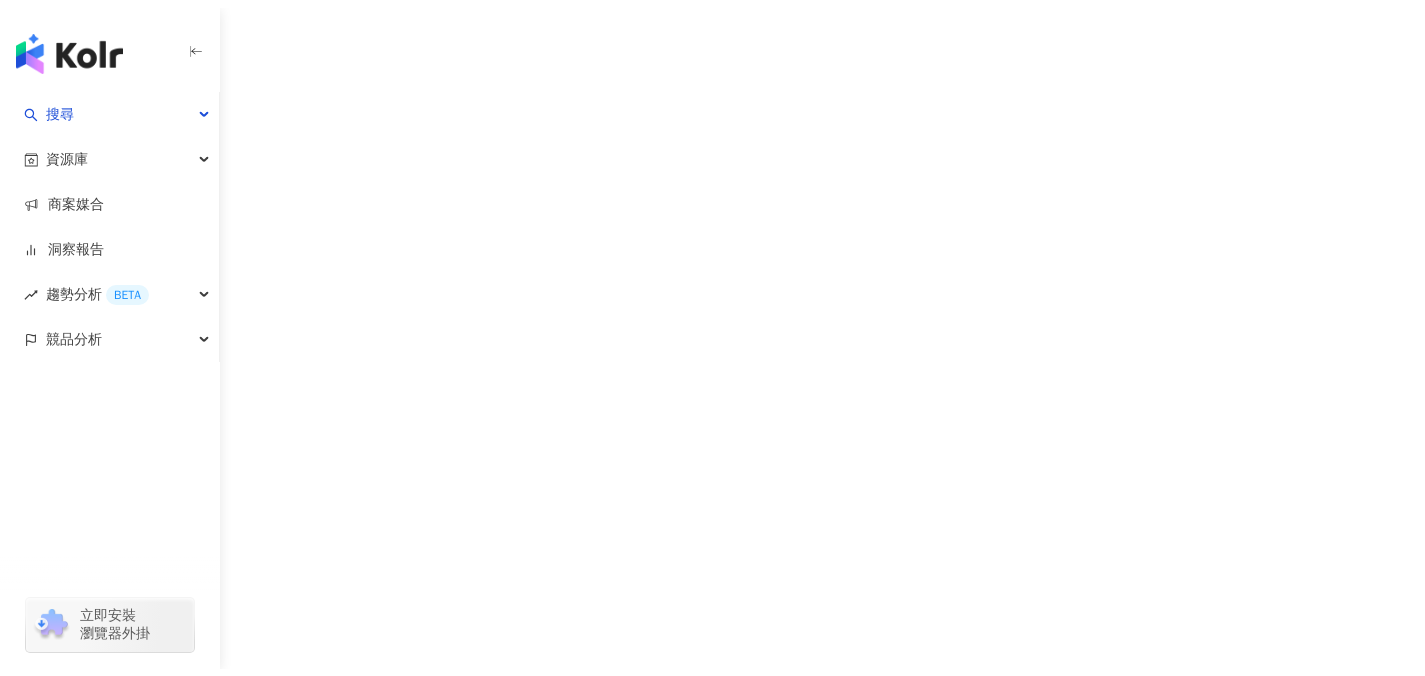 scroll, scrollTop: 0, scrollLeft: 0, axis: both 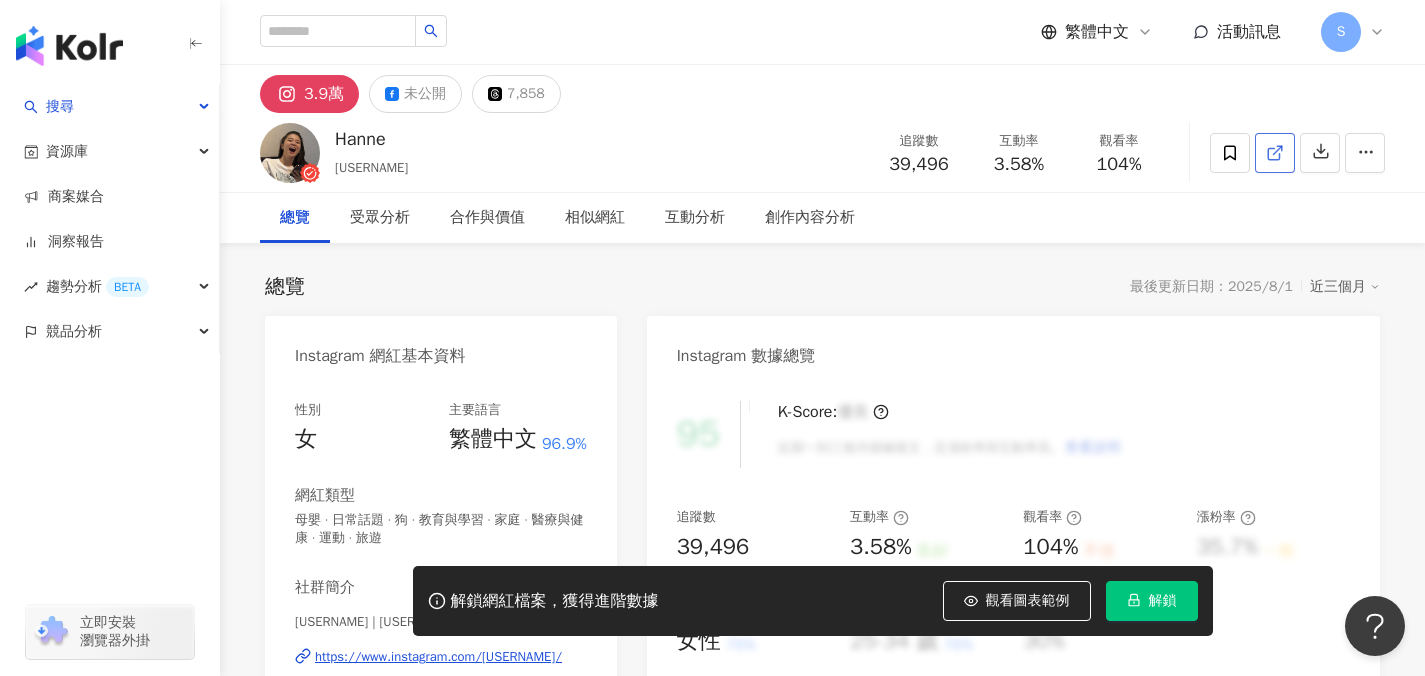 click at bounding box center (1275, 153) 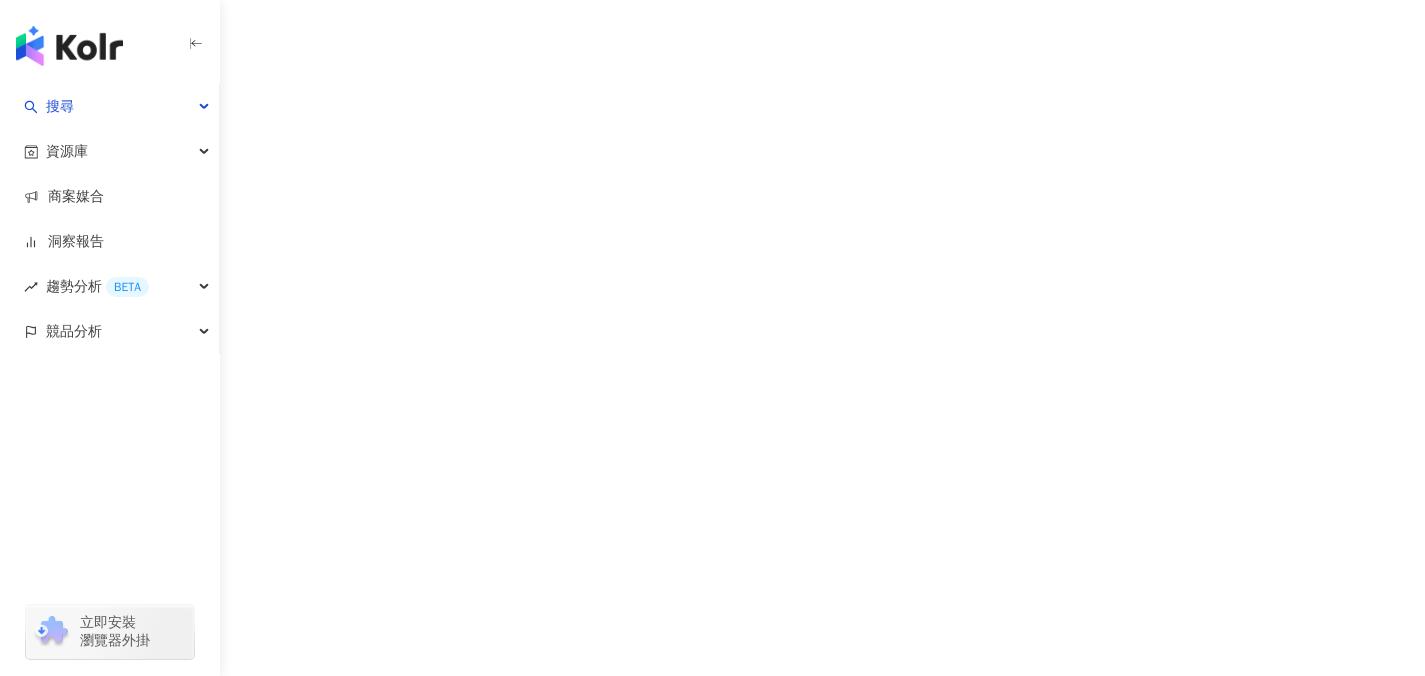 scroll, scrollTop: 0, scrollLeft: 0, axis: both 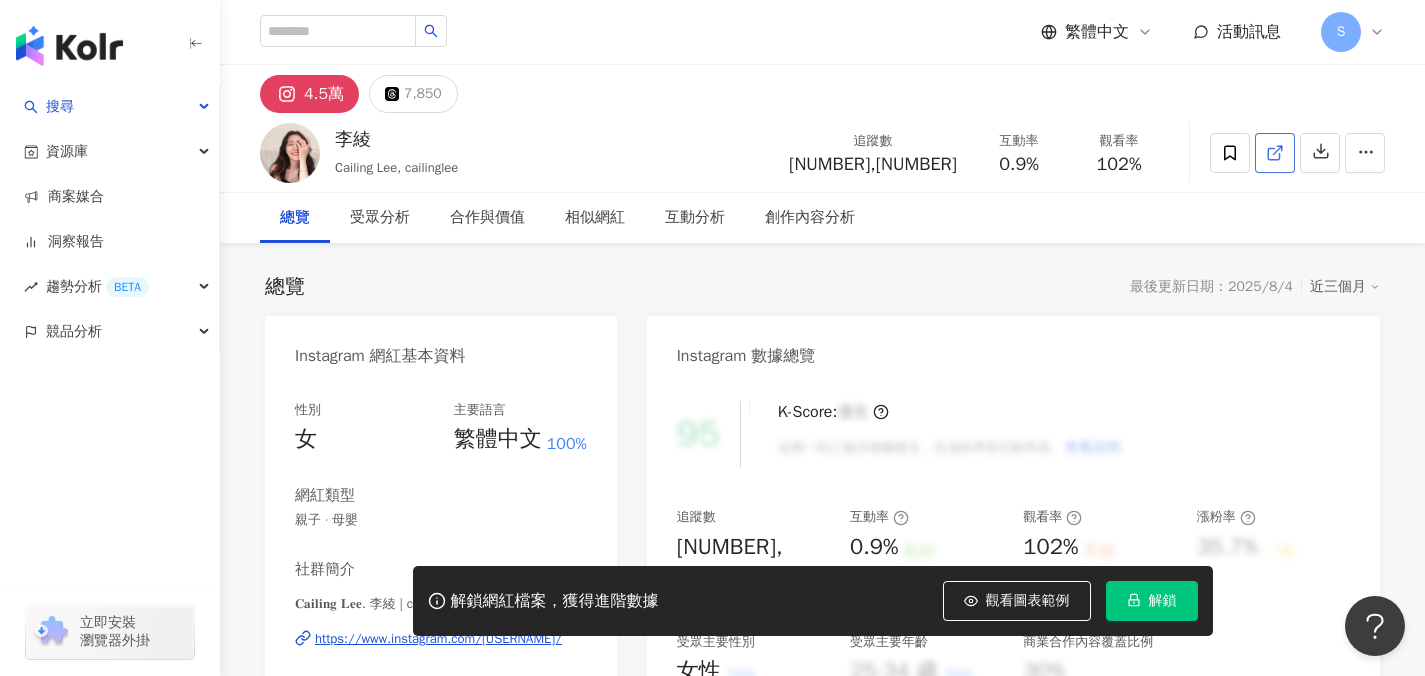 click 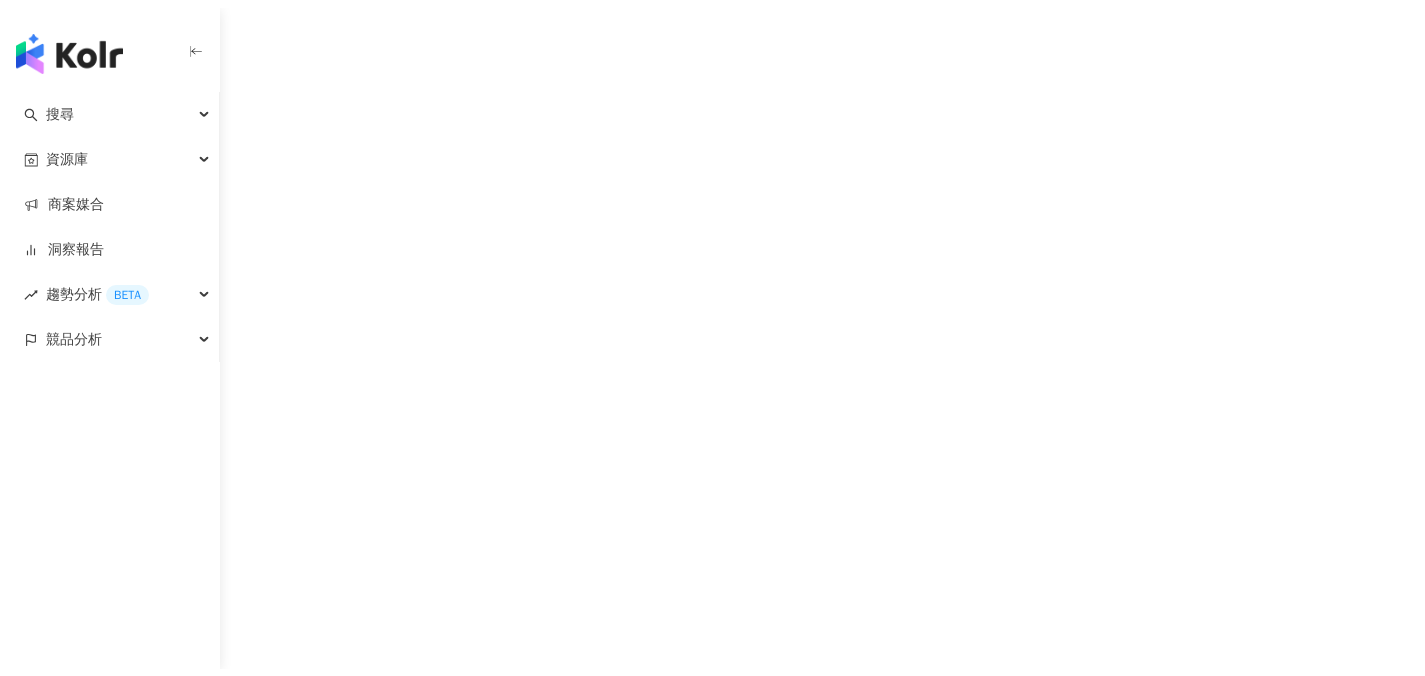 scroll, scrollTop: 0, scrollLeft: 0, axis: both 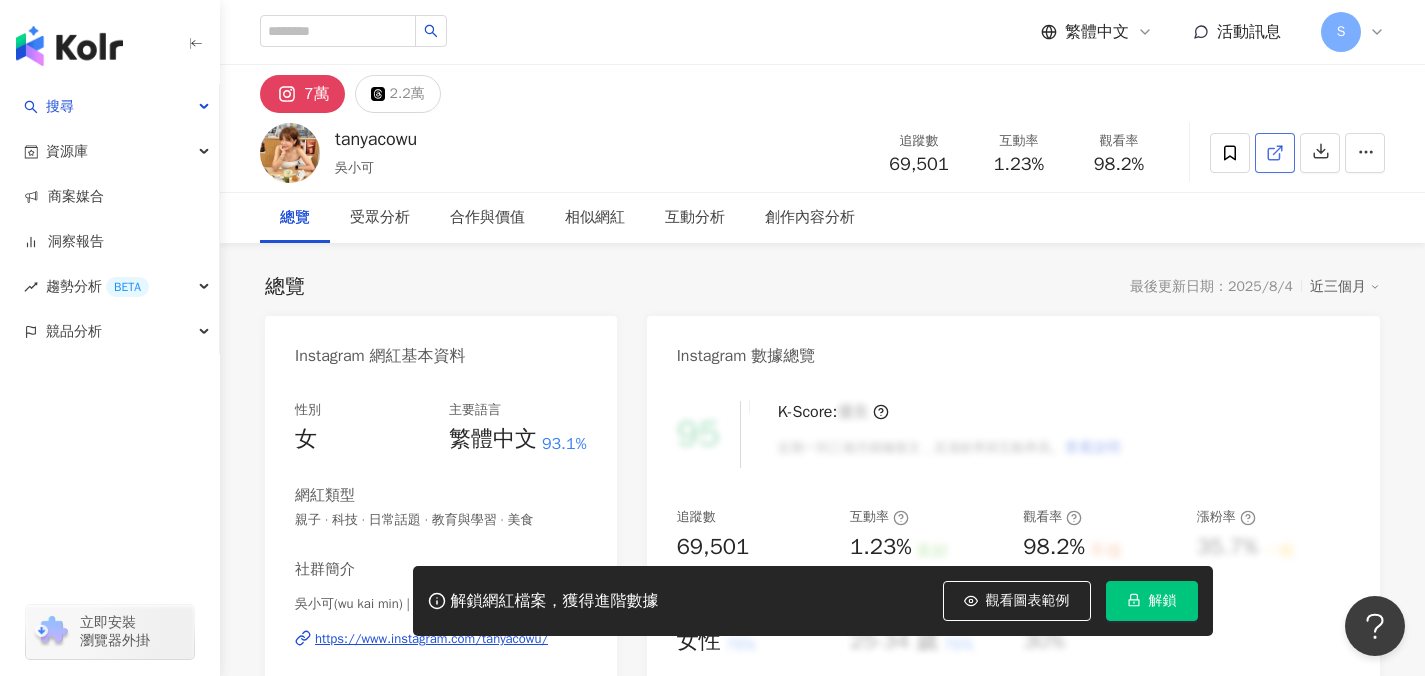 click 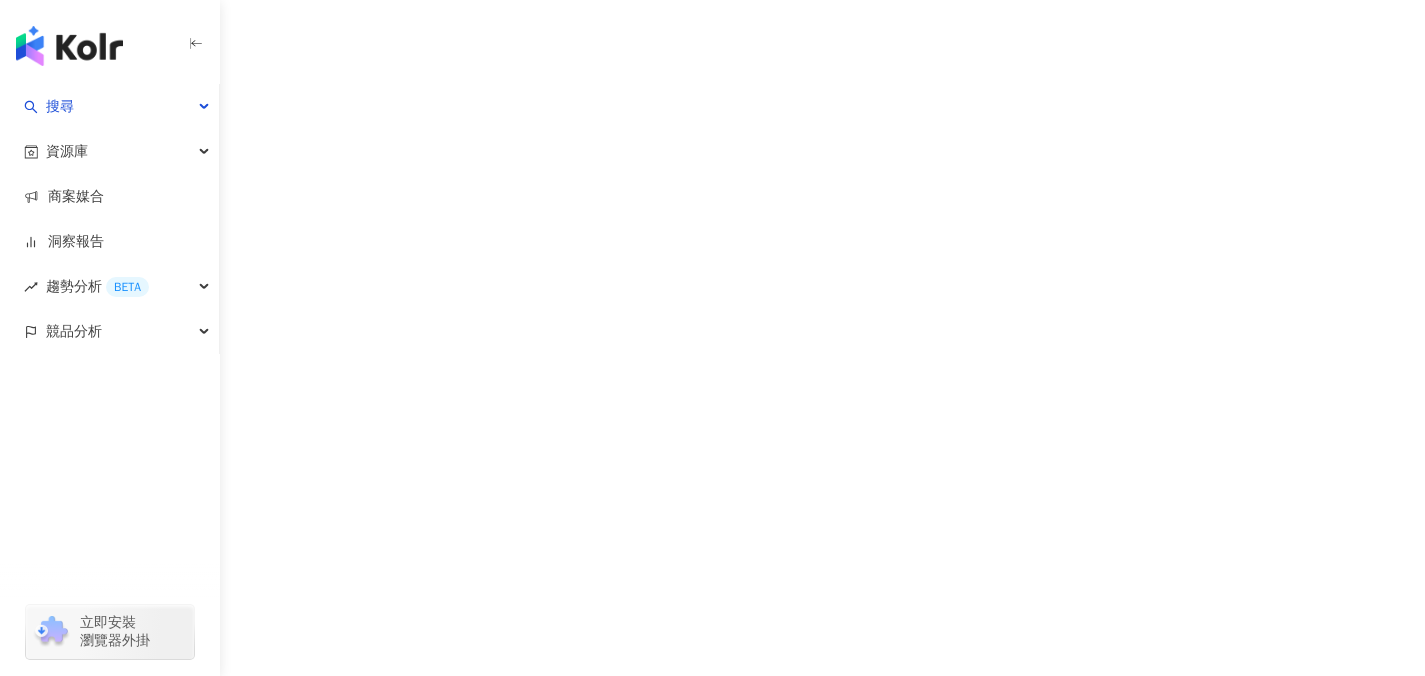 scroll, scrollTop: 0, scrollLeft: 0, axis: both 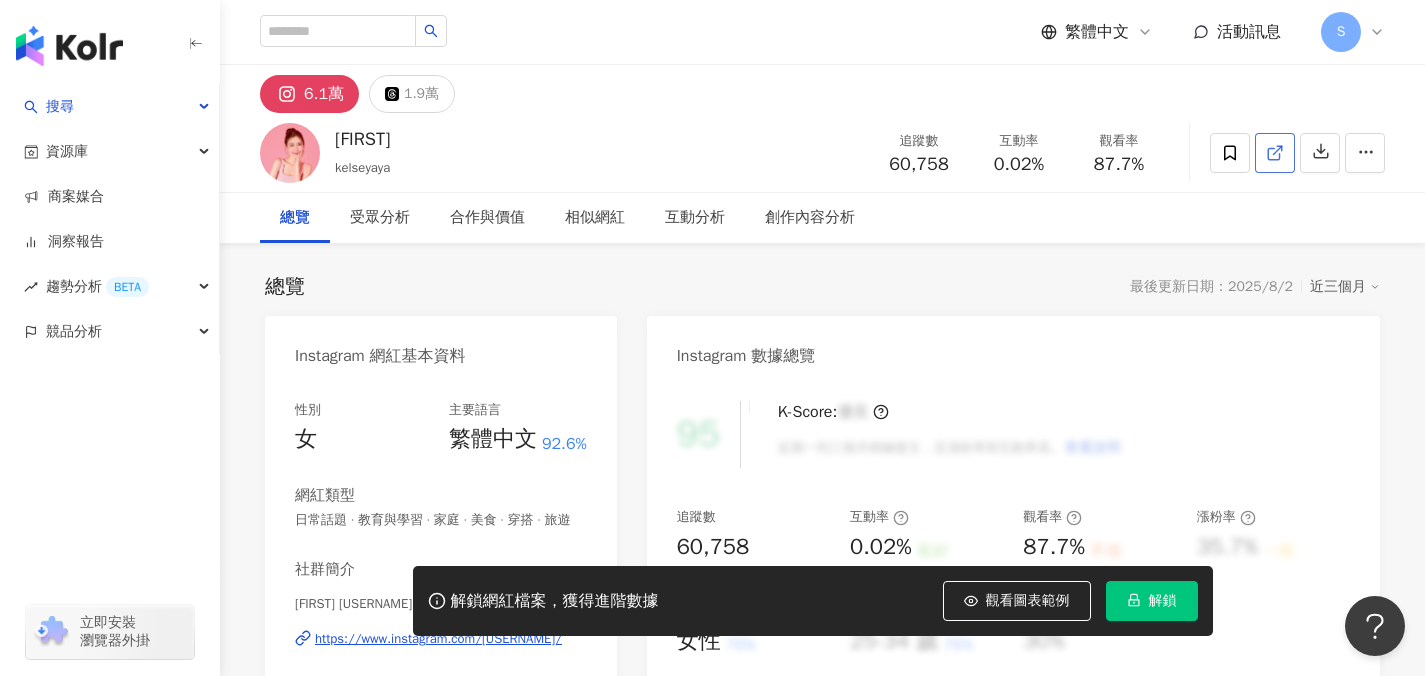 click at bounding box center (1275, 153) 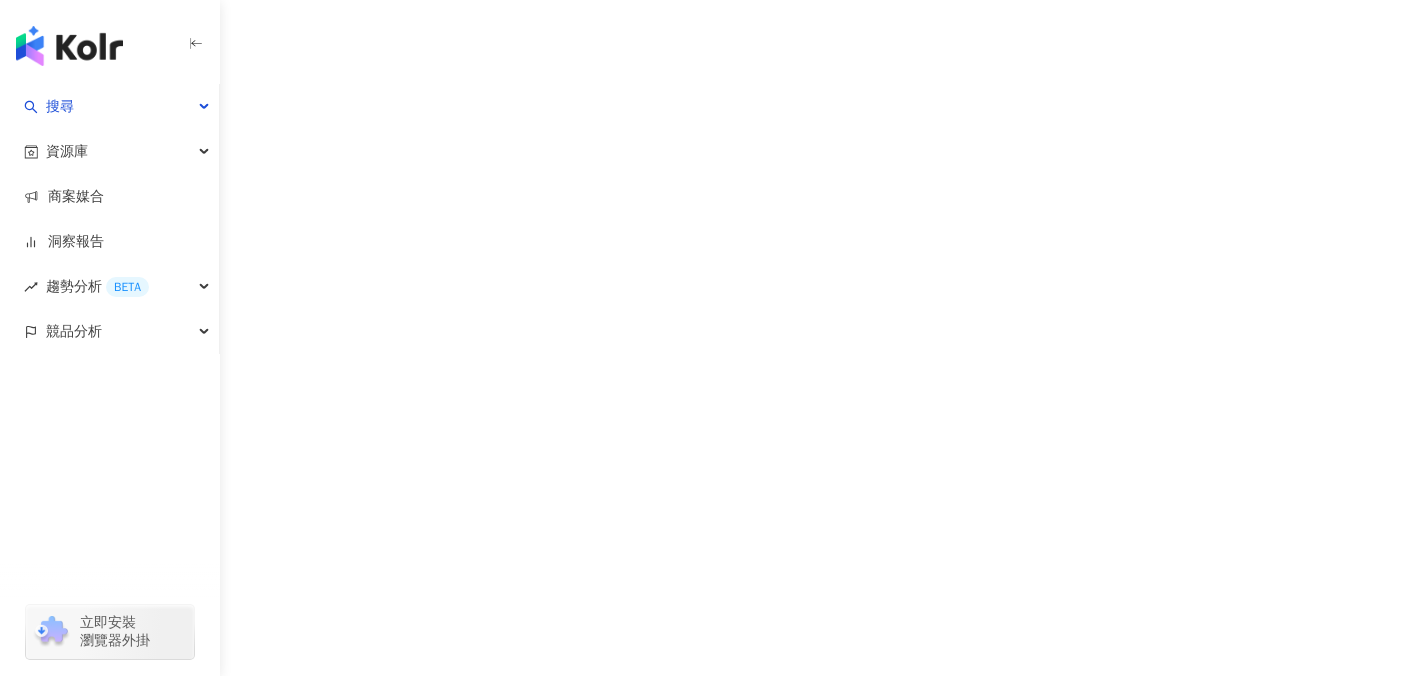 scroll, scrollTop: 0, scrollLeft: 0, axis: both 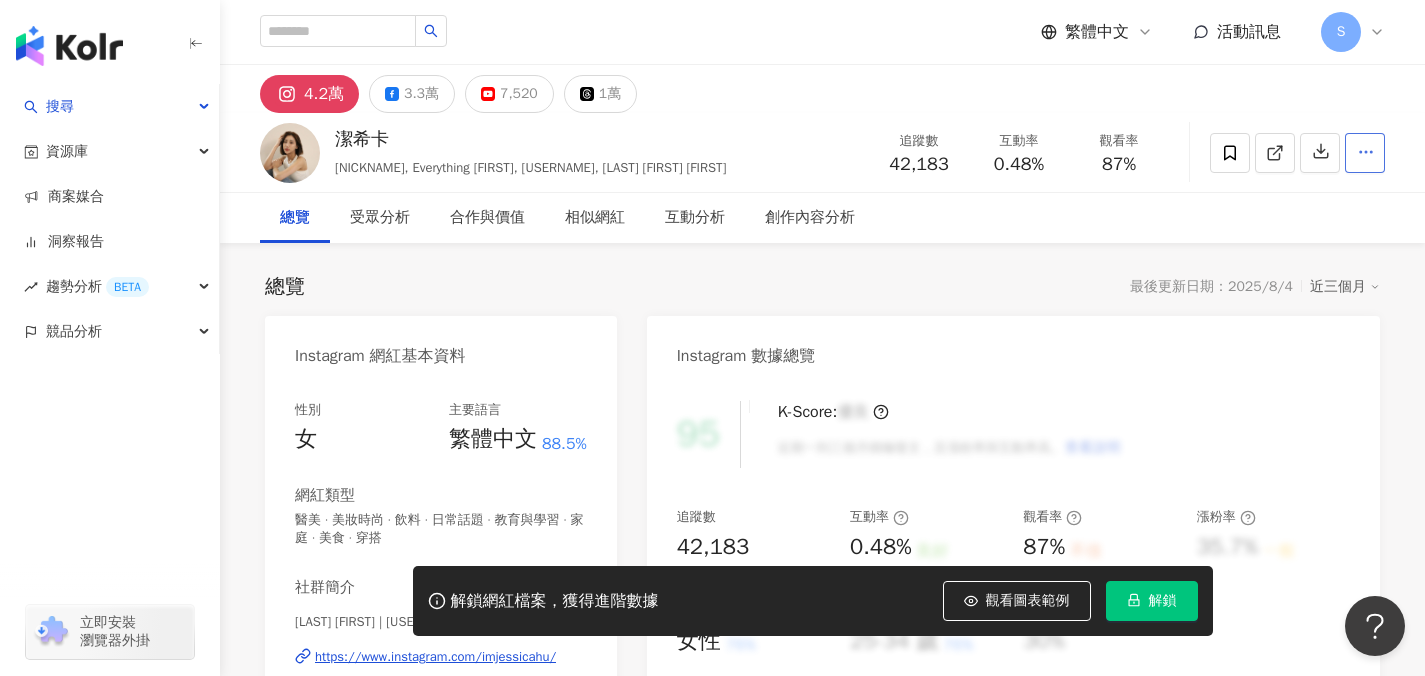 click 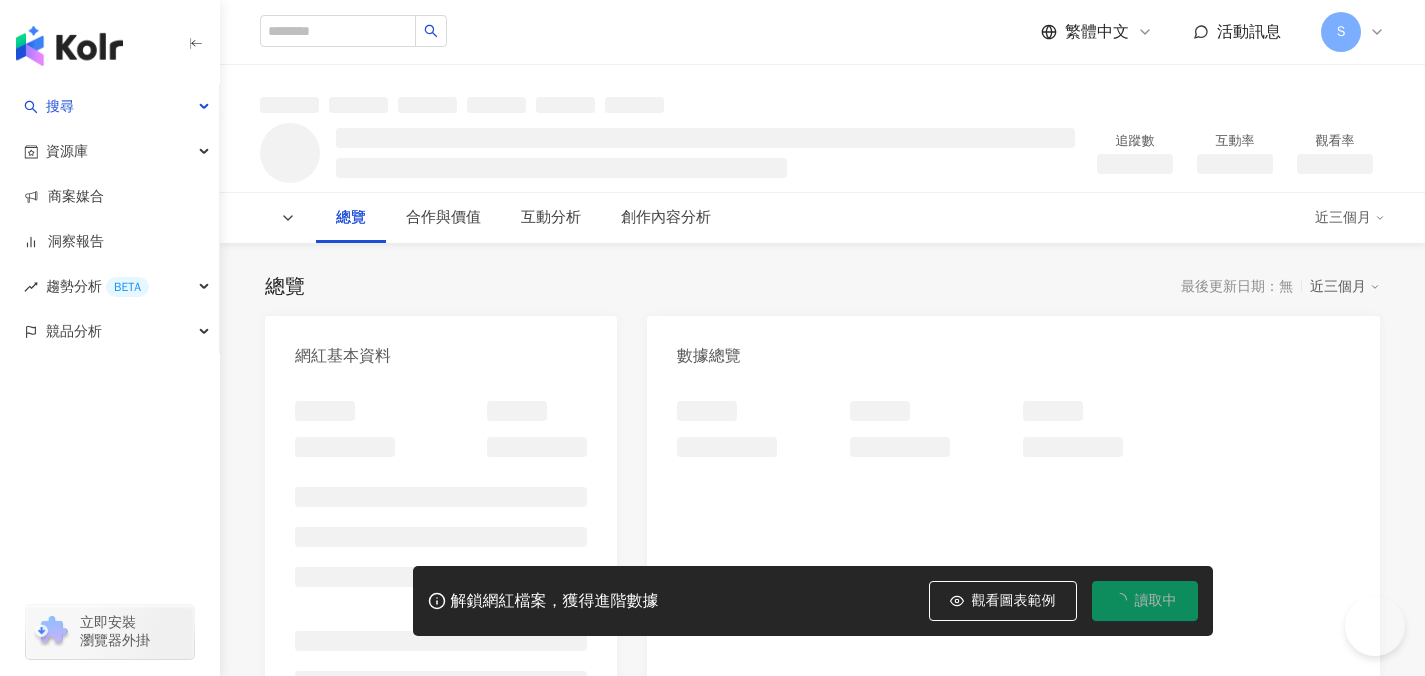 scroll, scrollTop: 0, scrollLeft: 0, axis: both 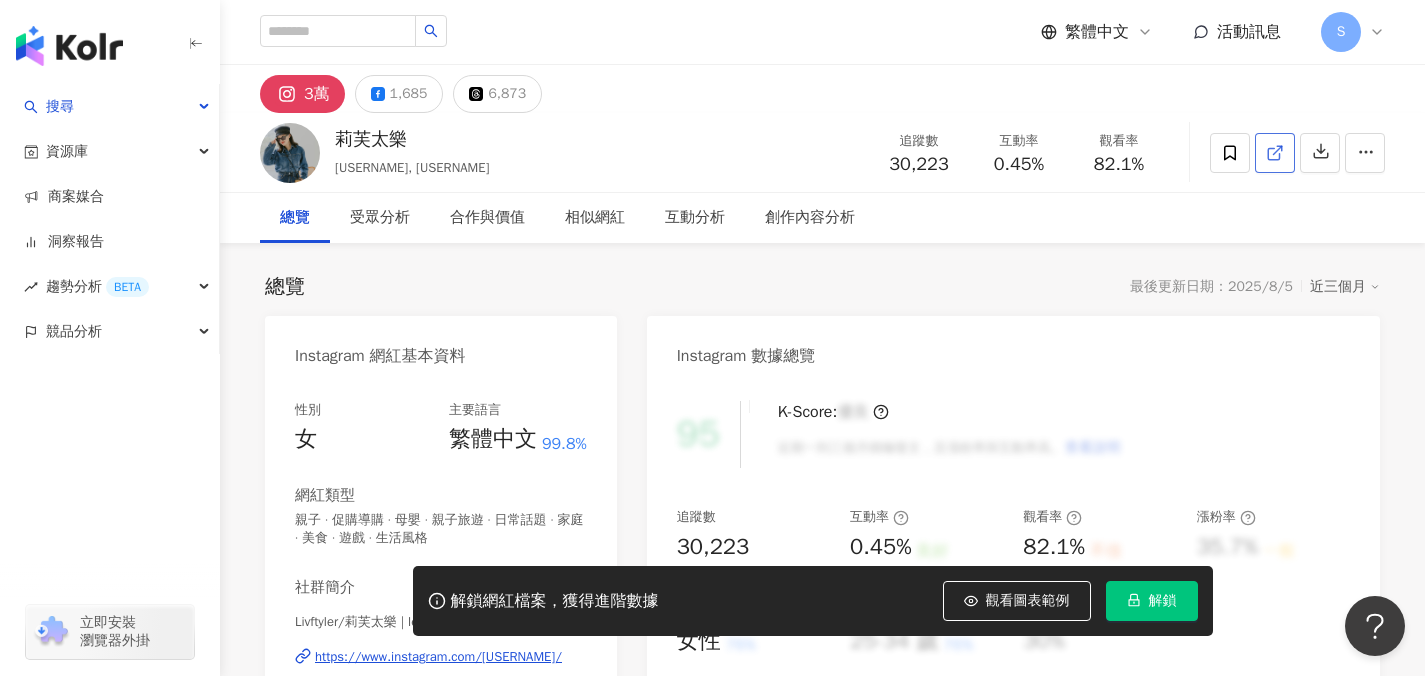 click 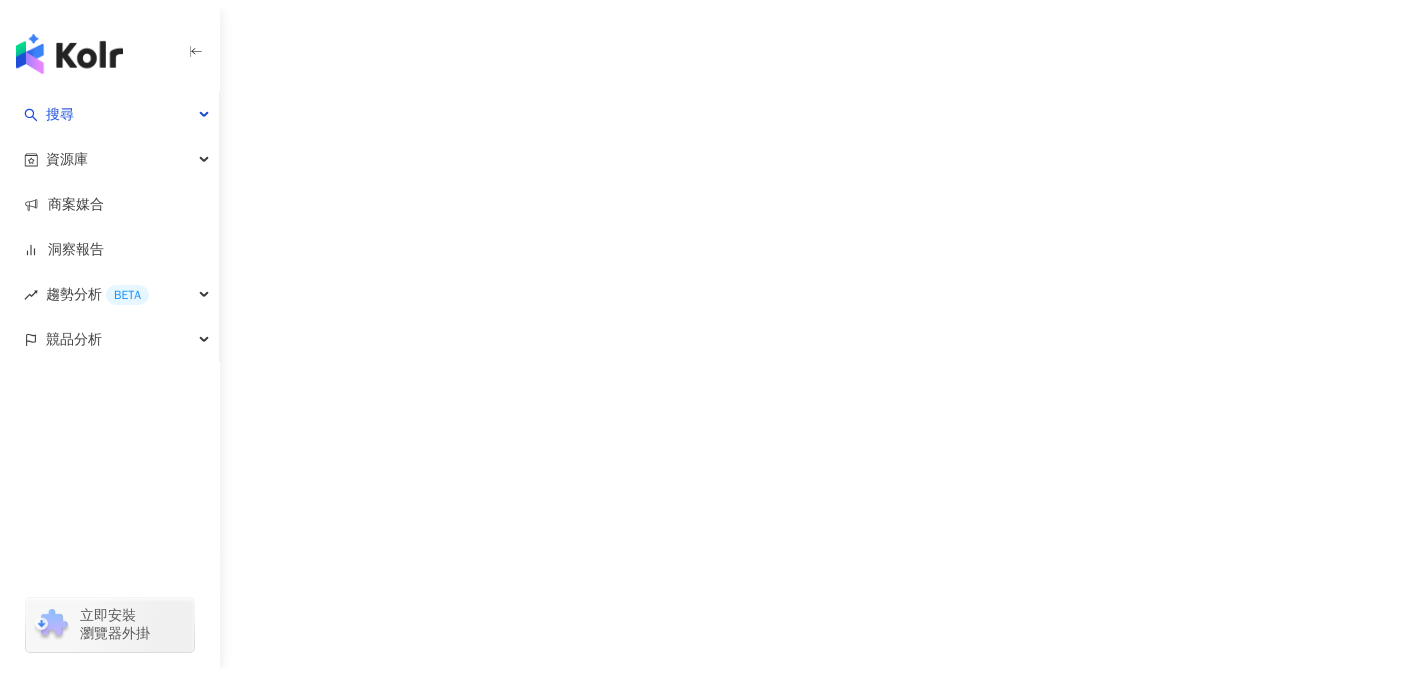 scroll, scrollTop: 0, scrollLeft: 0, axis: both 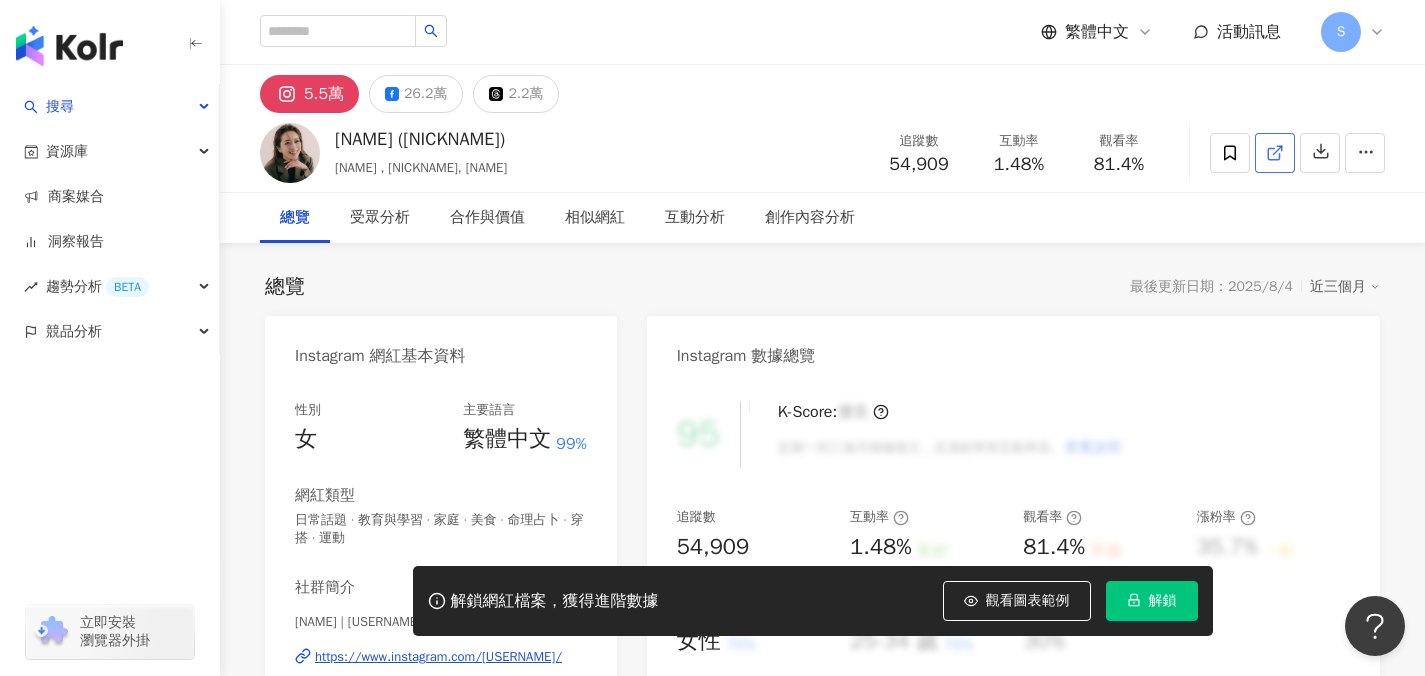click at bounding box center [1275, 153] 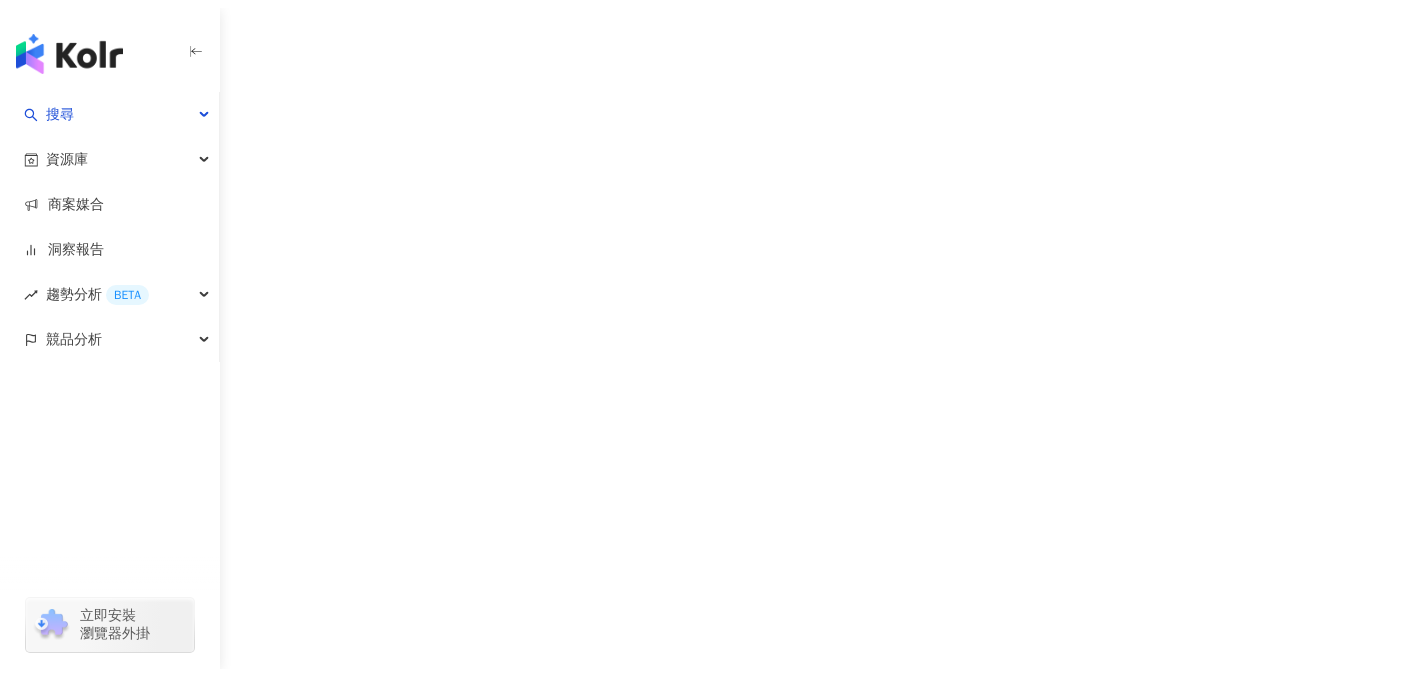 scroll, scrollTop: 0, scrollLeft: 0, axis: both 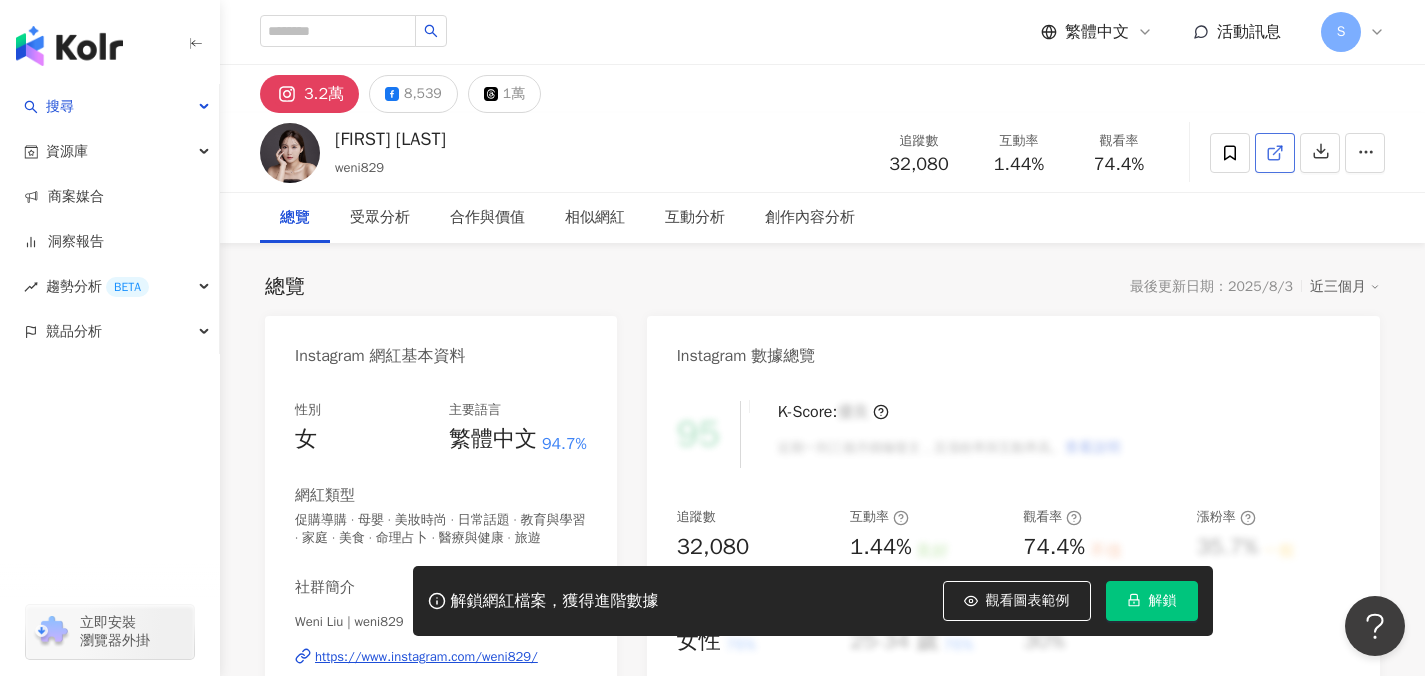 click 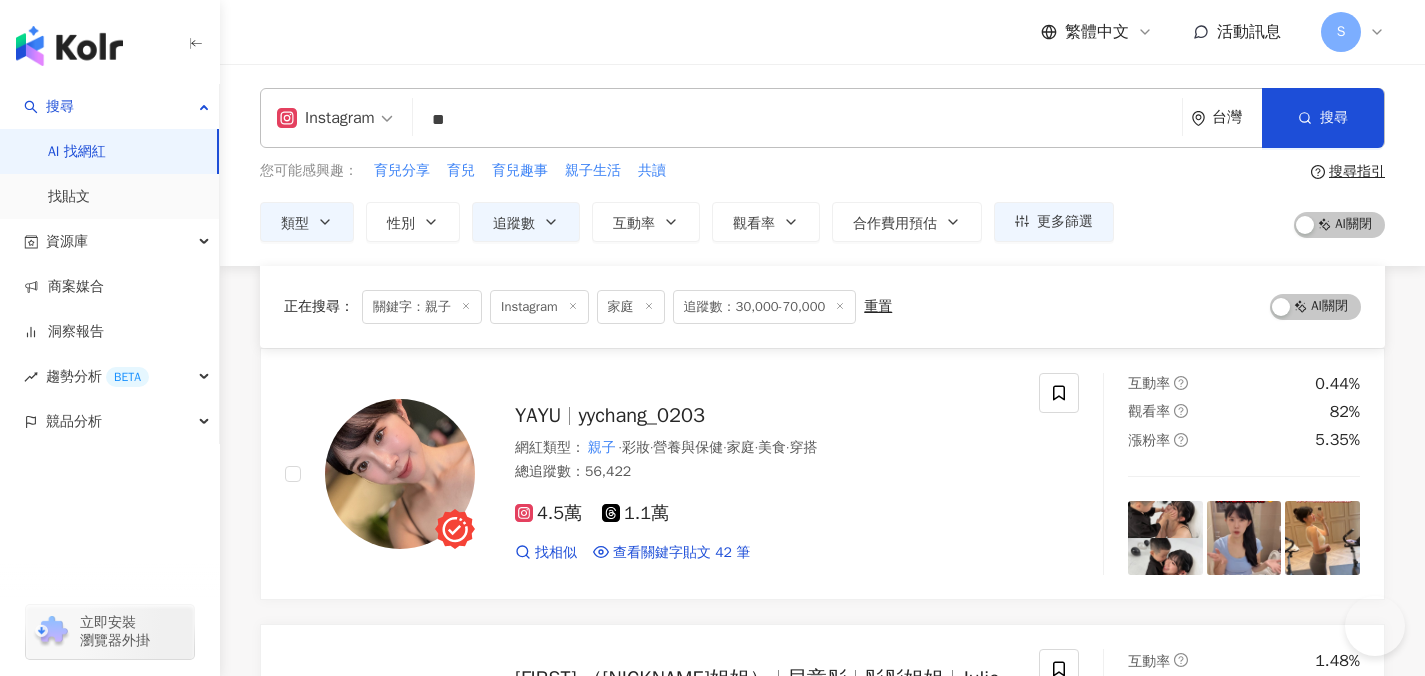 scroll, scrollTop: 3243, scrollLeft: 0, axis: vertical 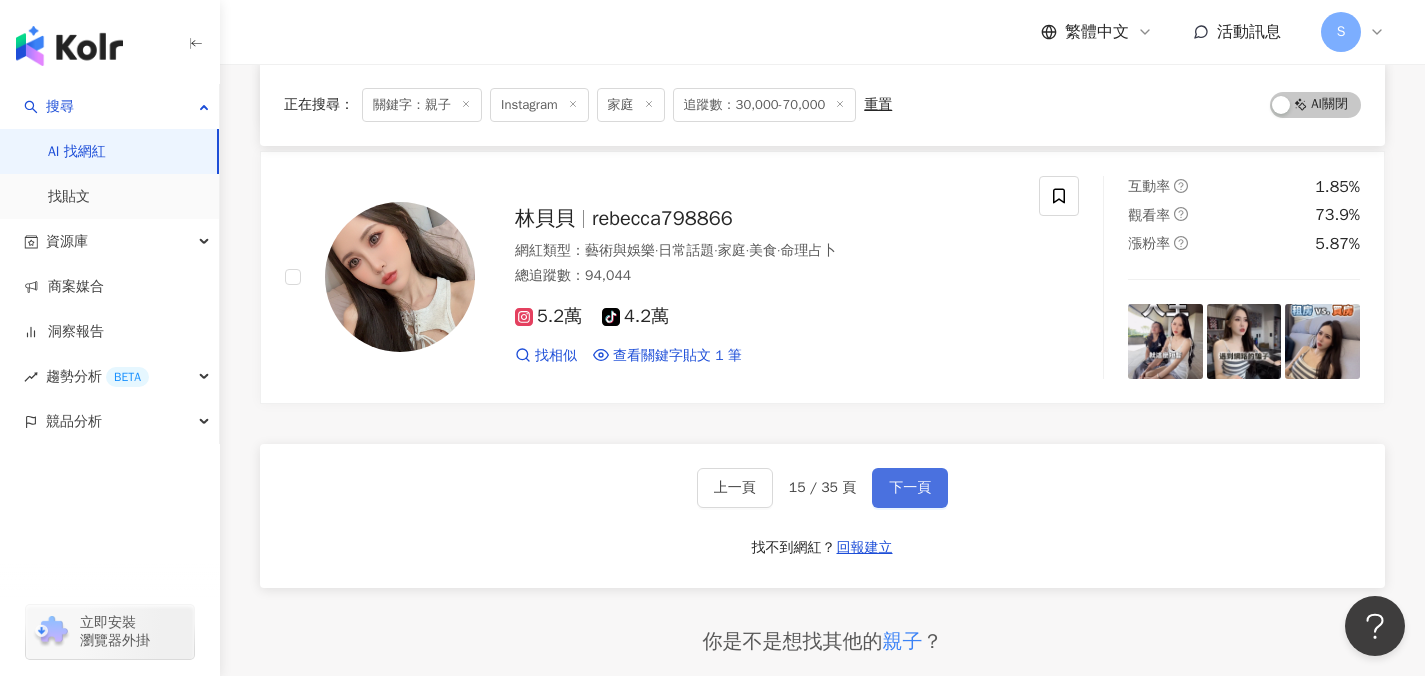 click on "下一頁" at bounding box center [910, 488] 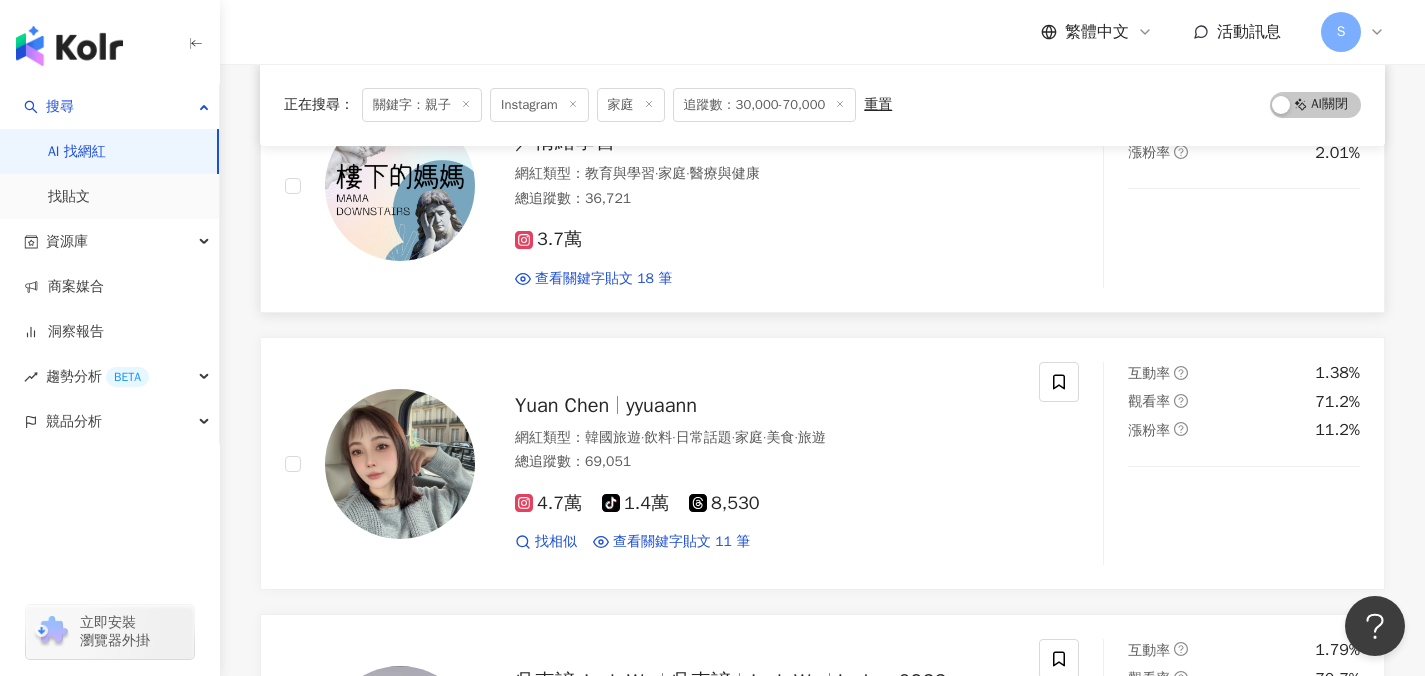 scroll, scrollTop: 947, scrollLeft: 0, axis: vertical 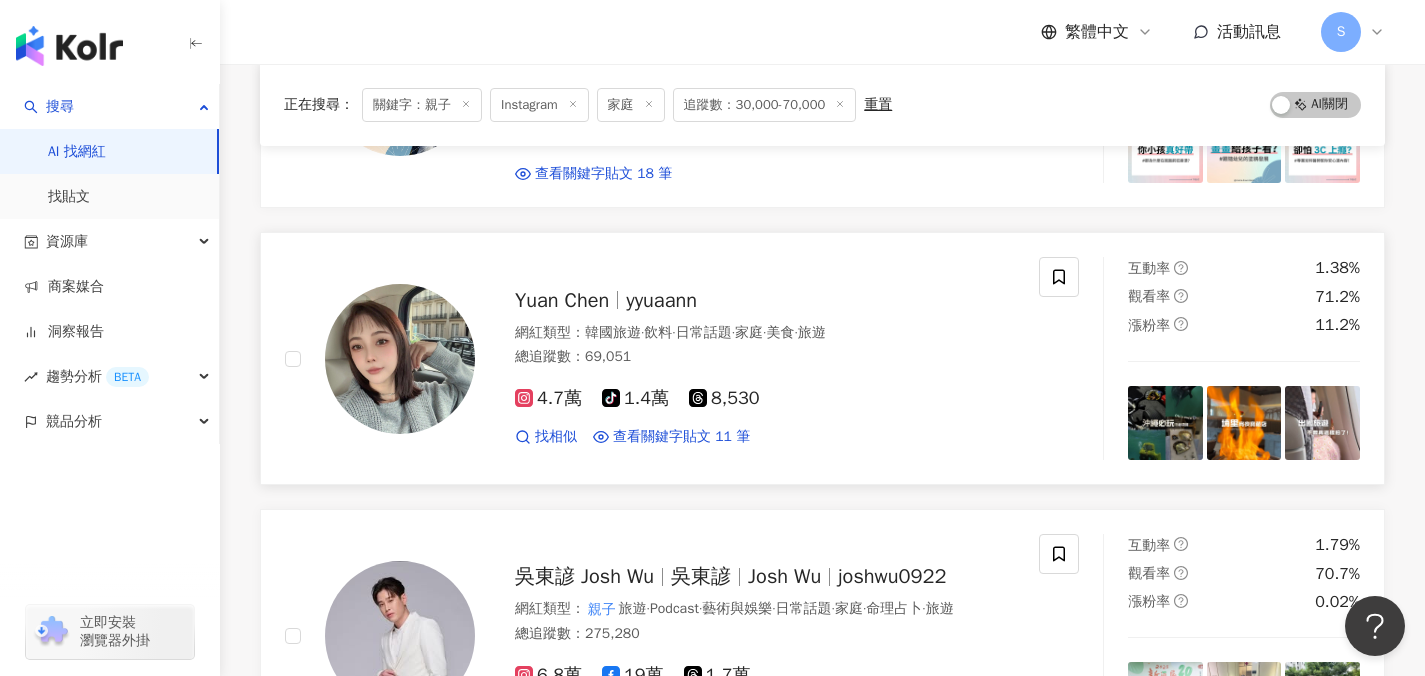 click on "Yuan Chen yyuaann 網紅類型 ： 韓國旅遊  ·  飲料  ·  日常話題  ·  家庭  ·  美食  ·  旅遊 總追蹤數 ： 69,051 4.7萬 tiktok-icon 1.4萬 8,530 找相似 查看關鍵字貼文 11 筆 2025/7/11 飛過沖繩6次，找到CP最高的 親子 飯店！
玩整天絕對不無聊！！
重點是價格好佛系 ✨
唯一缺點： 隔音不太優秀 （房間不大 不是最新的飯店）
但我個人覺得 帶小孩很適合沒帶小孩可以選別間
想瞭解留言 「 沖繩 」 我傳給你
#跟著安吃喝玩樂 #全網最會引流的mixx電商 #美食推薦 # 親子 飯店 #沖繩 #okinawa 2025/5/26
#跟著安吃喝玩樂 #嗨畫 #台中 # 親子  #育兒 #畫畫 2025/4/20 台南親專屬 親子 親子 民宿】
🏠台南市安平區州平二街1巷28號
@sunlight__forest  看更多" at bounding box center [662, 358] 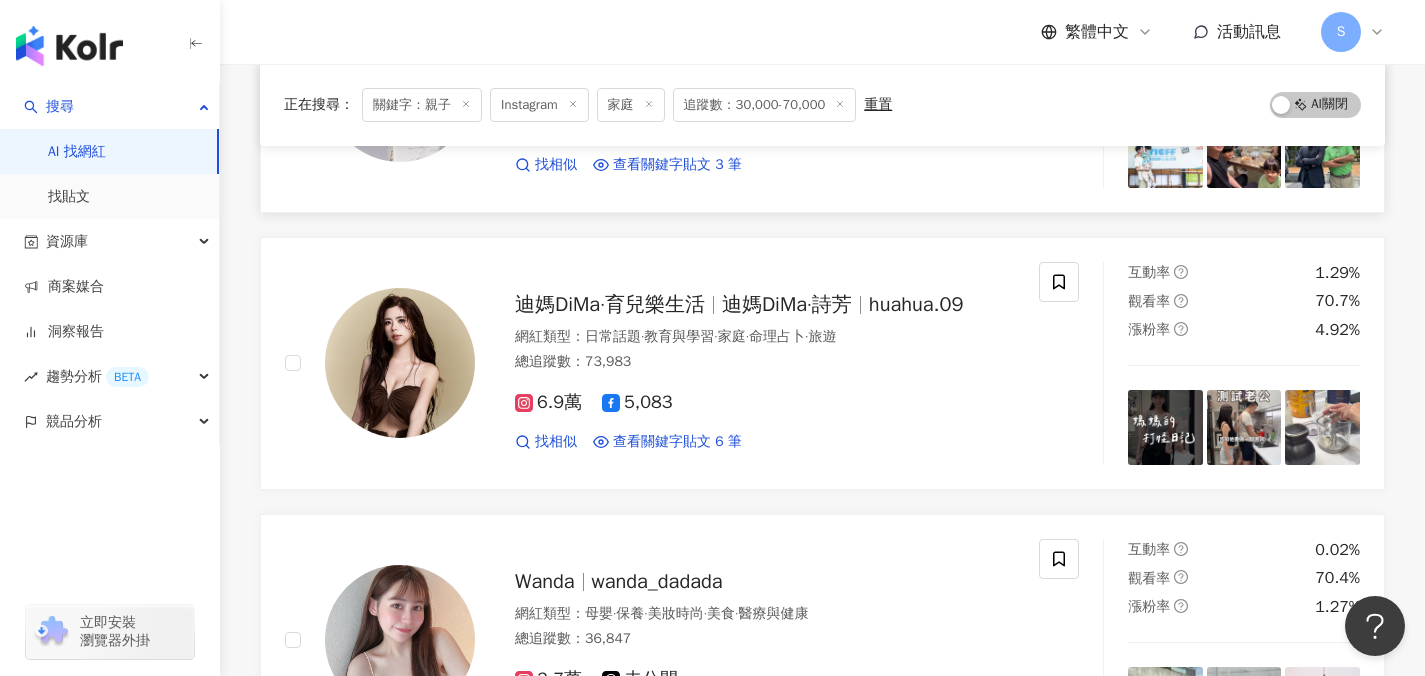 scroll, scrollTop: 1511, scrollLeft: 0, axis: vertical 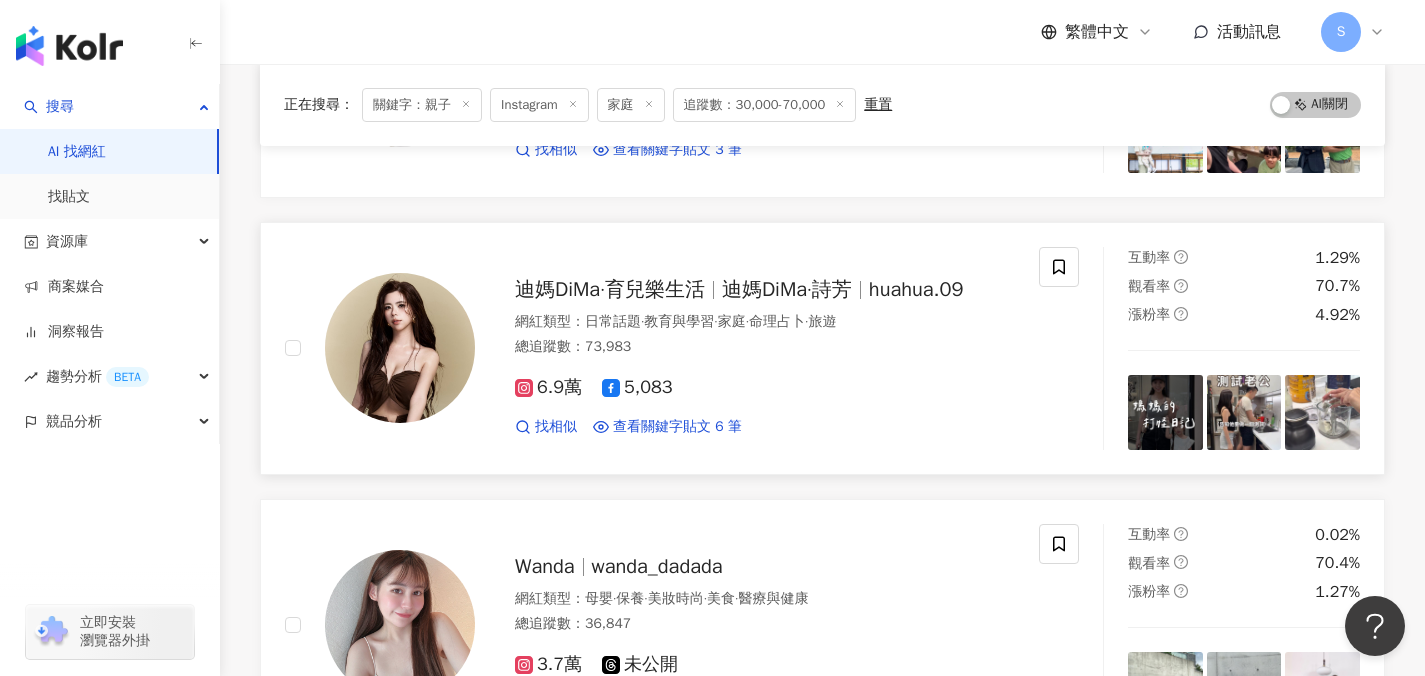 click on "6.9萬 5,083 找相似 查看關鍵字貼文 6 筆 2025/7/18 但我想說，其實我們當爸媽的
真的也很需要孩子
# 親子 #育兒 2025/4/4 我們意外知道中部新景點
你們去過嗎？
每次去 親子 景點通常會搞死父母
這裡好像媽媽玩的比較開心？
連假不知道去哪裡嗎？
搜尋：古生物遊樂園
地址：彰化縣芬園鄉中山路167號
# 親子 景點#育兒日記#育兒 #彰化 2025/1/1 千萬不要小看家庭日
#育兒# 親子 日#家庭#夫妻  看更多" at bounding box center (765, 398) 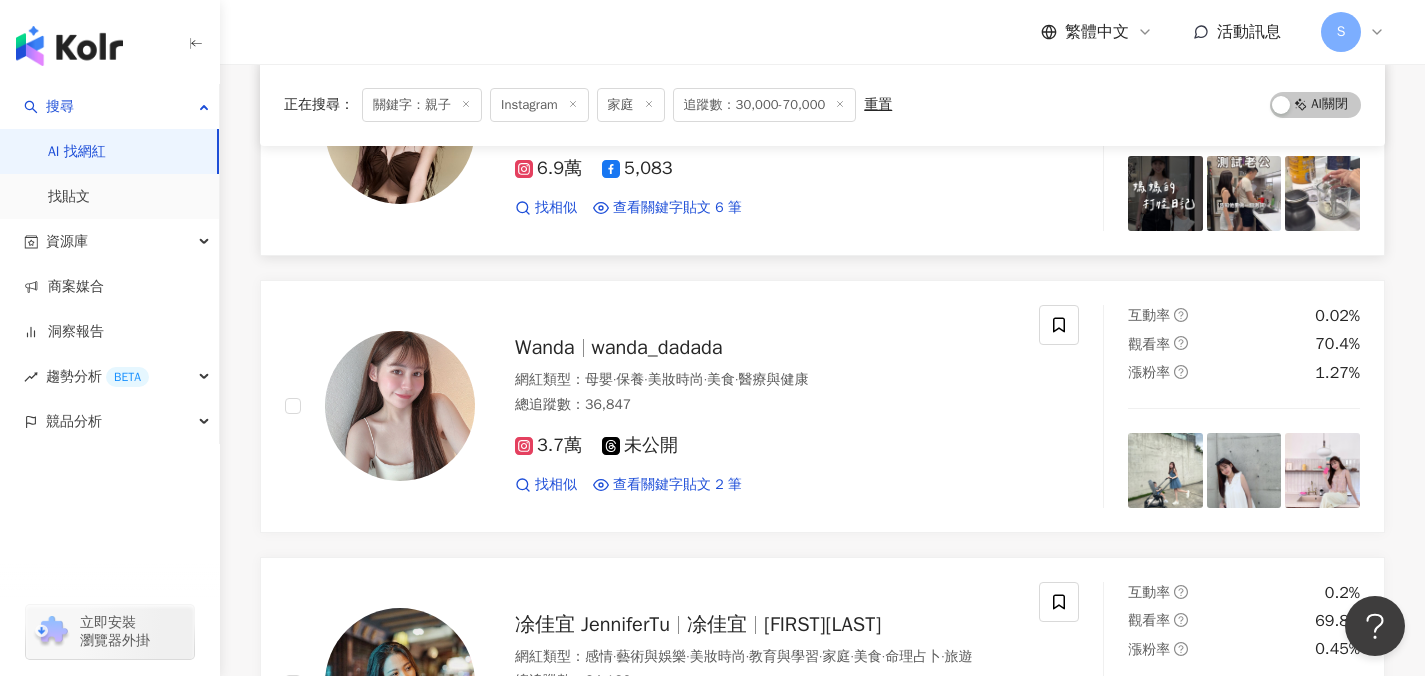 scroll, scrollTop: 1817, scrollLeft: 0, axis: vertical 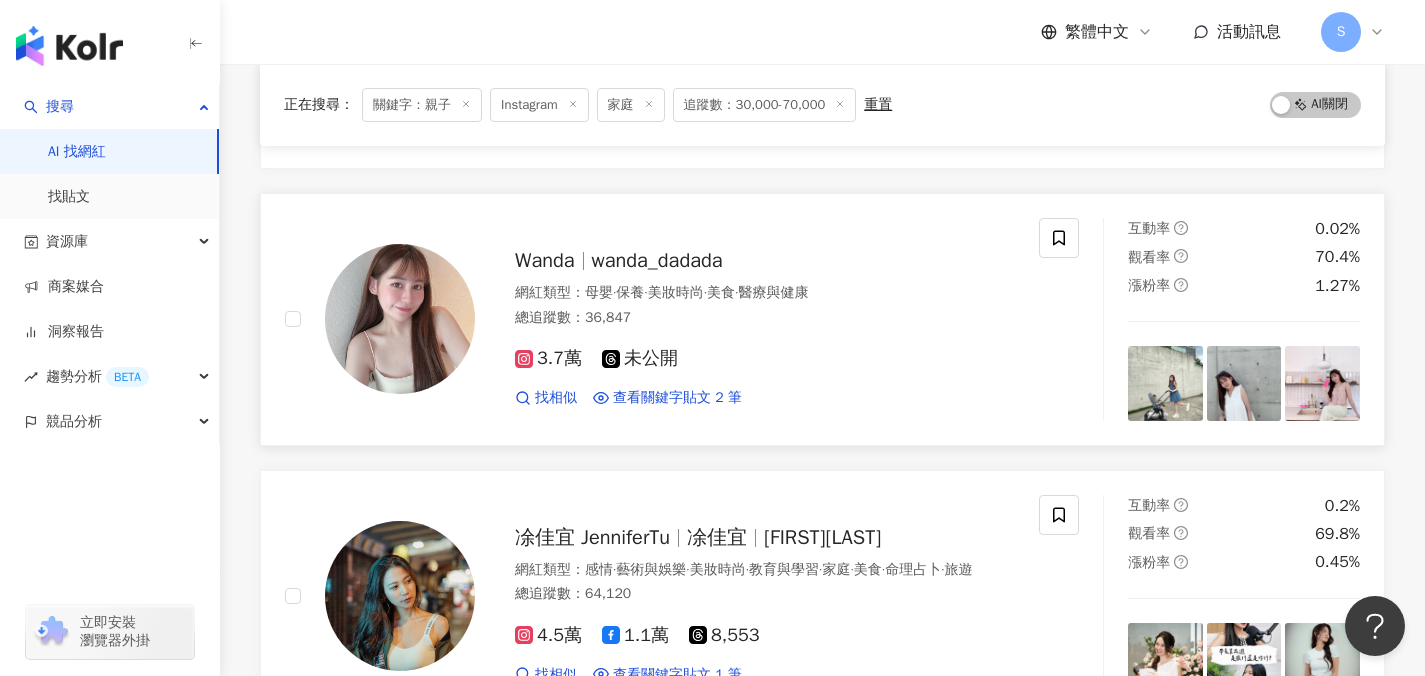click on "Wanda wanda_dadada 網紅類型 ： 母嬰  ·  保養  ·  美妝時尚  ·  美食  ·  醫療與健康 總追蹤數 ： 36,847 3.7萬 未公開 找相似 查看關鍵字貼文 2 筆 2024/11/13 -
剛好有機會跟朋友們帶小孩一起去 親子 旅遊！
這是首度的難忘體驗必須紀念一下💗
朋友超會規劃 親子 行程小孩都玩得超開心
還有很多的點都很必去！！
就剪幾個我最喜歡的推薦給你們吧😘
#日本 #九州 #福岡 #別府 #熊本
# 親子  # 親子 旅遊 #必踩景點 2024/8/31 有紅屁屁😌妹妹當然比照辦理
#大地之愛 親子 呵護膏
天然有機金盞花的味道超好聞～  看更多 互動率 0.02% 觀看率 70.4% 漲粉率 1.27%" at bounding box center (822, 319) 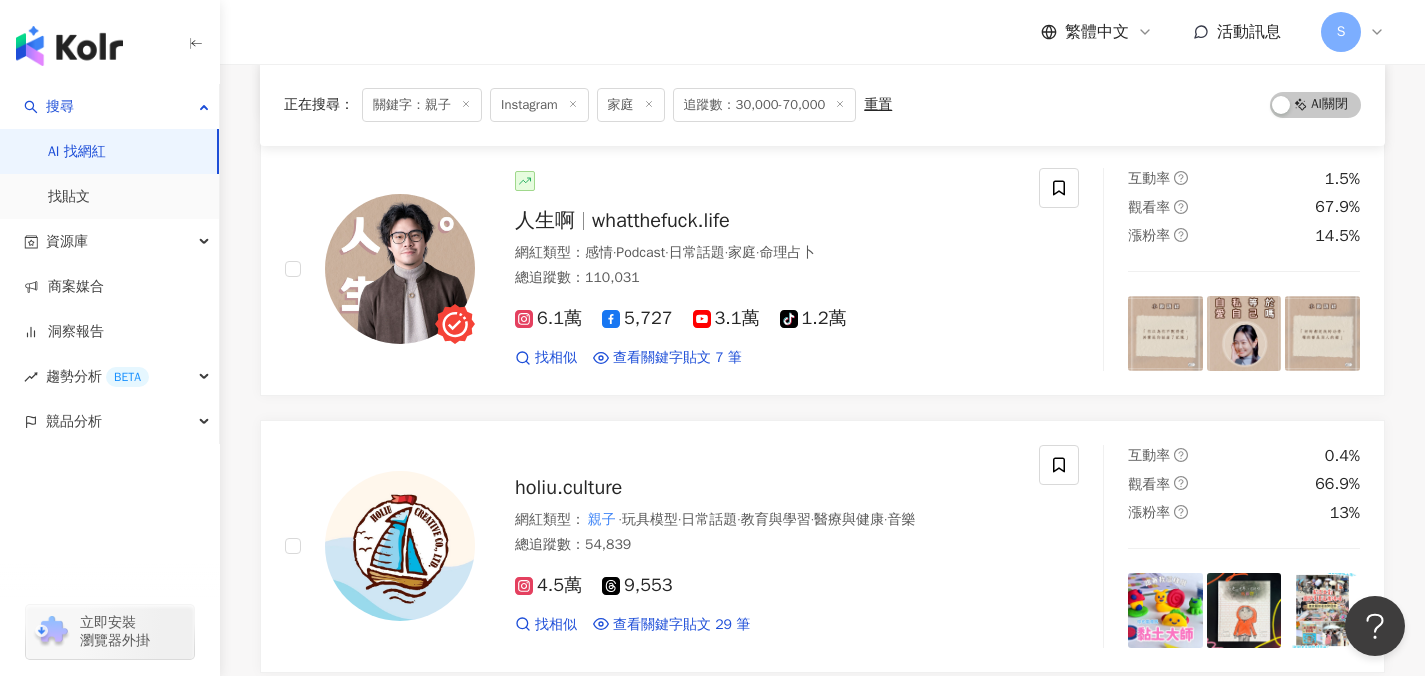 scroll, scrollTop: 3168, scrollLeft: 0, axis: vertical 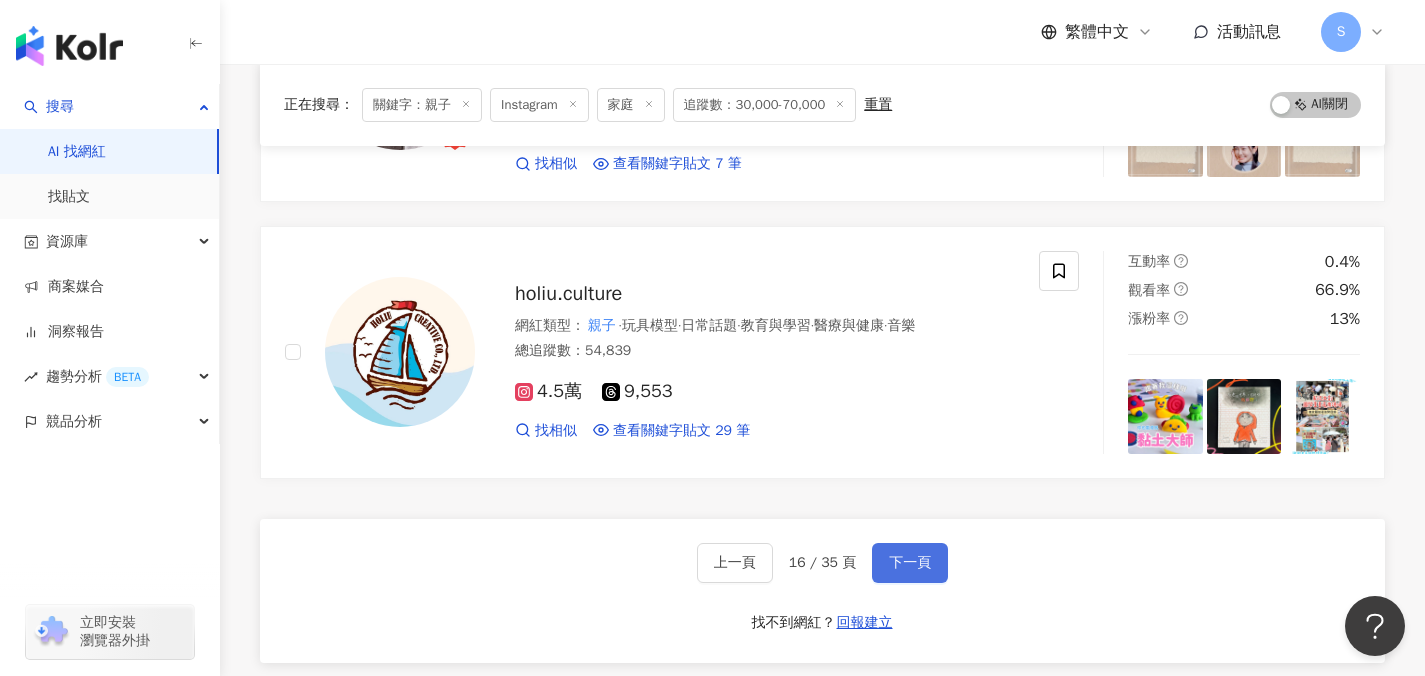 click on "下一頁" at bounding box center [910, 563] 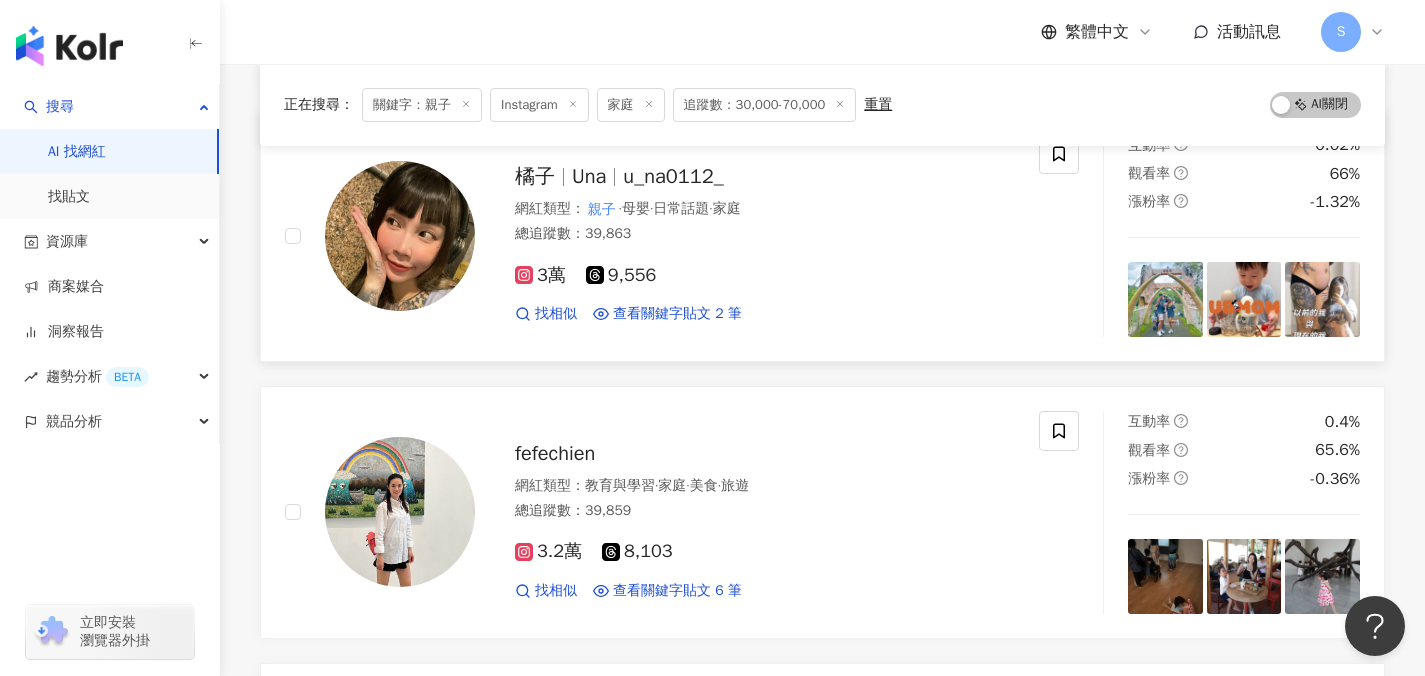 scroll, scrollTop: 776, scrollLeft: 0, axis: vertical 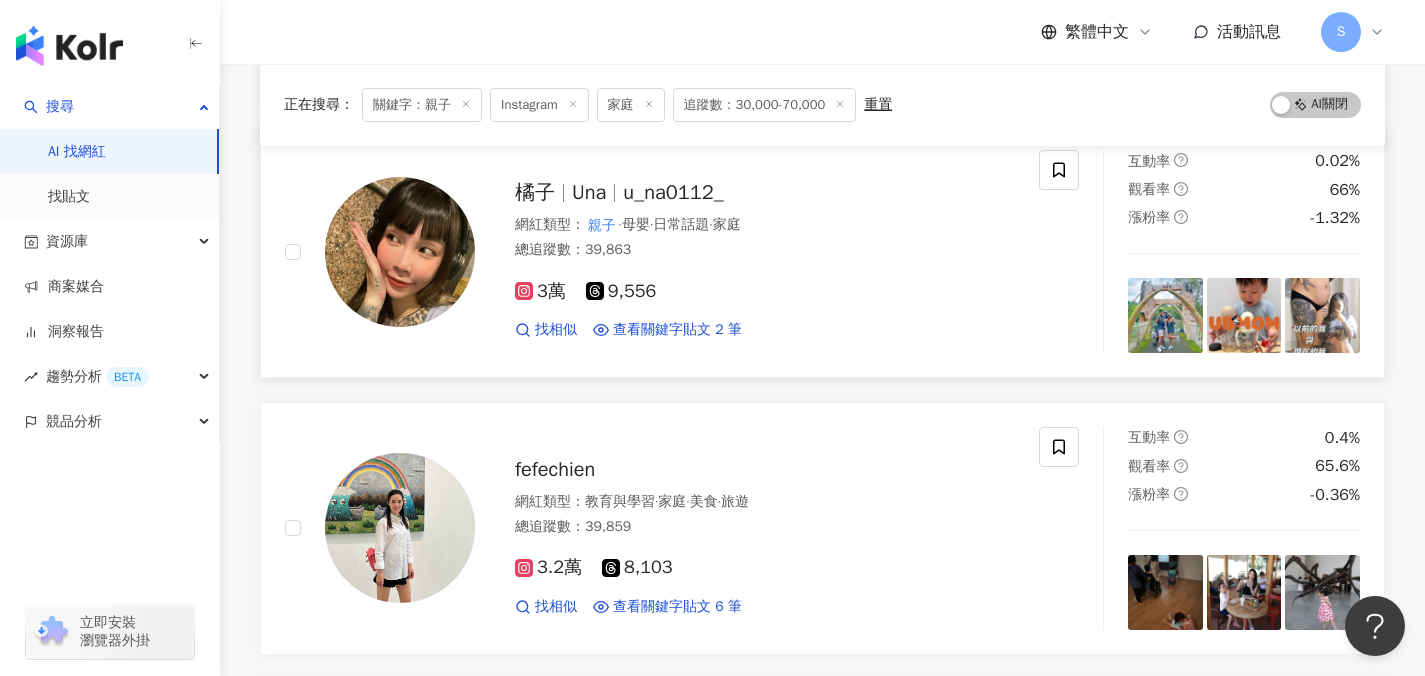 click on "3萬 9,556" at bounding box center [765, 292] 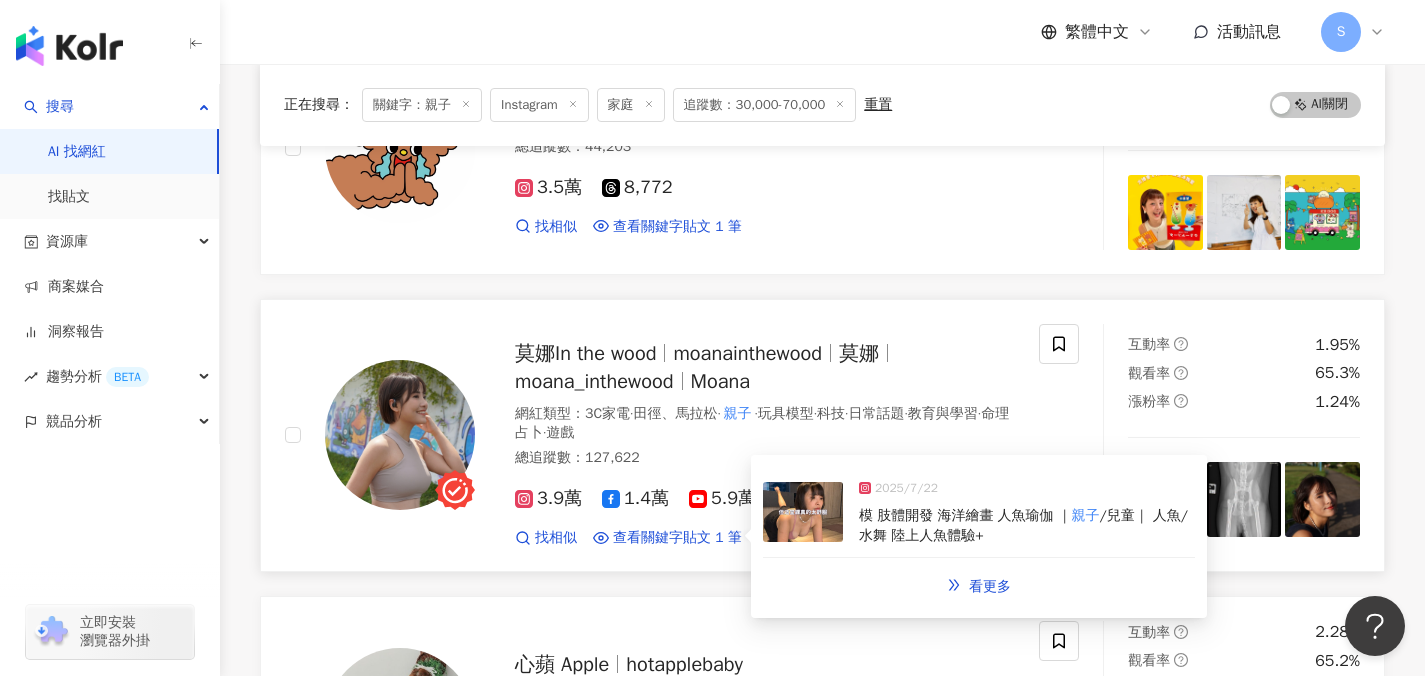 scroll, scrollTop: 1723, scrollLeft: 0, axis: vertical 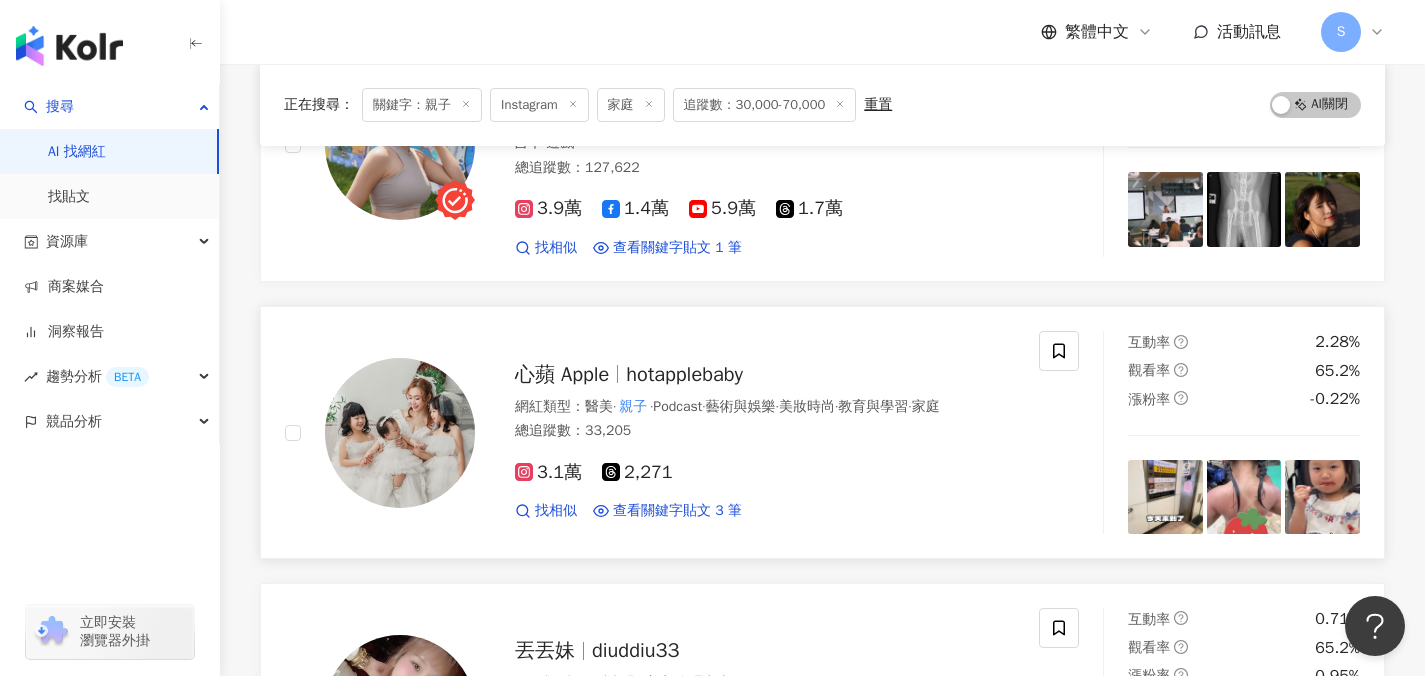 click on "3.1萬 2,271 找相似 查看關鍵字貼文 3 筆 2025/6/2 嗎👶🏻
#育兒 #口紅 #愛美 # 親子  #family 2024/10/29 -//
超級適合有小孩的 親子 名宿
#台中 #后里 #育兒 #family # 親子  #旅行 2024/10/17 🤣
白目爸爸+失控女兒的戰爭
#大風吹 #遊戲 # 親子  看更多" at bounding box center [765, 483] 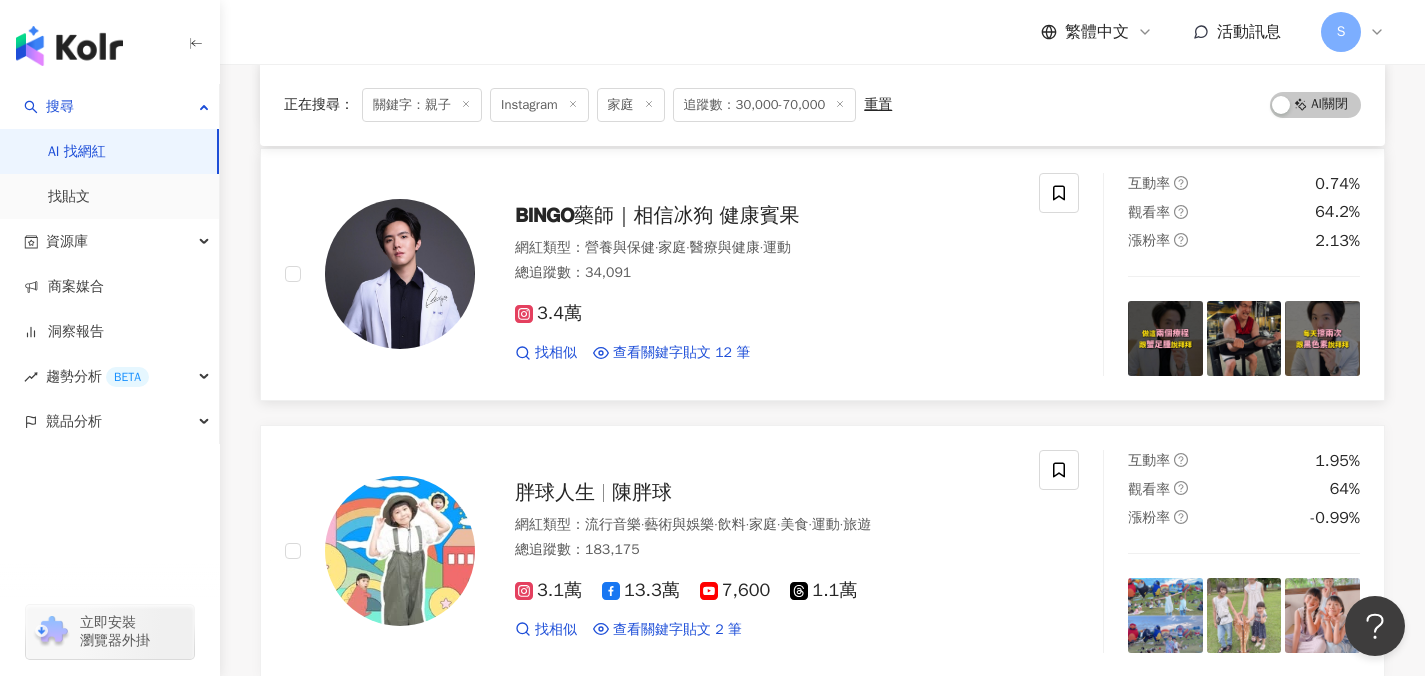 scroll, scrollTop: 2495, scrollLeft: 0, axis: vertical 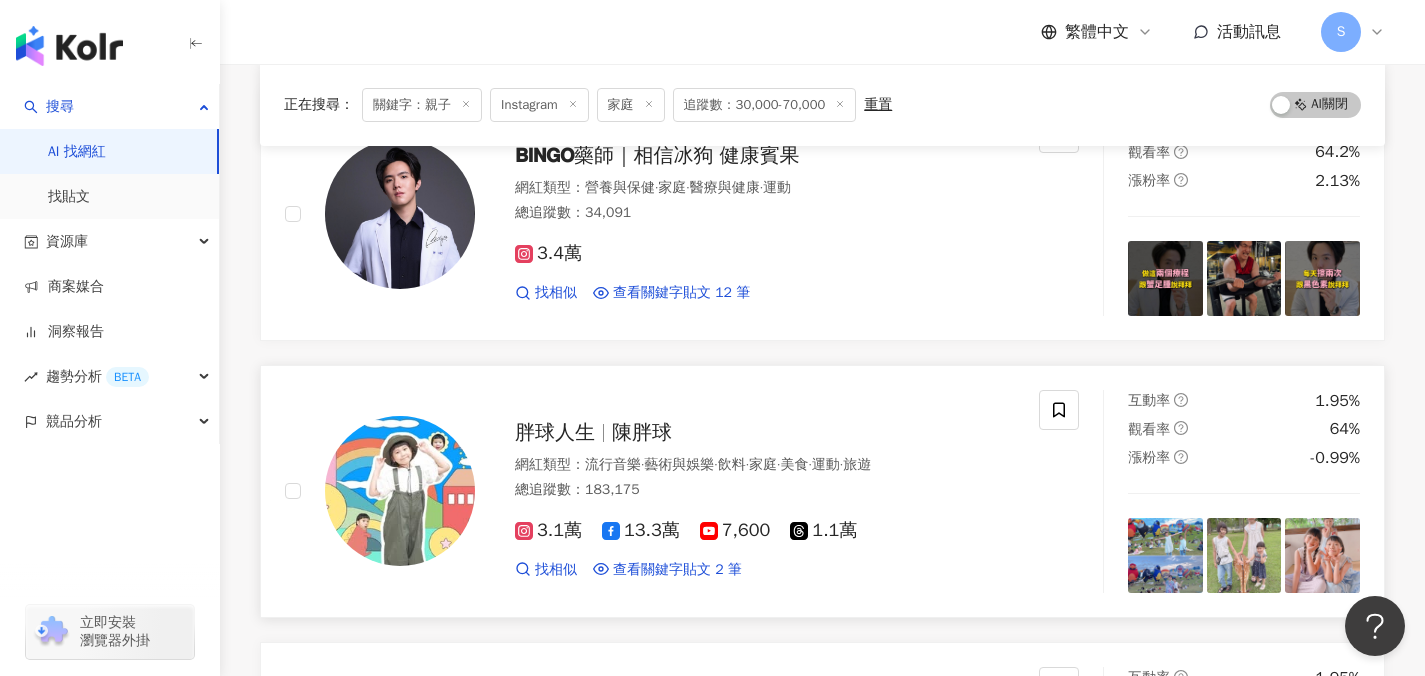 click on "胖球人生 陳胖球 網紅類型 ： 流行音樂  ·  藝術與娛樂  ·  飲料  ·  家庭  ·  美食  ·  運動  ·  旅遊 總追蹤數 ： 183,175 3.1萬 13.3萬 7,600 1.1萬 找相似 查看關鍵字貼文 2 筆 2024/12/12  #包棟民宿 #婚禮場地 #家族聚會 # 親子 旅遊 #寵物友善 2024/9/20 國的旅行問題也歡迎問我嘿👍
#泰國 # 親子 旅行 #thailand #fami  看更多" at bounding box center (662, 491) 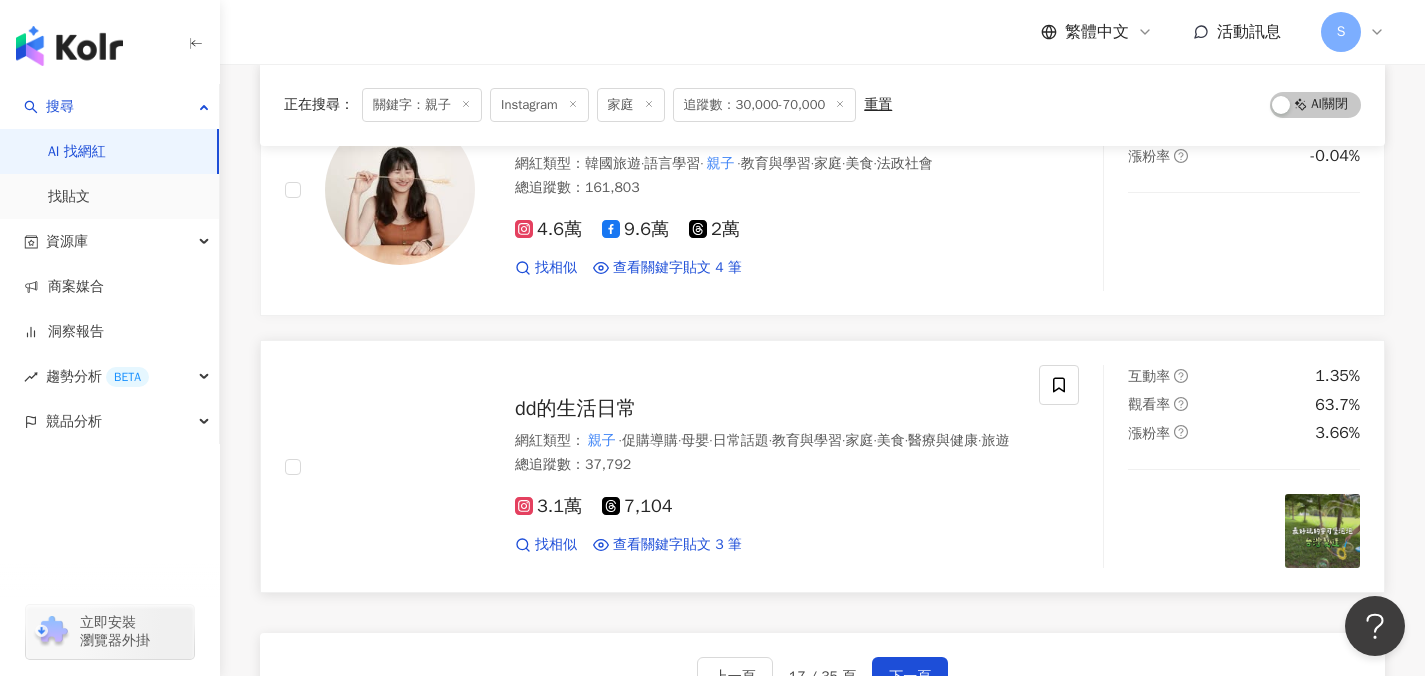 scroll, scrollTop: 3058, scrollLeft: 0, axis: vertical 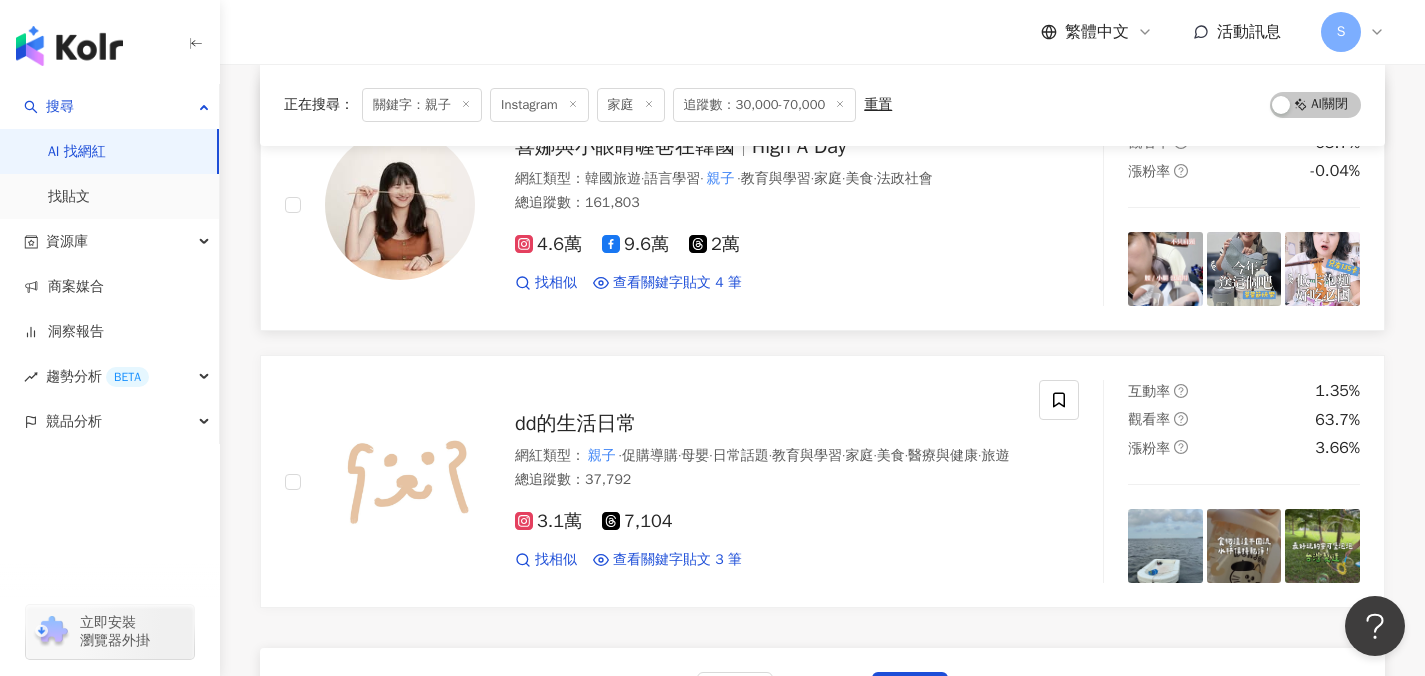 click on "喜娜與小眼睛喔爸在韓國 High A Day 網紅類型 ： 韓國旅遊  ·  語言學習  ·  親子  ·  教育與學習  ·  家庭  ·  美食  ·  法政社會 總追蹤數 ： 161,803 4.6萬 9.6萬 2萬 找相似 查看關鍵字貼文 4 筆 2025/6/11 爾旅遊 #廣藏市場 #首爾 親子 遊 # 親子 旅遊
# 광장시장 2025/6/9 #江陵 三天兩夜 親子 親子 旅行必收這個點！
雖然規模不大，但超溫馨，
孩子們可以餵羊、摸兔子，還有小豬和鴨鴨～
重點是每個區域都有免費的飼料可以自取，
不用額外買，超貼心👏
整趟旅程節奏很剛好，
大人負責看海＋喝點小酒放空
小孩就放電玩沙玩水＋餵動物
江陵真的是個讓人會想一來再來的地方，
很想來住一個月看看？
#江陵旅行 # 親子 小旅行 #컨피네스오션스위트호텔
#바닷가라면 #강릉아기동물농장
#韓國自由行 #媽媽日常 #韓國 親子 景點 #江陵海邊住宿 2025/3/13  # 親子  看更多 互動率 1.95%" at bounding box center [822, 205] 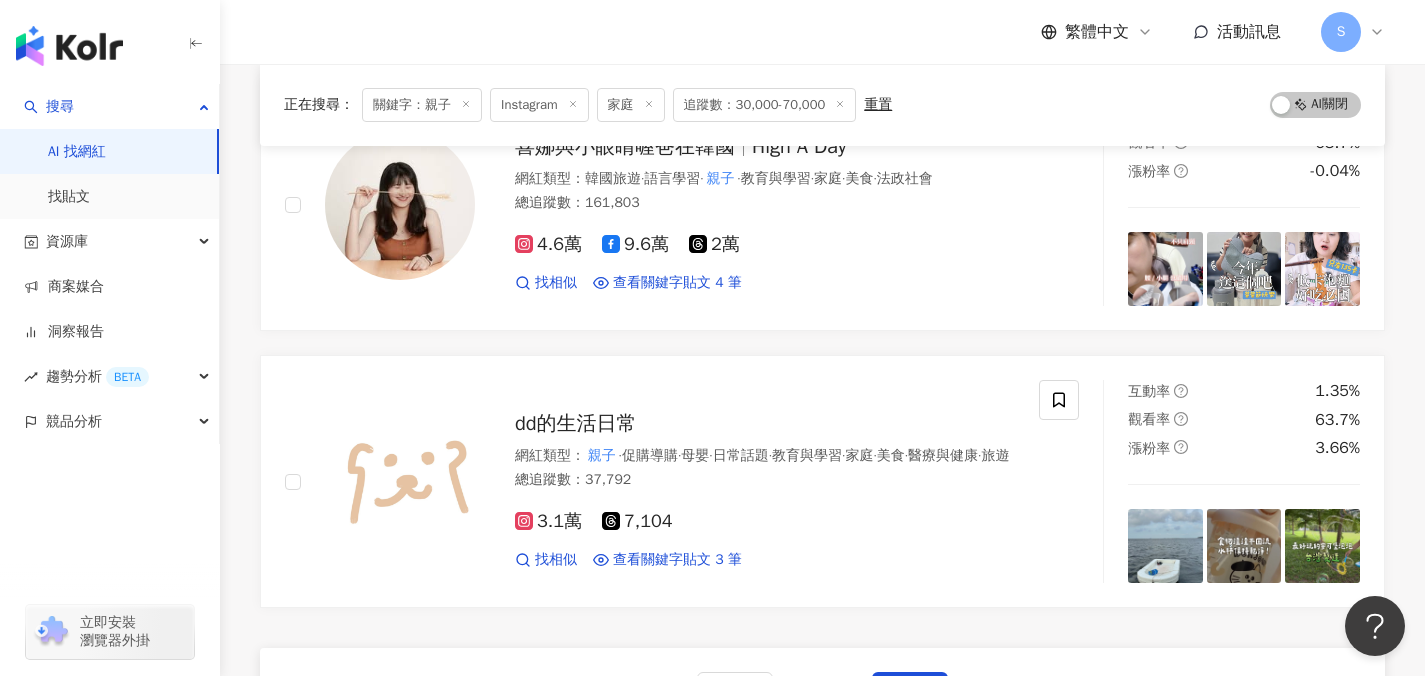 scroll, scrollTop: 3267, scrollLeft: 0, axis: vertical 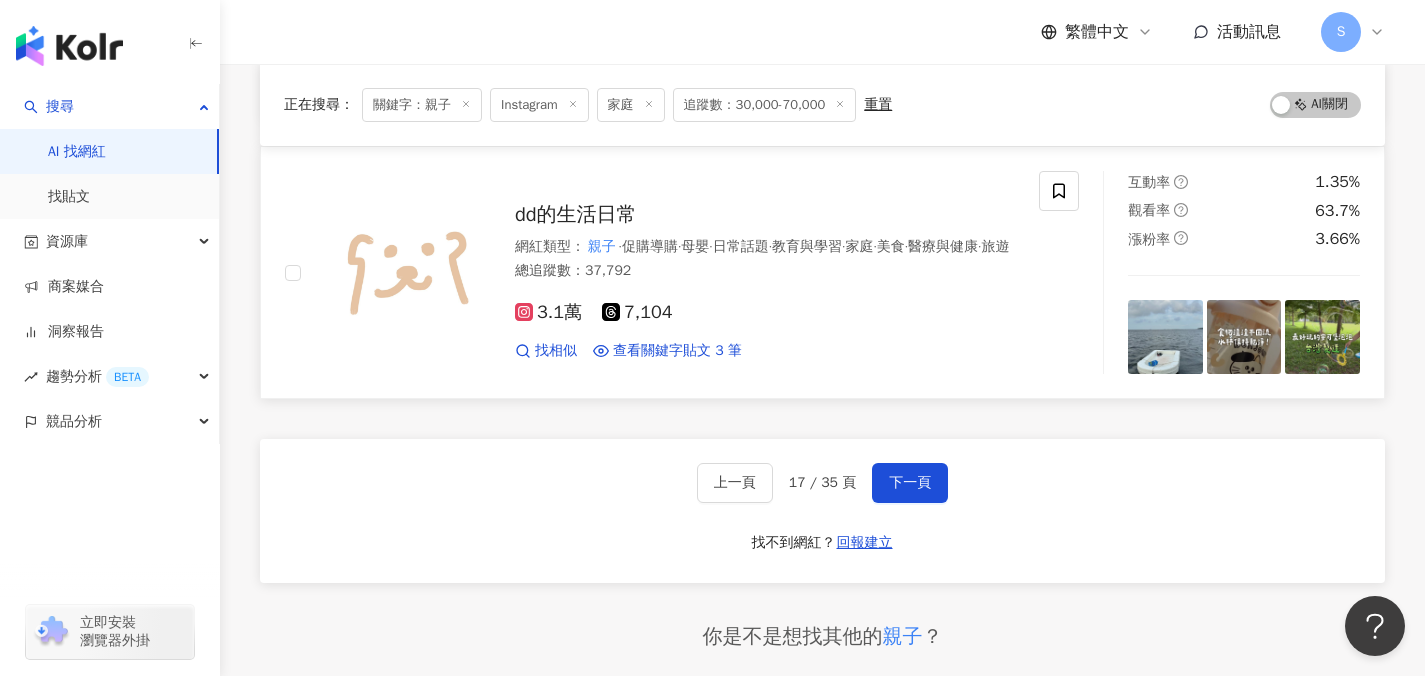 click on "3.1萬 7,104" at bounding box center [765, 313] 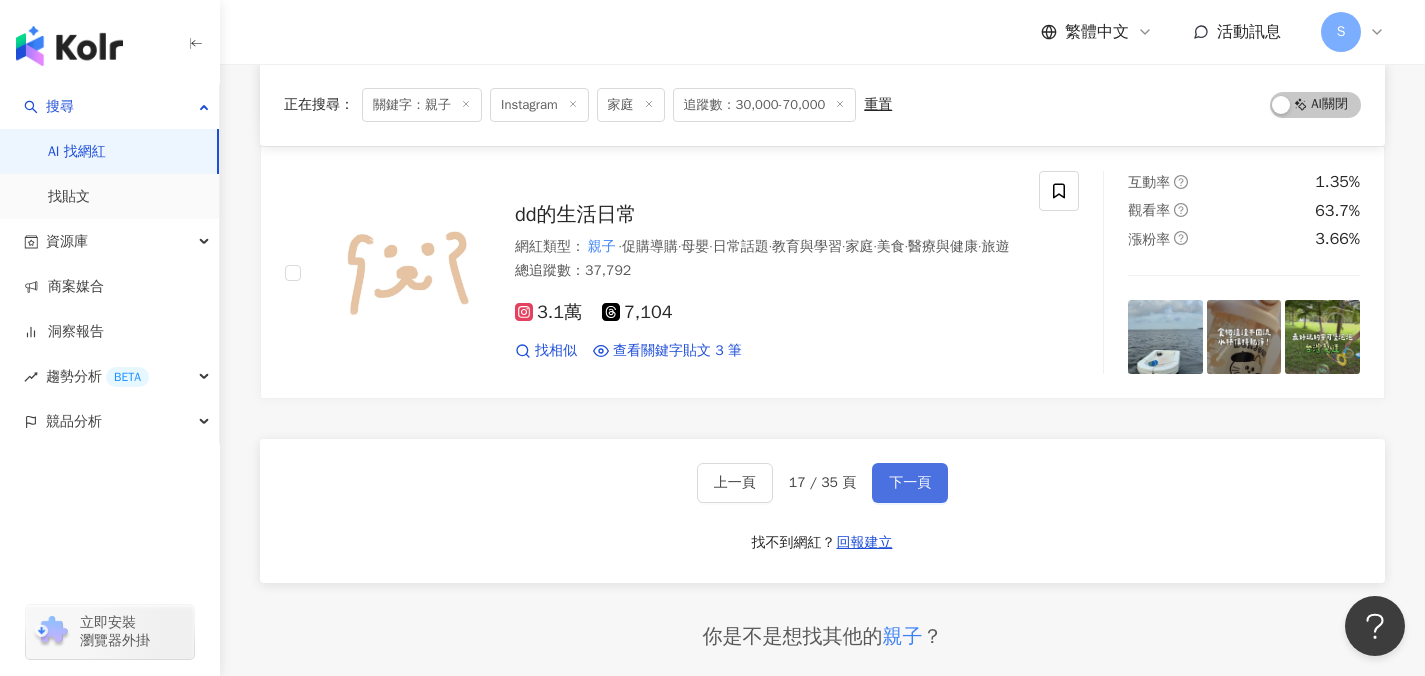 click on "下一頁" at bounding box center (910, 483) 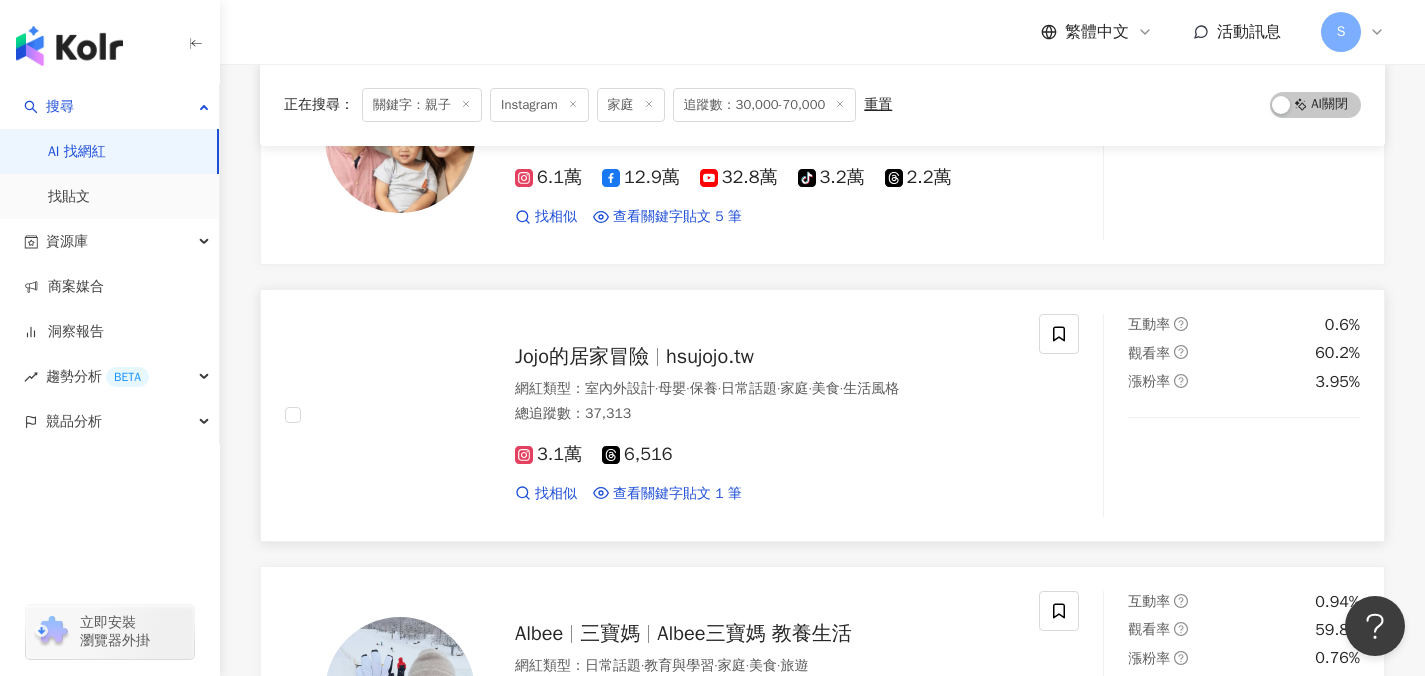 scroll, scrollTop: 1181, scrollLeft: 0, axis: vertical 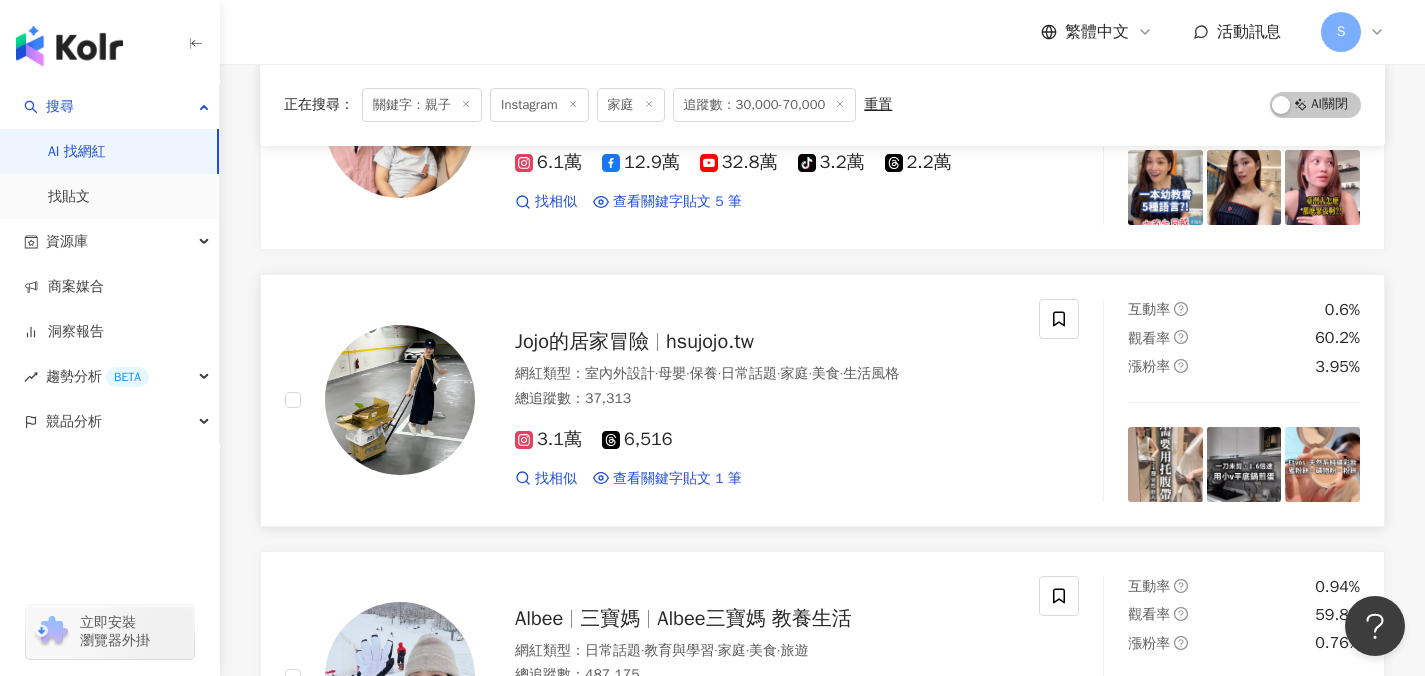 click on "3.1萬 6,516 找相似 查看關鍵字貼文 1 筆 2025/1/28 搭車下車後步行大約十分鐘就到了，非常適合 親子 或小團體來參加。
【關於隨野家】
看更多" at bounding box center (765, 450) 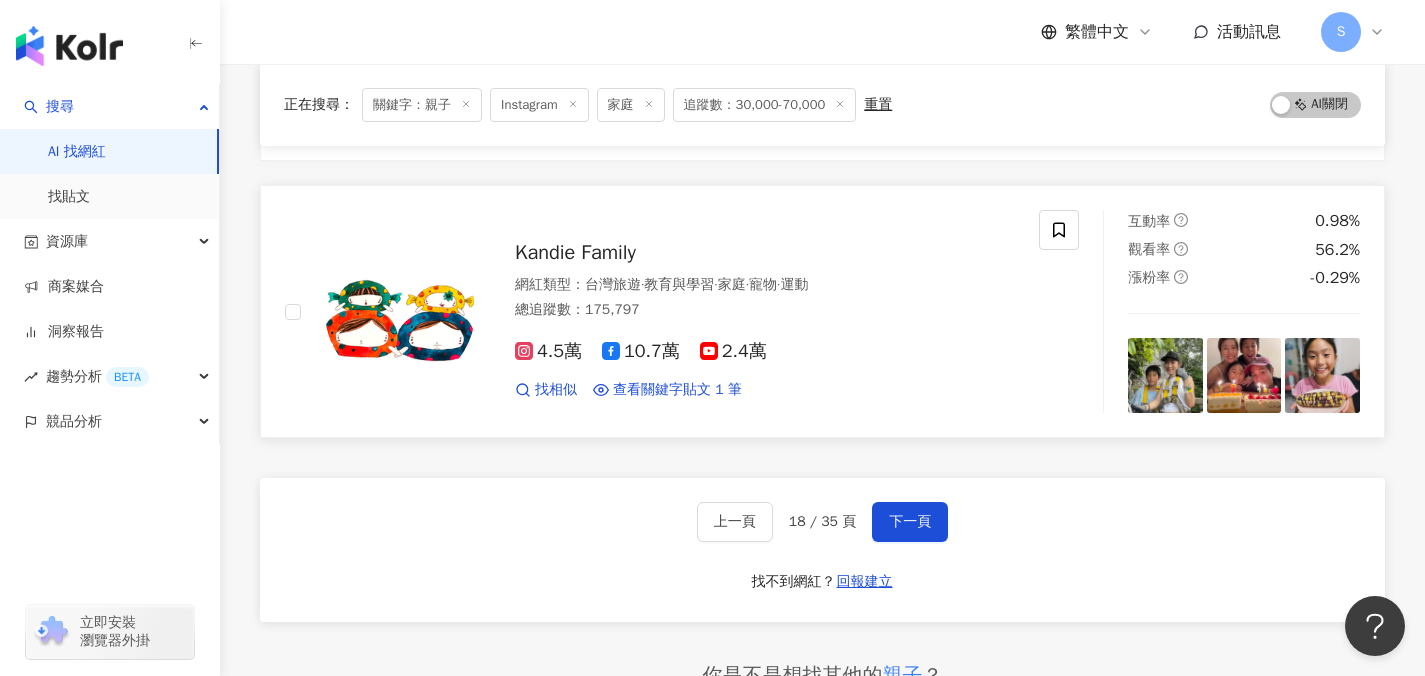 scroll, scrollTop: 3201, scrollLeft: 0, axis: vertical 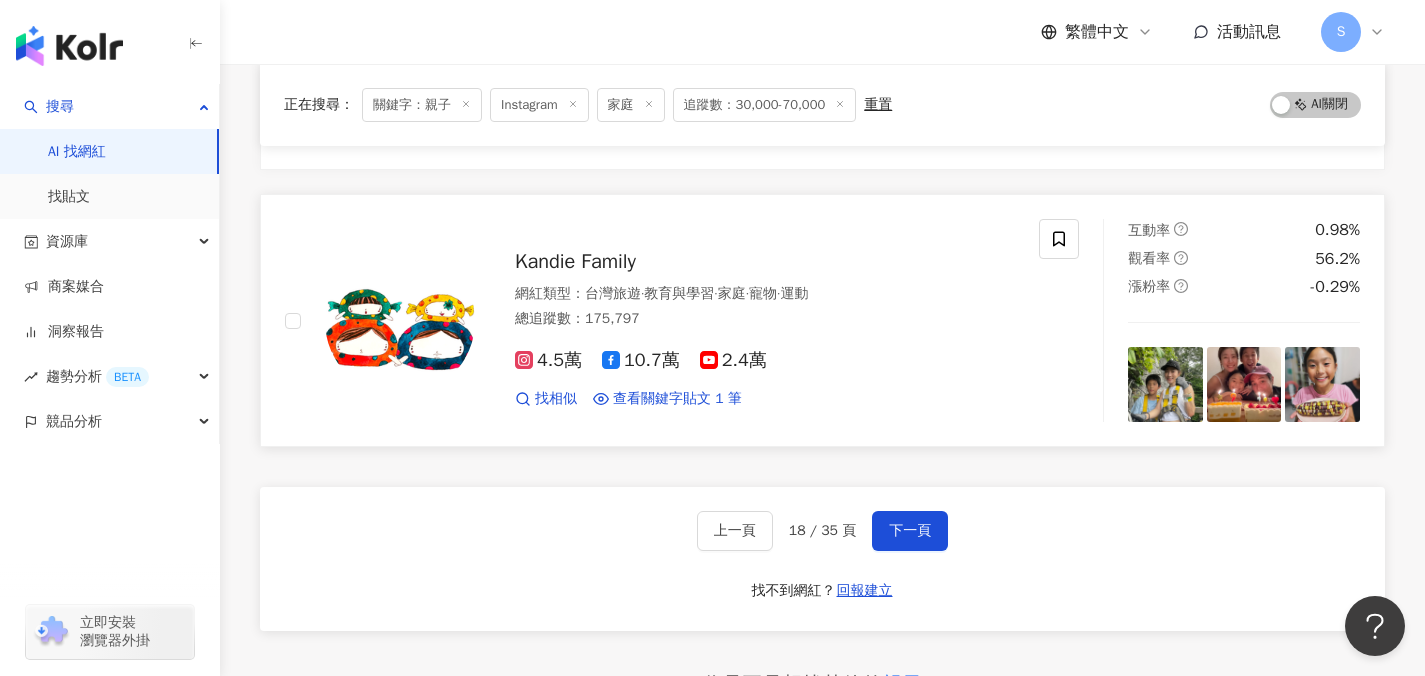 click on "4.5萬 10.7萬 2.4萬 找相似 查看關鍵字貼文 1 筆 2024/8/23  #新加坡 親子 遊 #wildwildwetsingapore  看更多" at bounding box center [765, 371] 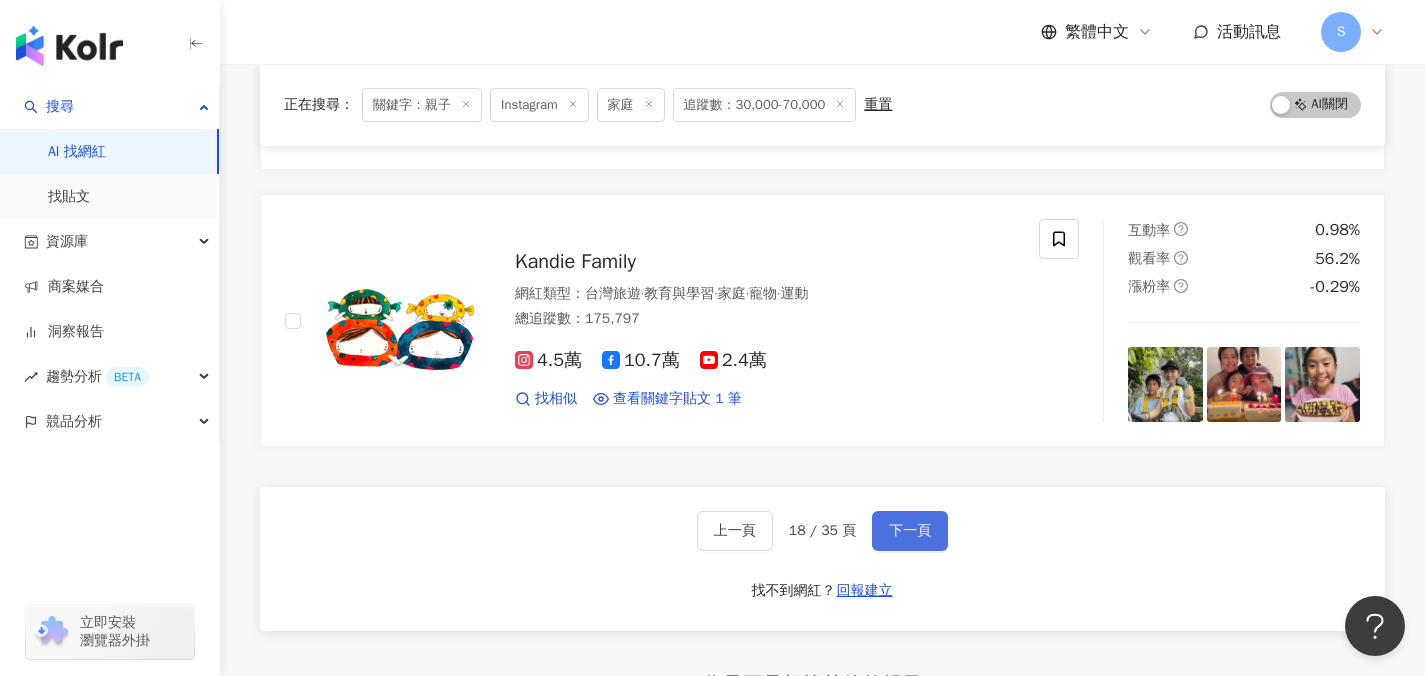 click on "下一頁" at bounding box center (910, 531) 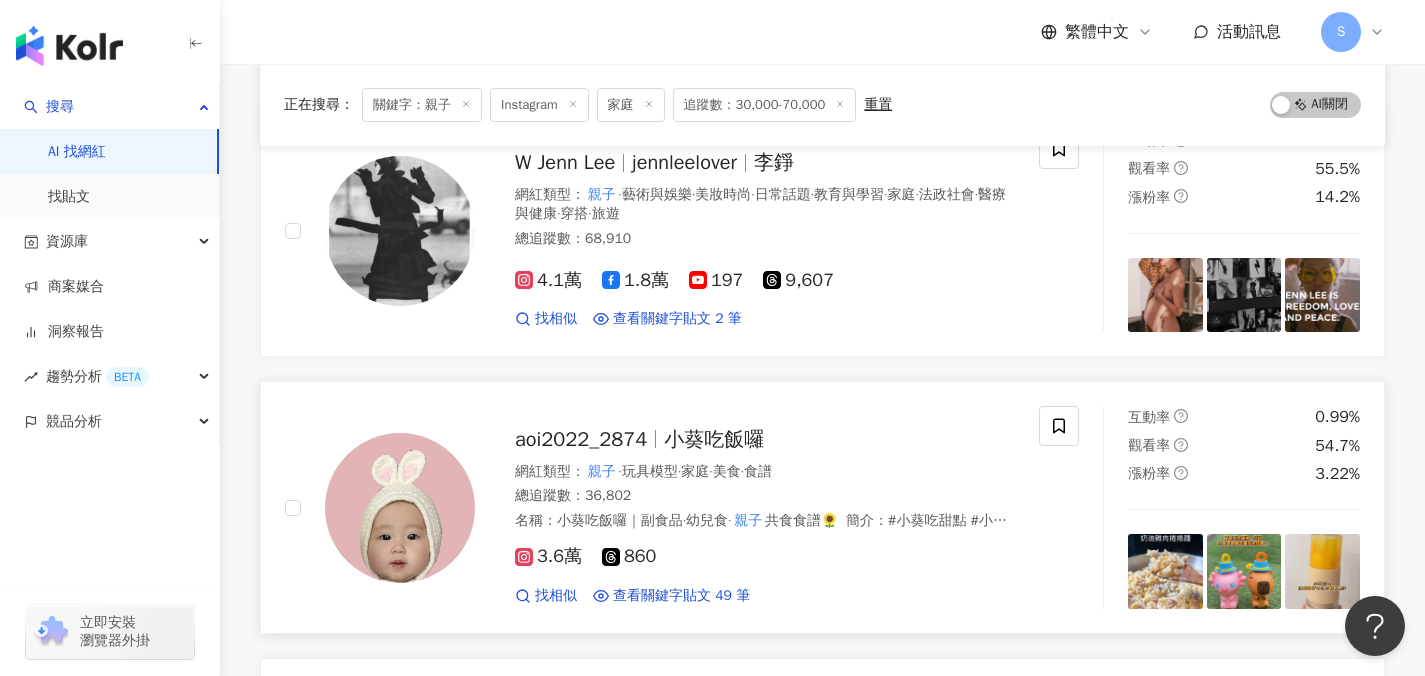 scroll, scrollTop: 539, scrollLeft: 0, axis: vertical 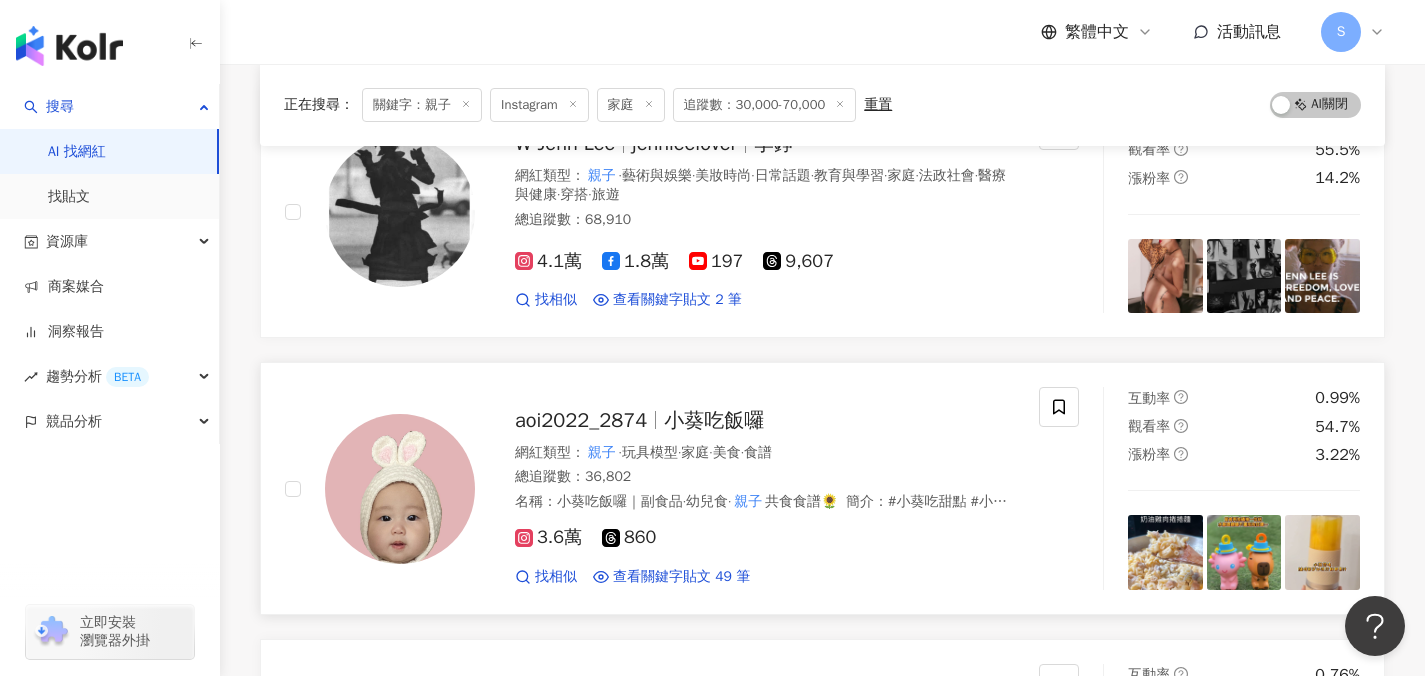 click on "3.6萬 860 找相似 查看關鍵字貼文 49 筆 2025/7/26 收乾湯汁，再撒上一把起司即可。
#小葵 親子 共食
# 親子 共食  #簡易食譜  # 2025/7/4 試試看夠不夠鹹，不夠再加一點鹽
#小葵 親子 共食
# 親子 共食  #簡易食譜  # 2025/6/9 炒
我喜歡吃脆口的所以後面才下
#小葵 親子 共食
# 親子 共食  #簡易食譜    看更多" at bounding box center [765, 548] 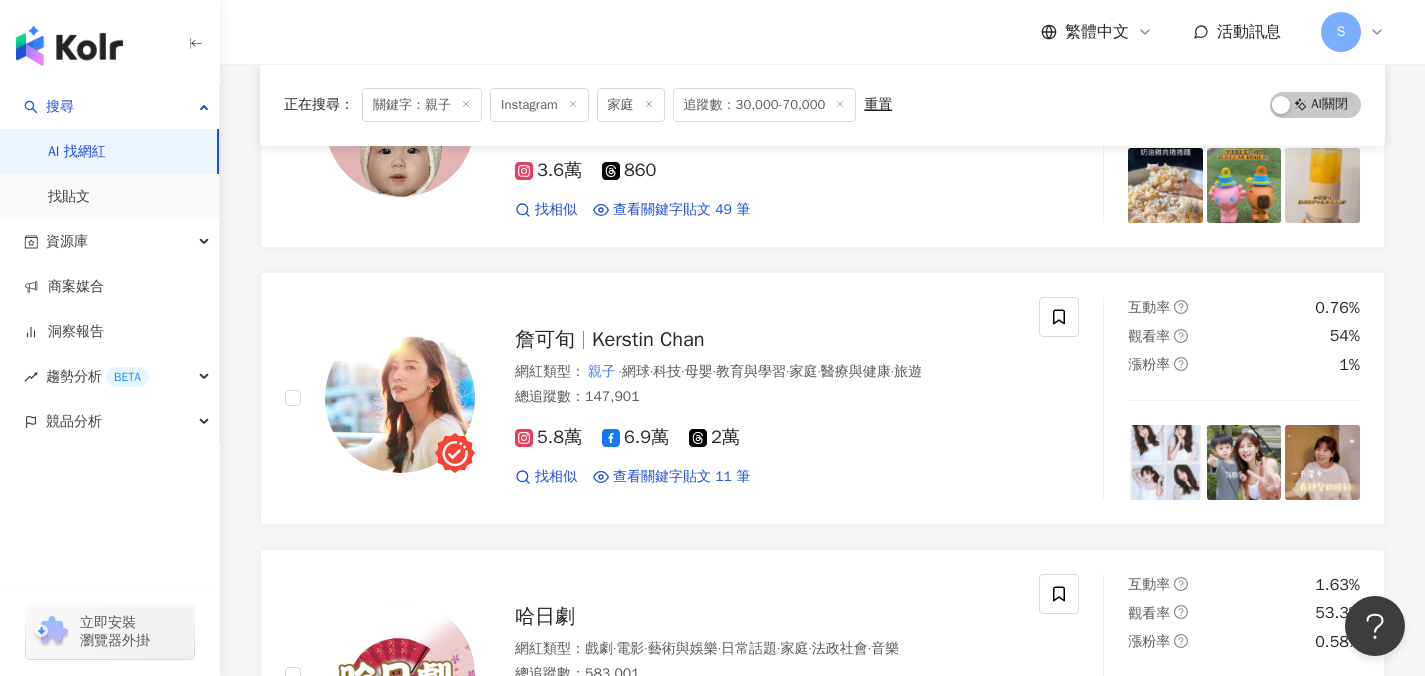 scroll, scrollTop: 916, scrollLeft: 0, axis: vertical 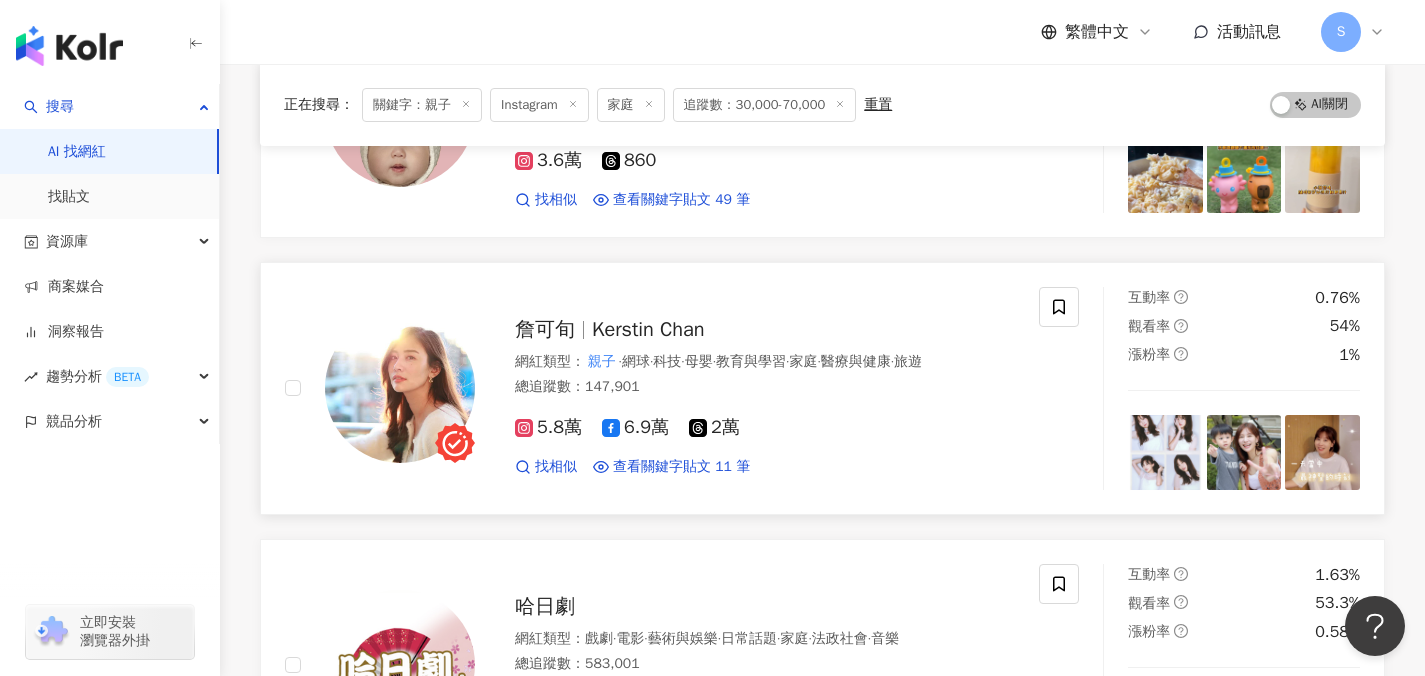 click on "詹可旬 Kerstin Chan 網紅類型 ： 親子  ·  網球  ·  科技  ·  母嬰  ·  教育與學習  ·  家庭  ·  醫療與健康  ·  旅遊 總追蹤數 ： 147,901 5.8萬 6.9萬 2萬 找相似 查看關鍵字貼文 11 筆 2025/7/6 們的回憶🥰
免費到棚內拍 ★韓國輕婚紗 親子 寫真(往下看)
如果你跟我一樣
2025/7/2 tEveryday #樂淇蘋果 #迷你蘋果  # 親子 野餐推薦 2025/6/30 的成長天賦課 # 親子 教養推薦
#孩子語言發展 #新手爸媽日常  看更多" at bounding box center [662, 388] 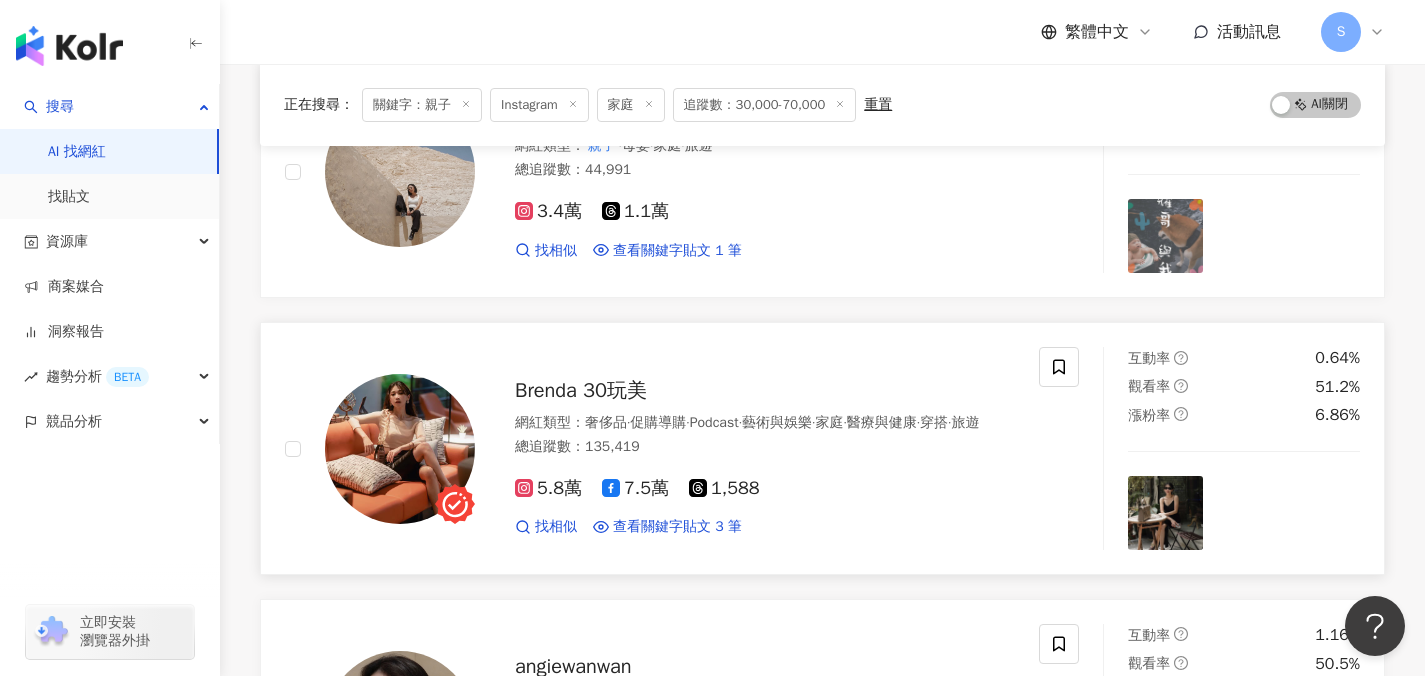 scroll, scrollTop: 2243, scrollLeft: 0, axis: vertical 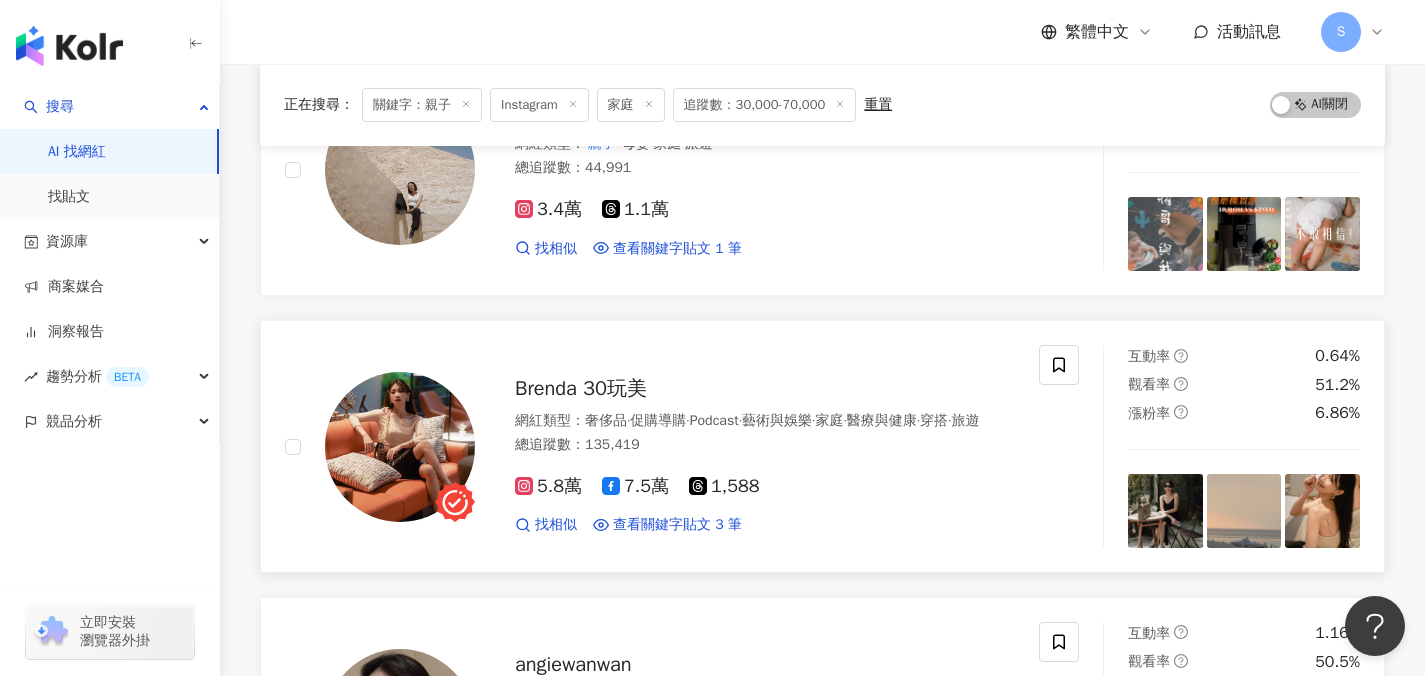 click on "網紅類型 ： 奢侈品  ·  促購導購  ·  Podcast  ·  藝術與娛樂  ·  家庭  ·  醫療與健康  ·  穿搭  ·  旅遊 總追蹤數 ： 135,419" at bounding box center (765, 435) 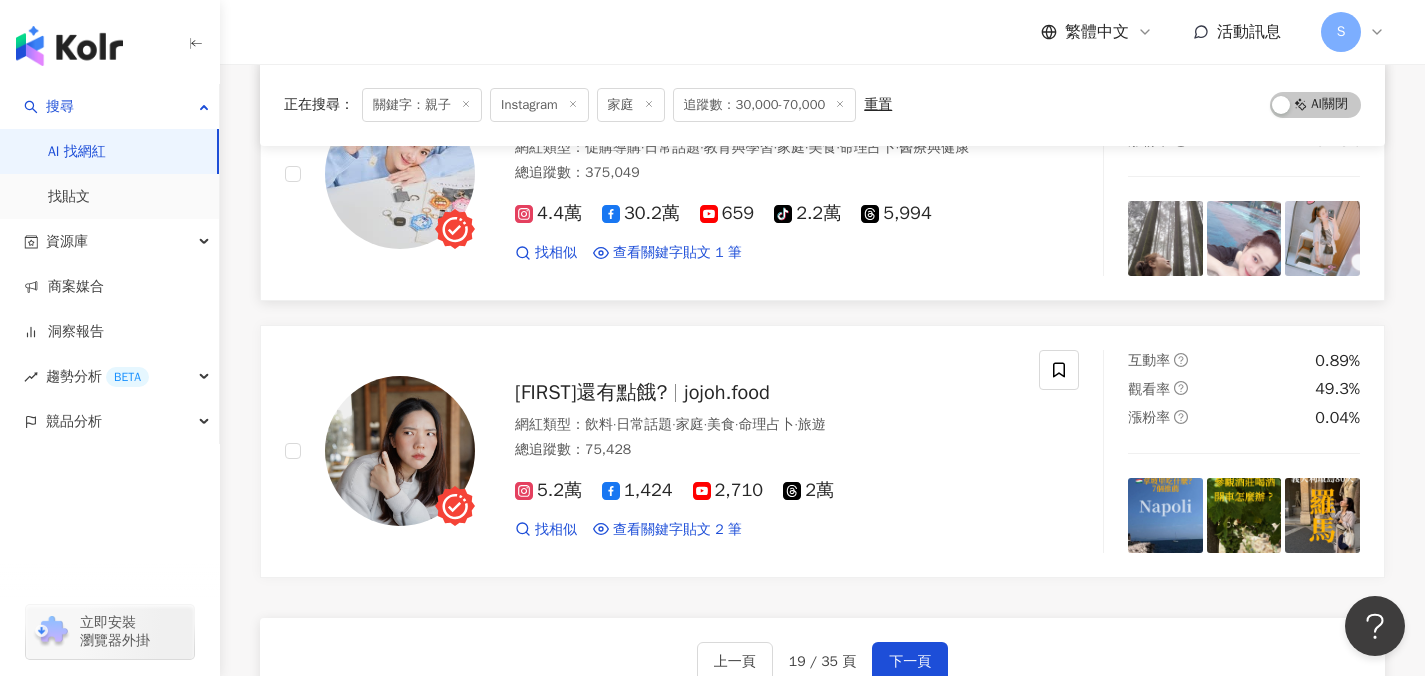 scroll, scrollTop: 3185, scrollLeft: 0, axis: vertical 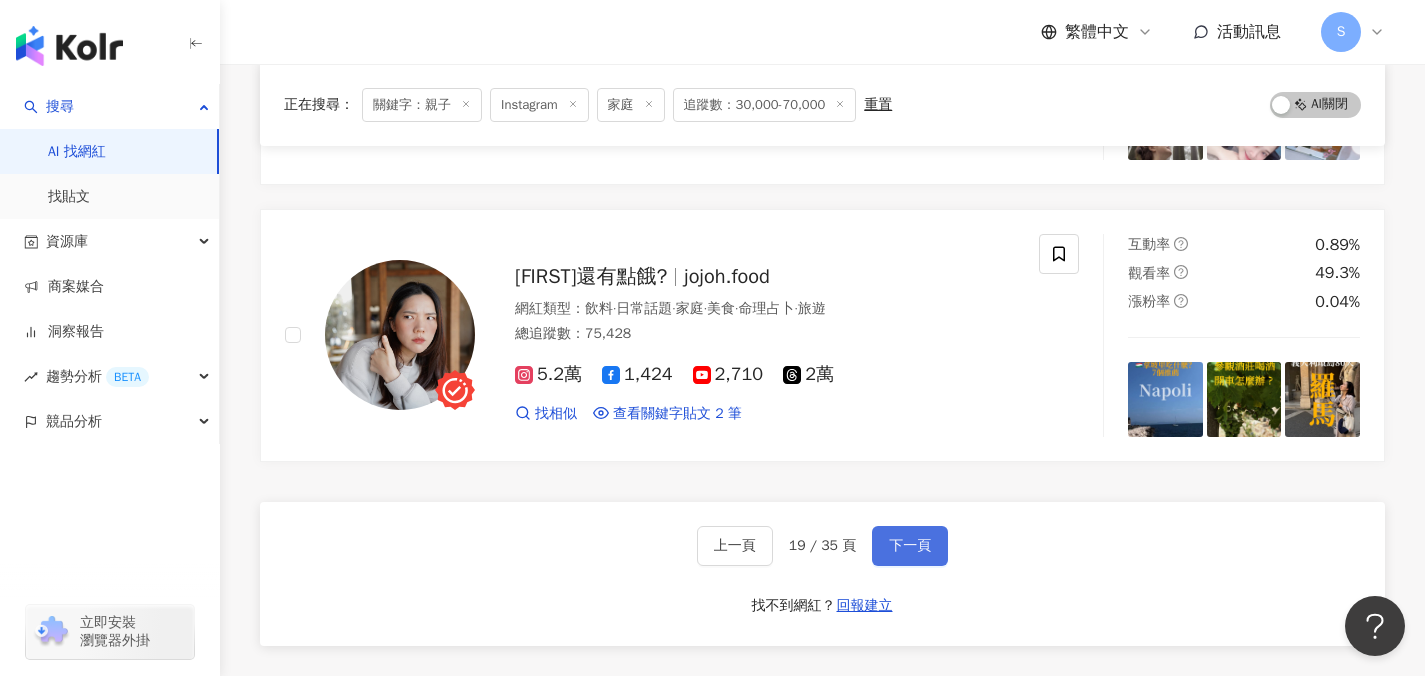 click on "下一頁" at bounding box center (910, 546) 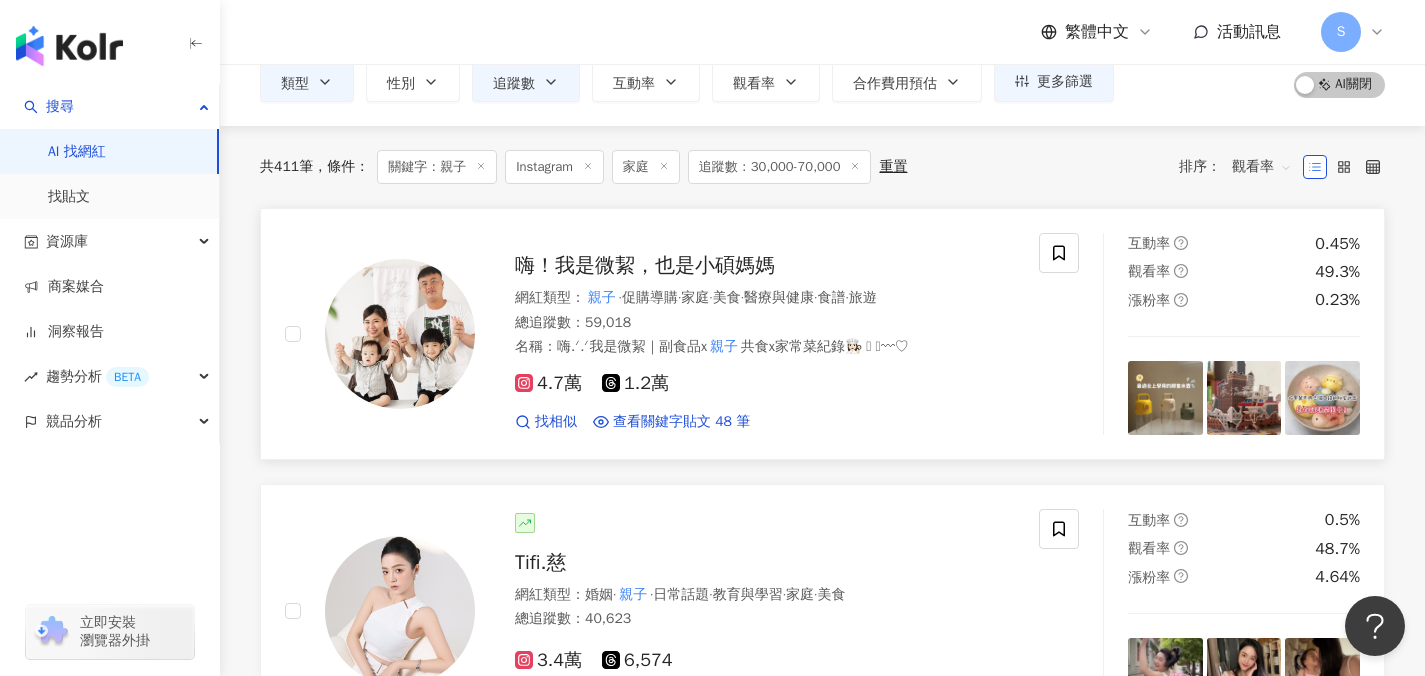scroll, scrollTop: 145, scrollLeft: 0, axis: vertical 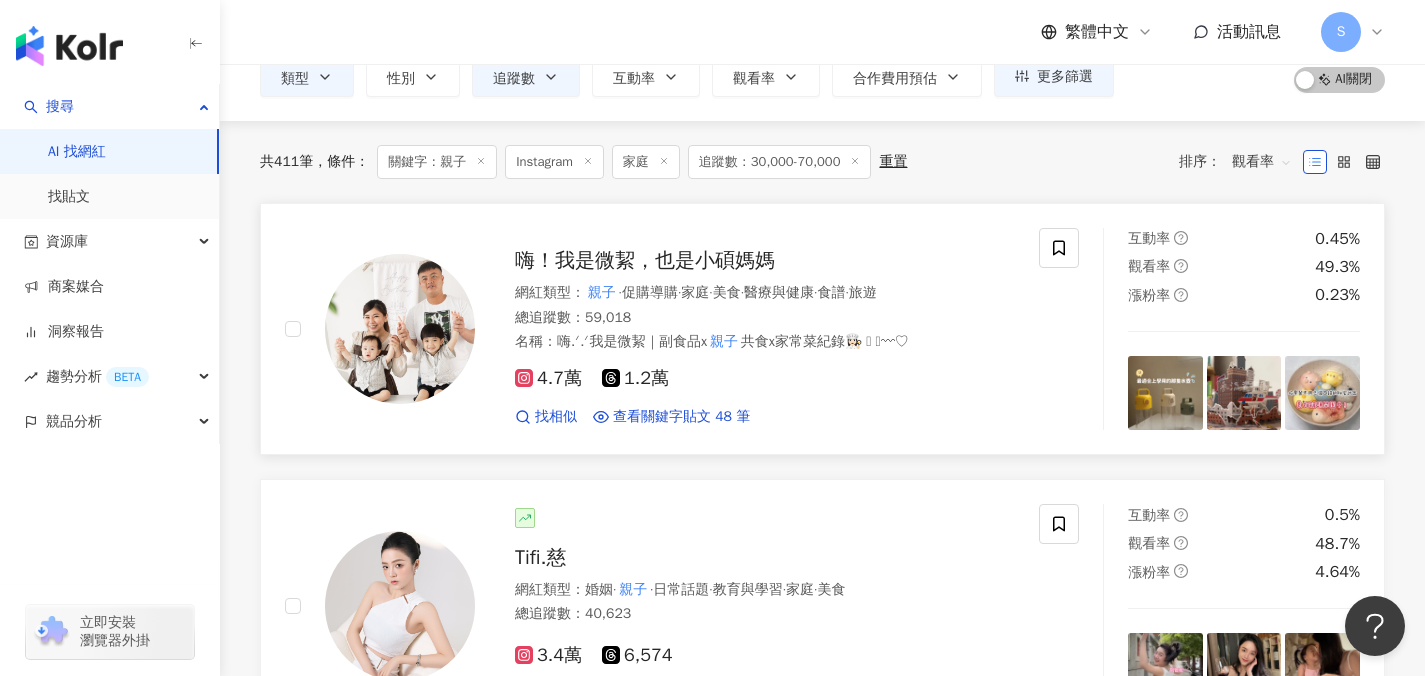 click on "4.7萬 1.2萬" at bounding box center (765, 379) 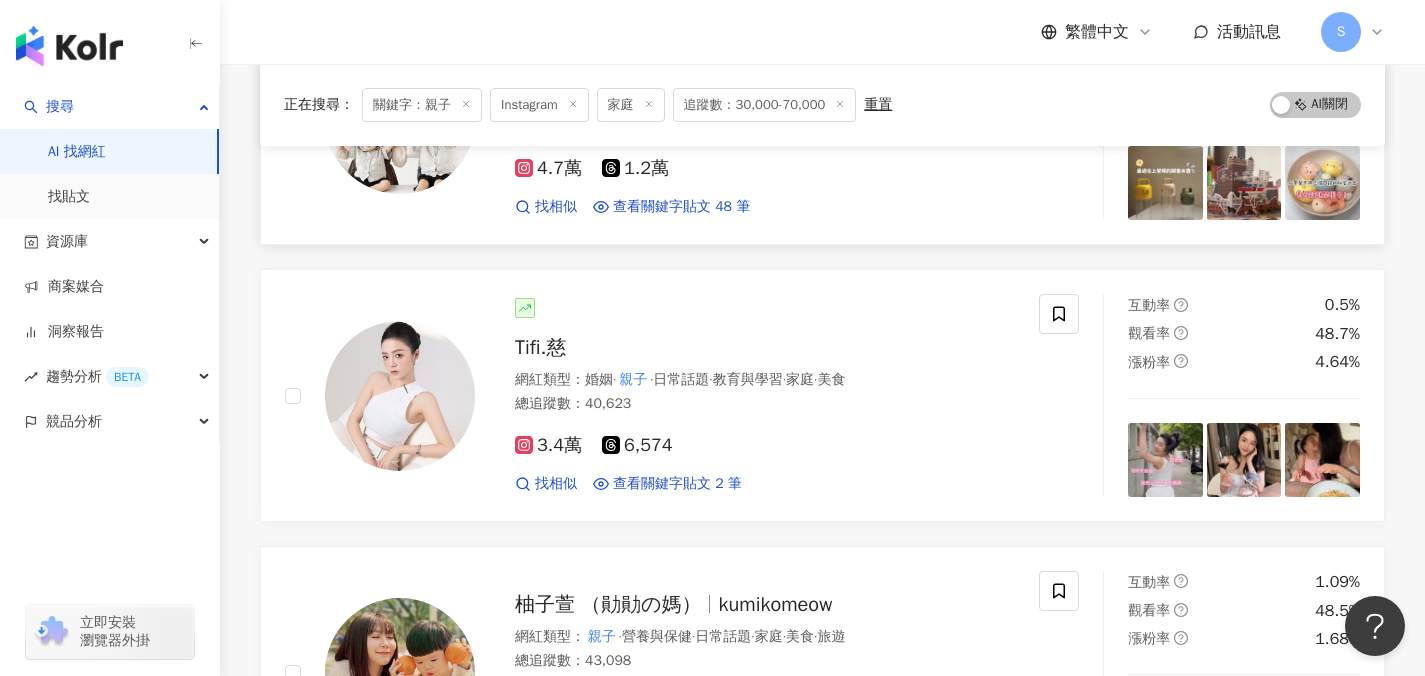 scroll, scrollTop: 520, scrollLeft: 0, axis: vertical 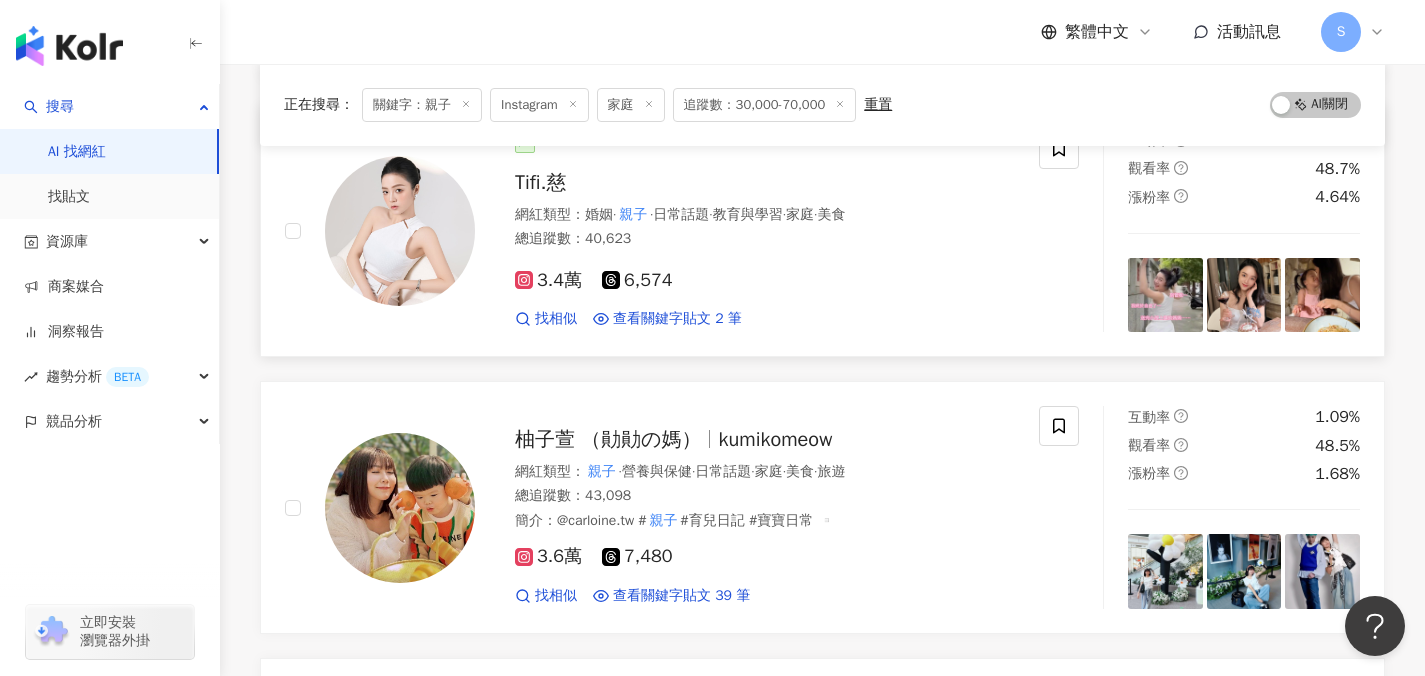 click on "3.4萬 6,574" at bounding box center [765, 281] 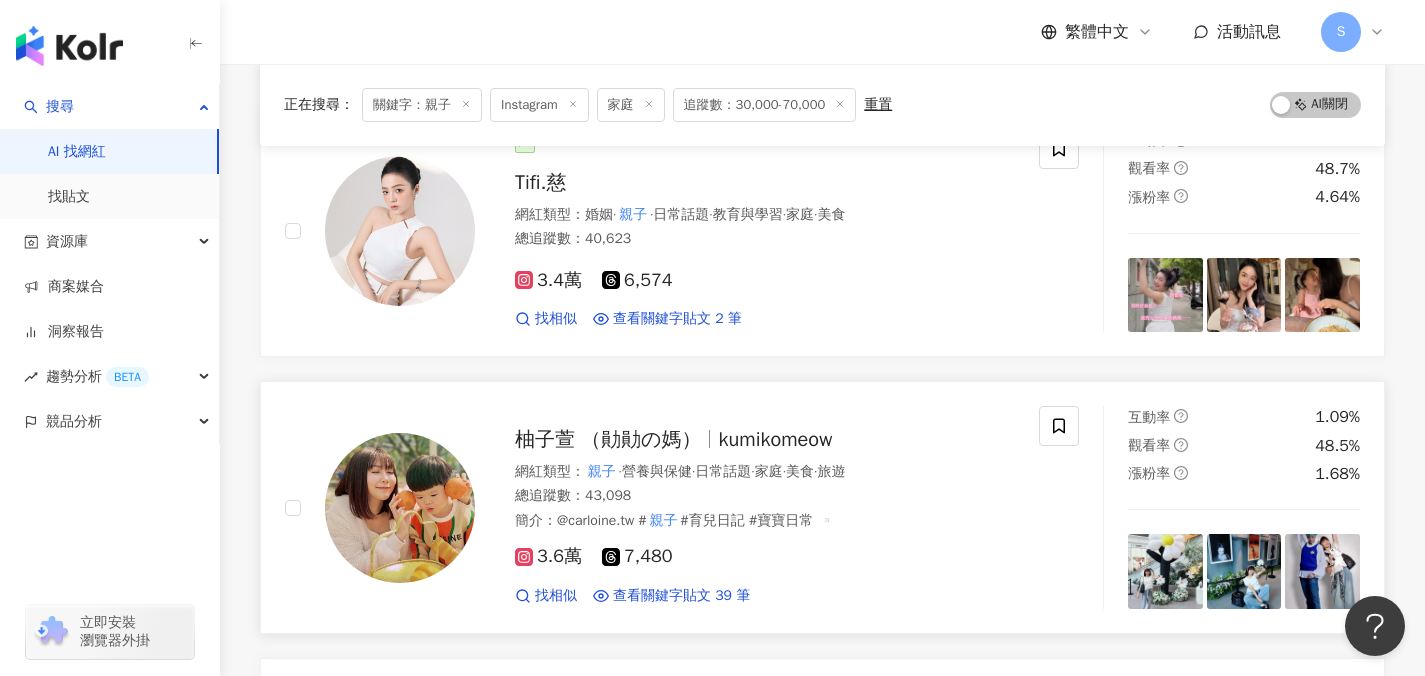 scroll, scrollTop: 692, scrollLeft: 0, axis: vertical 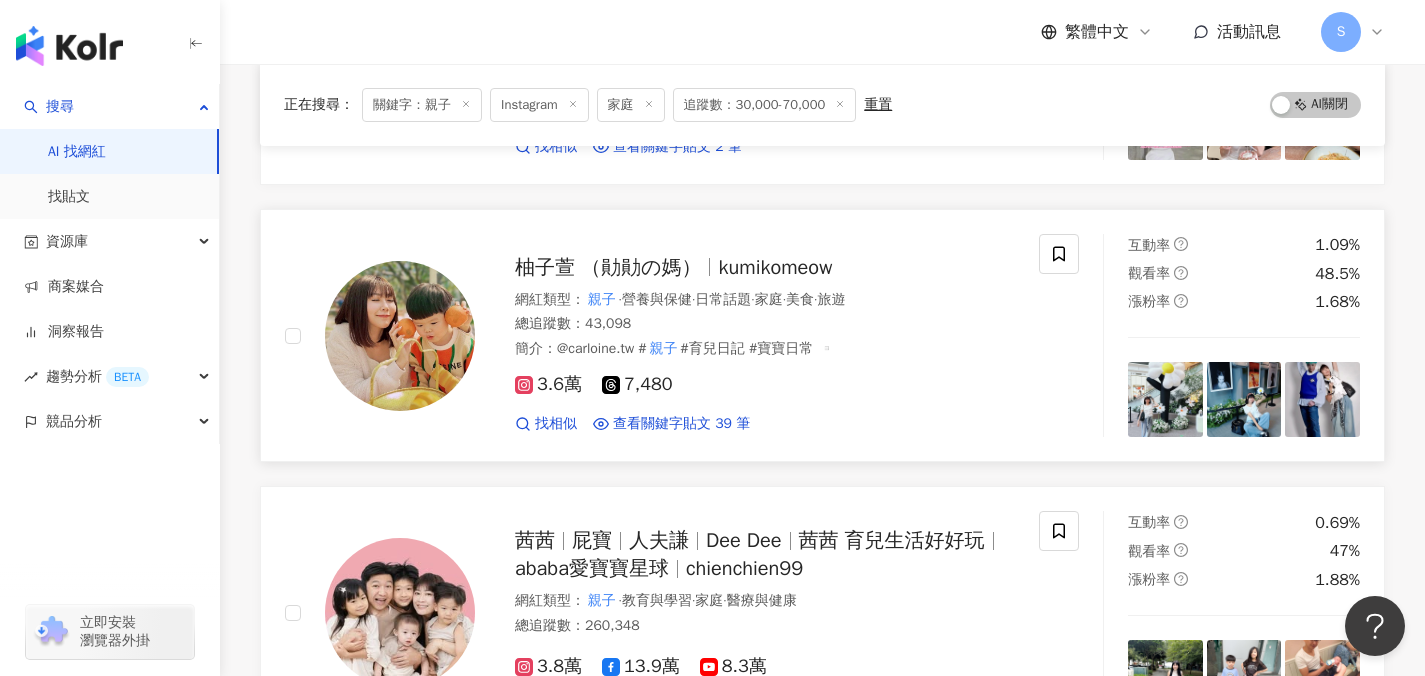 click on "3.6萬 7,480 找相似 查看關鍵字貼文 39 筆 2025/7/24 �
輕鬆補營養，一起喝也好方便！
🎒 親子 旅遊、外宿過夜、季節交替都派得上用場 2025/6/25 ikomeow
#行動電源 #旅充 # 親子 旅遊 # 親子 住宿 #機票
#出國旅 2025/6/24 156g，小孩也能自己背著走
超適合暑假 親子 出遊、自然走讀、郊外野餐、住宿飯店探  看更多" at bounding box center (765, 395) 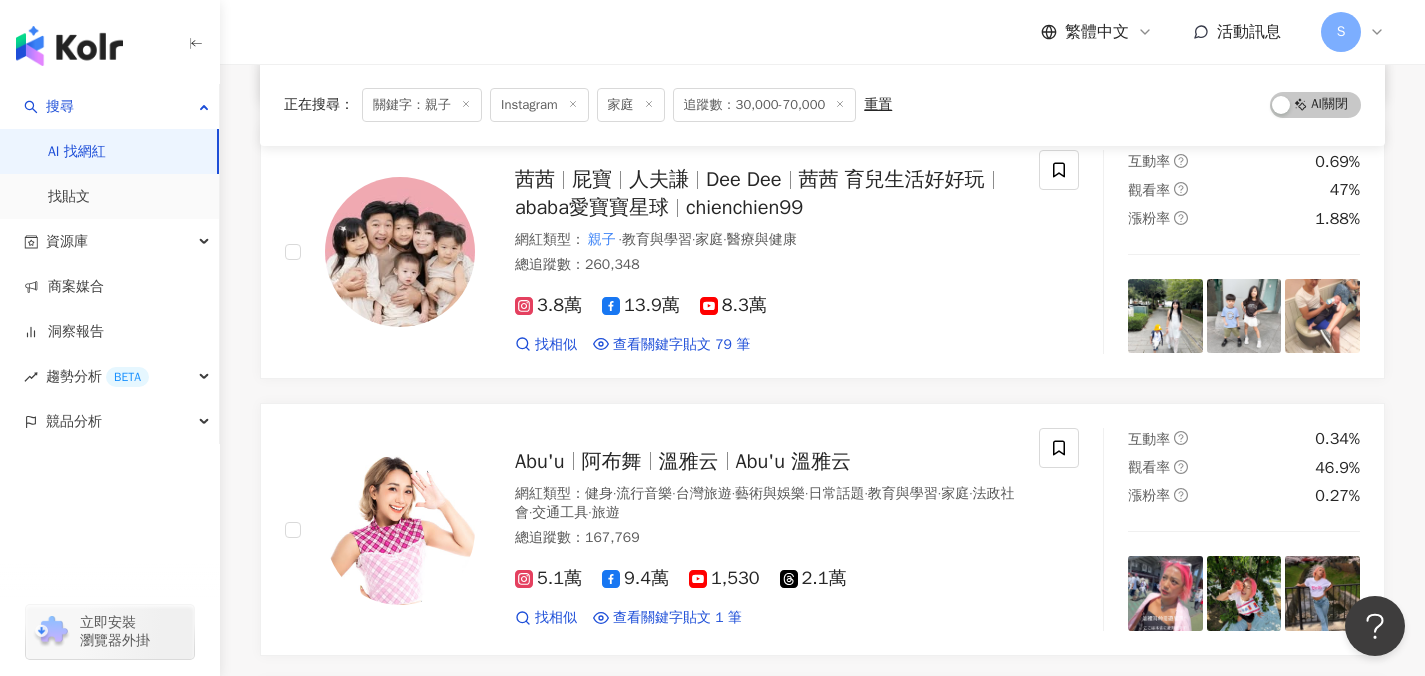 scroll, scrollTop: 1052, scrollLeft: 0, axis: vertical 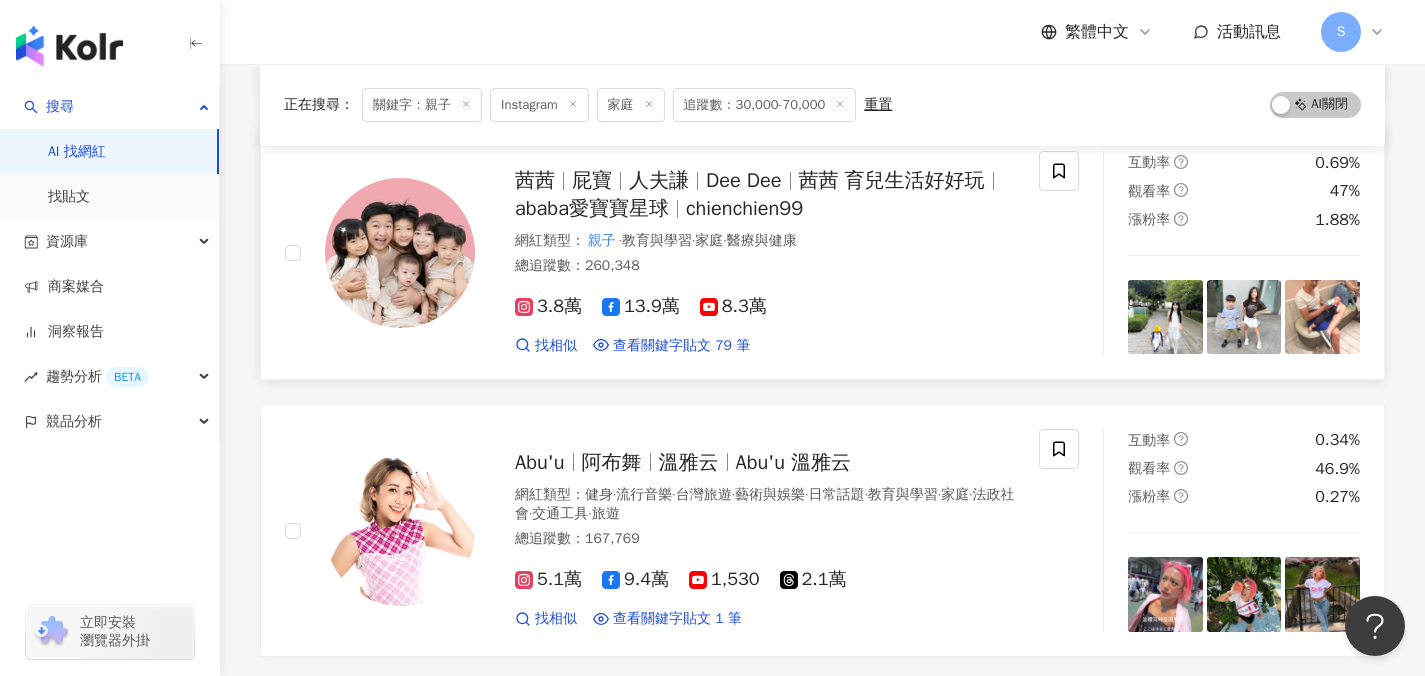 click on "3.8萬 13.9萬 8.3萬" at bounding box center (765, 307) 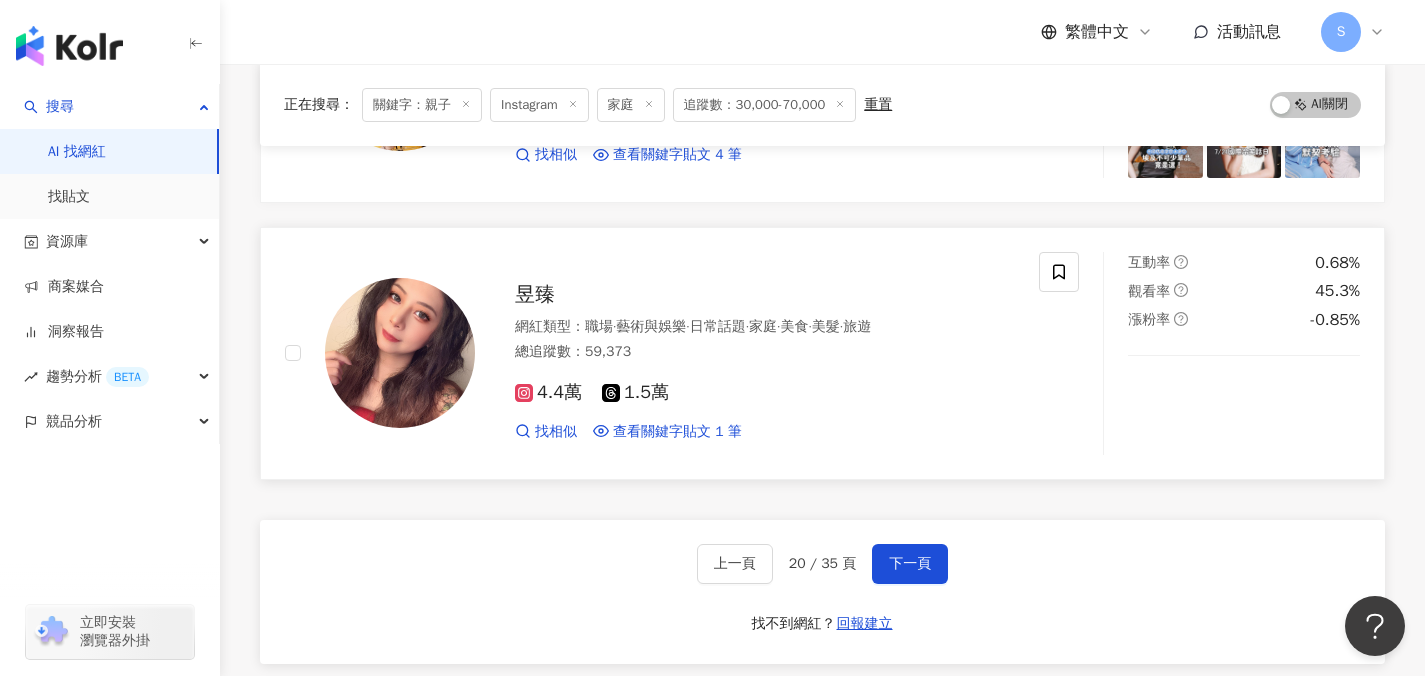 scroll, scrollTop: 3150, scrollLeft: 0, axis: vertical 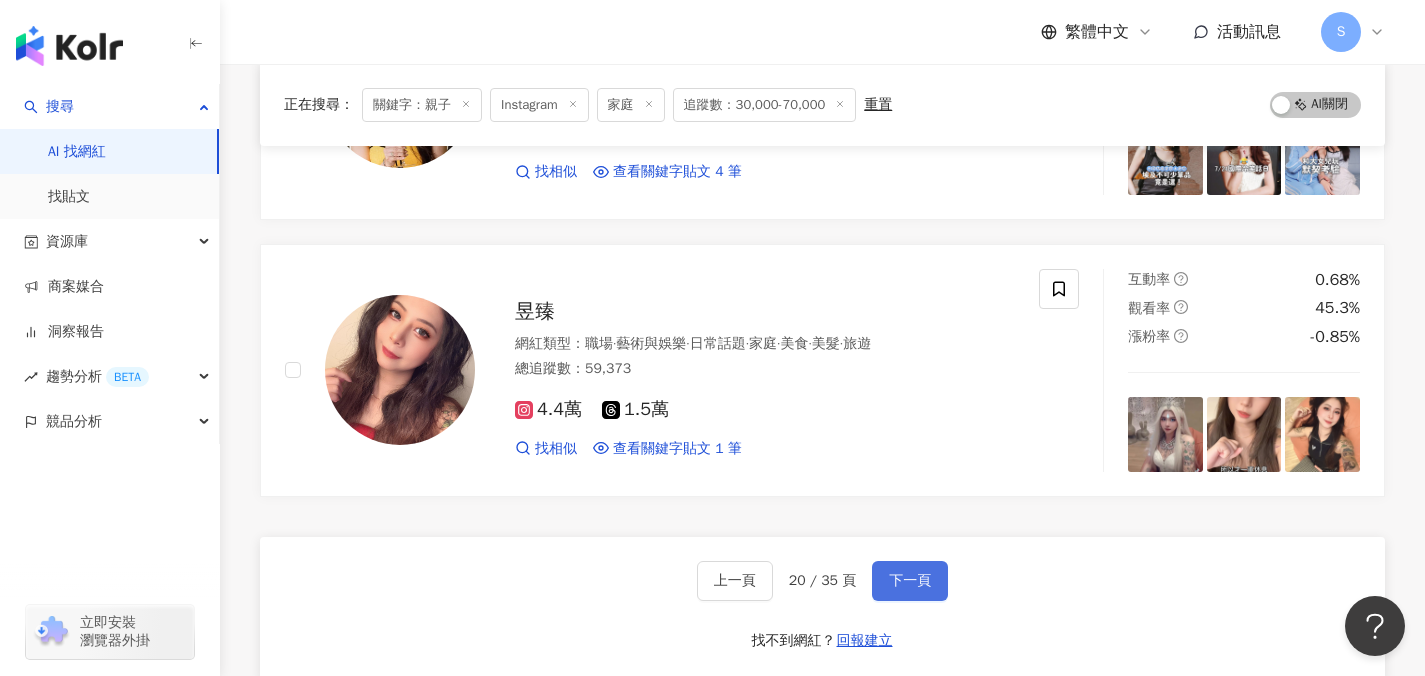 click on "下一頁" at bounding box center [910, 581] 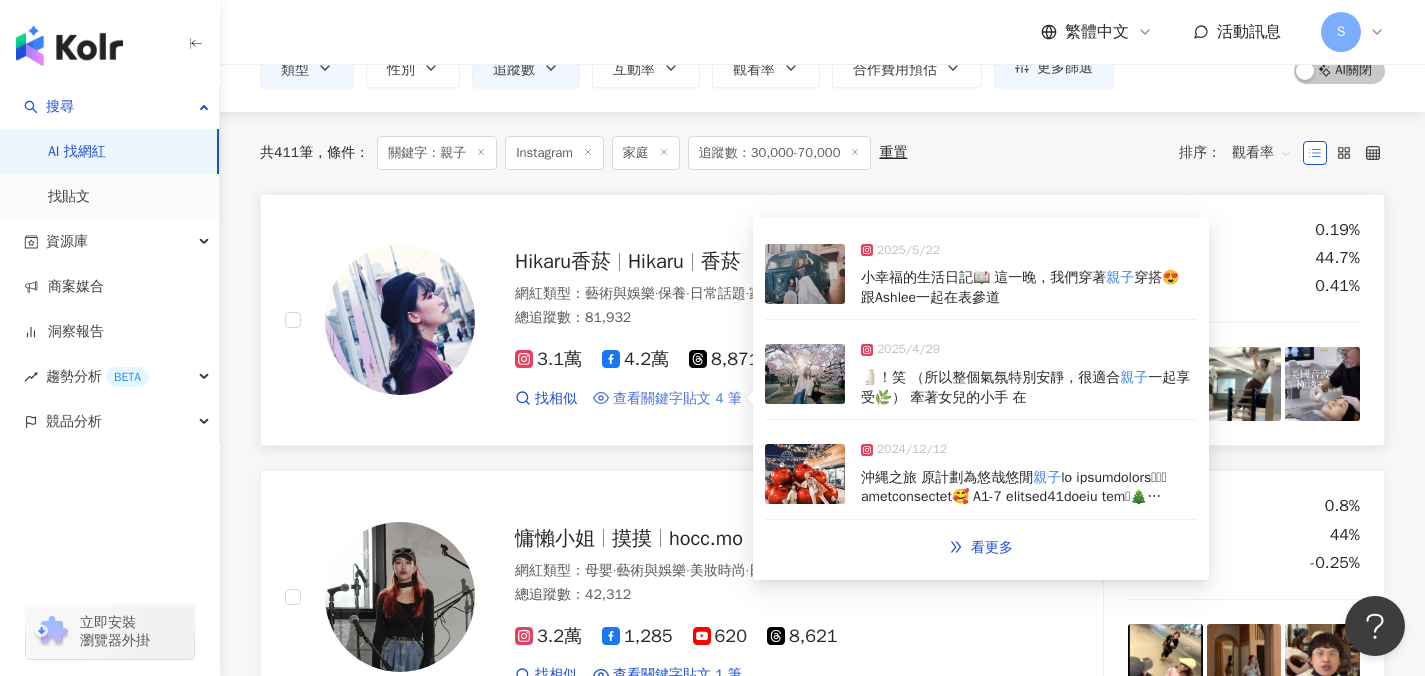 scroll, scrollTop: 348, scrollLeft: 0, axis: vertical 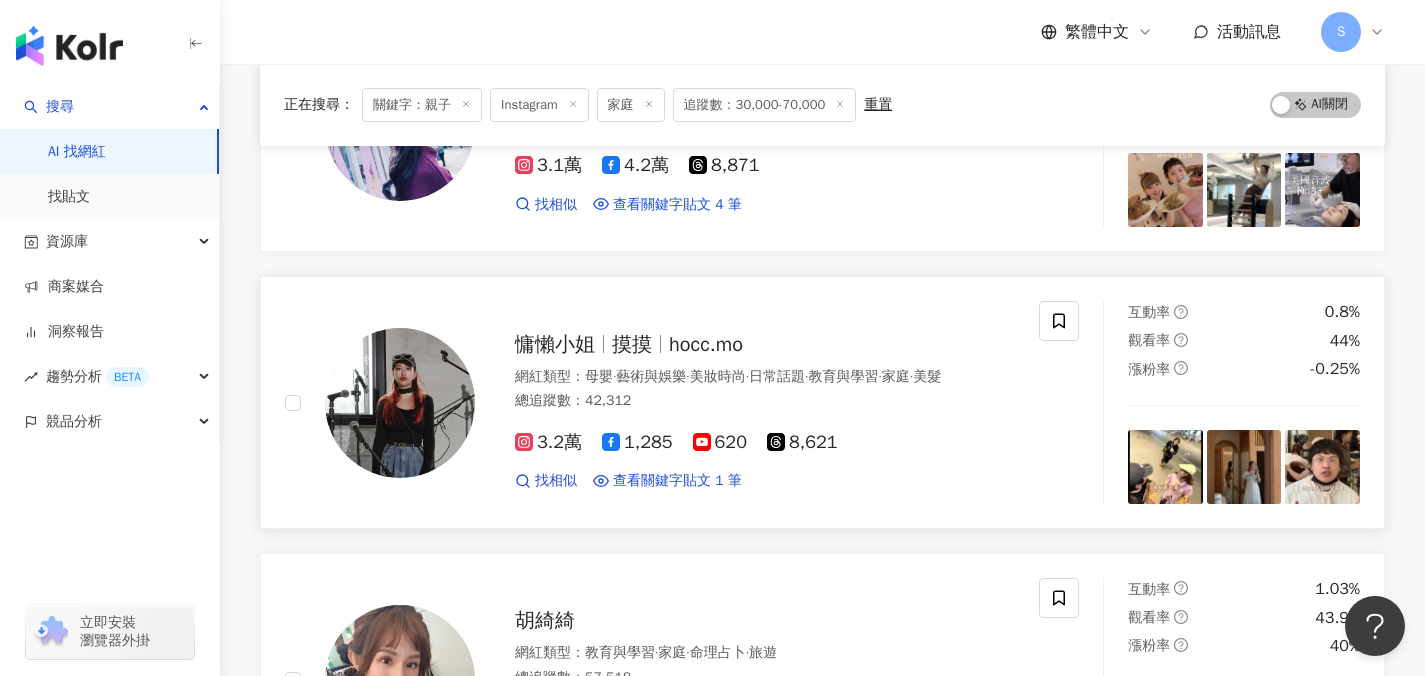 click on "慵懶小姐 摸摸 hocc.mo 網紅類型 ： 母嬰  ·  藝術與娛樂  ·  美妝時尚  ·  日常話題  ·  教育與學習  ·  家庭  ·  美髮 總追蹤數 ： 42,312 3.2萬 1,285 620 8,621 找相似 查看關鍵字貼文 1 筆 2025/6/15 的日子）
現在有嬰兒室幫忙照顧柳澄
想要 親子 同室時推回房間玩👶🏻🤏🏼
看更多 互動率 0.8% 觀看率 44% 漲粉率 -0.25%" at bounding box center (822, 402) 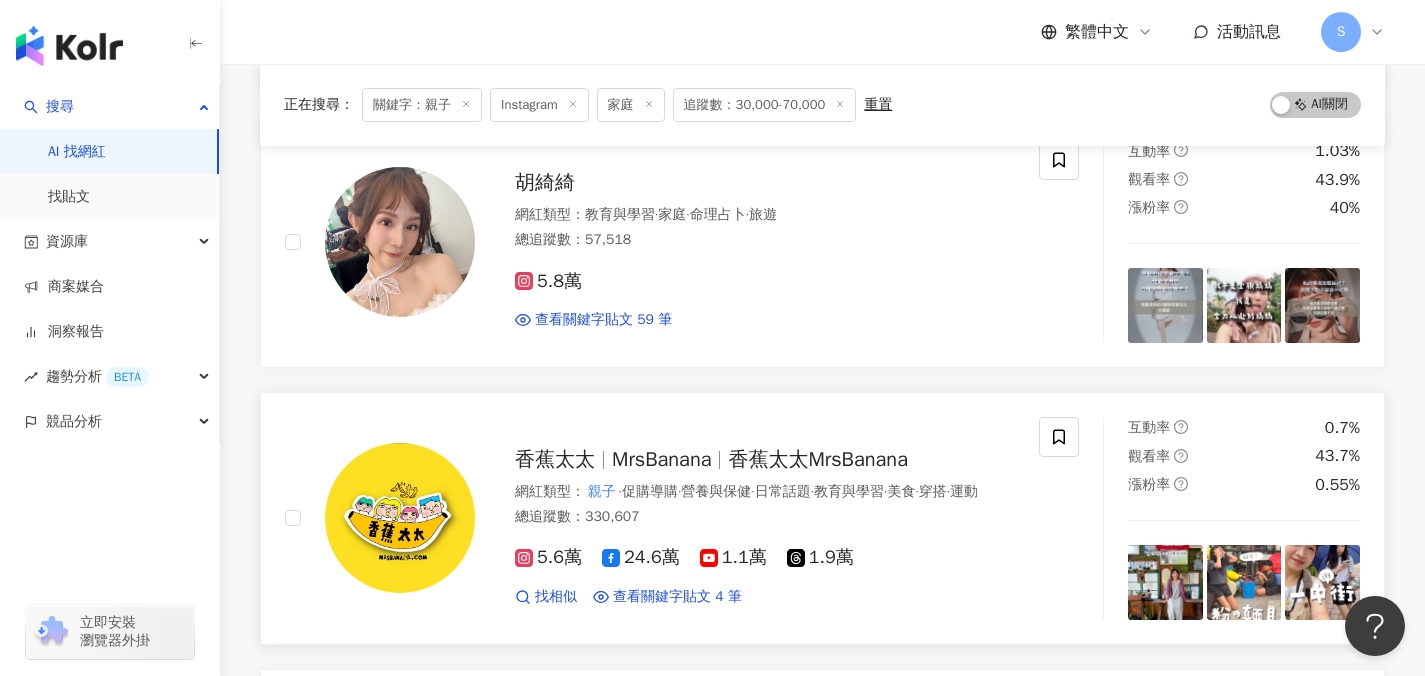 scroll, scrollTop: 818, scrollLeft: 0, axis: vertical 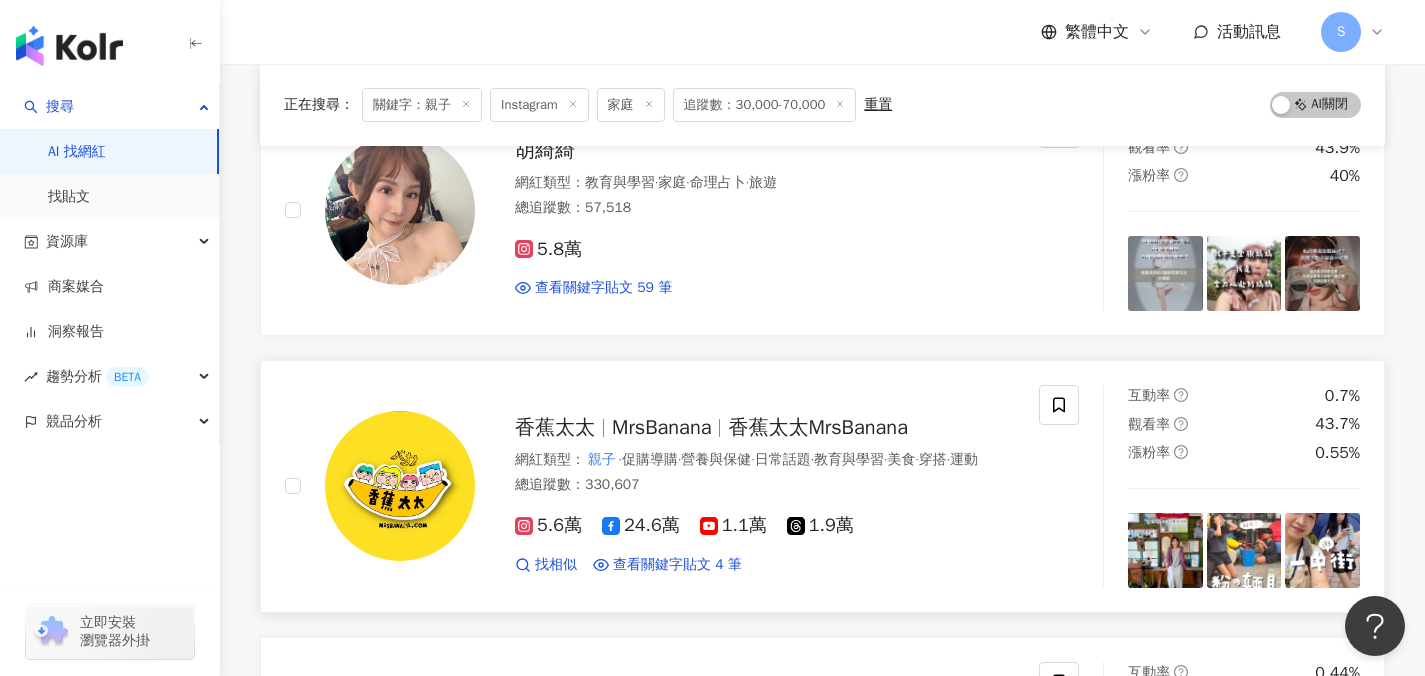 click on "總追蹤數 ： 330,607" at bounding box center [765, 485] 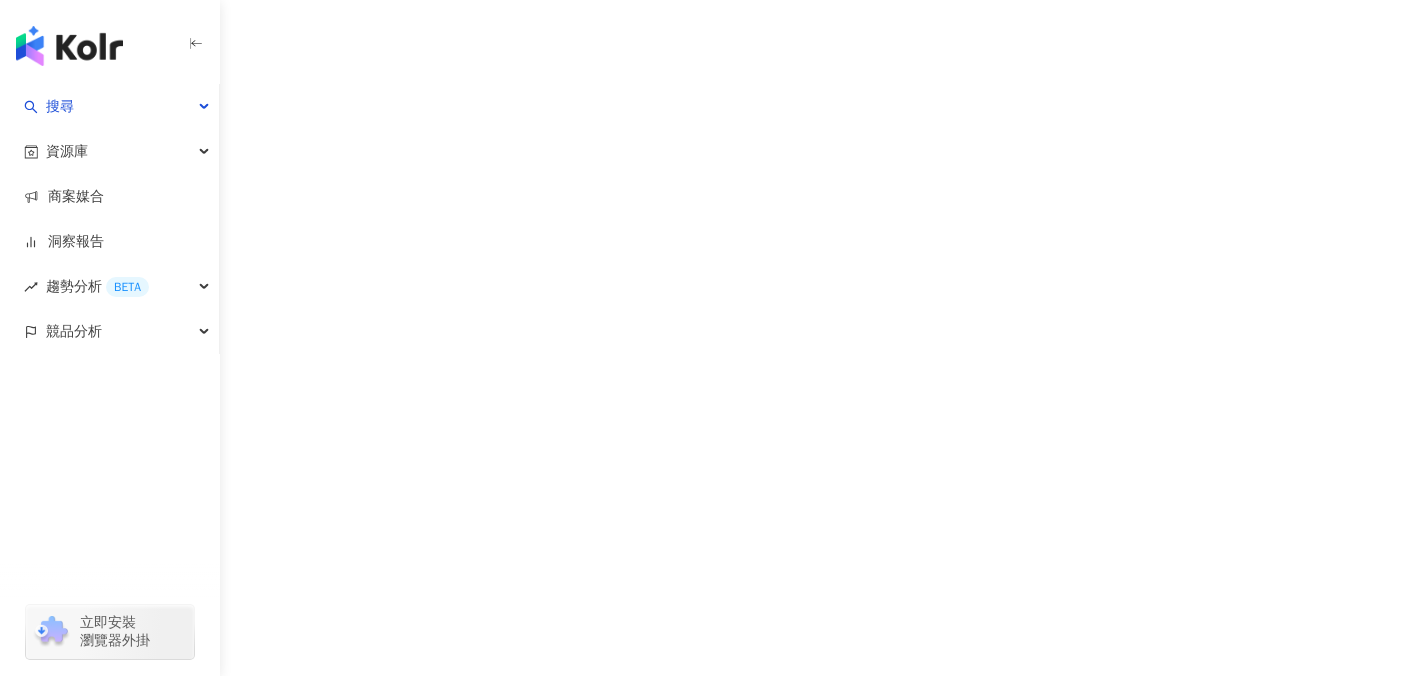 scroll, scrollTop: 0, scrollLeft: 0, axis: both 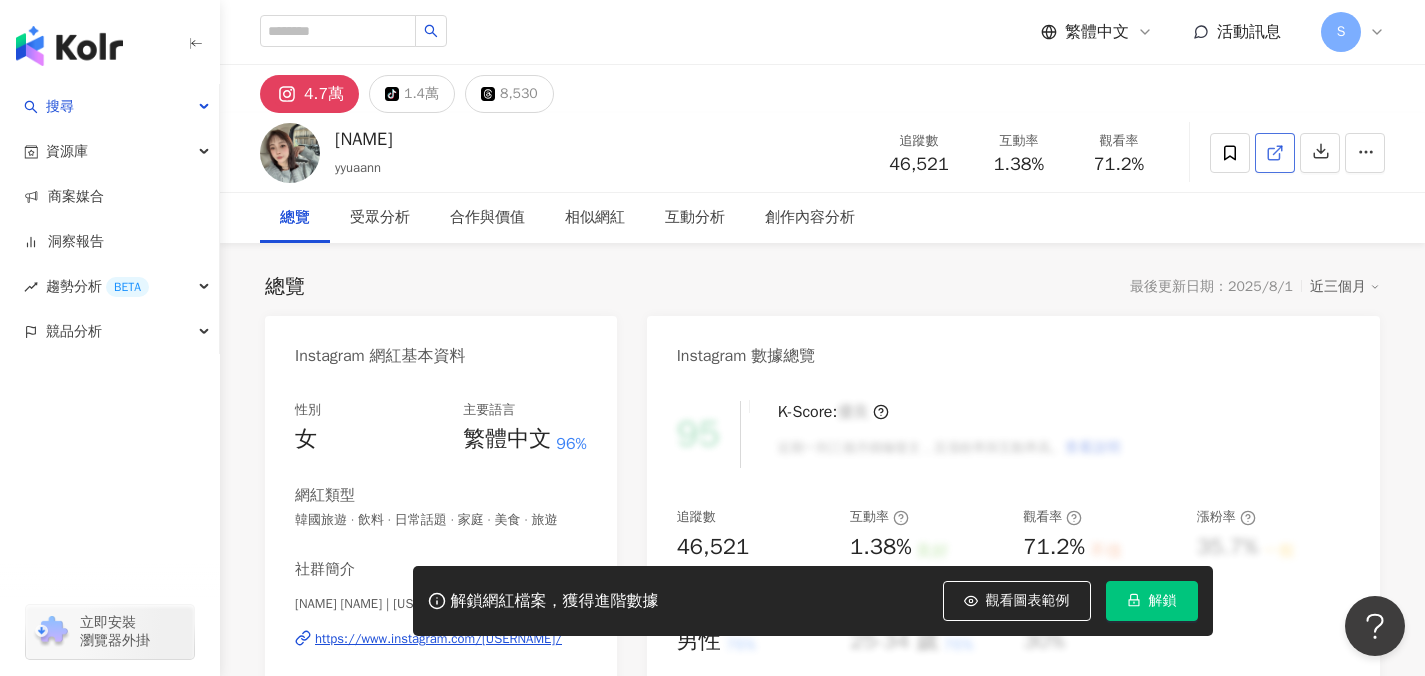 click 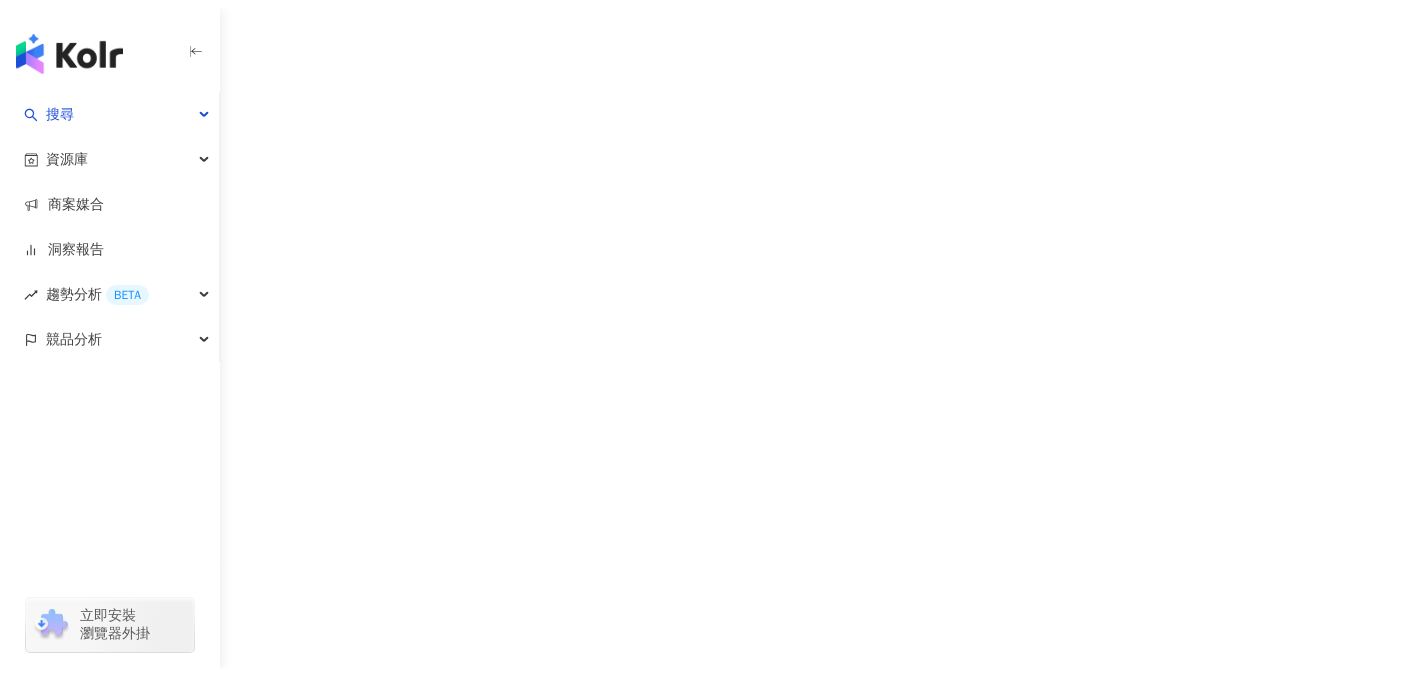 scroll, scrollTop: 0, scrollLeft: 0, axis: both 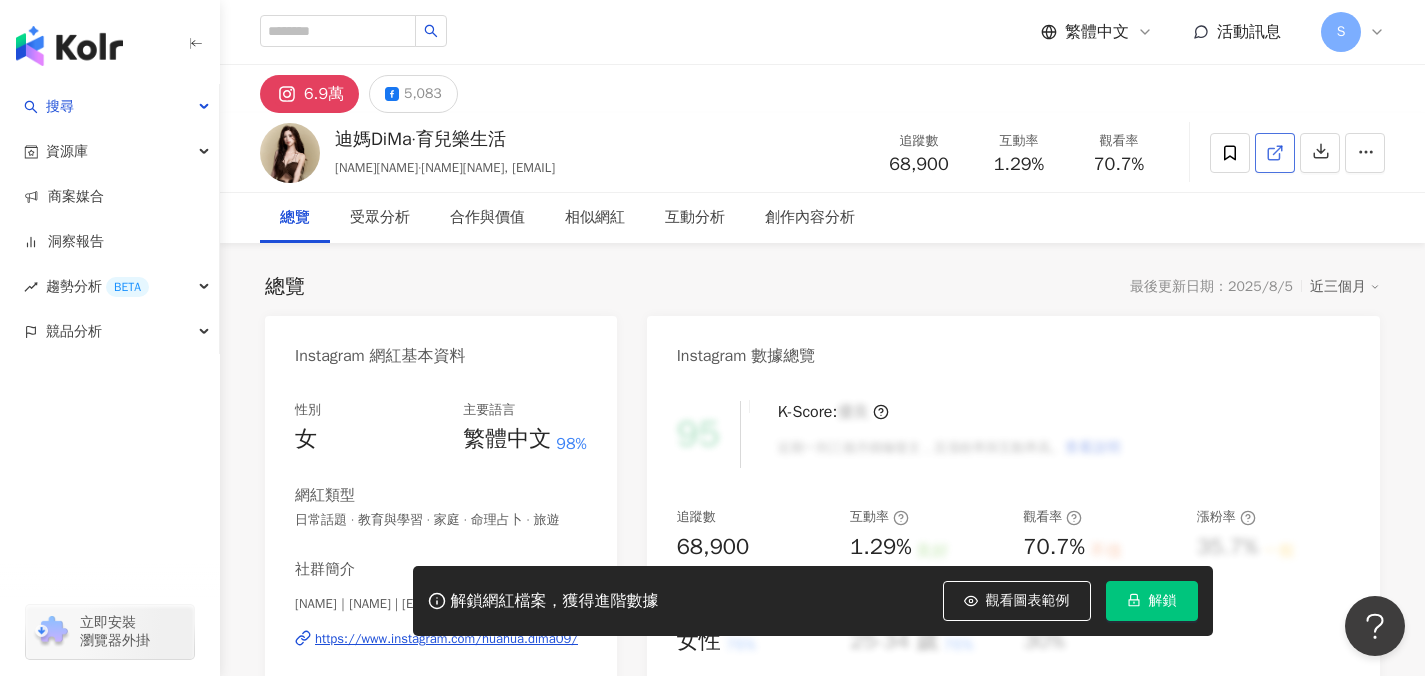 click 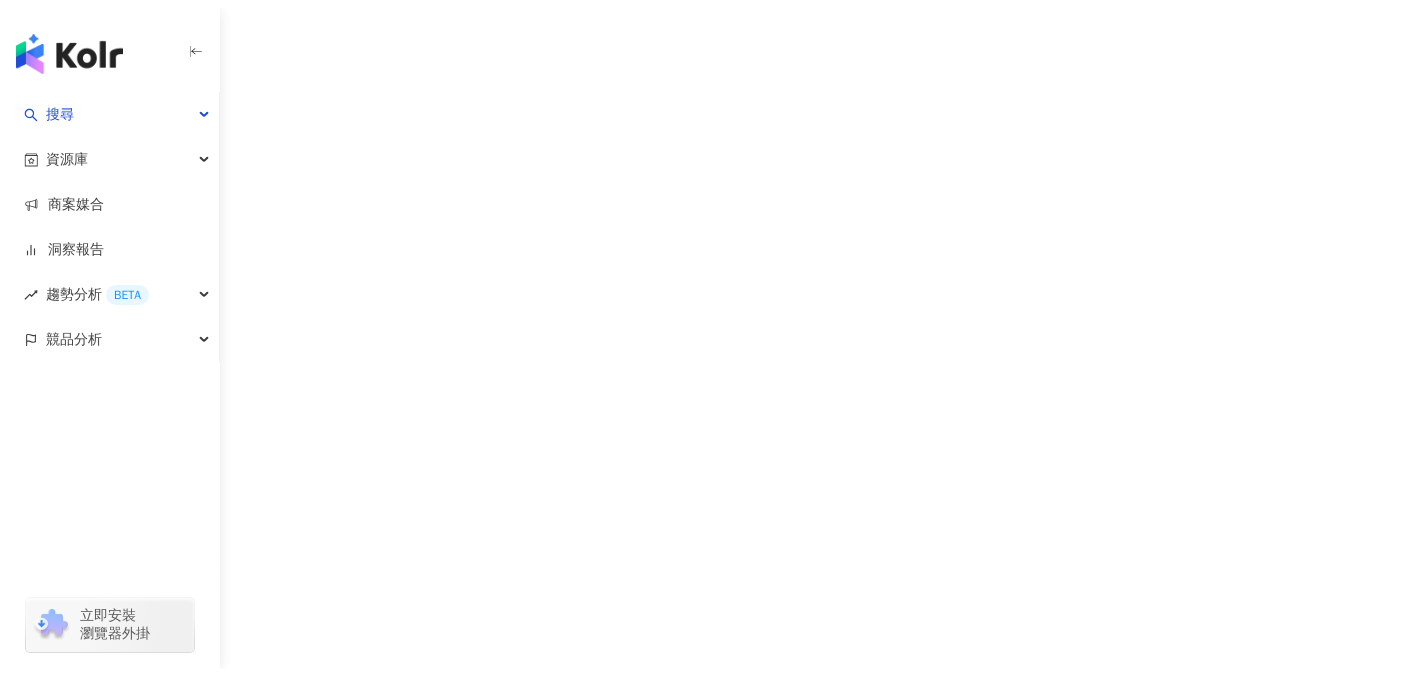 scroll, scrollTop: 0, scrollLeft: 0, axis: both 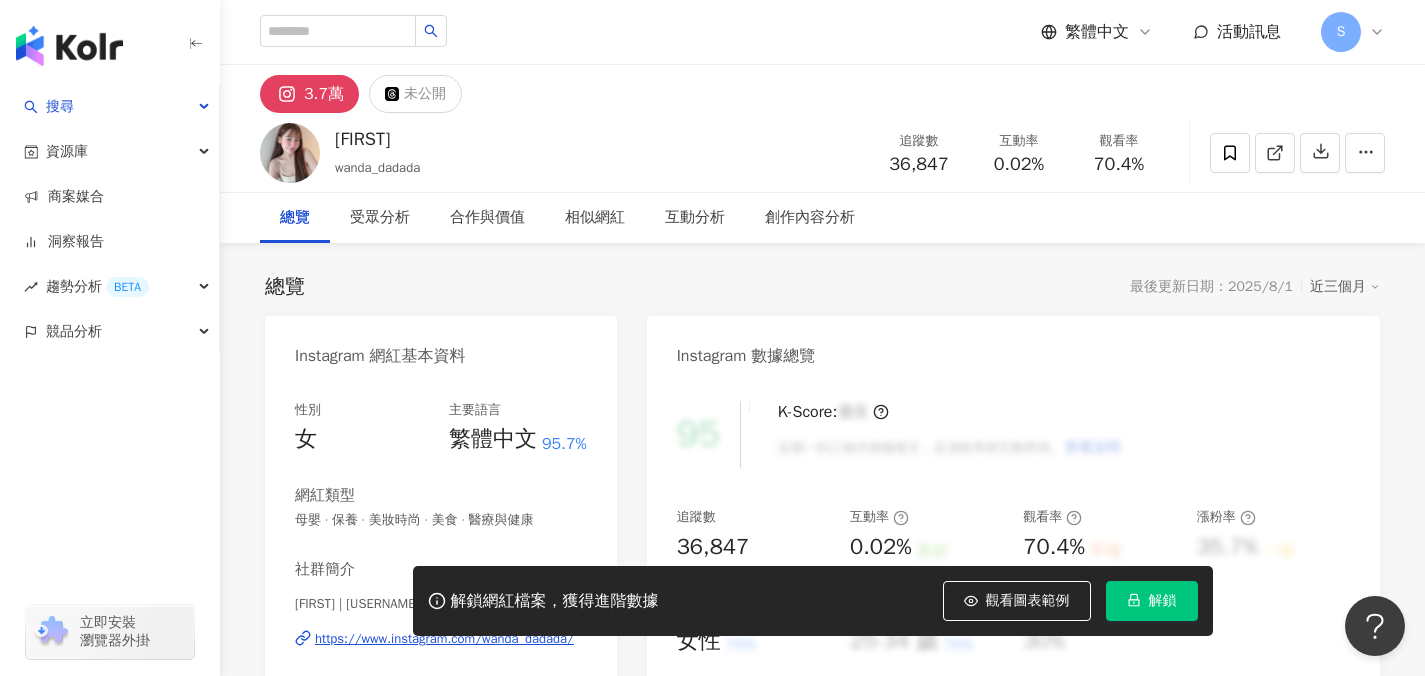 click 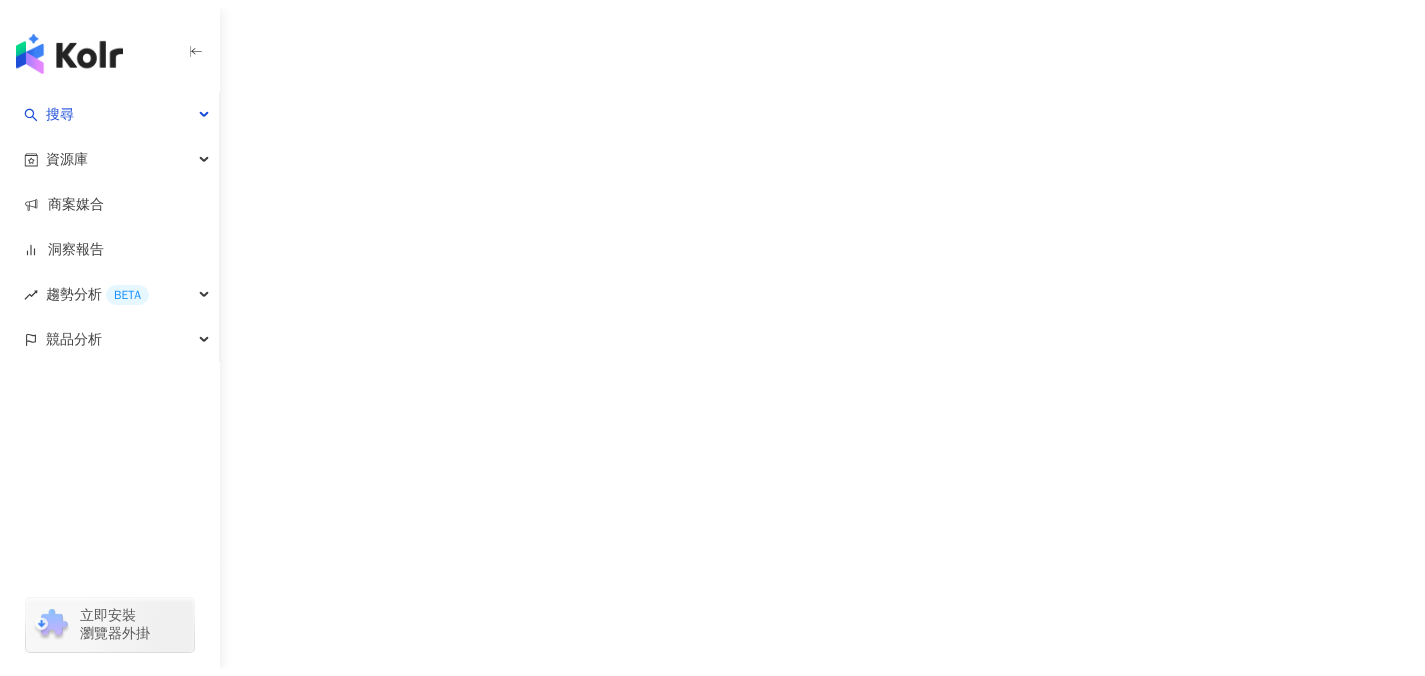scroll, scrollTop: 0, scrollLeft: 0, axis: both 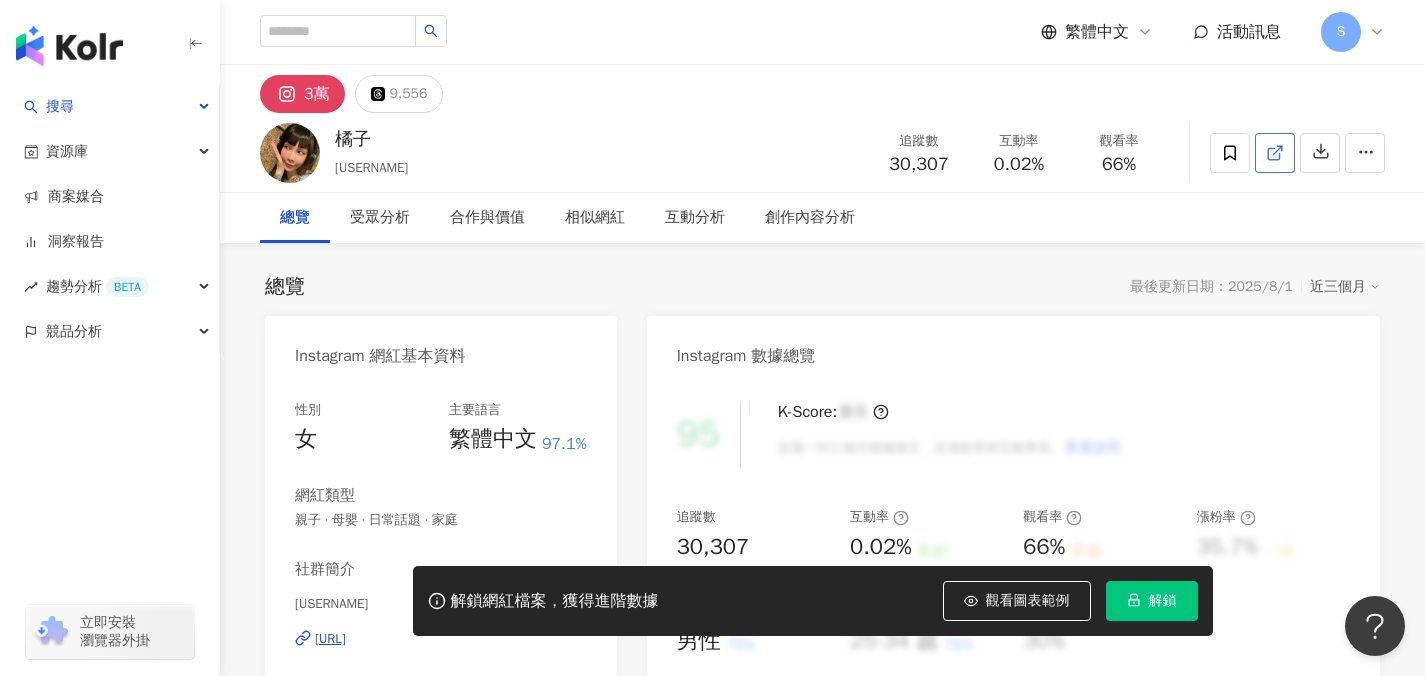 click 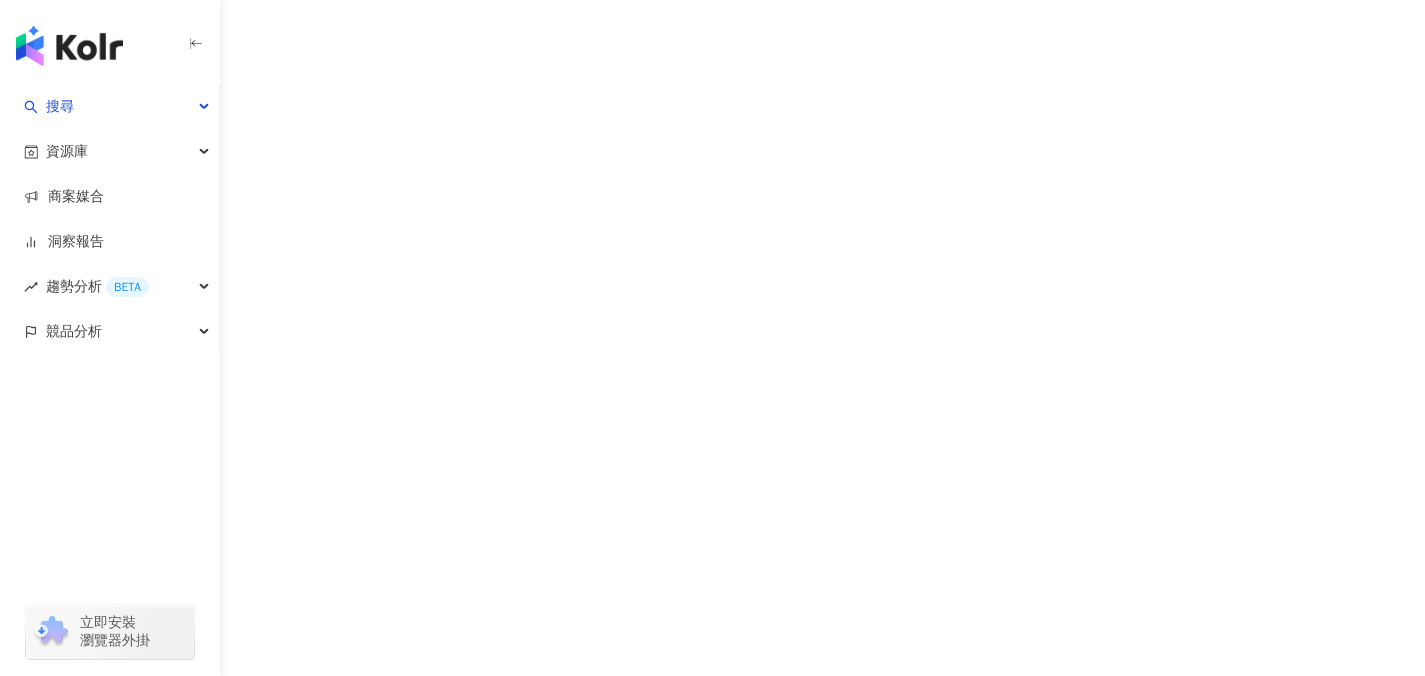 scroll, scrollTop: 0, scrollLeft: 0, axis: both 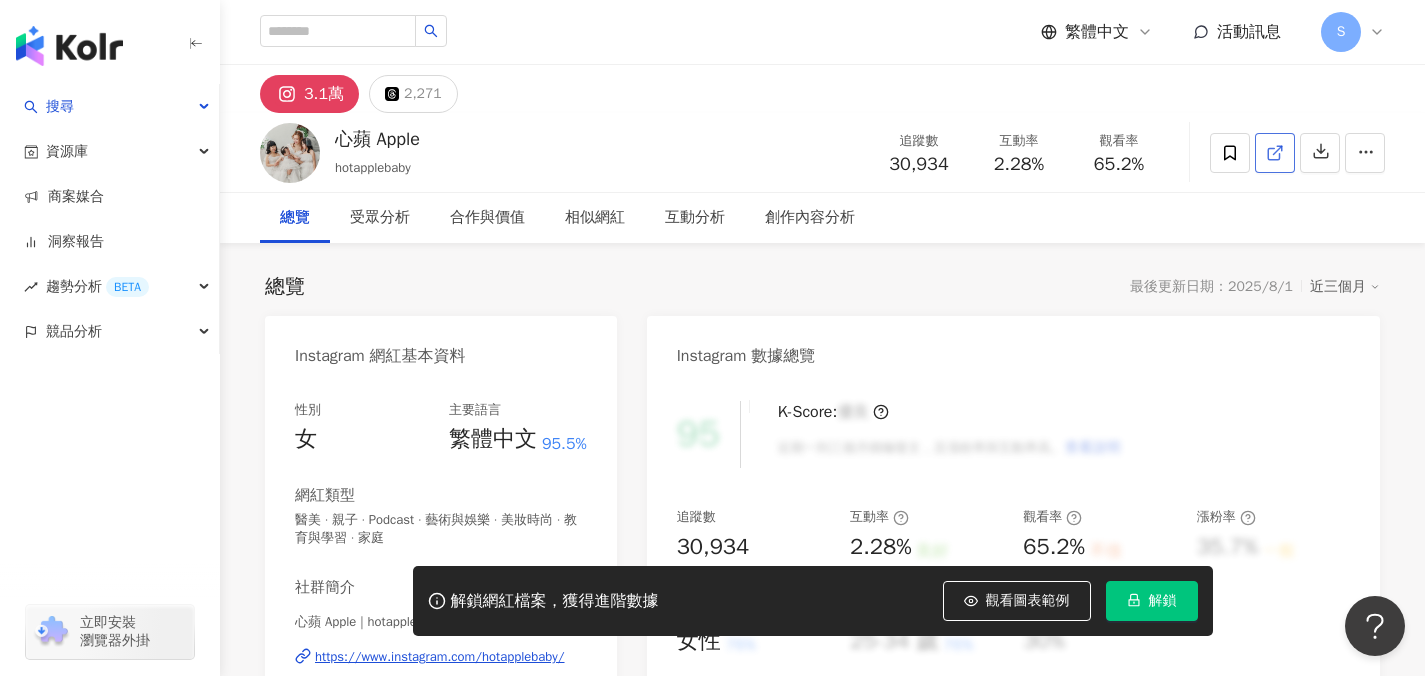 click at bounding box center [1275, 153] 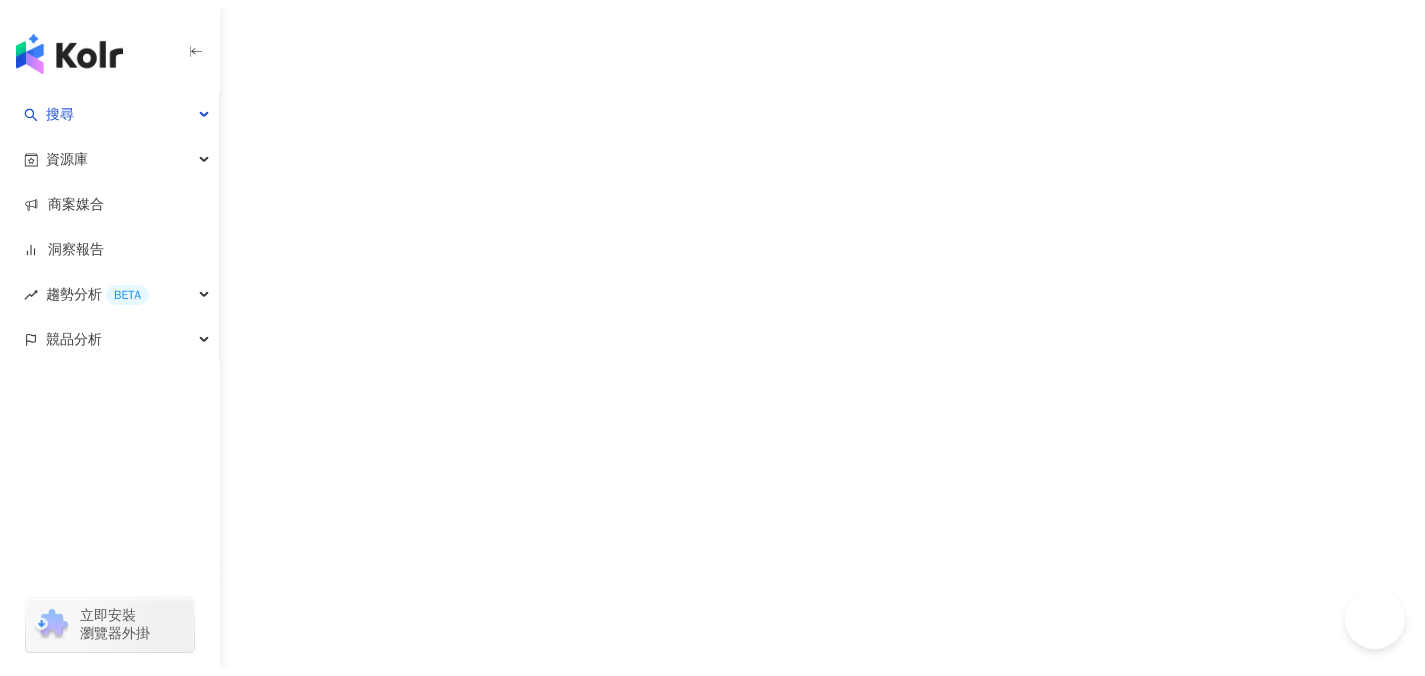 scroll, scrollTop: 0, scrollLeft: 0, axis: both 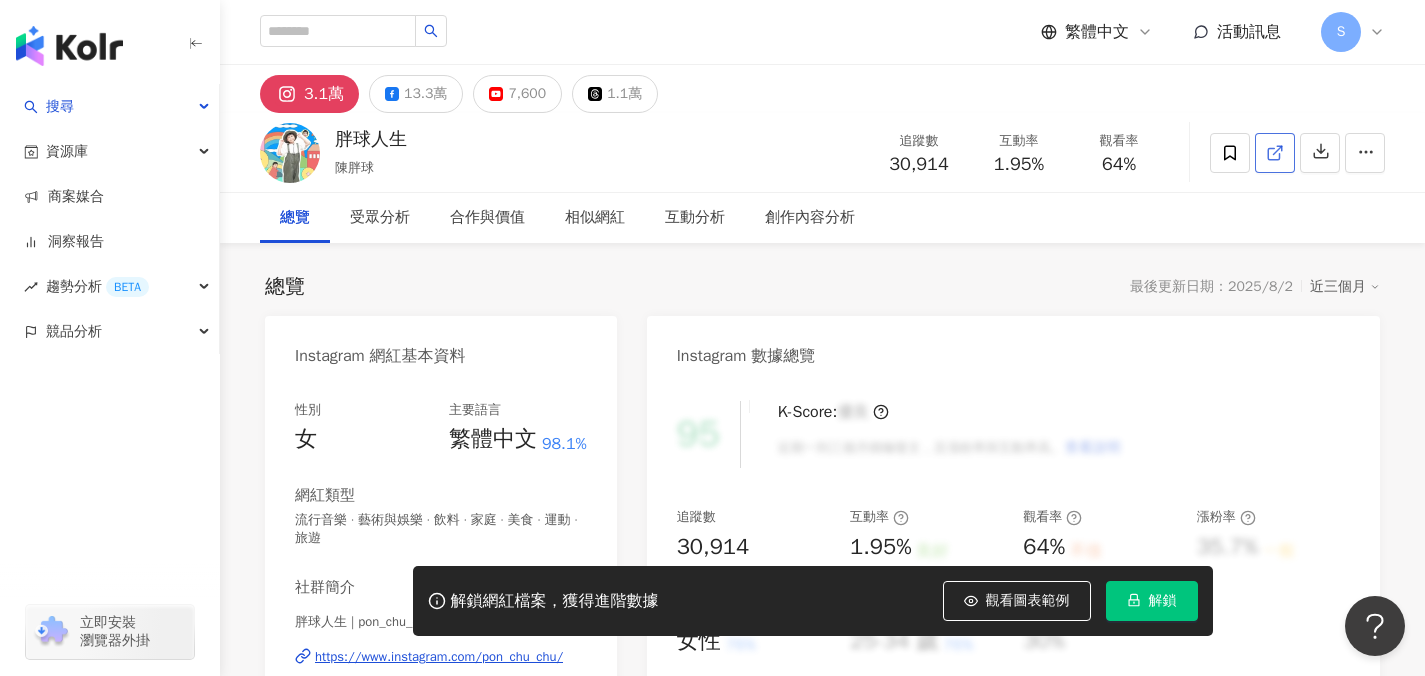 click at bounding box center [1275, 153] 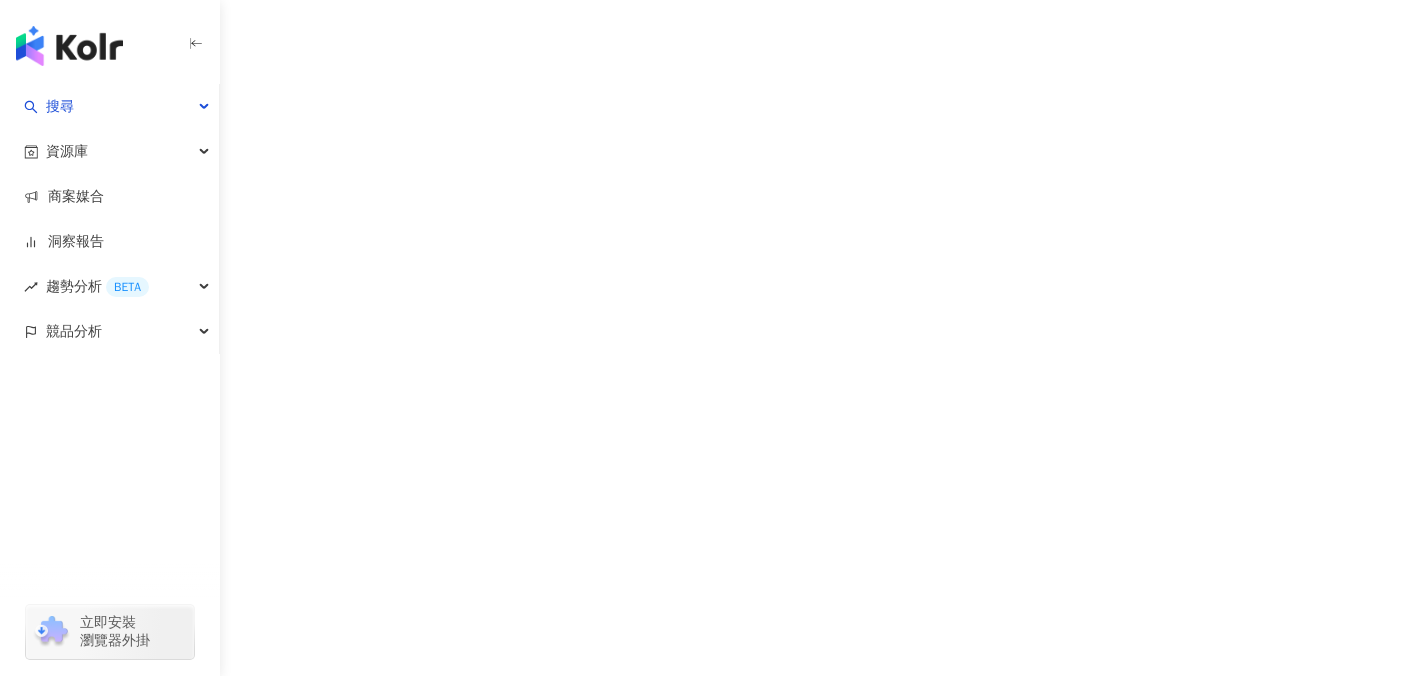 scroll, scrollTop: 0, scrollLeft: 0, axis: both 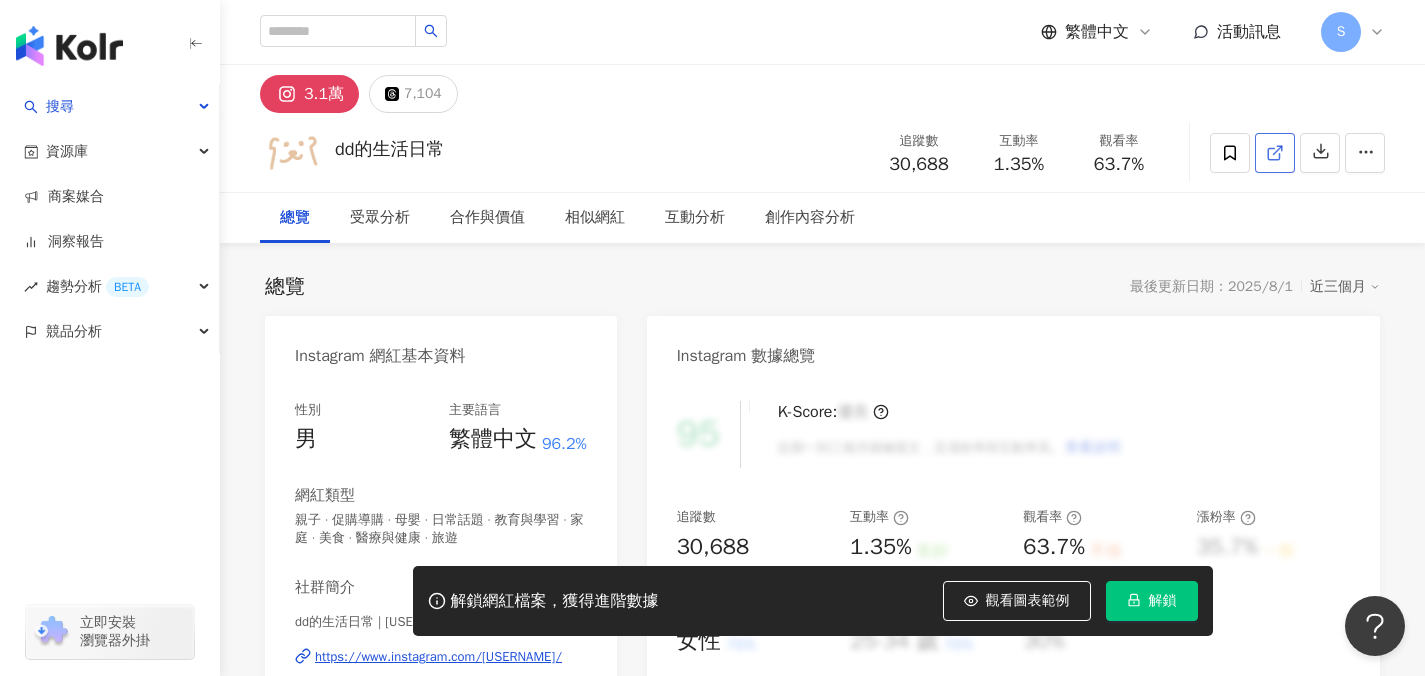 click 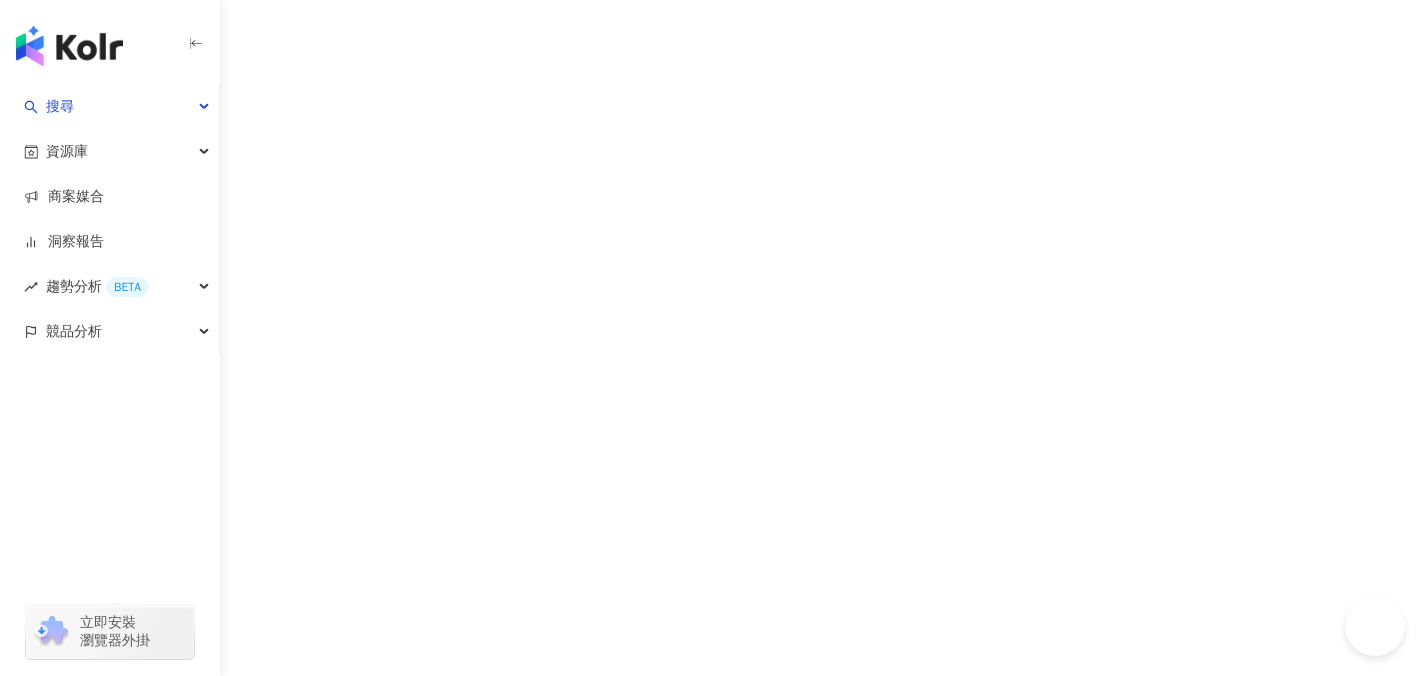 scroll, scrollTop: 0, scrollLeft: 0, axis: both 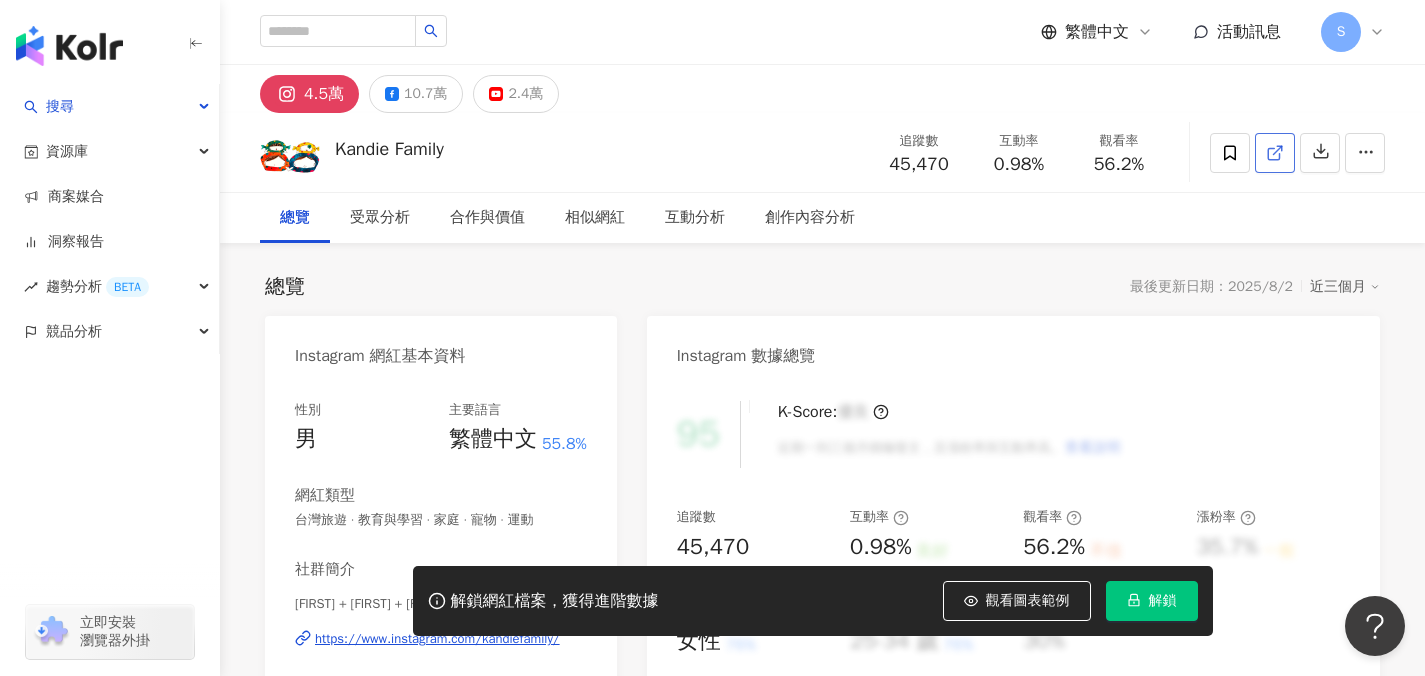 click 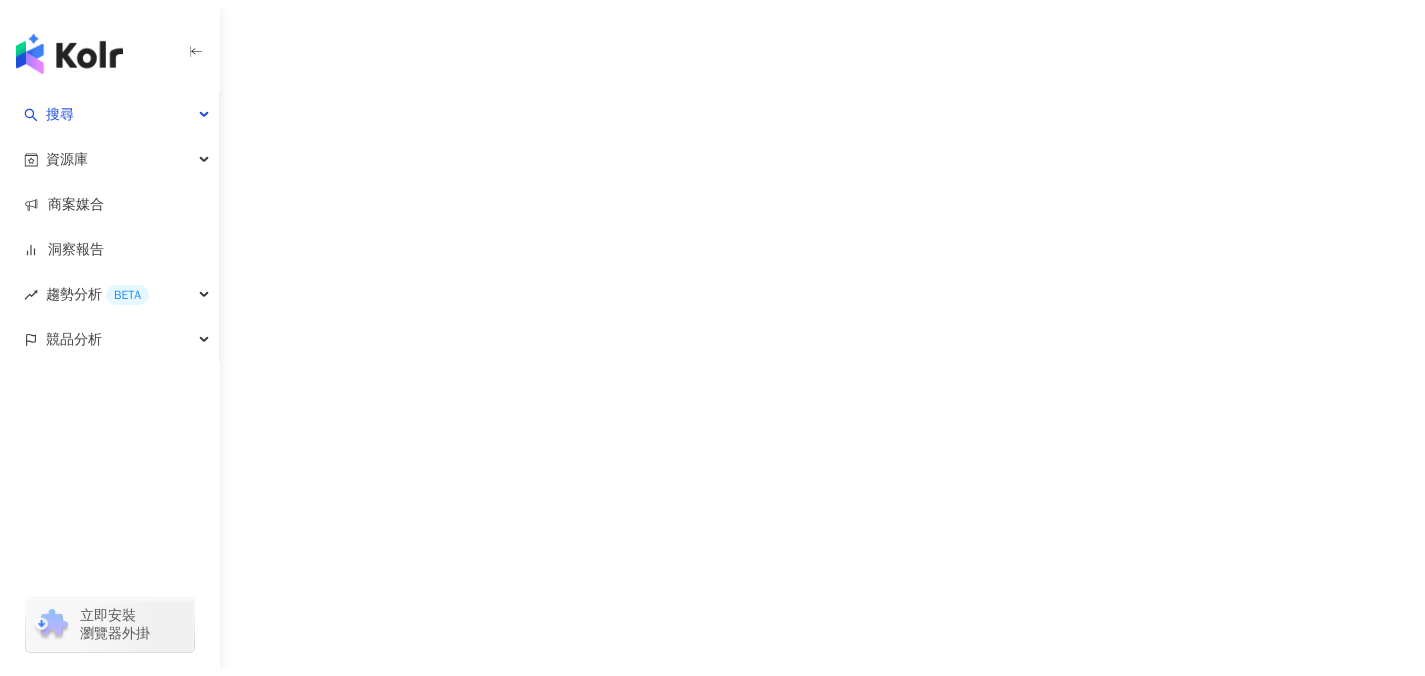 scroll, scrollTop: 0, scrollLeft: 0, axis: both 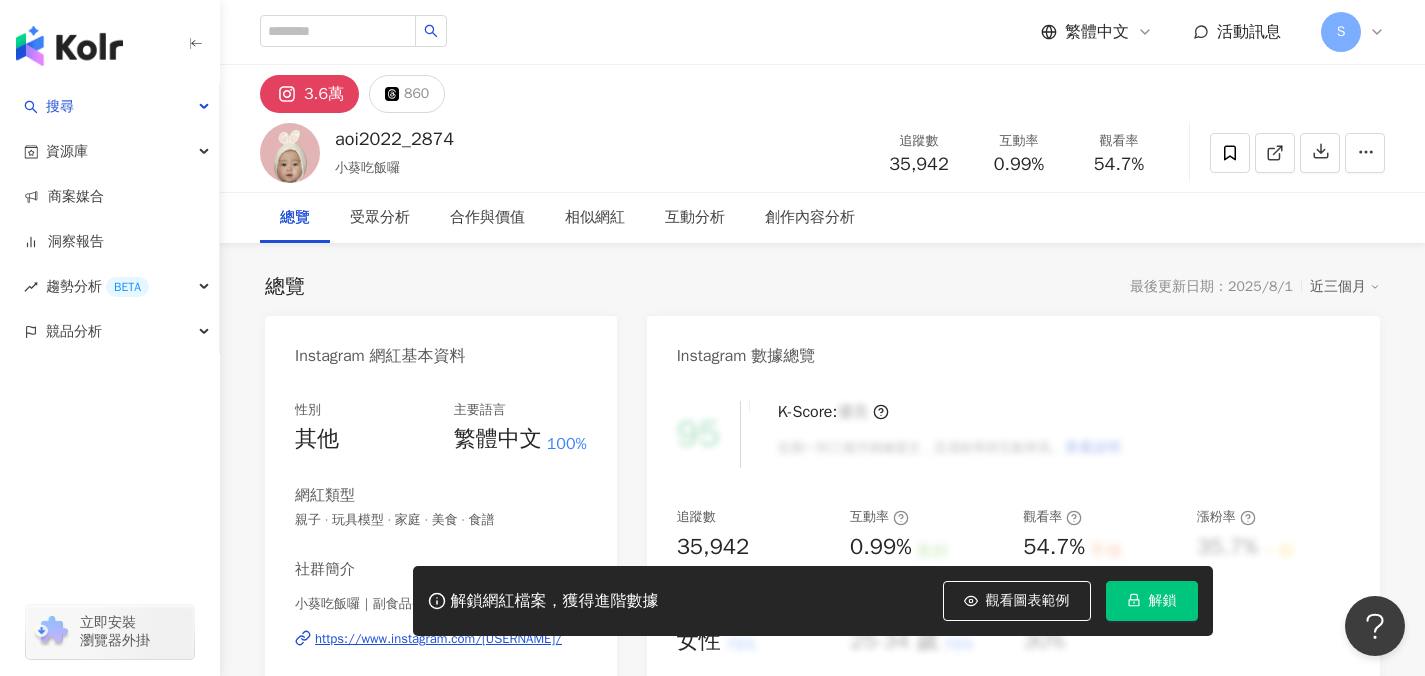 click at bounding box center [1297, 153] 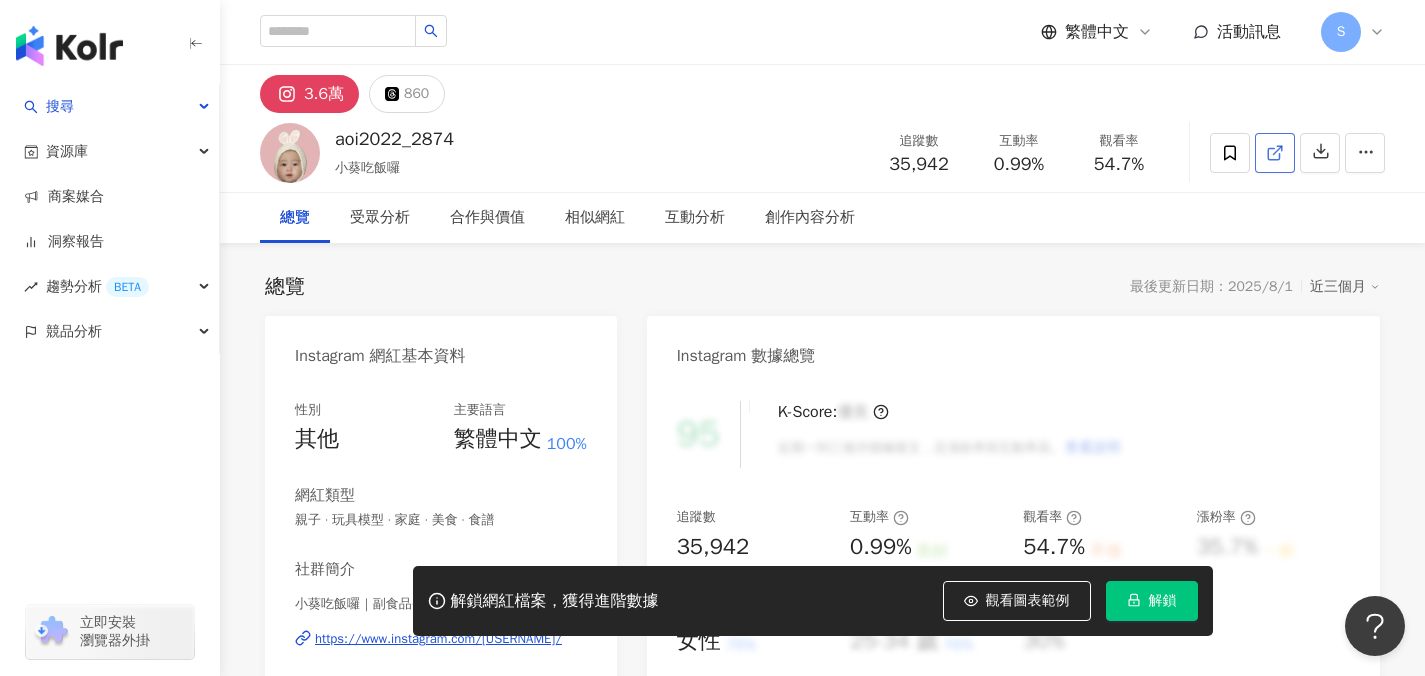 click at bounding box center (1275, 153) 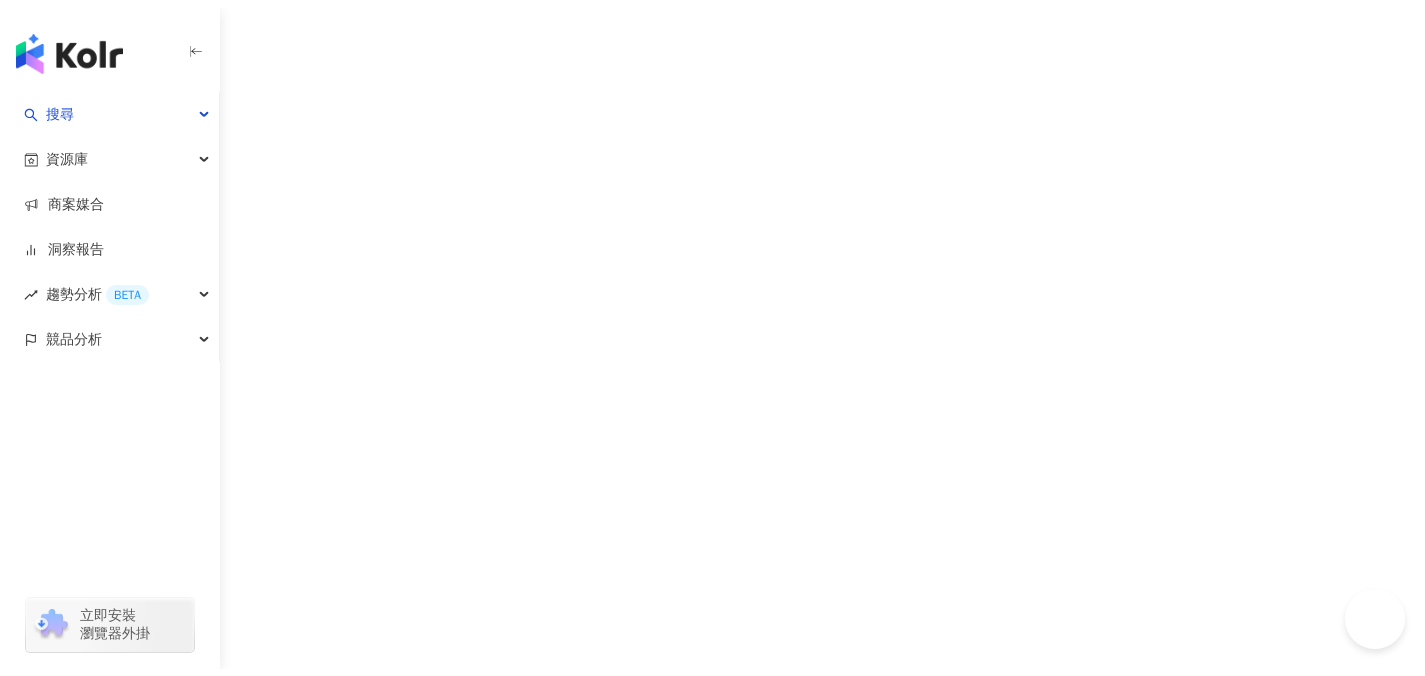 scroll, scrollTop: 0, scrollLeft: 0, axis: both 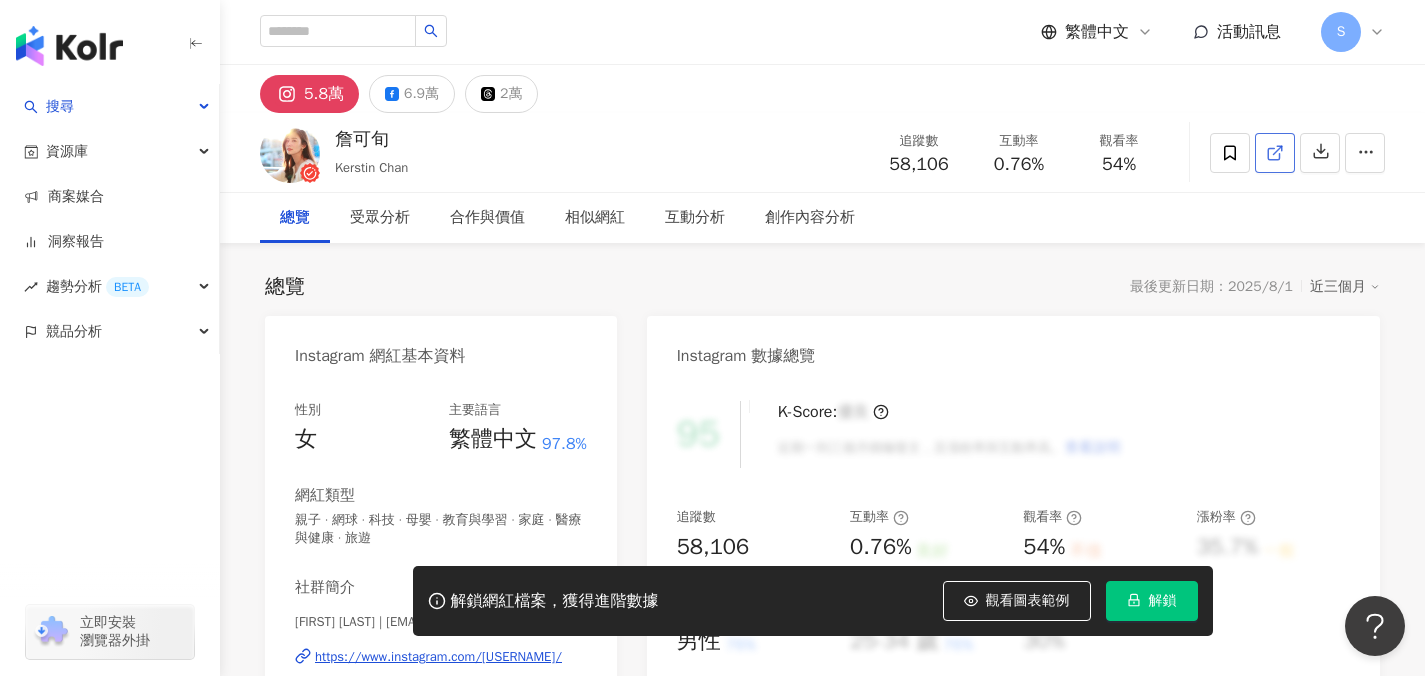 click at bounding box center (1275, 153) 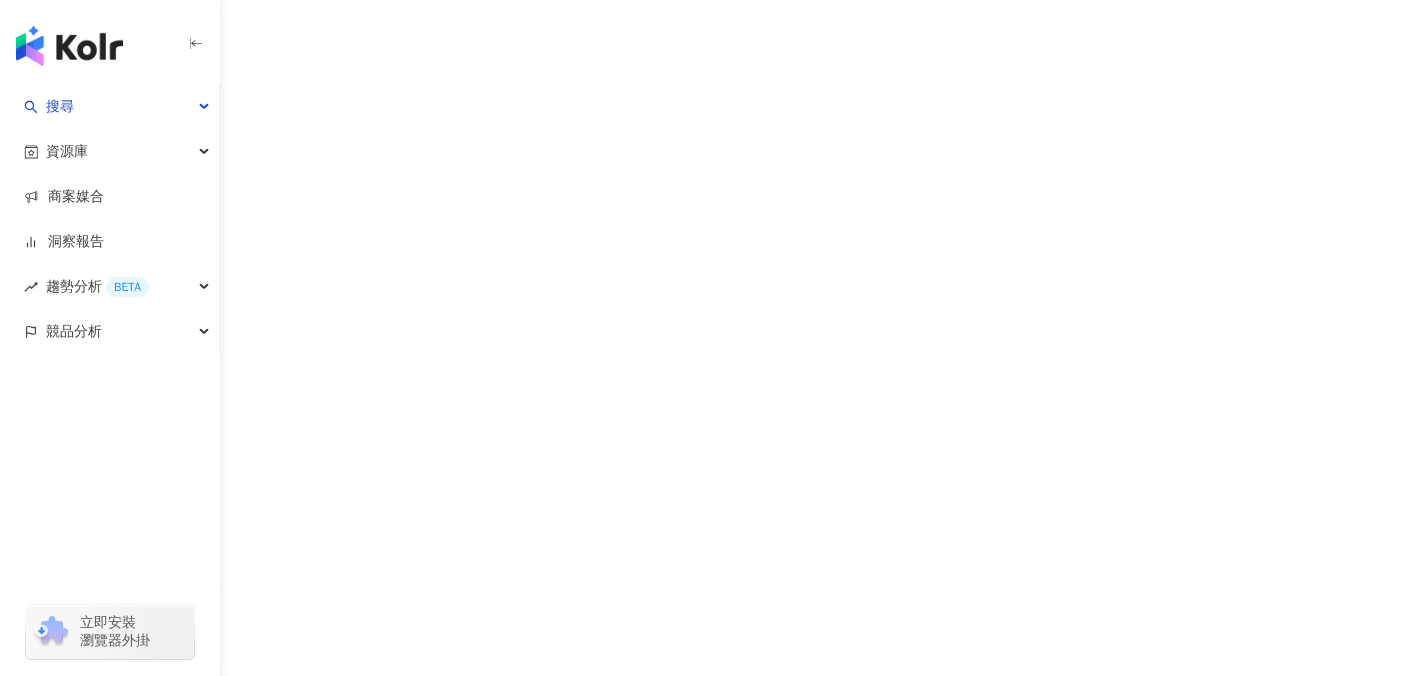 scroll, scrollTop: 0, scrollLeft: 0, axis: both 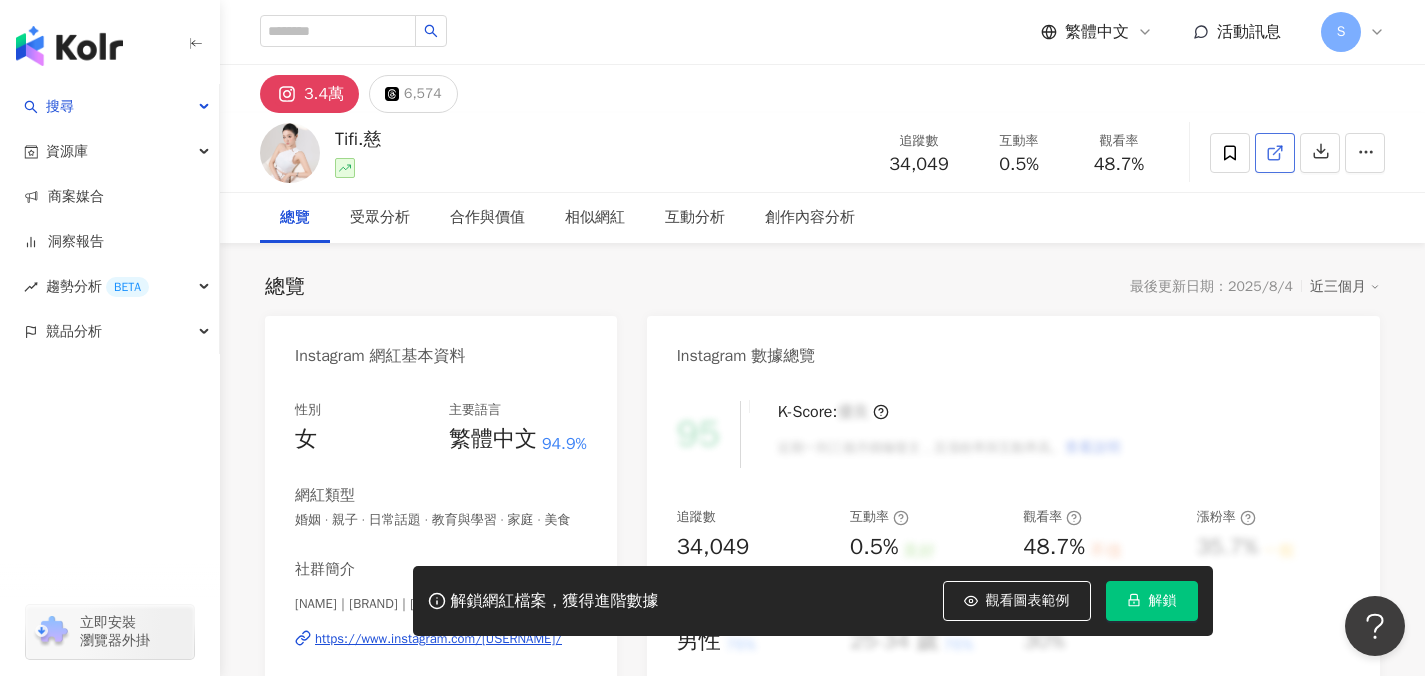 click at bounding box center (1275, 153) 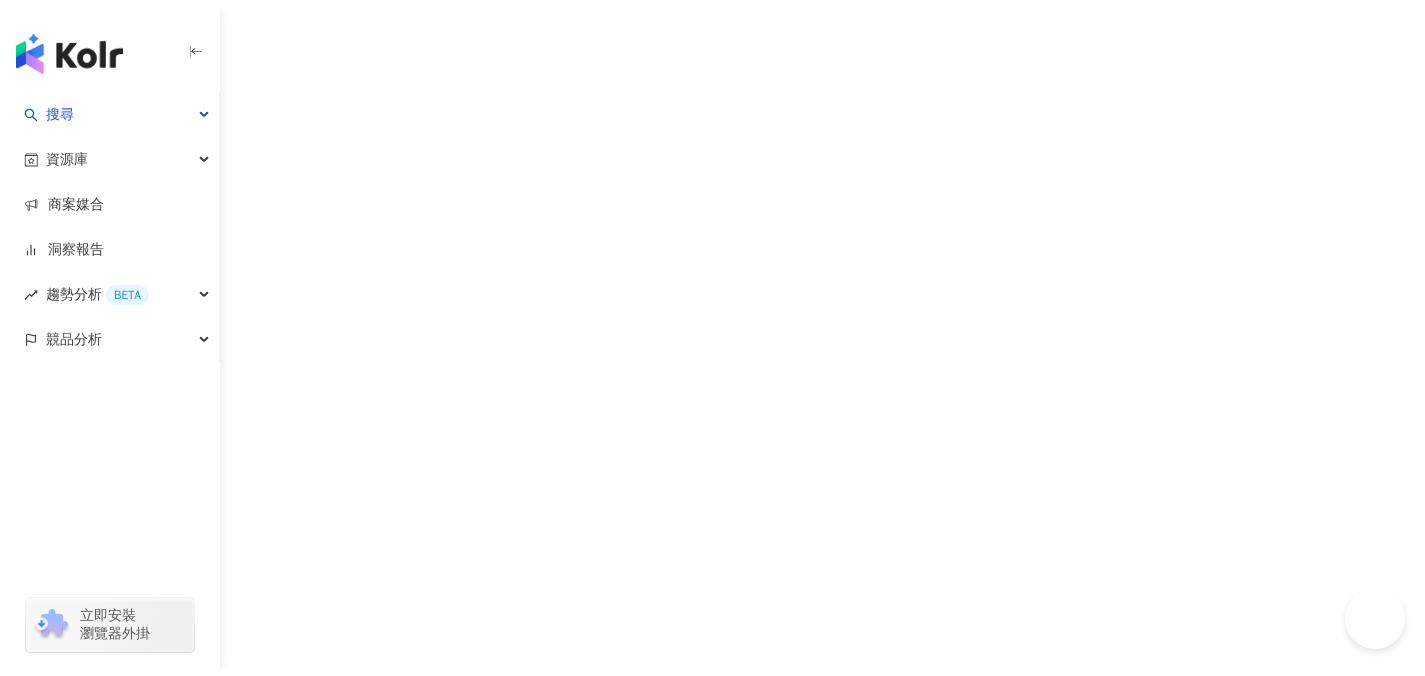 scroll, scrollTop: 0, scrollLeft: 0, axis: both 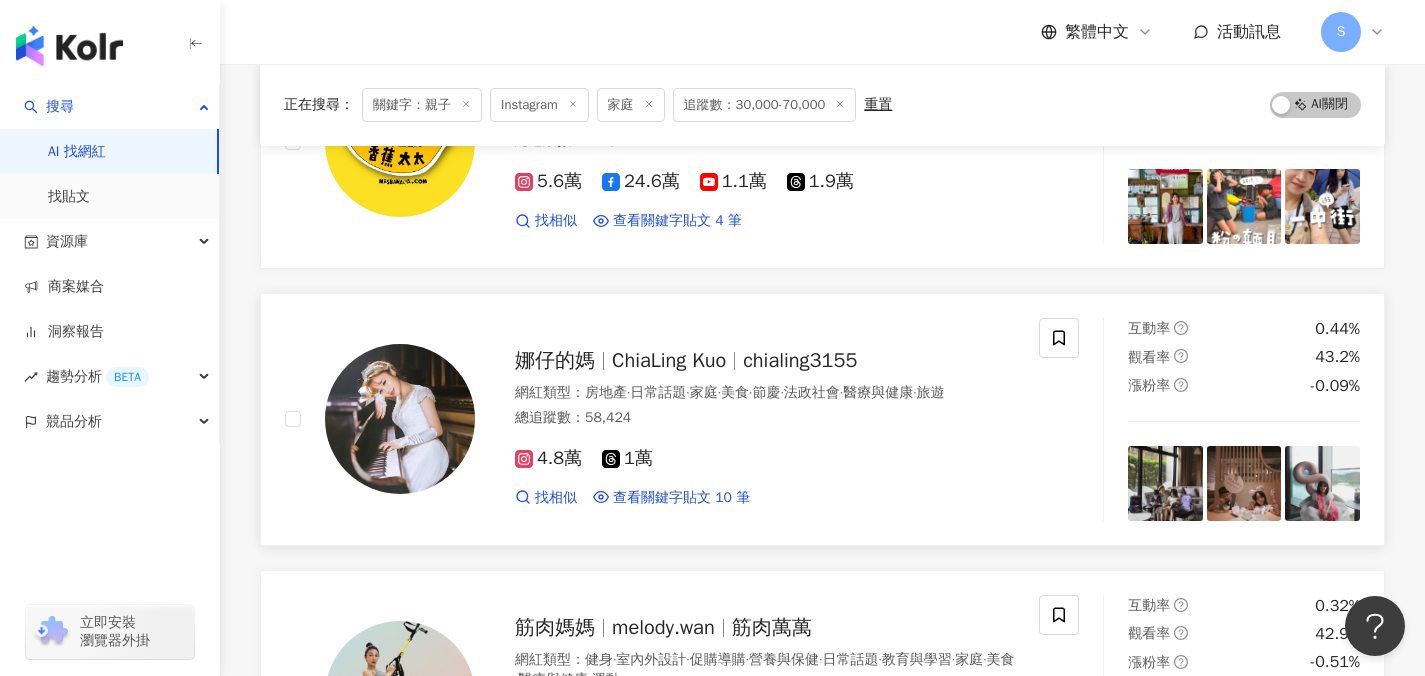 click on "4.8萬 1萬" at bounding box center (765, 459) 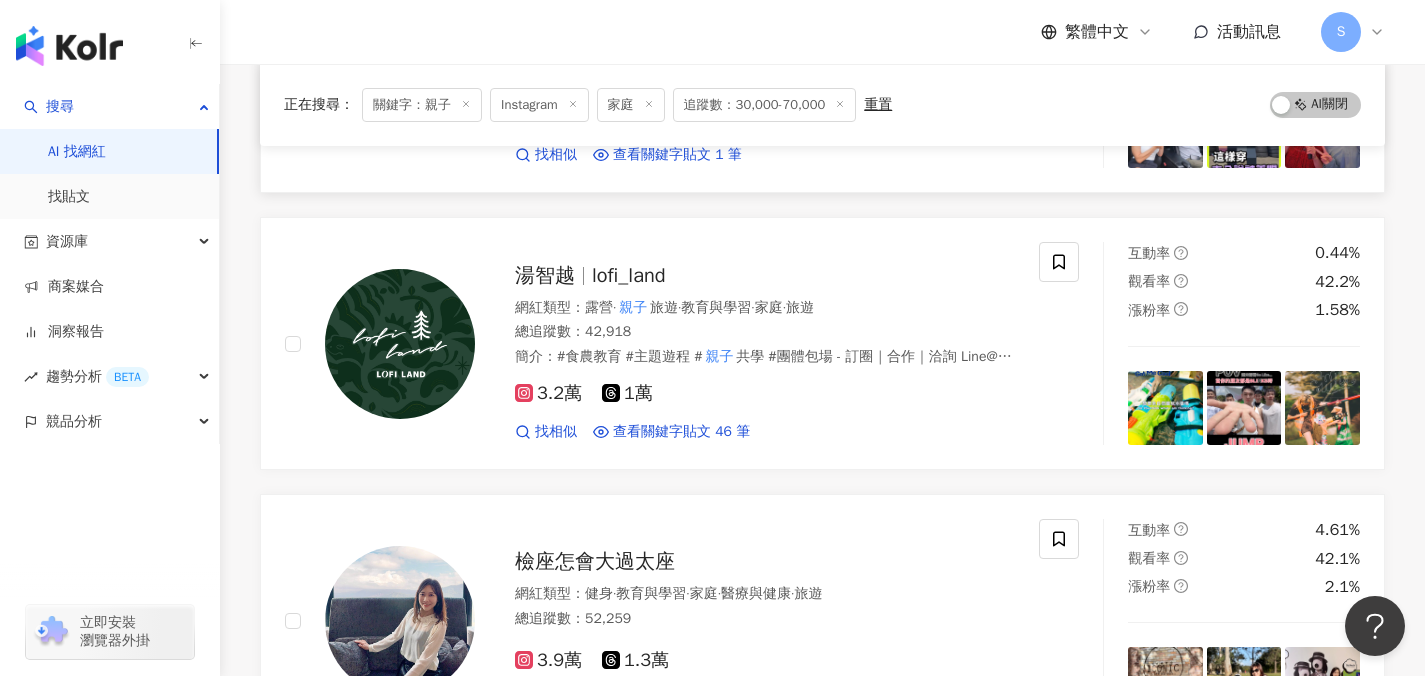scroll, scrollTop: 1801, scrollLeft: 0, axis: vertical 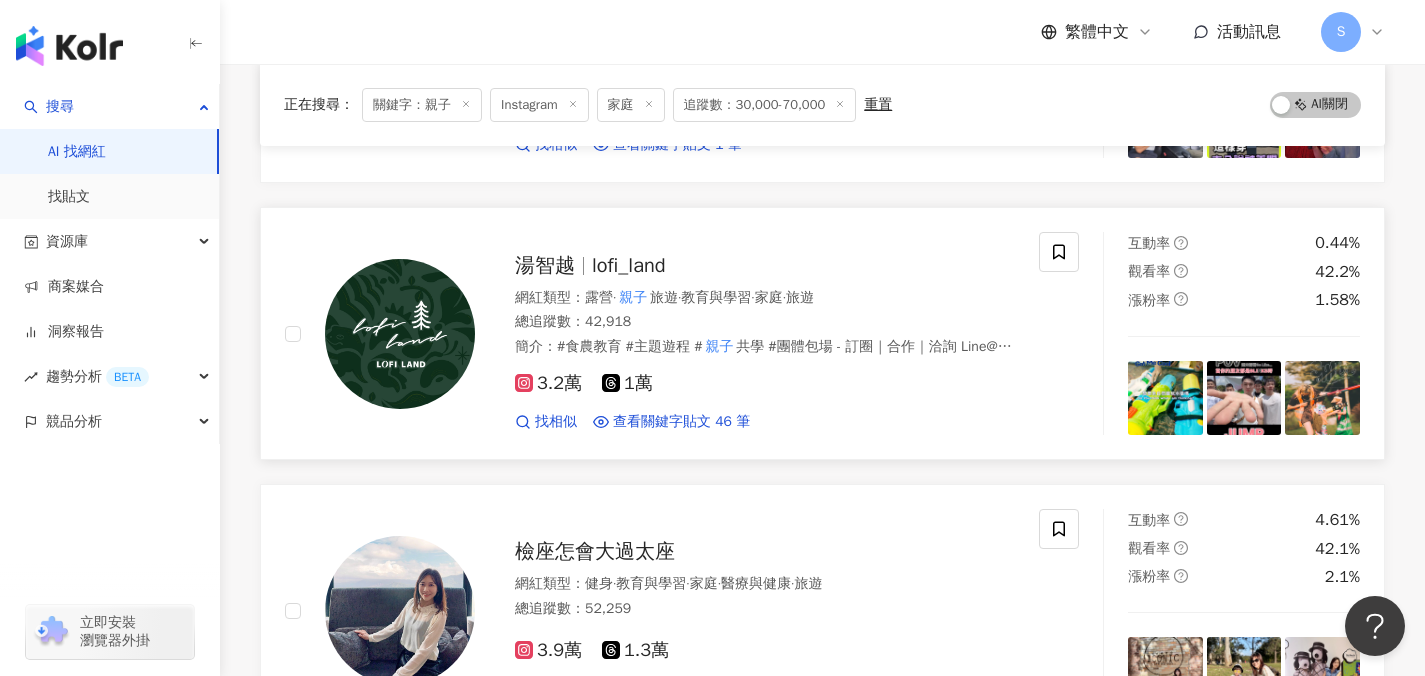 click on "3.2萬 1萬" at bounding box center [765, 384] 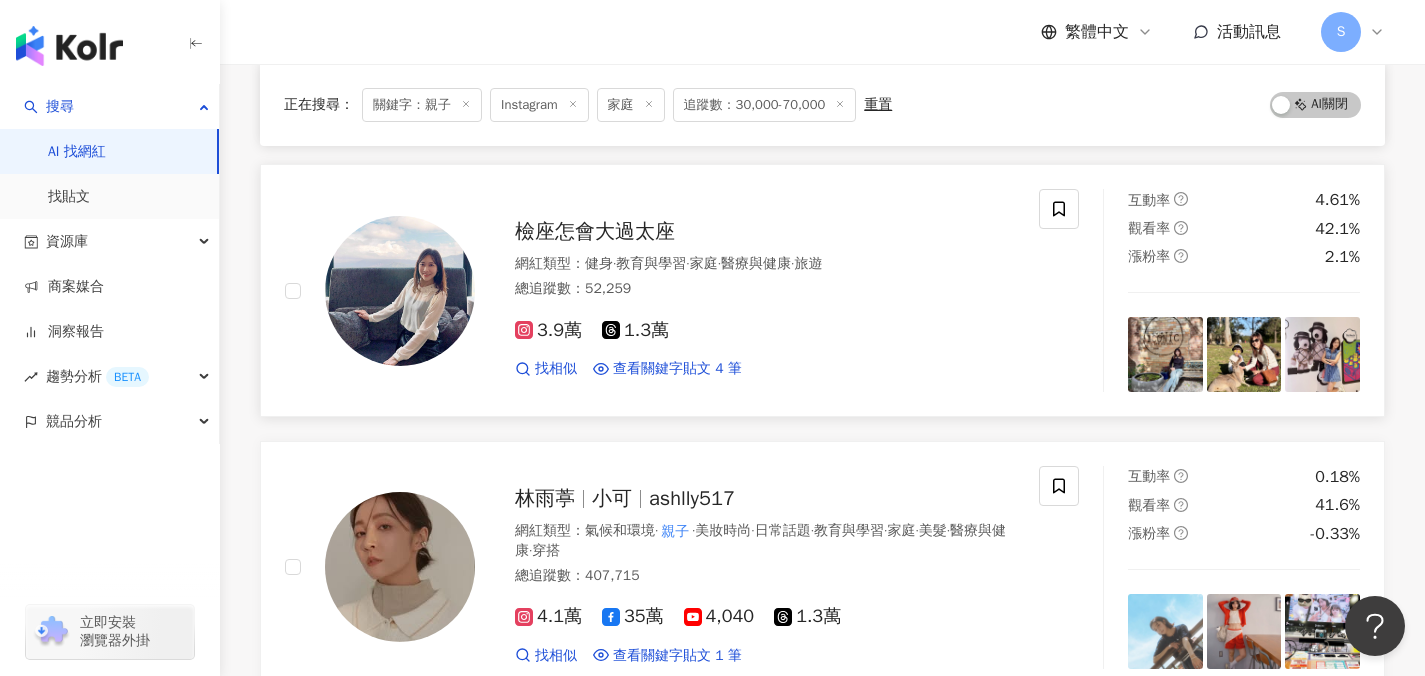scroll, scrollTop: 2121, scrollLeft: 0, axis: vertical 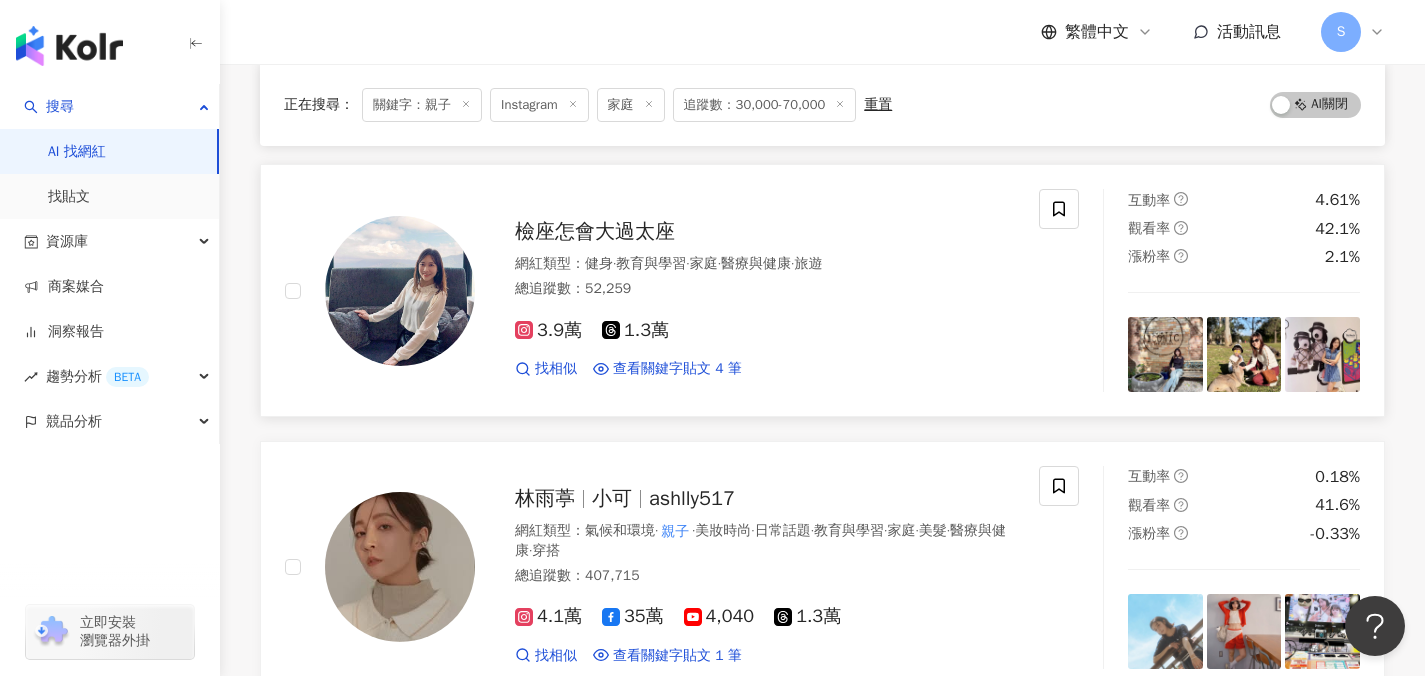 click on "3.9萬 1.3萬 找相似 查看關鍵字貼文 4 筆 2025/7/13 尾熊 #布里斯本 #餵食袋鼠 #布里斯本 親子 景點 #龍柏動物園 #longpin 2024/12/30 發前三天訂了大板根住宿
剛好剩下最後一間 親子 房
房內的樂高跟小溜滑梯頗得太子芳心 2024/12/9 手癢的時候就想做點東西
襪子雪人簡單容易好上手
也很適合「 親子 」
可惜我家唯一的男「子」漢
對手做沒有興趣
只好「親」本人自己做了
材料很簡單
襪子一花一白
橡皮筋三條
米（填在底部站比較穩）
裝飾緞帶或扣子
然後就看影片教學啦～
預祝大家有個溫馨美好的聖誕🎄⛄️
#襪子雪人 #DIY #聖誕佈置  看更多" at bounding box center [765, 341] 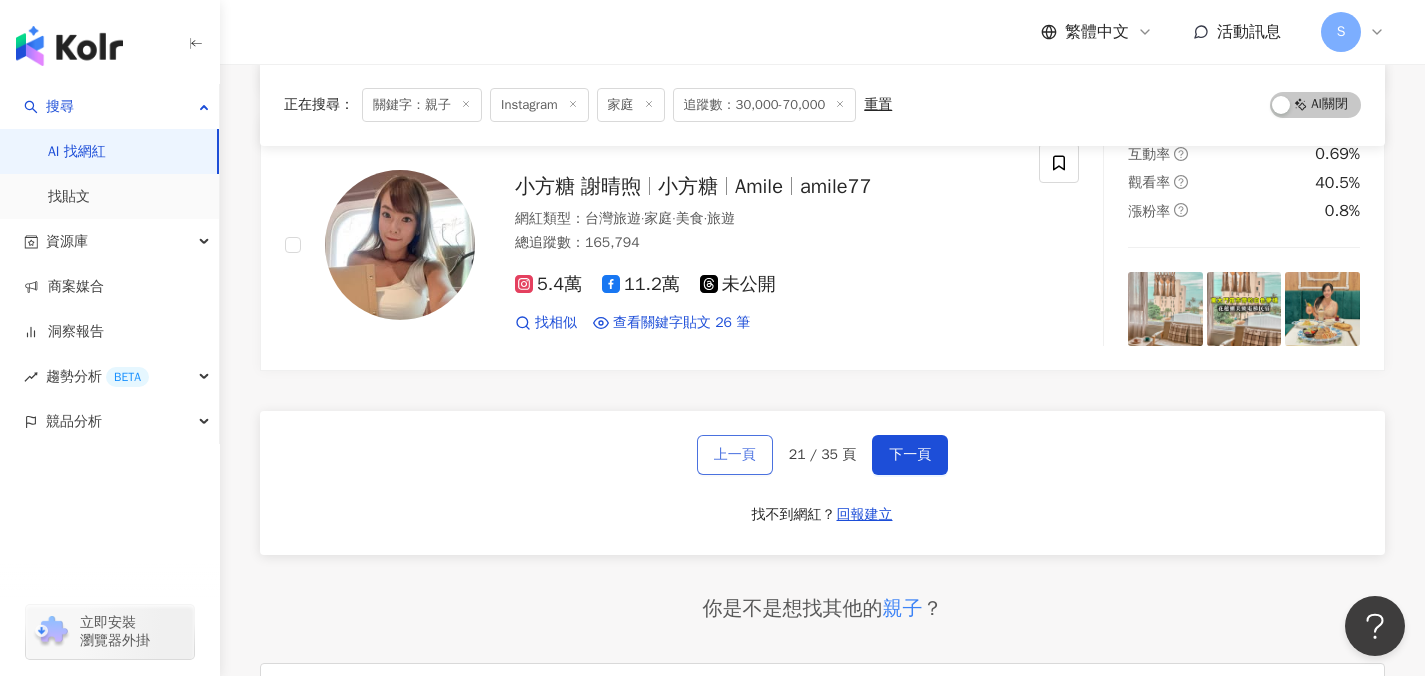 scroll, scrollTop: 3285, scrollLeft: 0, axis: vertical 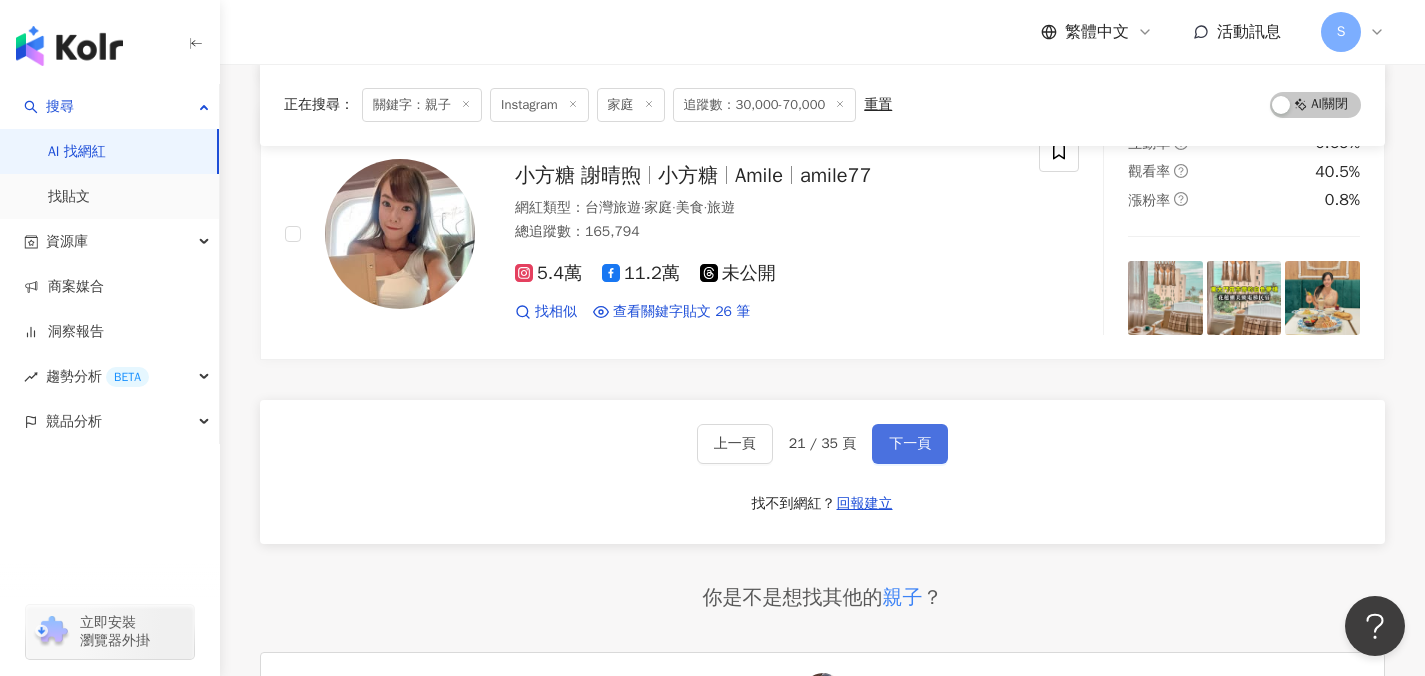click on "下一頁" at bounding box center [910, 444] 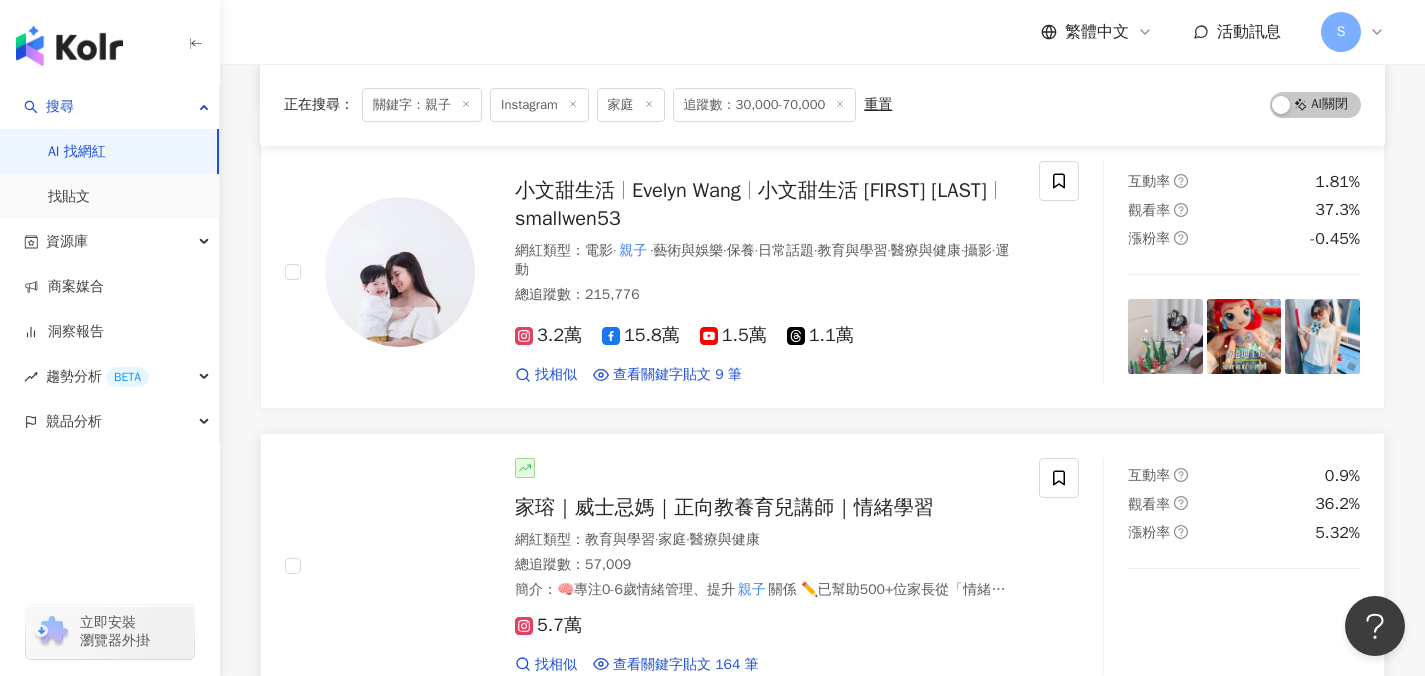 scroll, scrollTop: 3023, scrollLeft: 0, axis: vertical 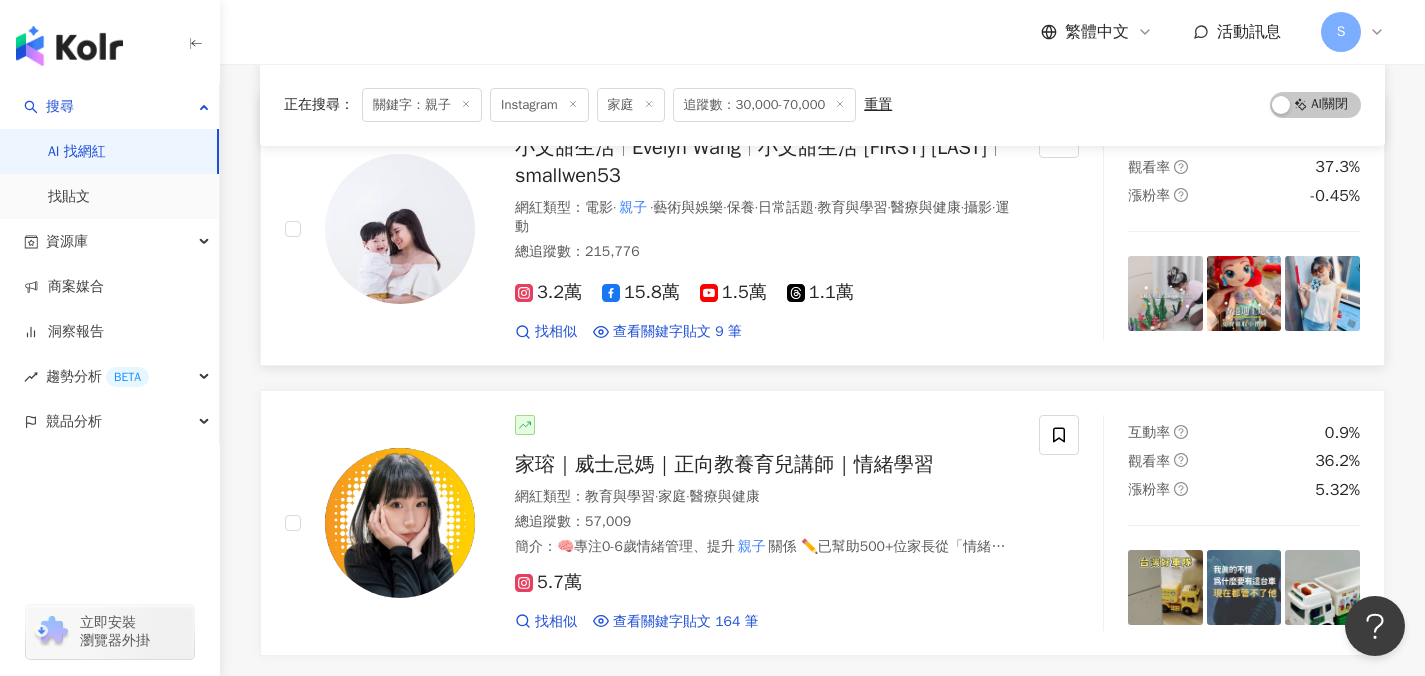 click on "小文甜生活 Evelyn Wang 小文甜生活 Evelyn Wang smallwen53 網紅類型 ： 電影  ·  親子  ·  藝術與娛樂  ·  保養  ·  日常話題  ·  教育與學習  ·  醫療與健康  ·  攝影  ·  運動 總追蹤數 ： 215,776 3.2萬 15.8萬 1.5萬 1.1萬 找相似 查看關鍵字貼文 9 筆 2024/12/6 e_2
#南投 #日月潭 #魚池鄉 # 親子 旅遊 #南投景點 #盒木 #盒木he 2024/12/5 e_2
#南投 #日月潭 #魚池鄉 # 親子 旅遊 #南投景點 #魚池民宿 #魚池 2024/10/18  #babyboy # 親子  #練琴 #文房四寶 #小油條日常  看更多 互動率 1.81% 觀看率 37.3% 漲粉率 -0.45%" at bounding box center [822, 230] 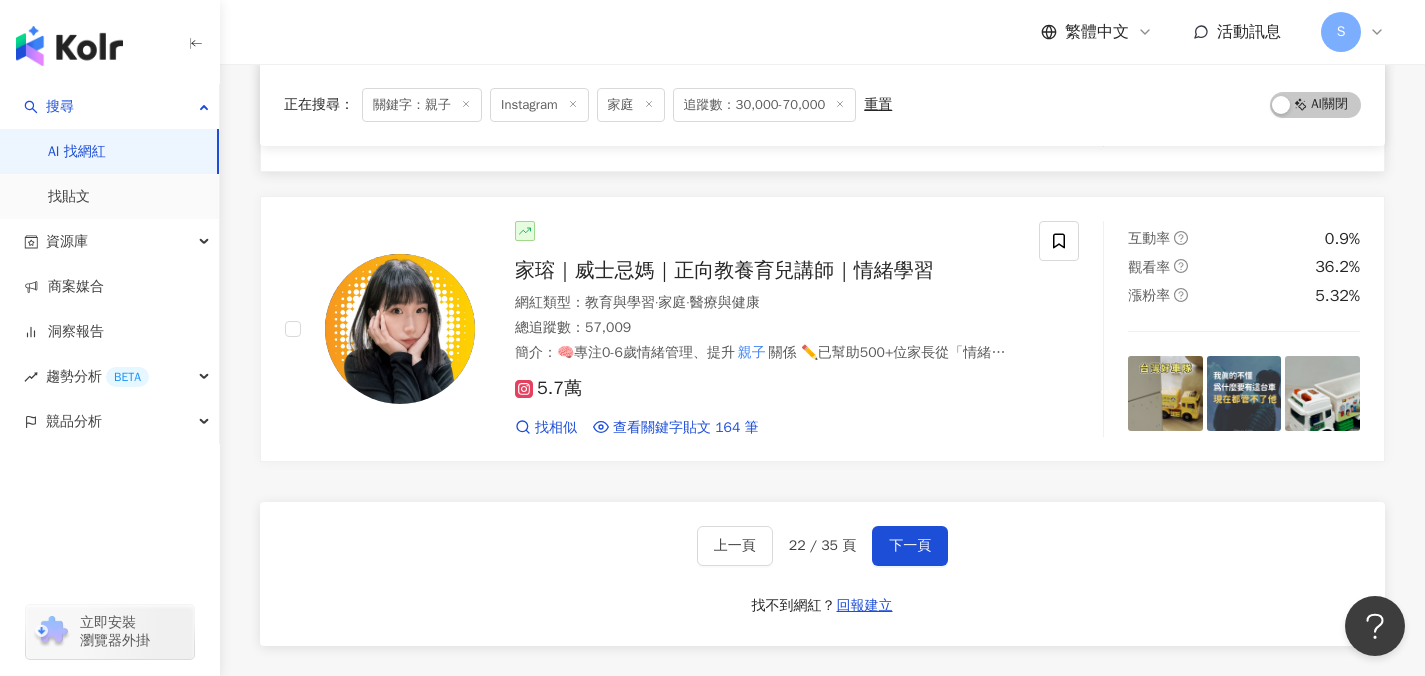 scroll, scrollTop: 3223, scrollLeft: 0, axis: vertical 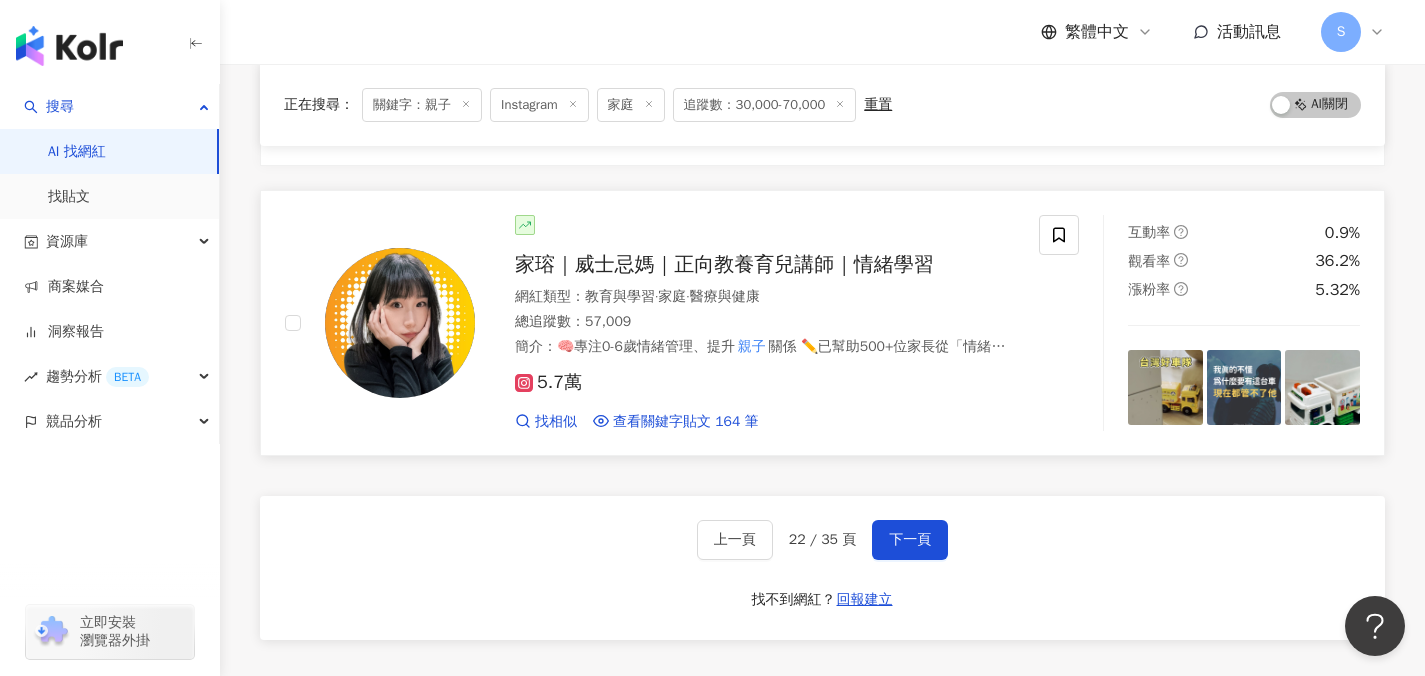 click on "5.7萬 找相似 查看關鍵字貼文 164 筆 2025/8/3 果你喜歡我的內容，歡迎分享
🔗 想改善 親子 關係，私訊加入千人社群
但是！「台 2025/8/1 果你喜歡我的內容，歡迎分享
🔗 想改善 親子 關係，私訊加入千人社群
身為車車迷 2025/7/25 果你喜歡我的內容，歡迎分享
🔗 想改善 親子 關係，私訊加入千人社群
諾卡草本防  看更多" at bounding box center (765, 393) 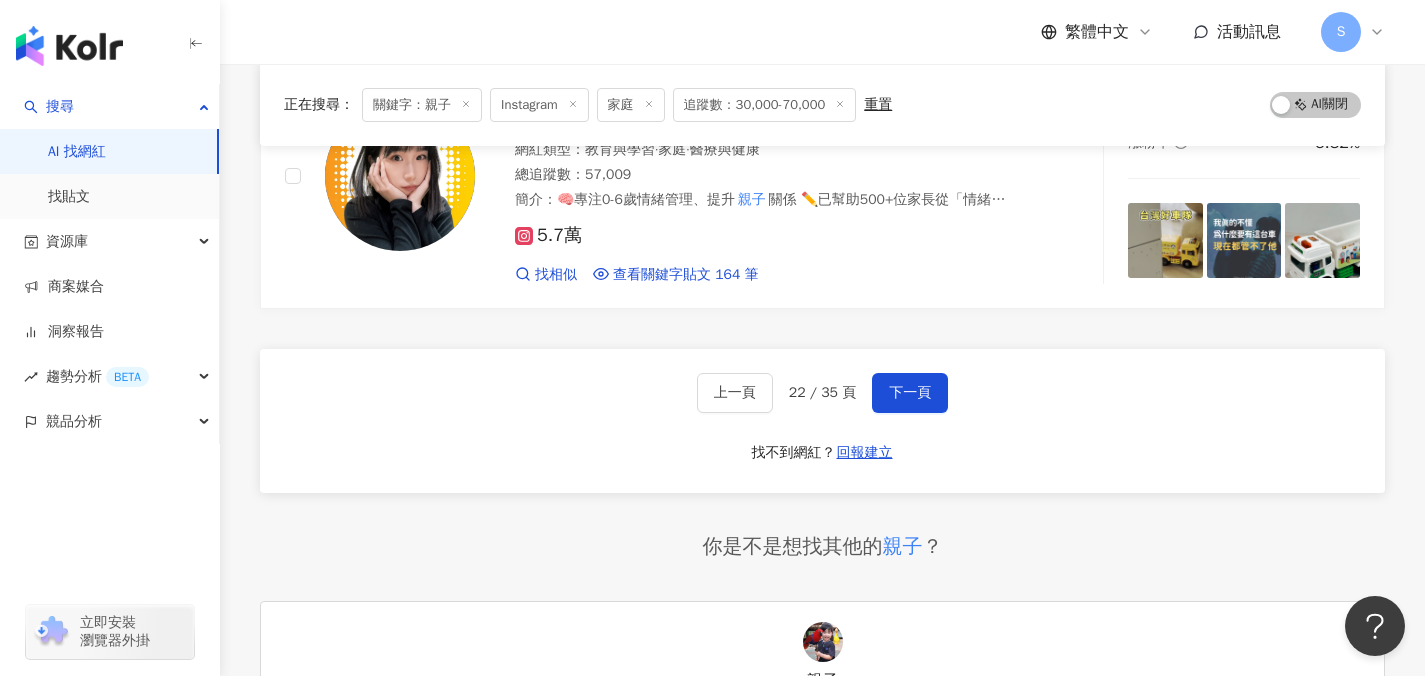 scroll, scrollTop: 3375, scrollLeft: 0, axis: vertical 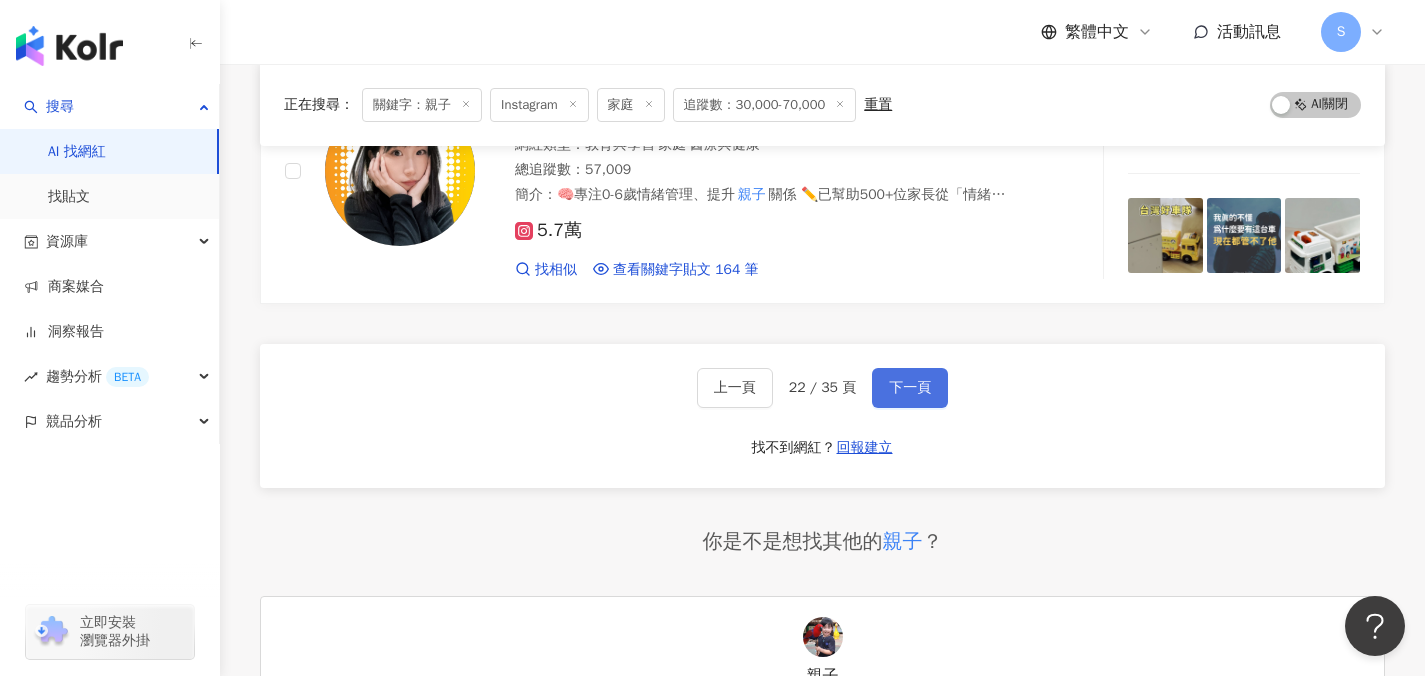 click on "下一頁" at bounding box center [910, 388] 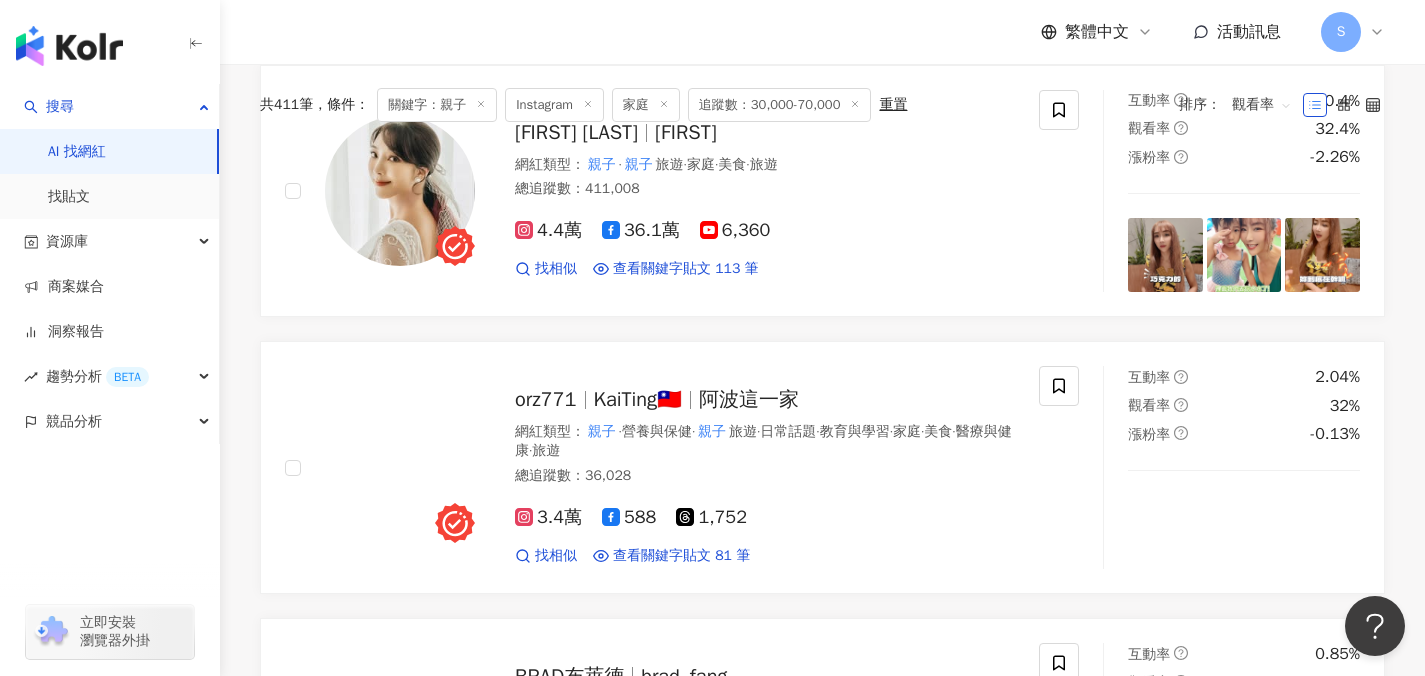 scroll, scrollTop: 0, scrollLeft: 0, axis: both 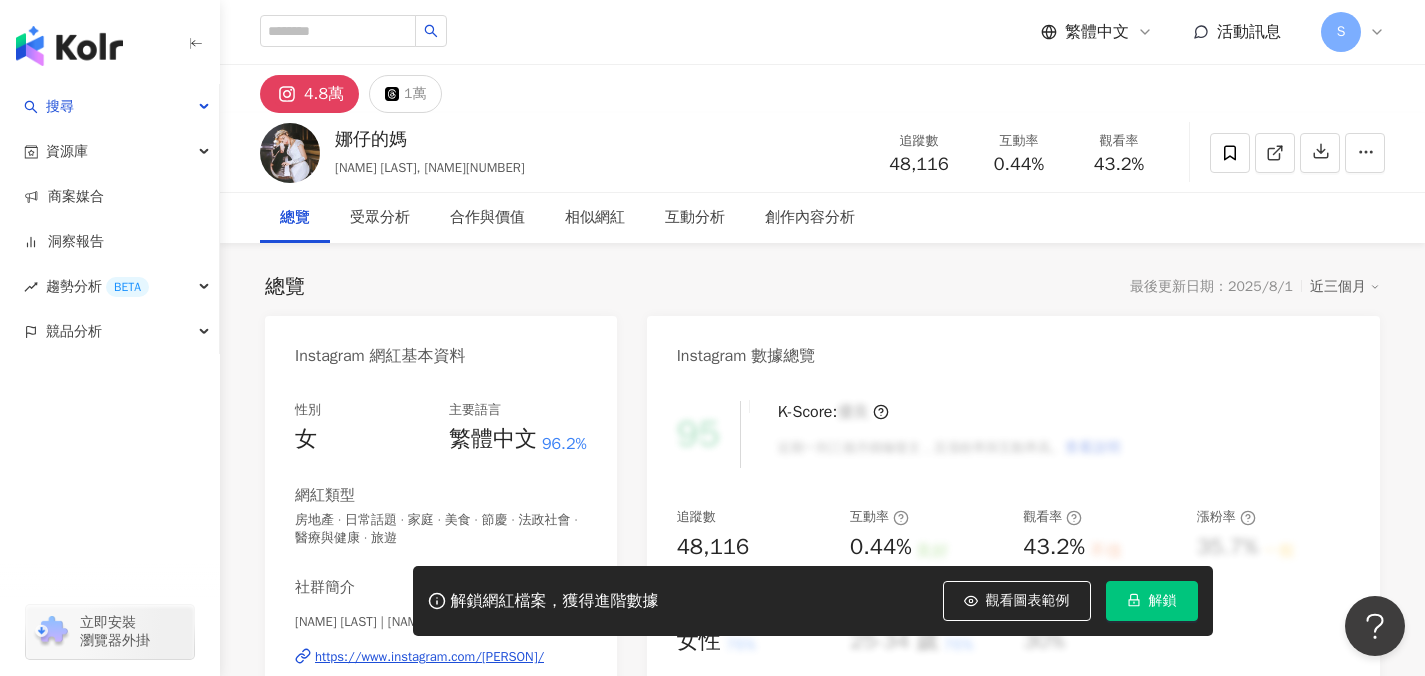 click 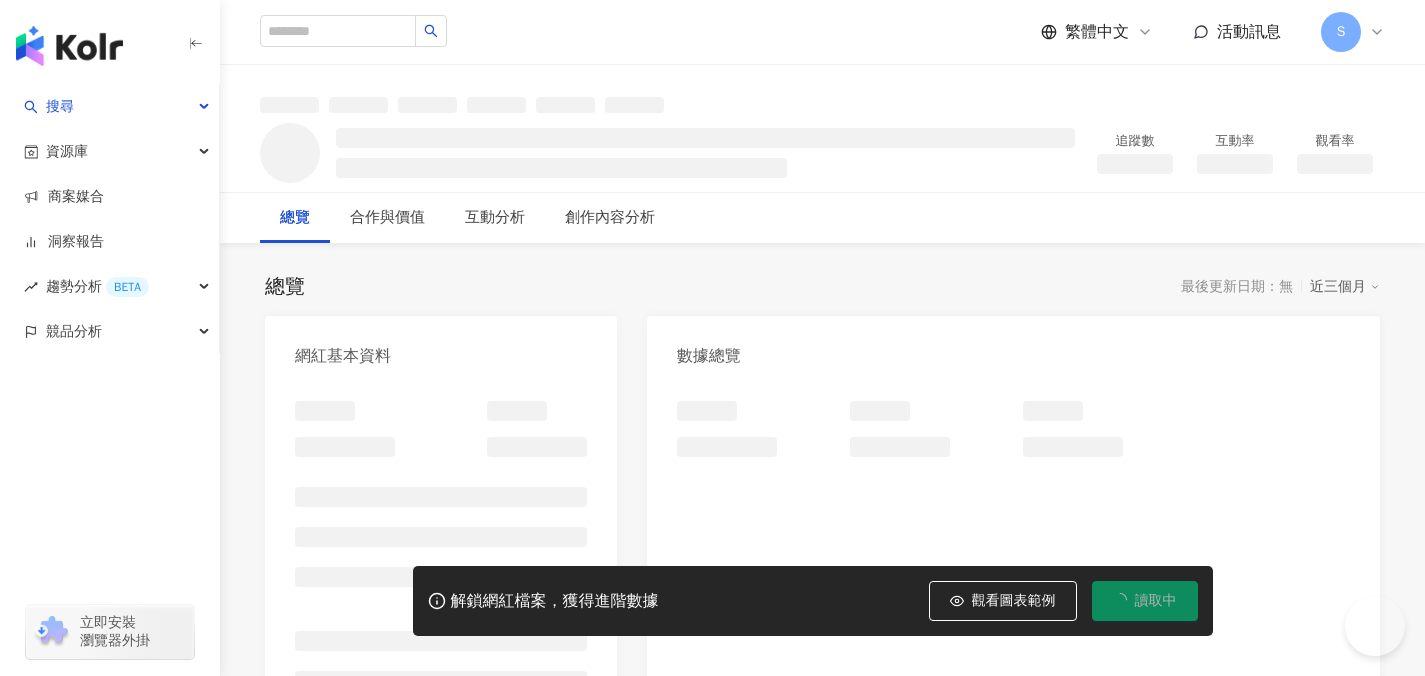scroll, scrollTop: 0, scrollLeft: 0, axis: both 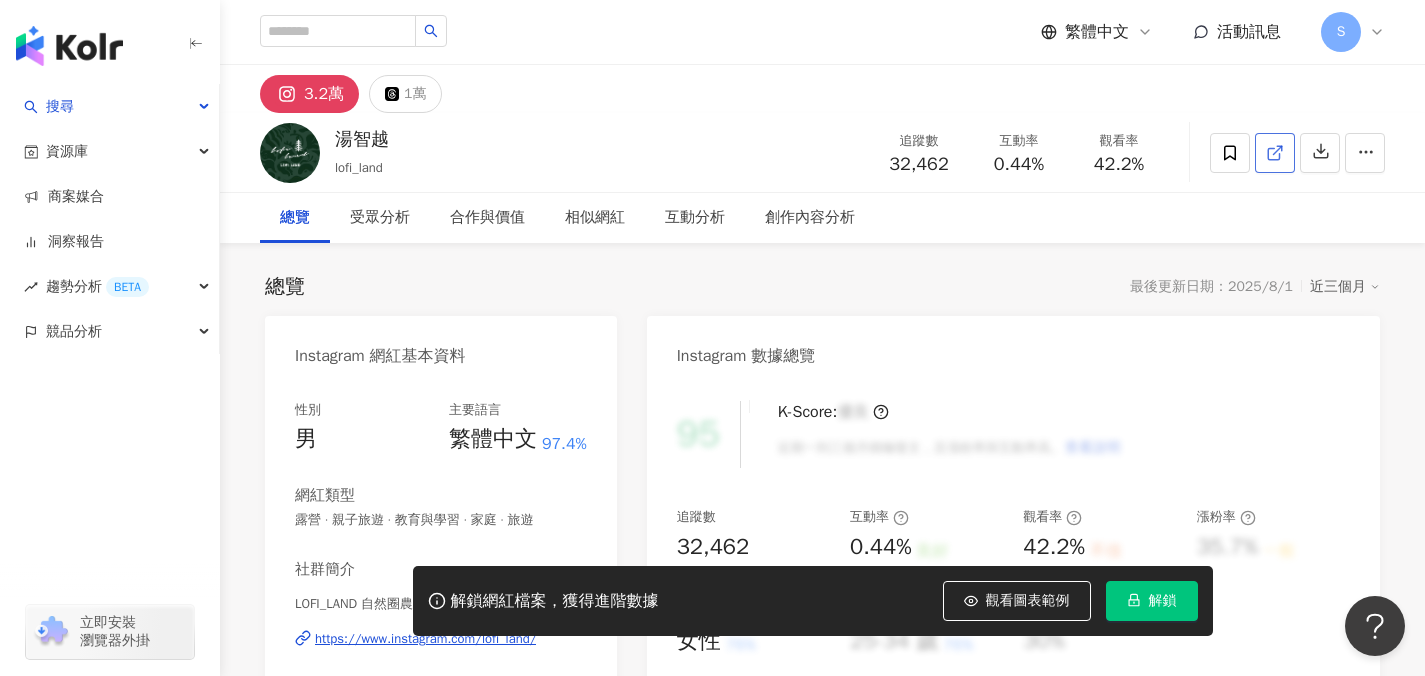 click 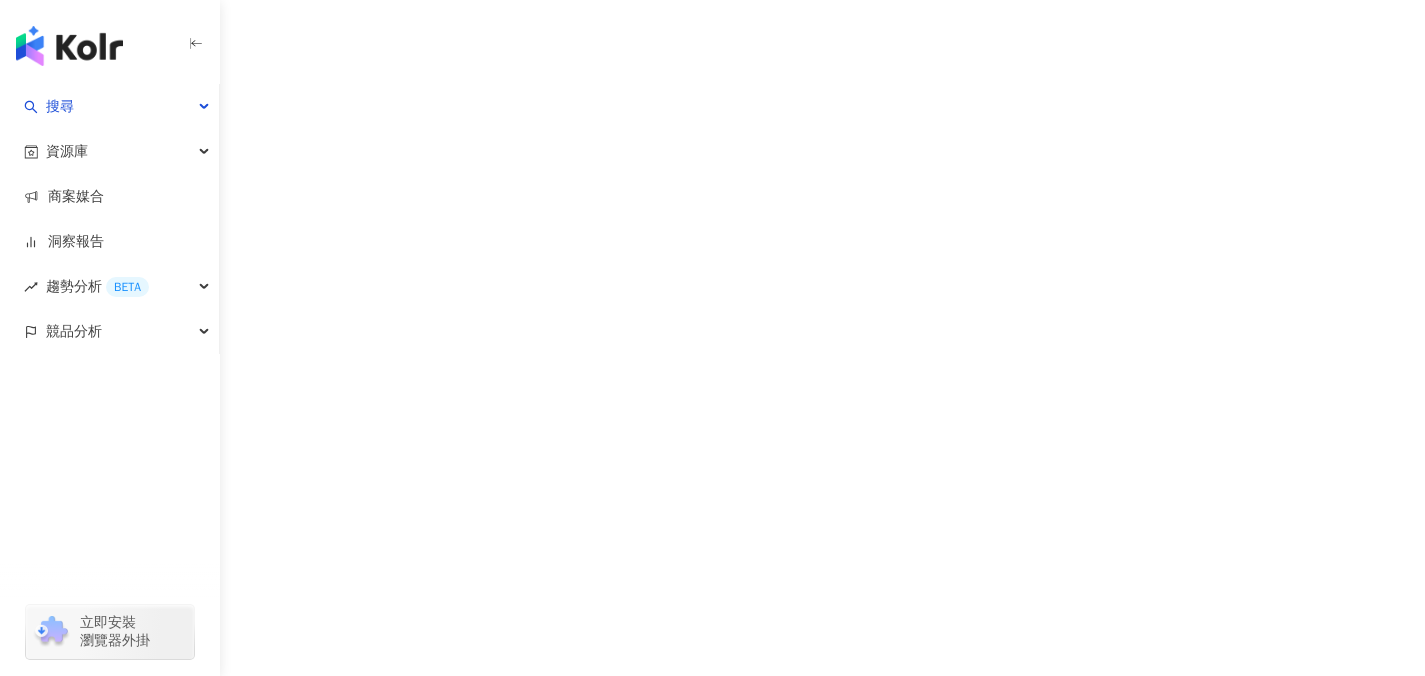 scroll, scrollTop: 0, scrollLeft: 0, axis: both 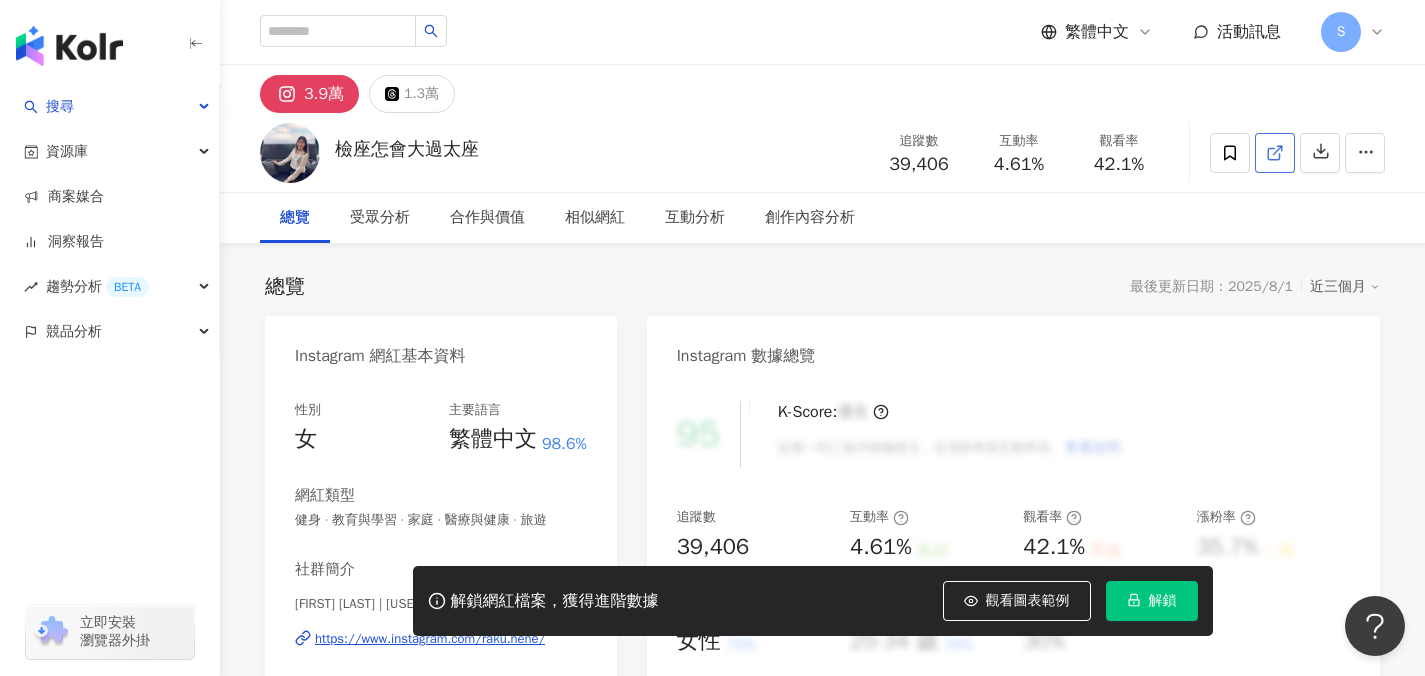 click 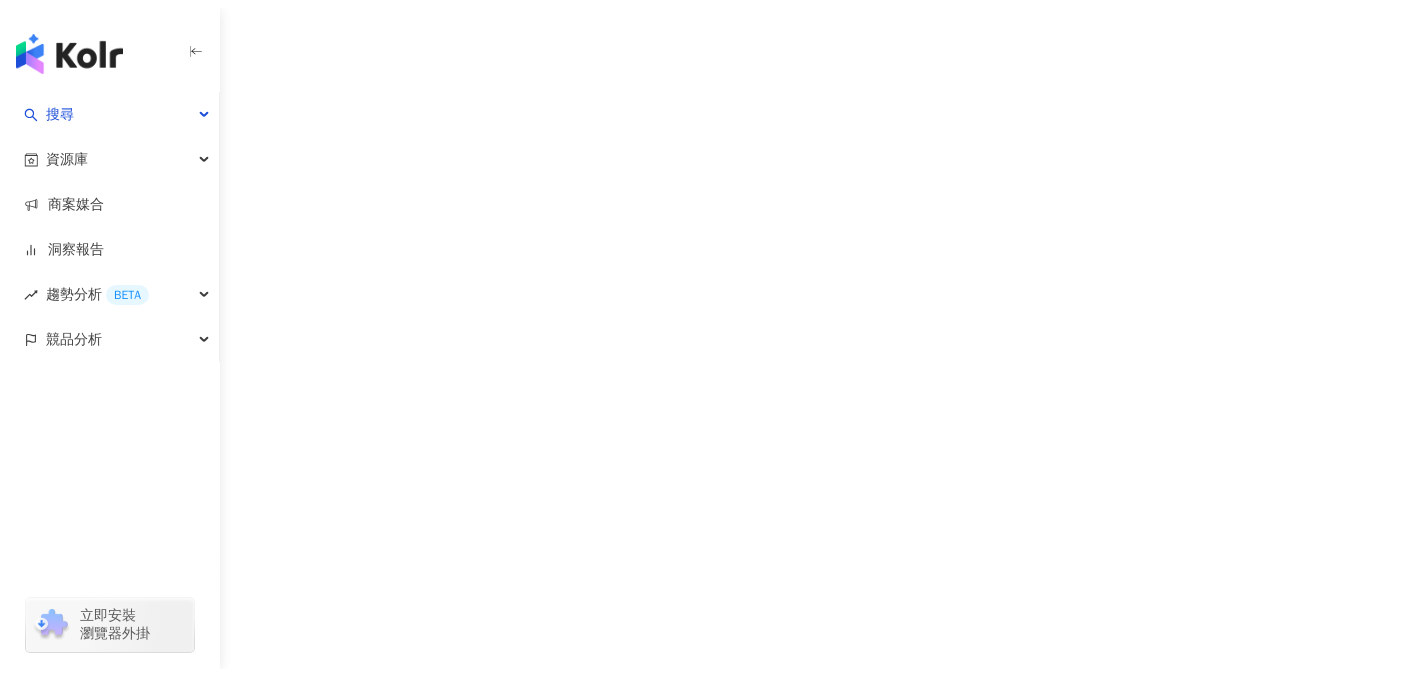 scroll, scrollTop: 0, scrollLeft: 0, axis: both 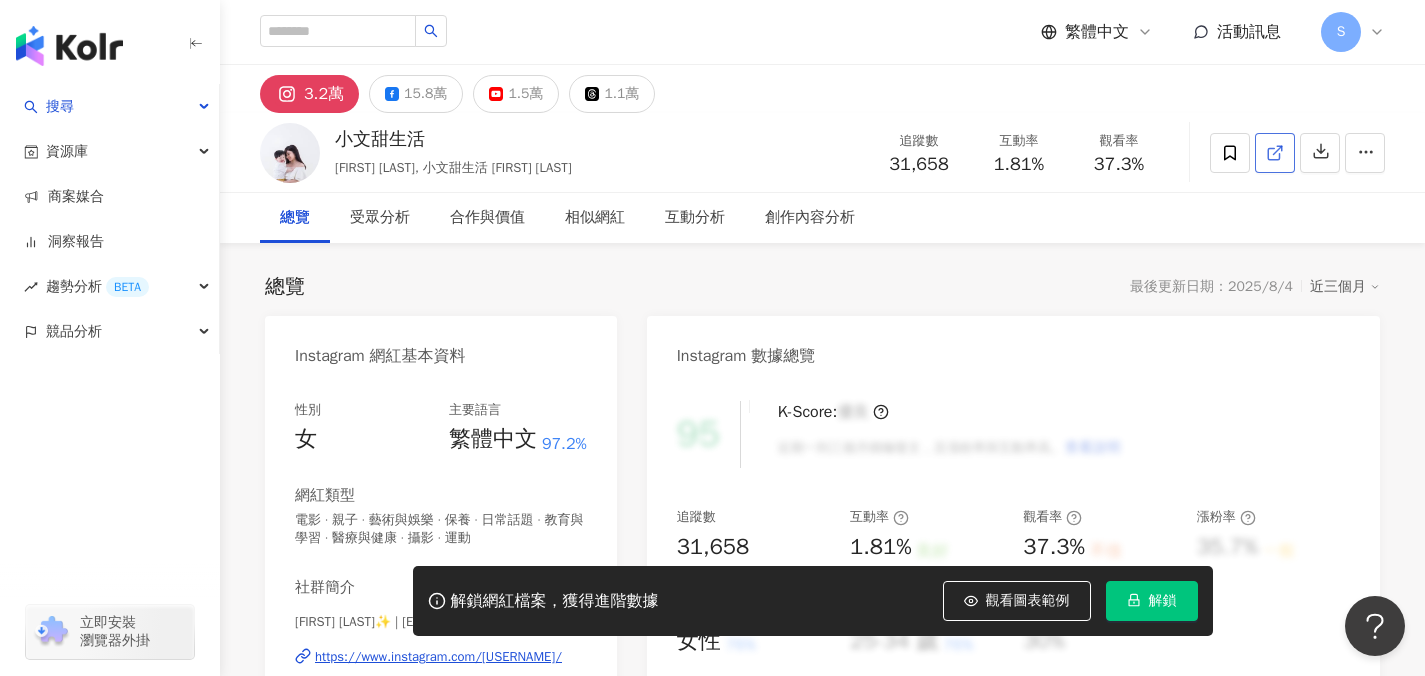 click 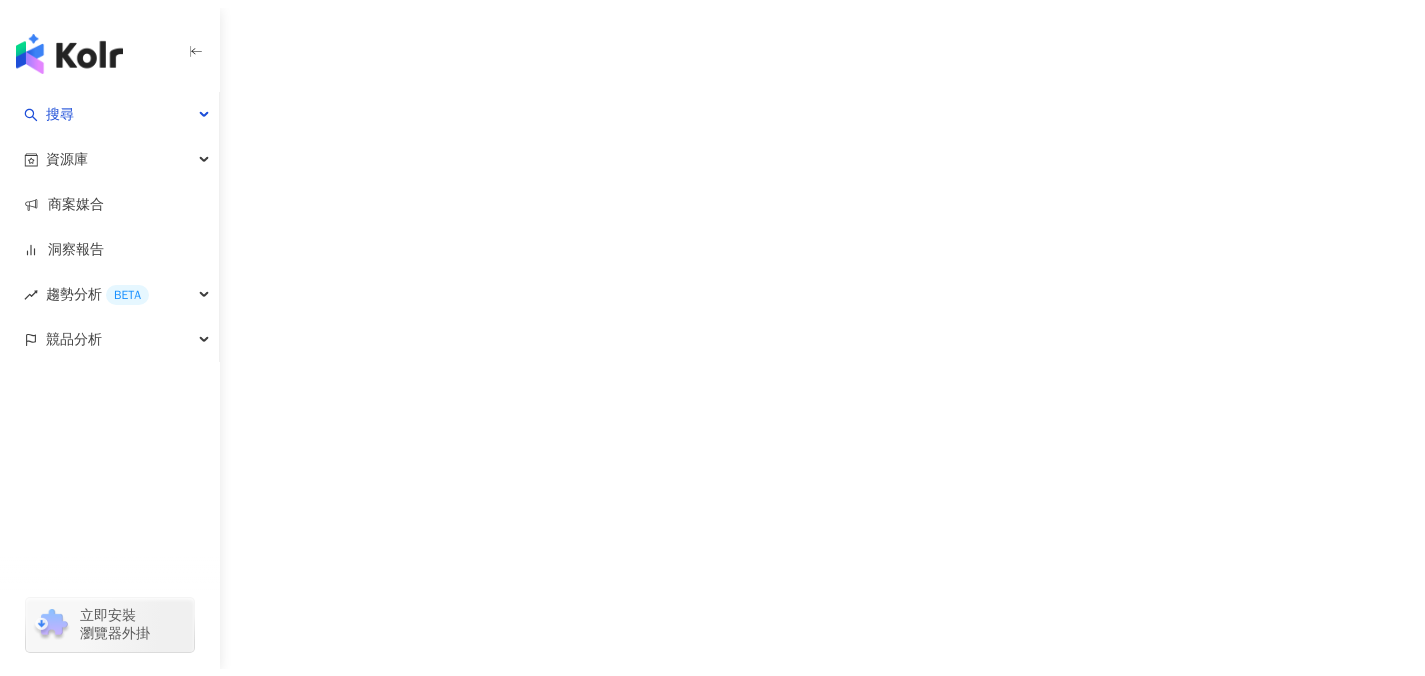 scroll, scrollTop: 0, scrollLeft: 0, axis: both 